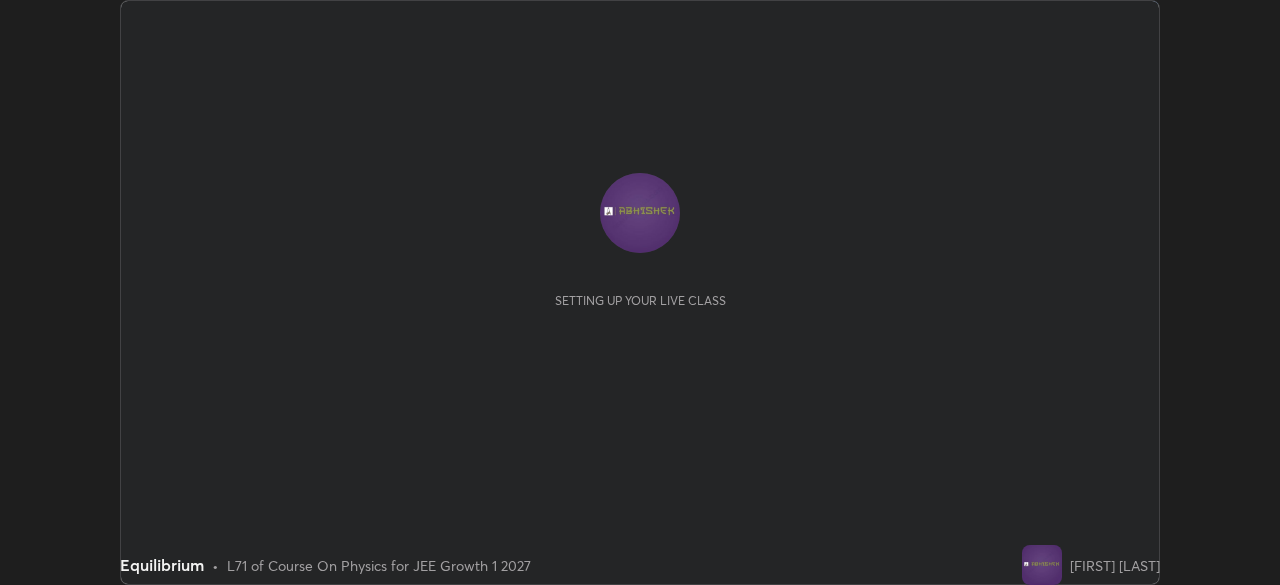 scroll, scrollTop: 0, scrollLeft: 0, axis: both 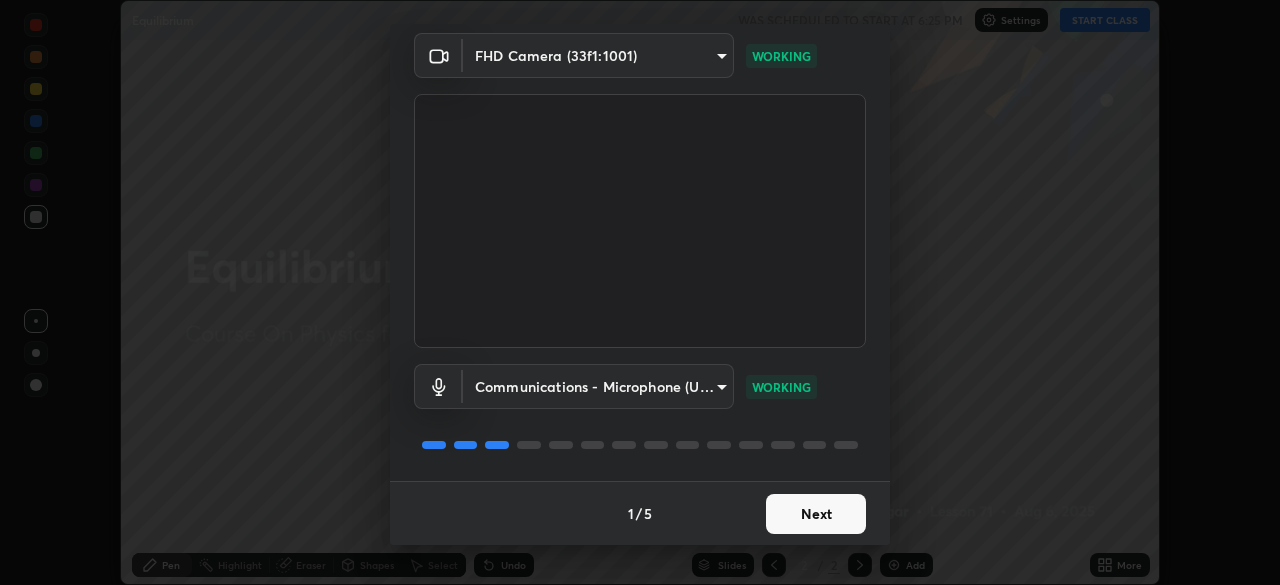 click on "Next" at bounding box center (816, 514) 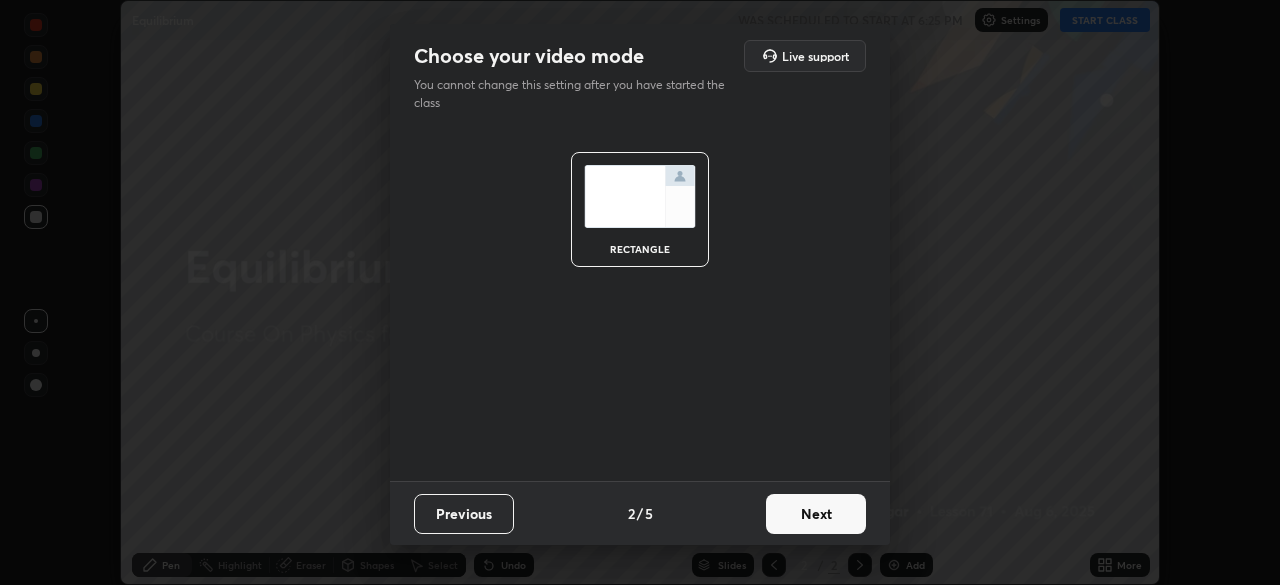 scroll, scrollTop: 0, scrollLeft: 0, axis: both 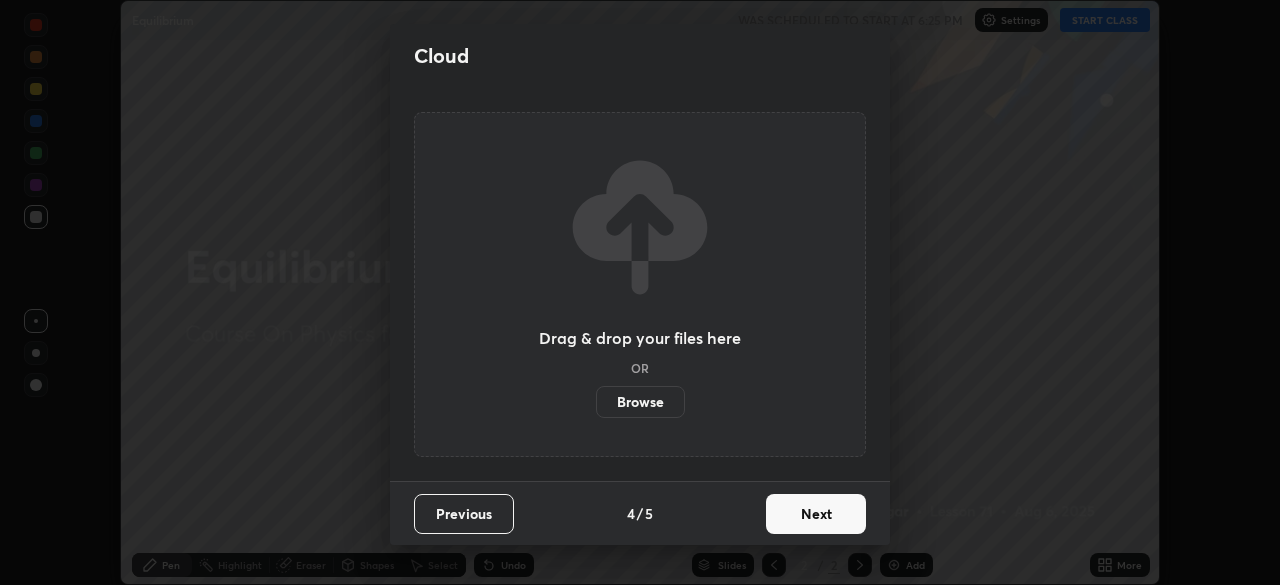 click on "Next" at bounding box center [816, 514] 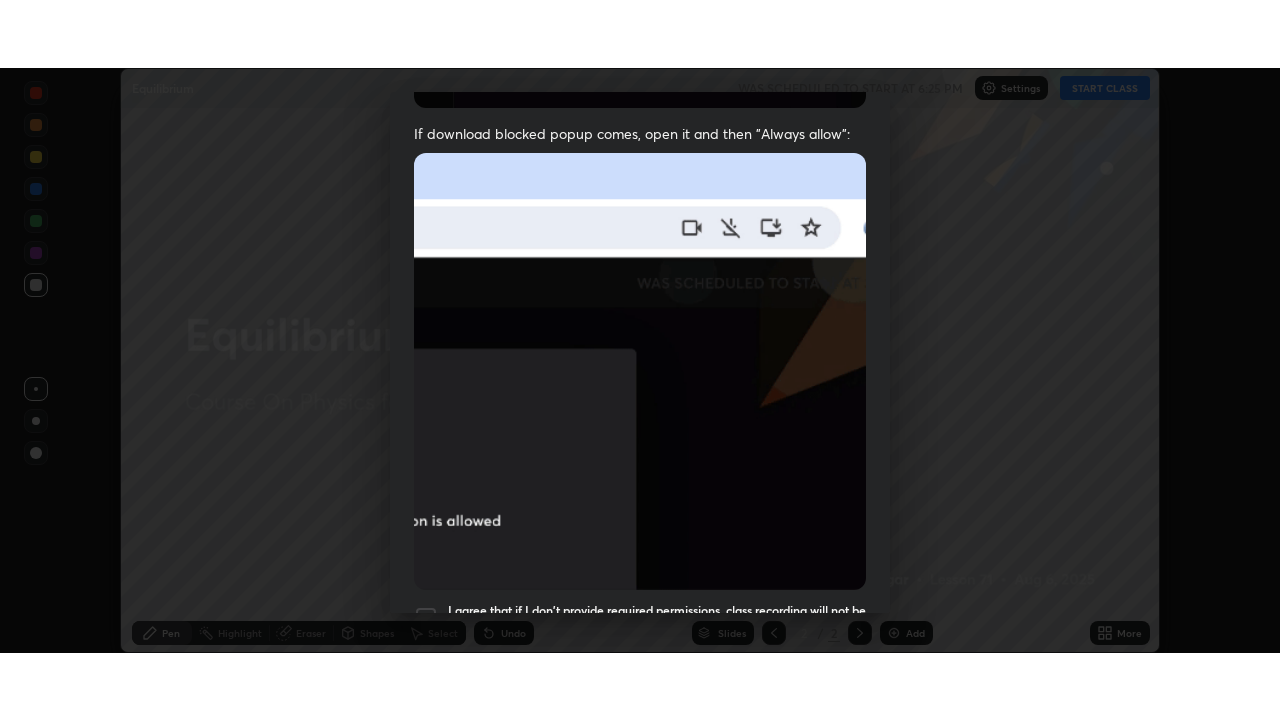 scroll, scrollTop: 479, scrollLeft: 0, axis: vertical 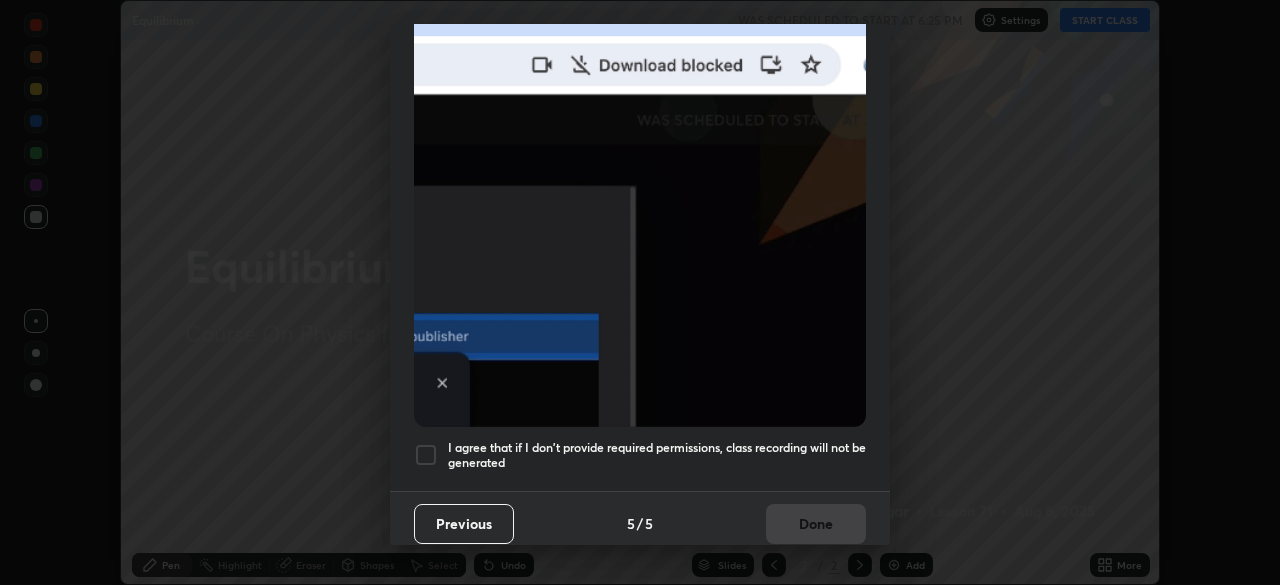 click at bounding box center [426, 455] 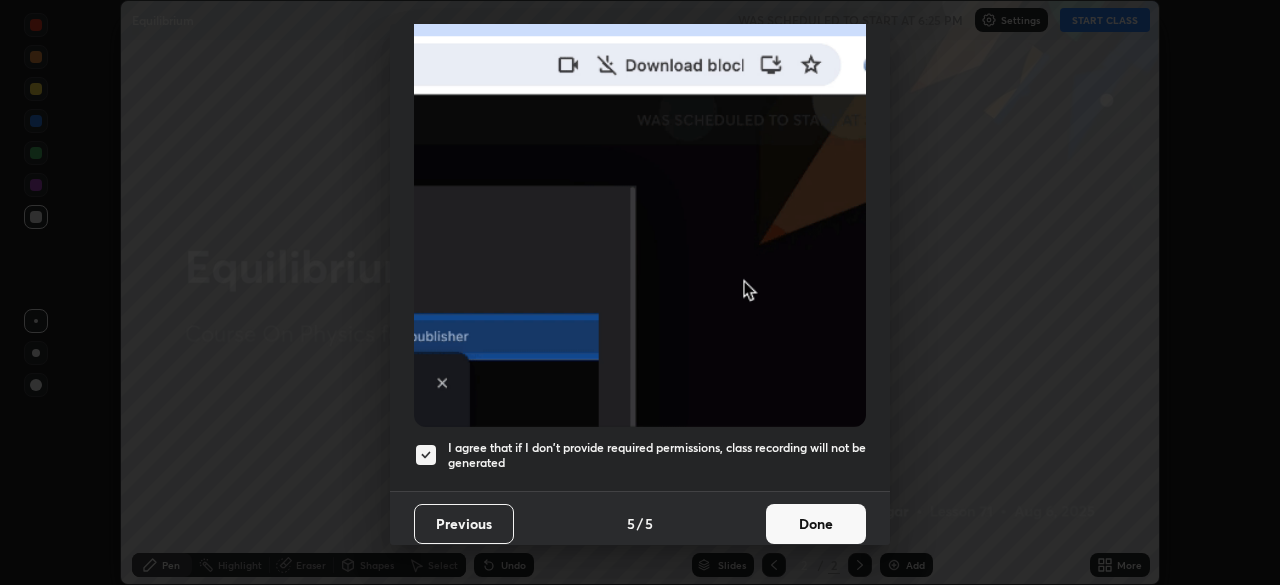 click on "Done" at bounding box center (816, 524) 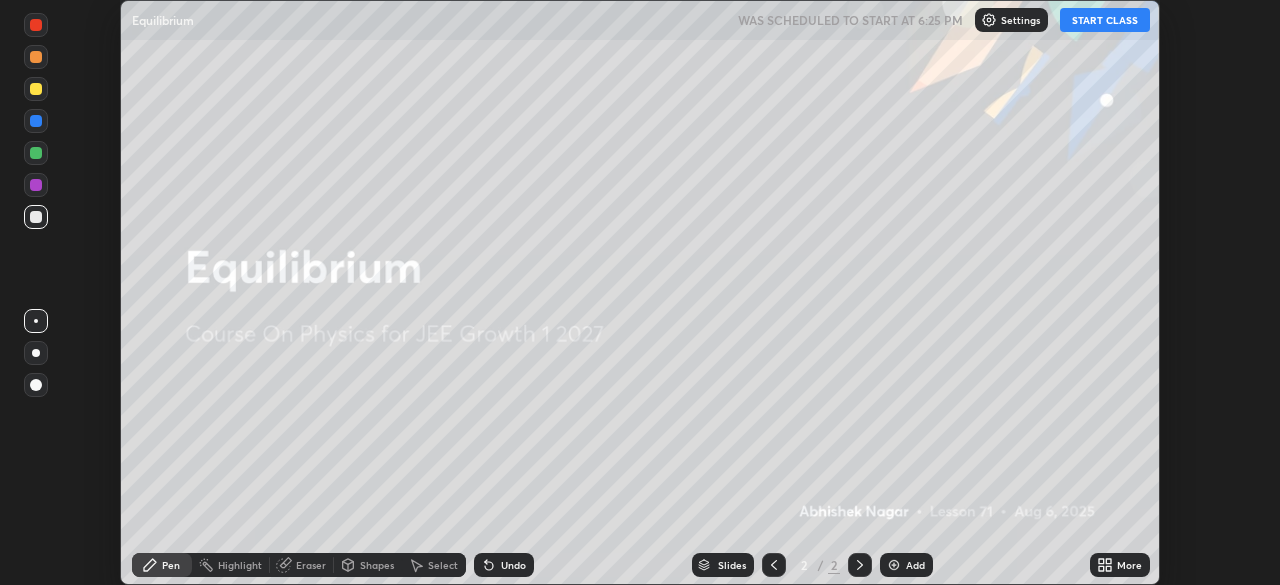 click on "START CLASS" at bounding box center (1105, 20) 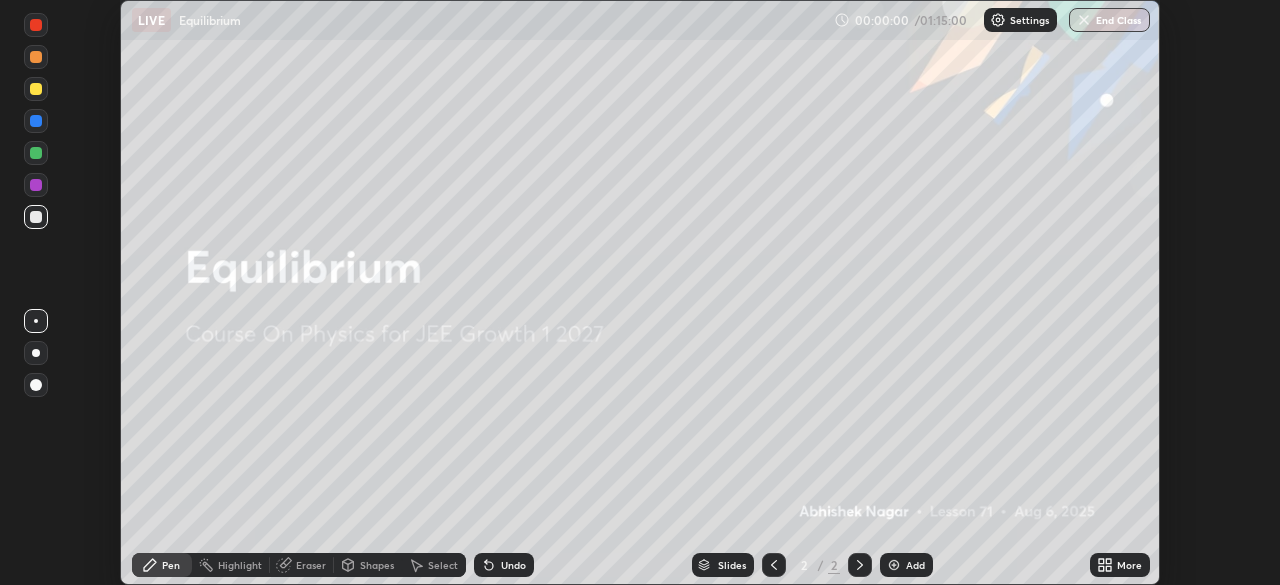 click on "More" at bounding box center (1129, 565) 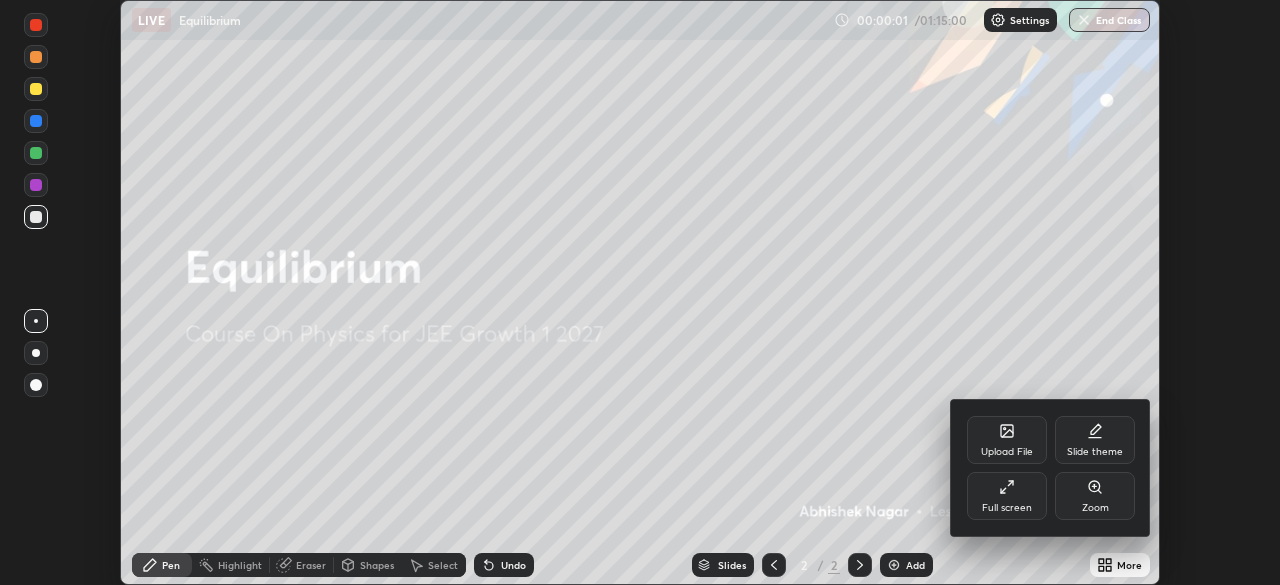 click on "Slide theme" at bounding box center (1095, 452) 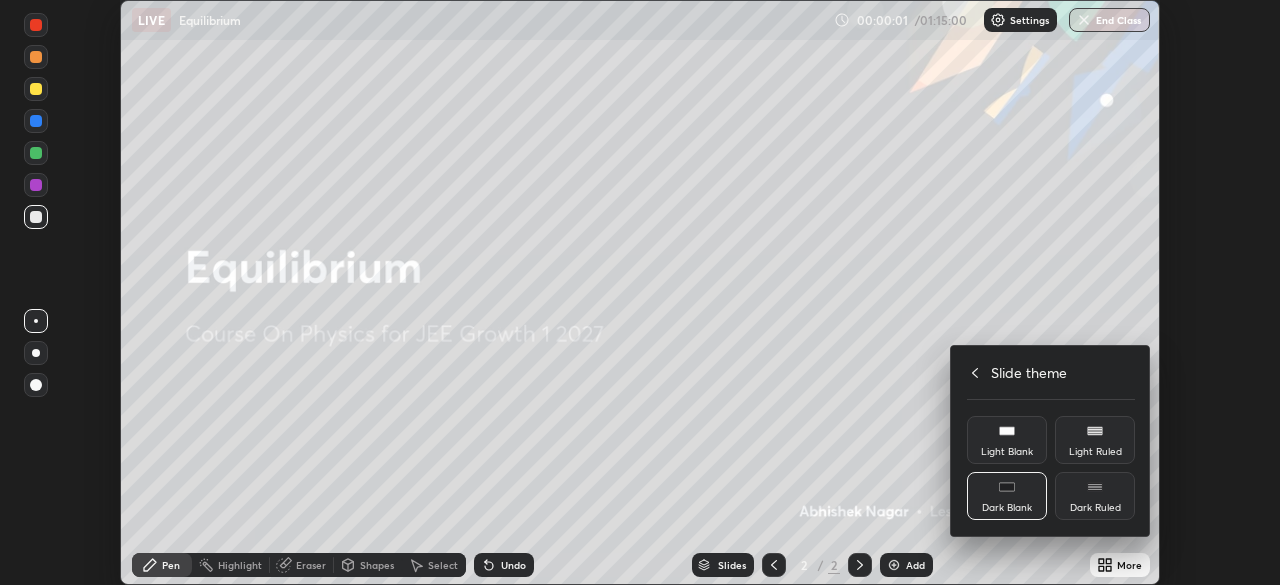 click on "Dark Ruled" at bounding box center [1095, 496] 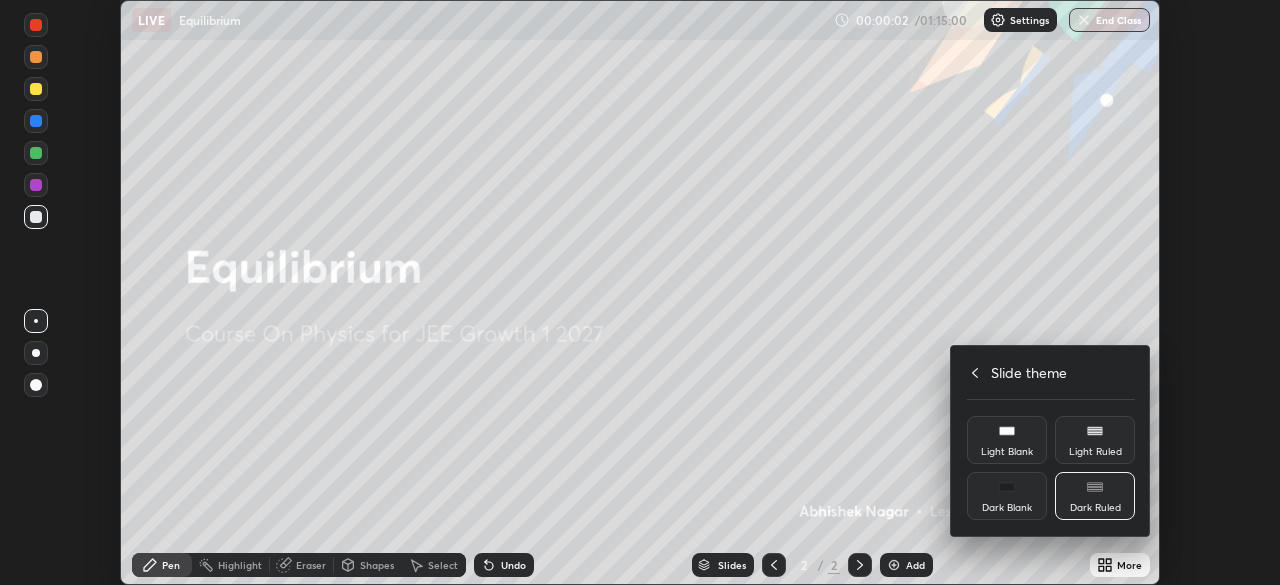 click 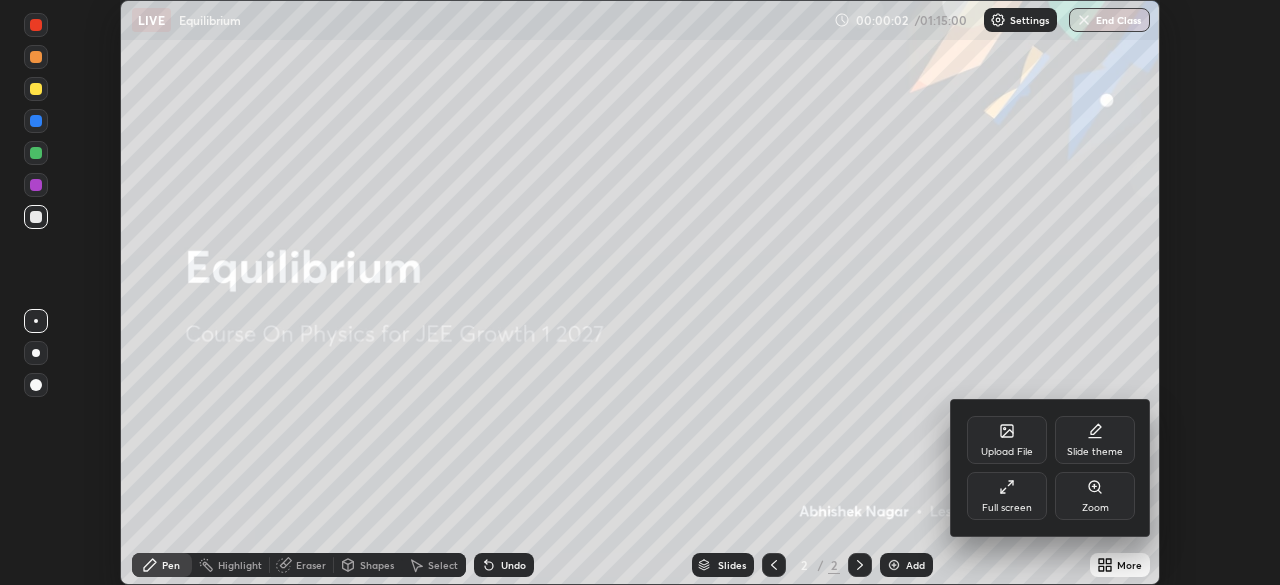 click on "Full screen" at bounding box center (1007, 496) 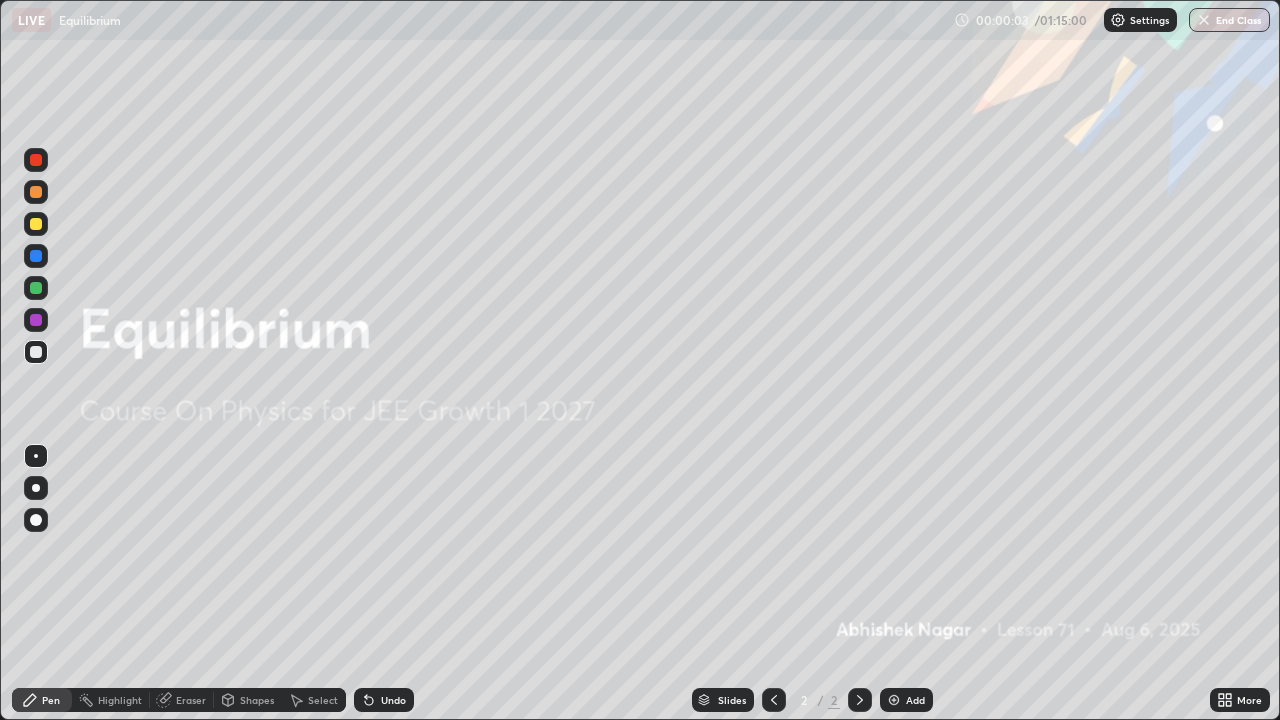 scroll, scrollTop: 99280, scrollLeft: 98720, axis: both 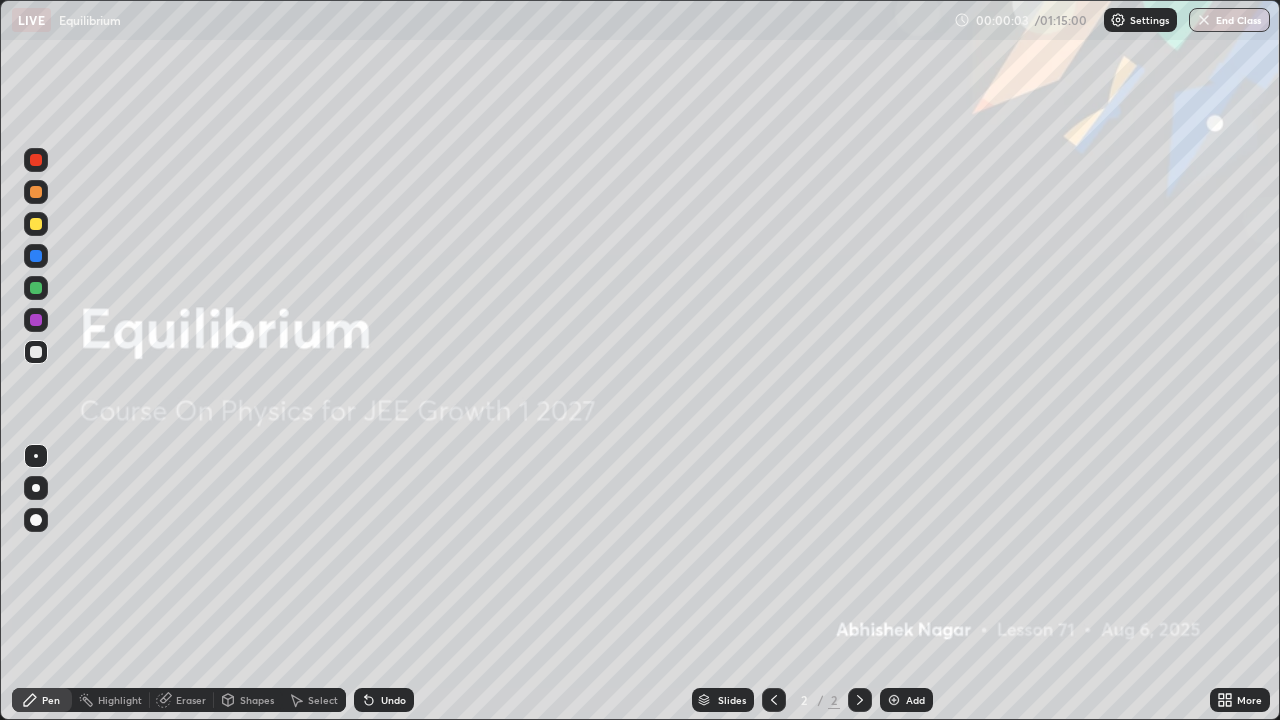 click on "Add" at bounding box center [906, 700] 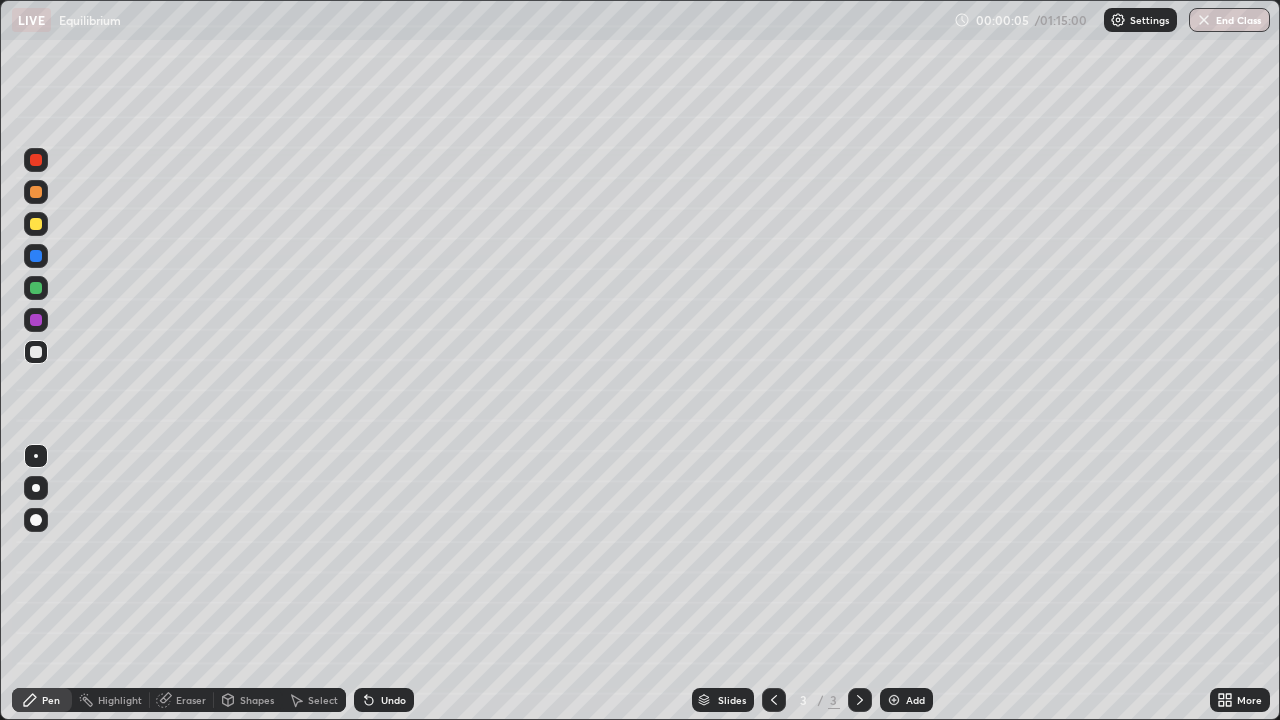 click at bounding box center (36, 224) 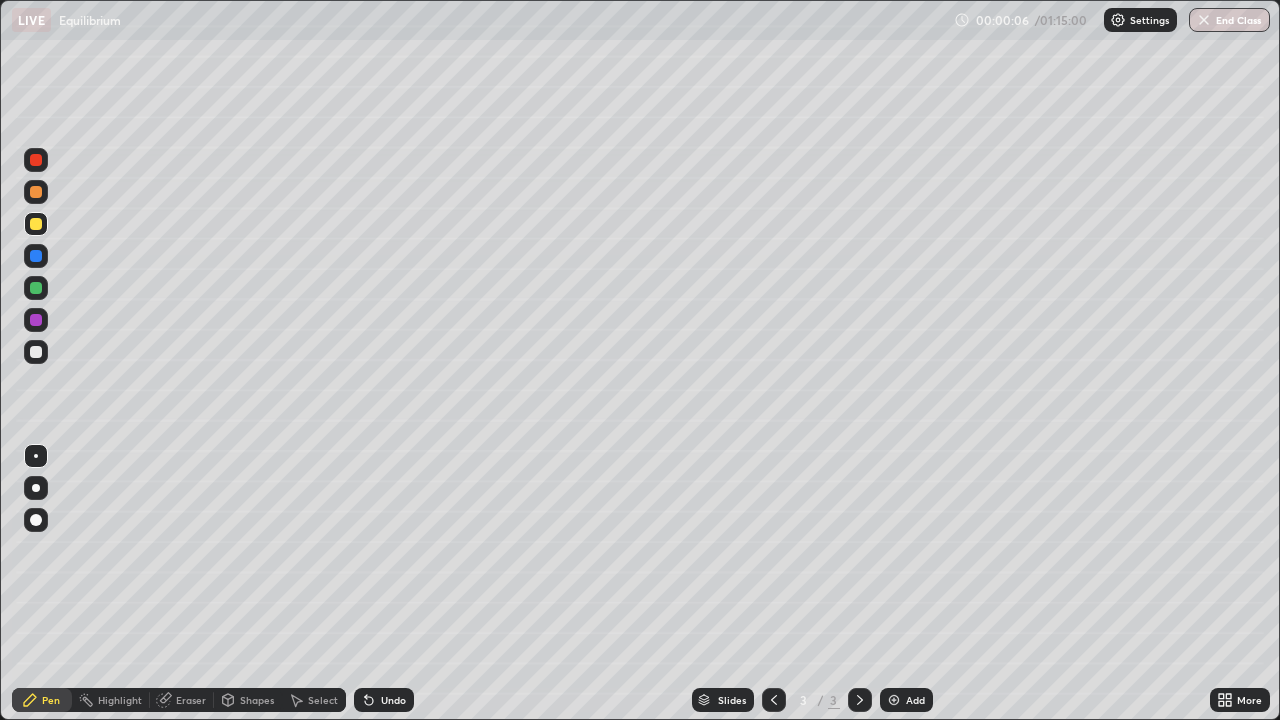 click on "Shapes" at bounding box center [257, 700] 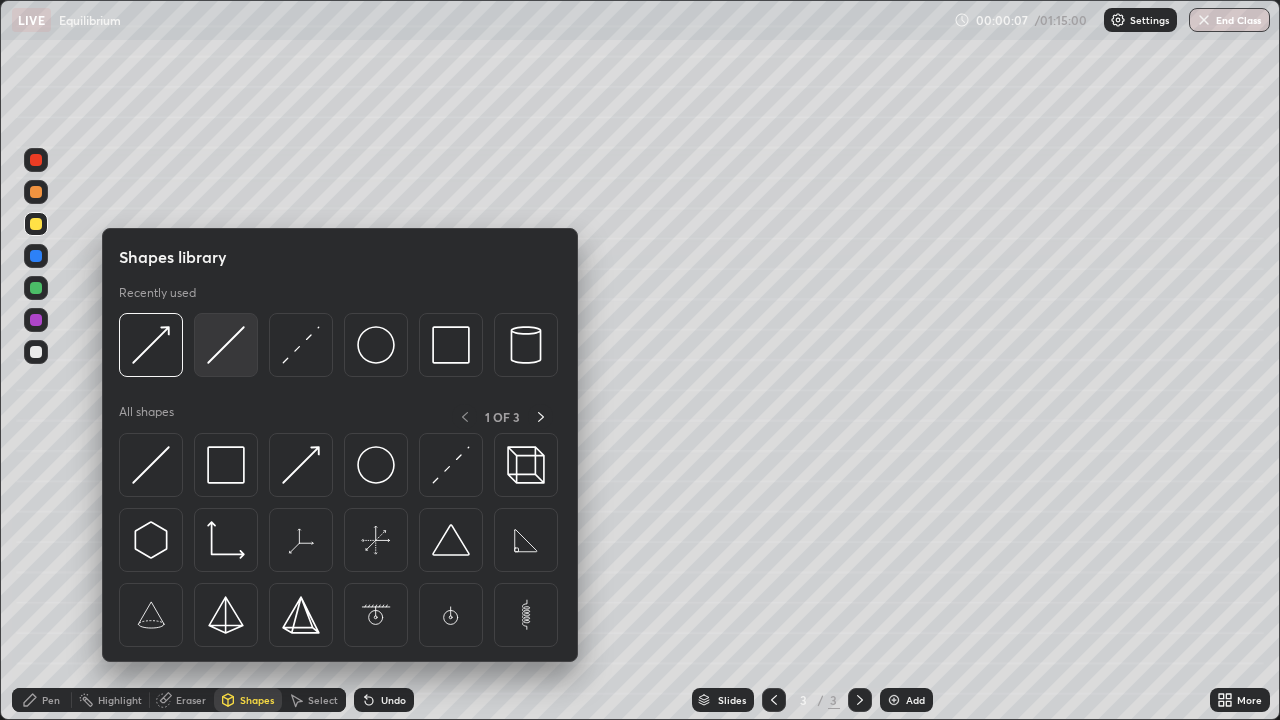 click at bounding box center [226, 345] 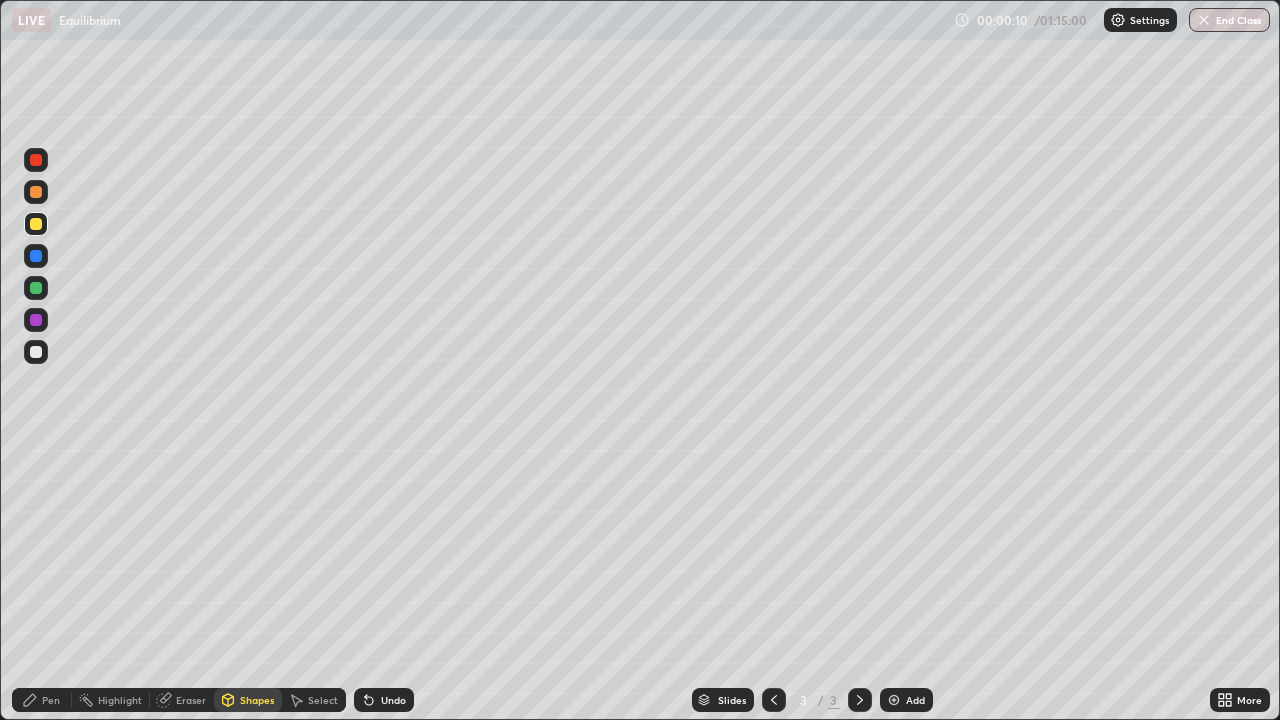 click on "Pen" at bounding box center (51, 700) 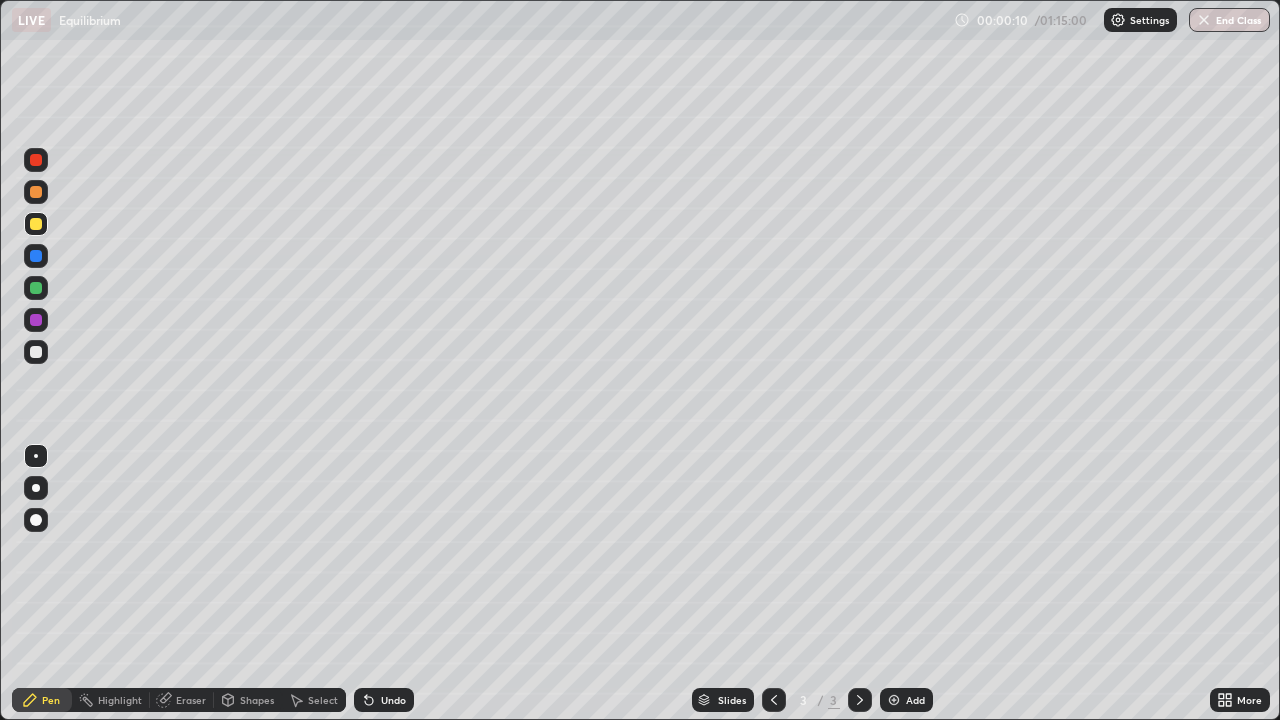 click at bounding box center [36, 488] 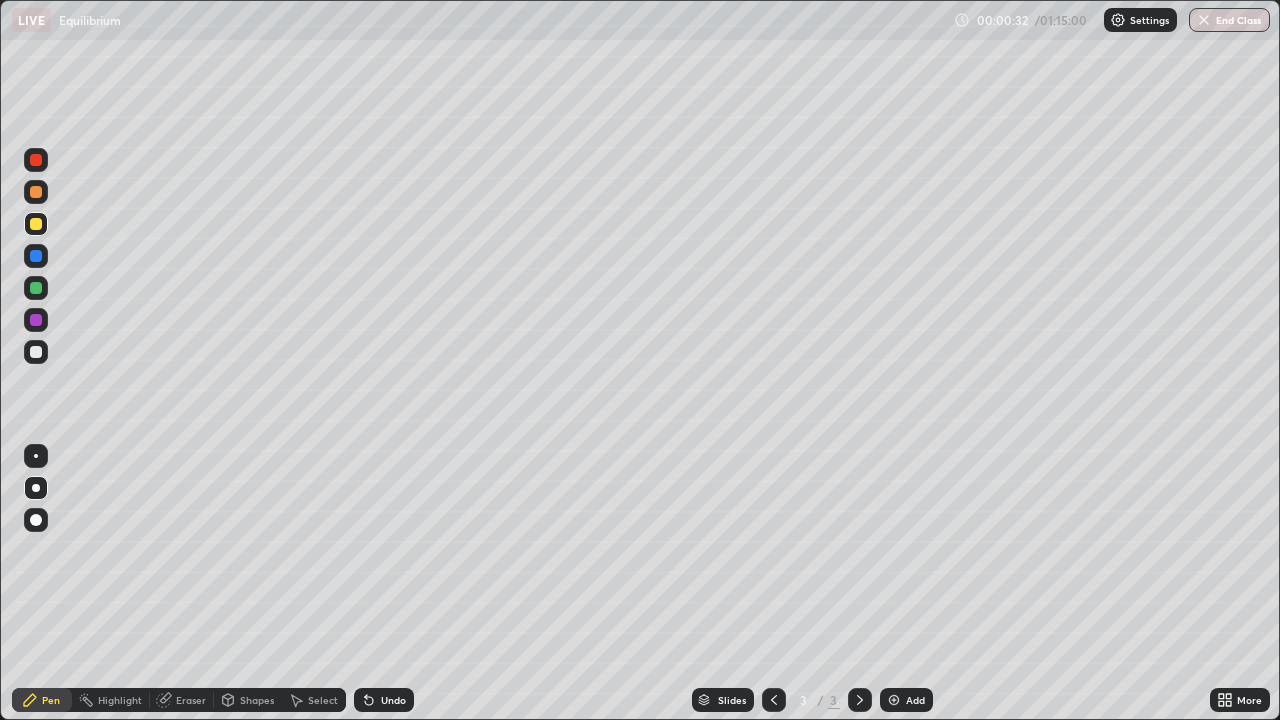 click on "Shapes" at bounding box center (257, 700) 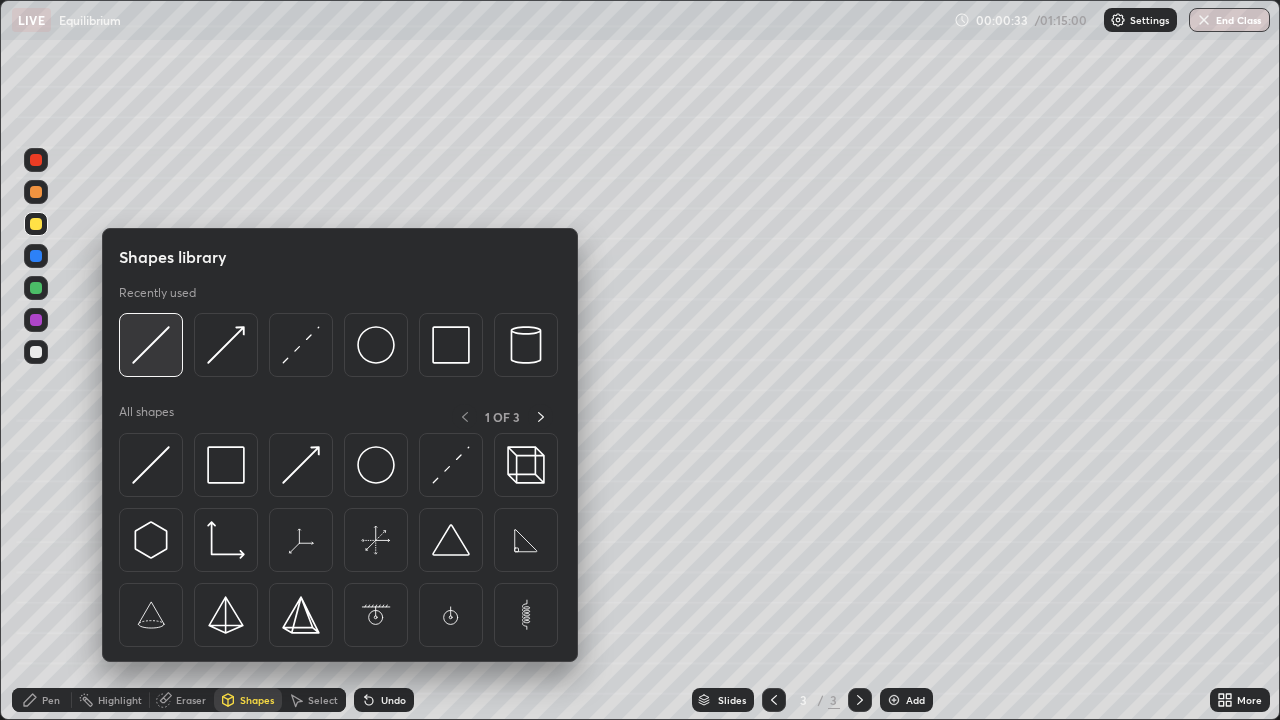 click at bounding box center (151, 345) 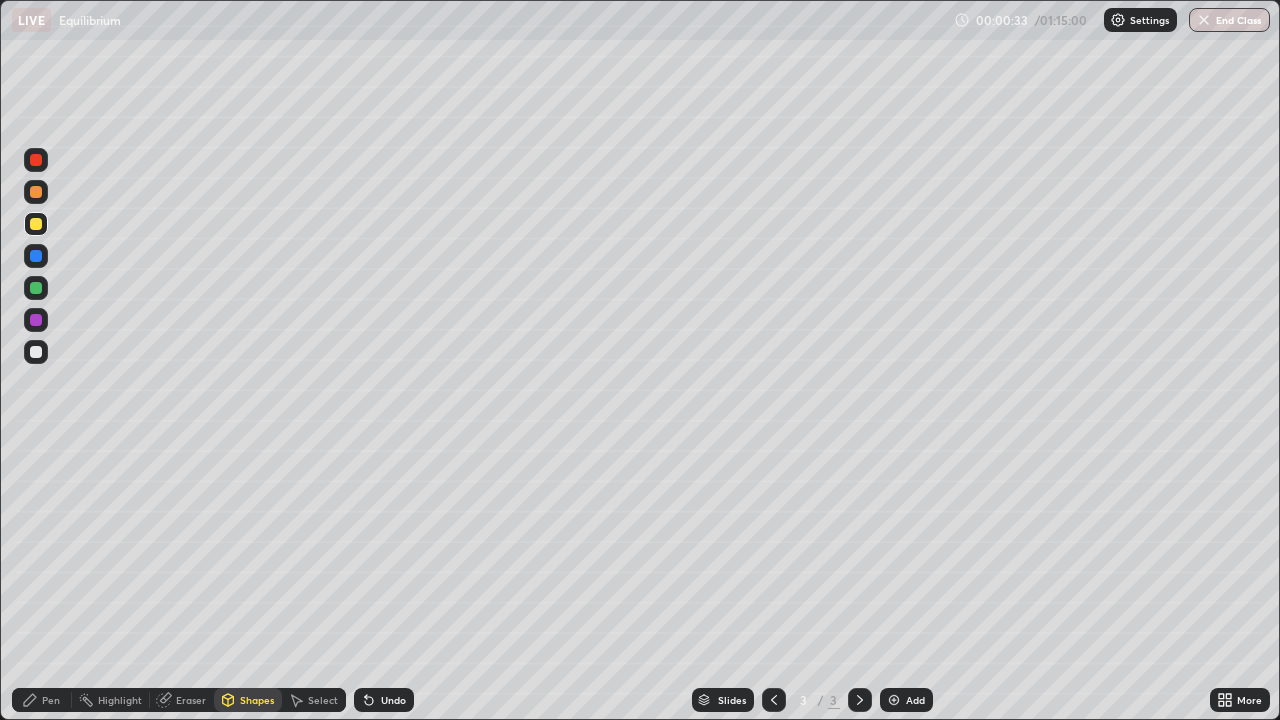 click at bounding box center [36, 352] 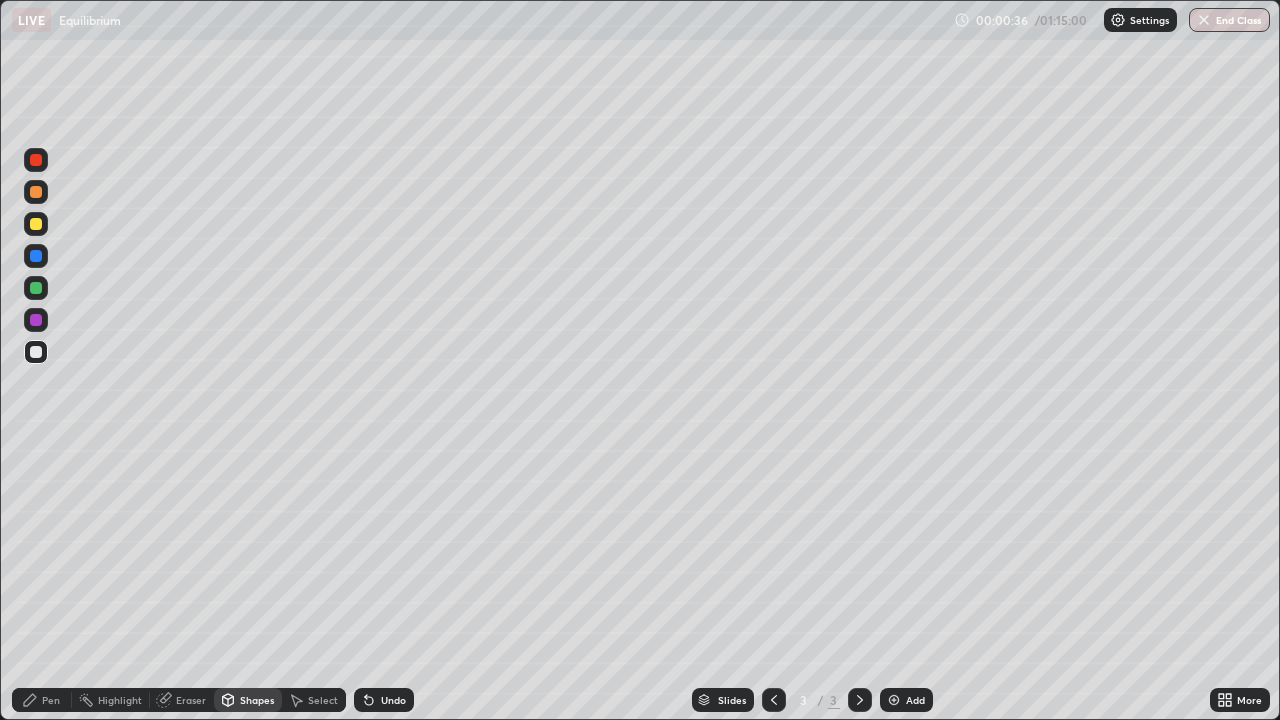 click on "Shapes" at bounding box center [257, 700] 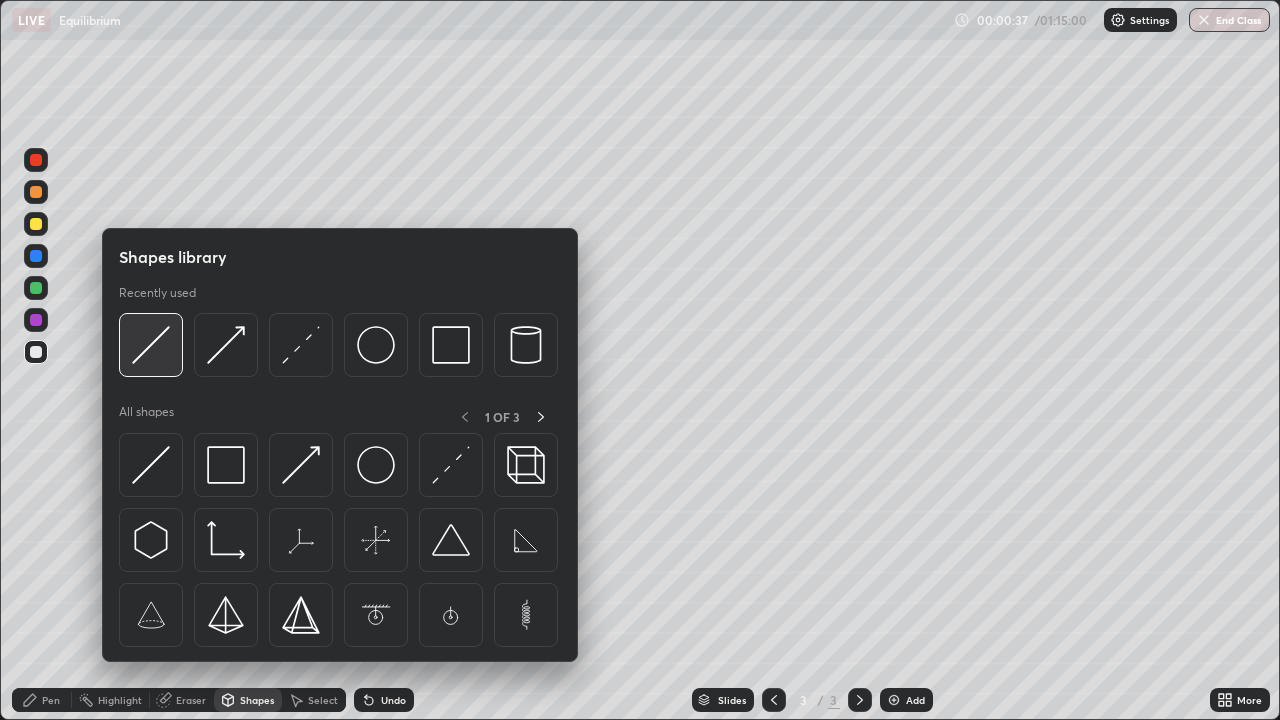click at bounding box center (151, 345) 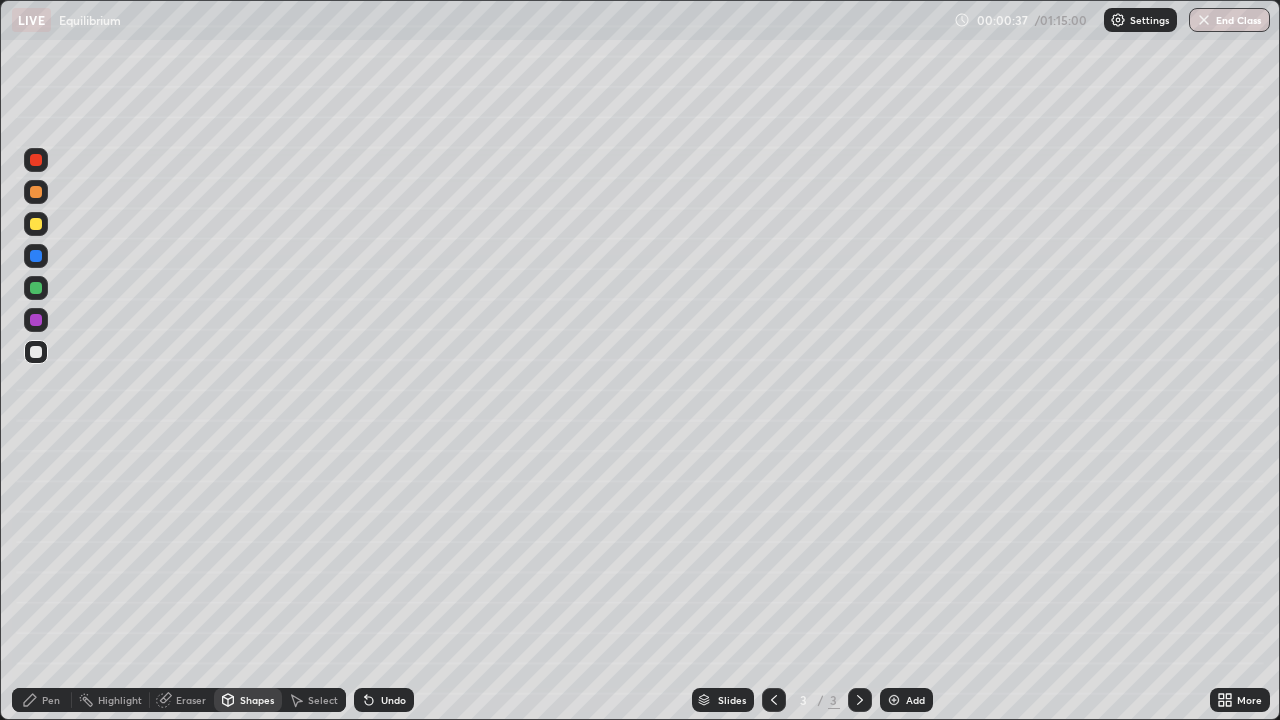 click at bounding box center [36, 224] 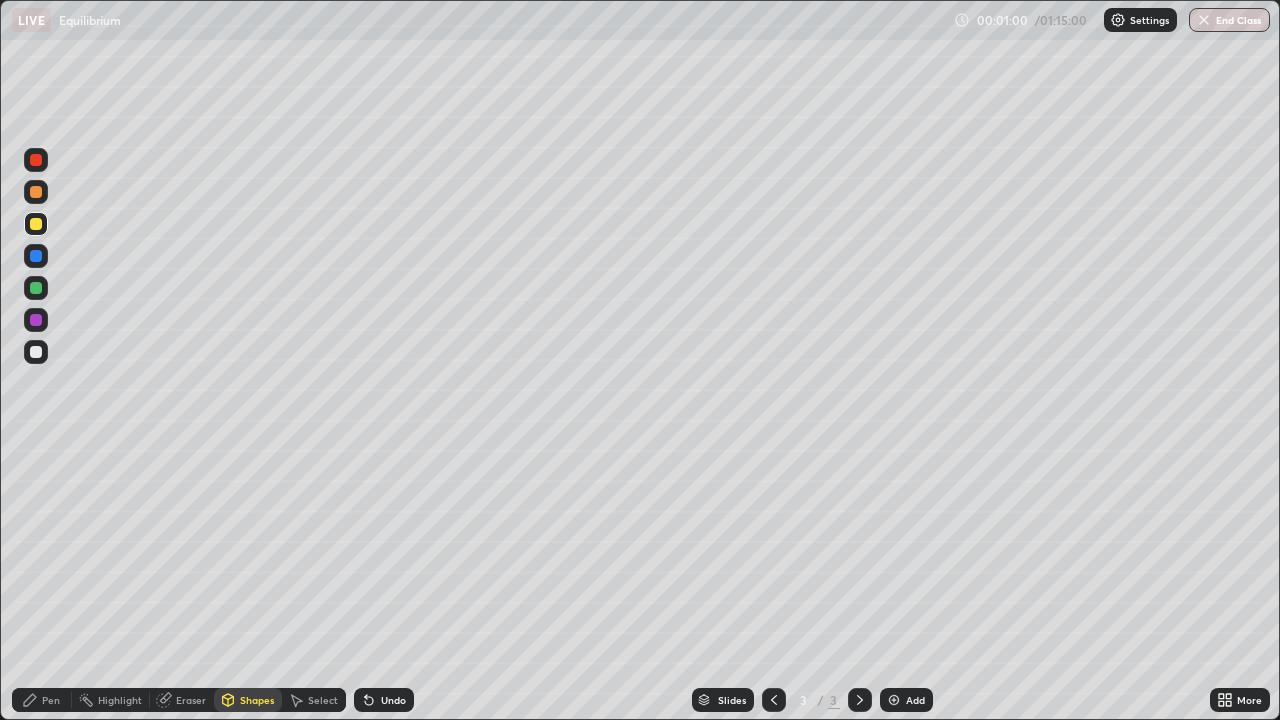 click on "Shapes" at bounding box center (257, 700) 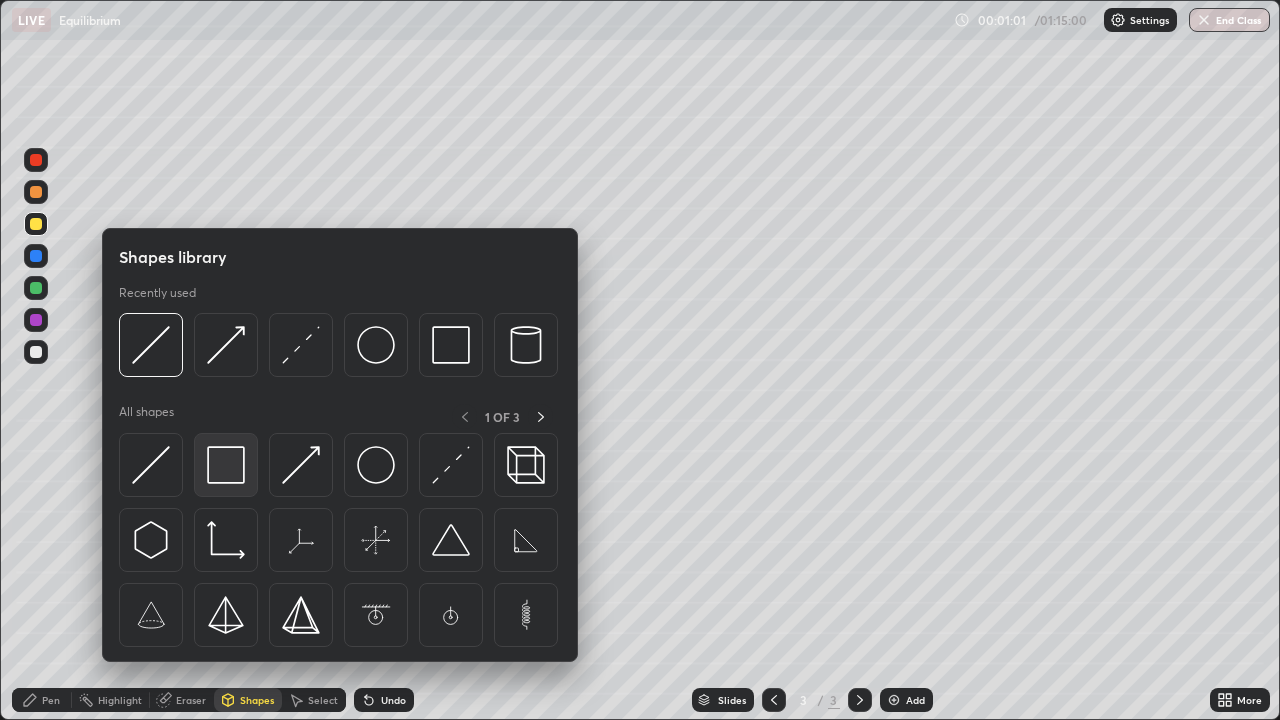 click at bounding box center (226, 465) 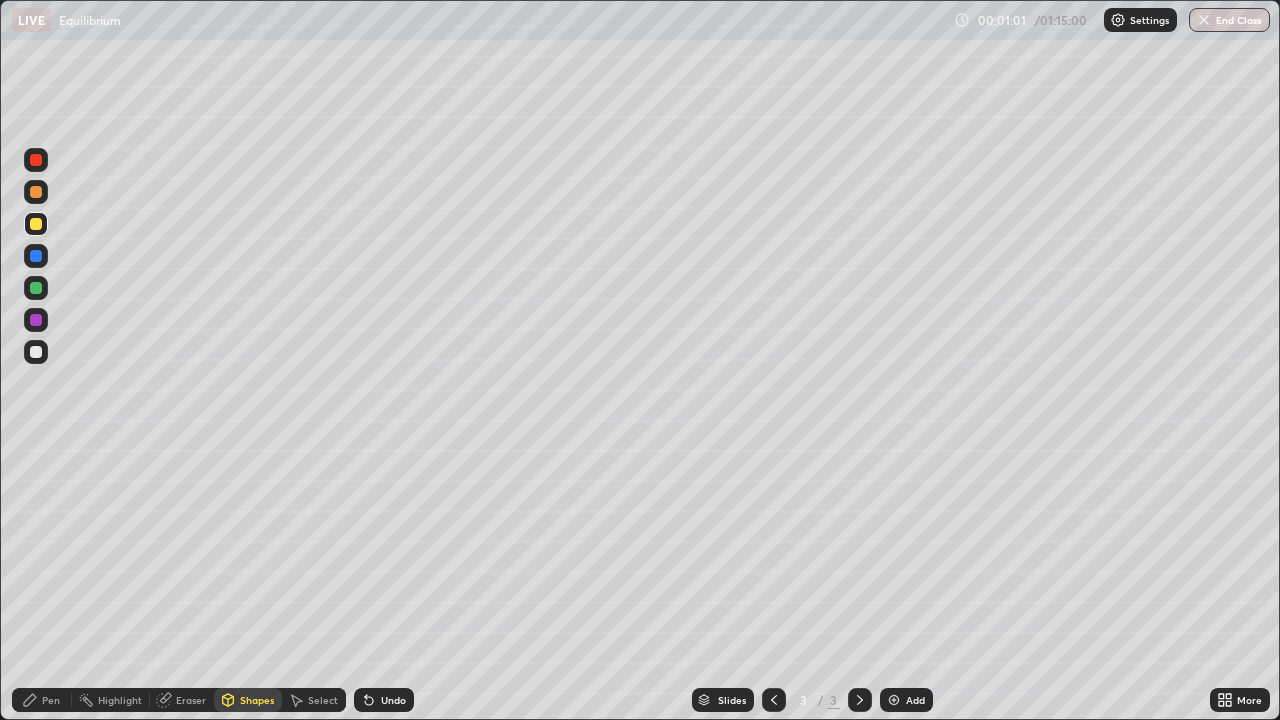click at bounding box center (36, 320) 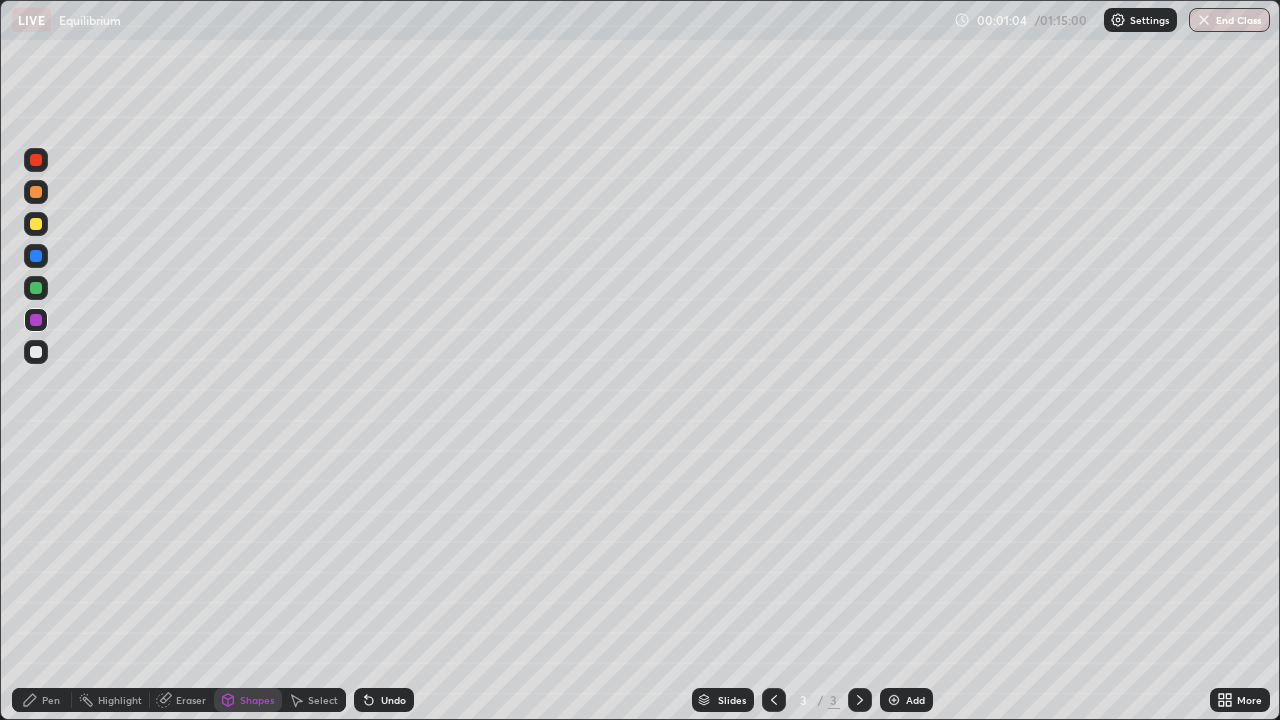 click on "Shapes" at bounding box center [257, 700] 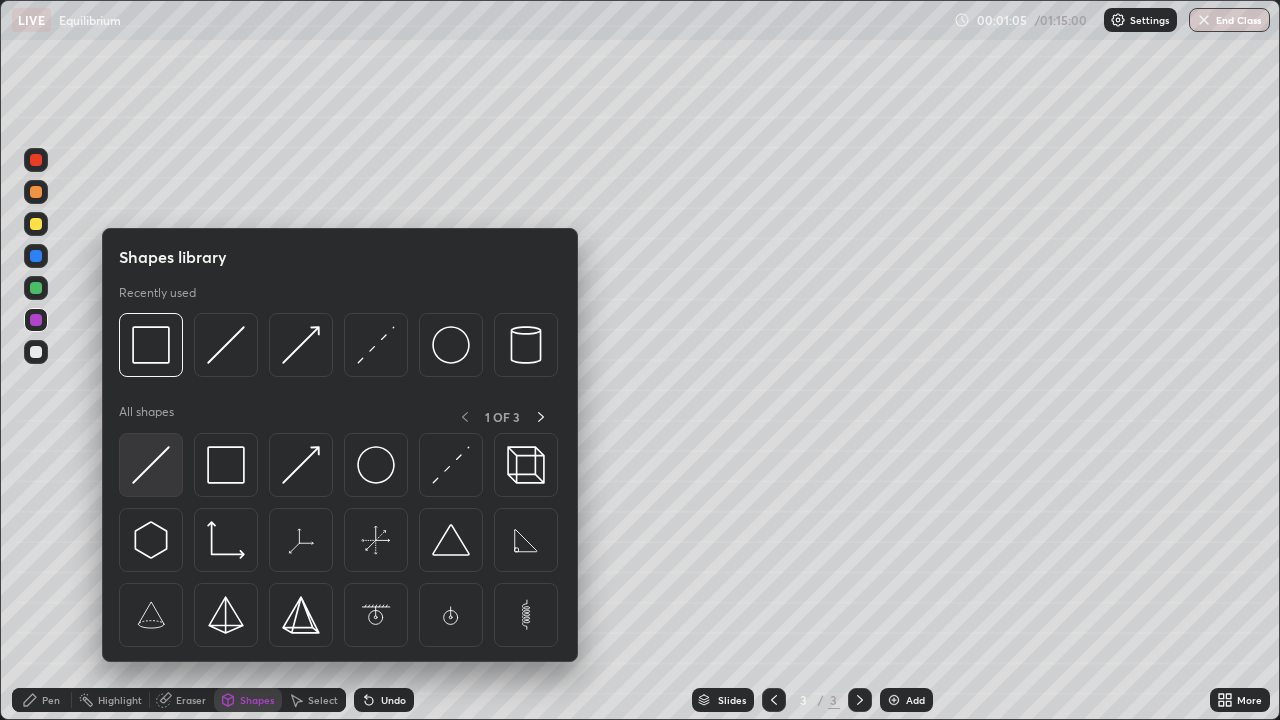 click at bounding box center [151, 465] 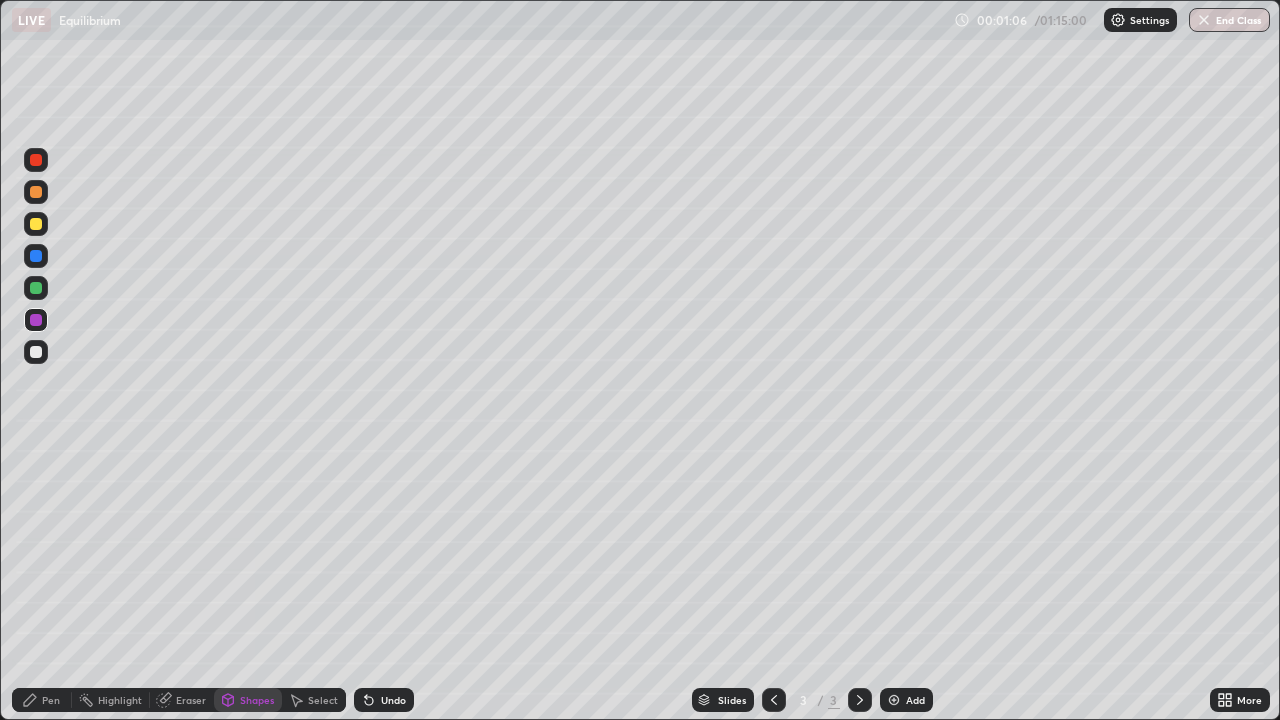 click at bounding box center (36, 224) 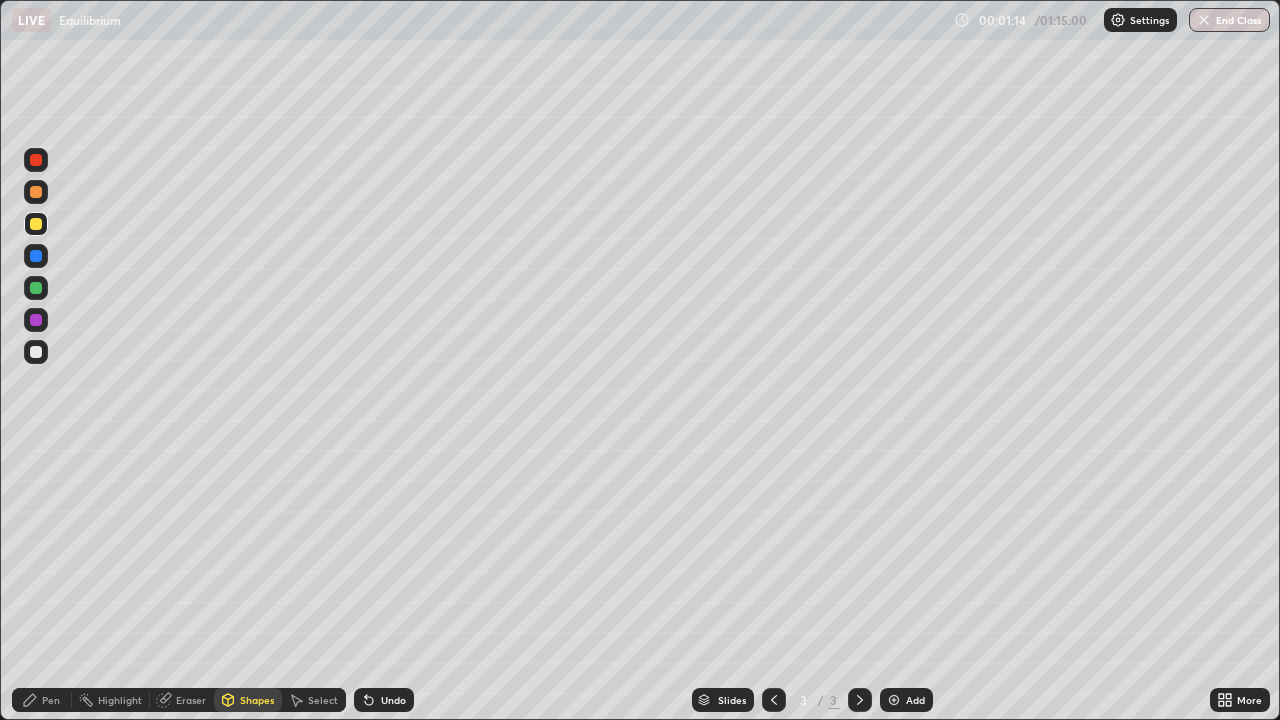click on "Shapes" at bounding box center (257, 700) 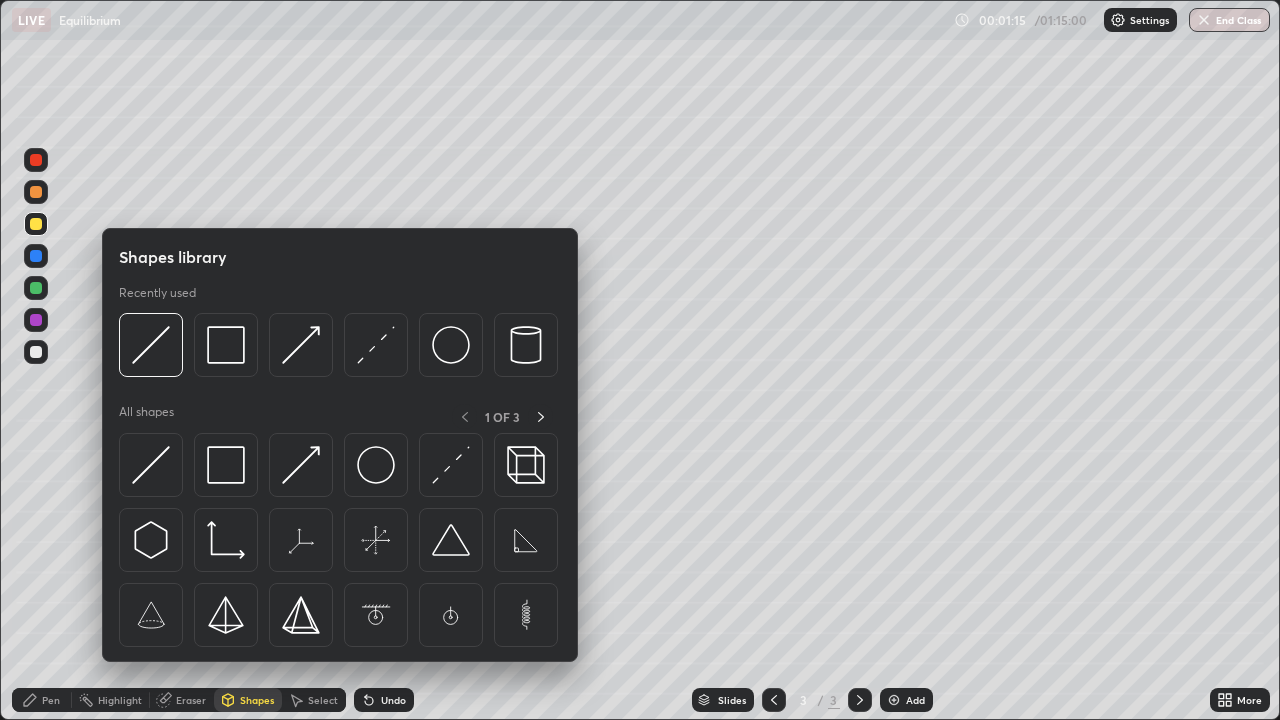 click at bounding box center (36, 320) 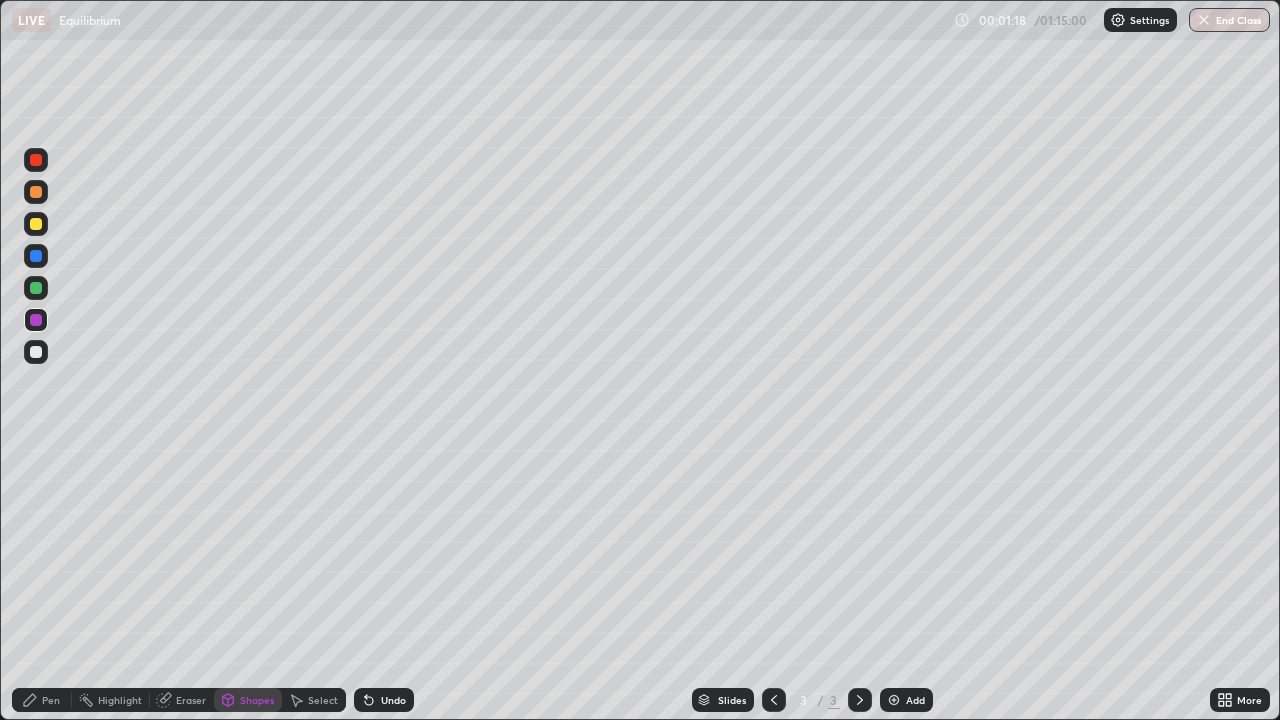 click on "Undo" at bounding box center (384, 700) 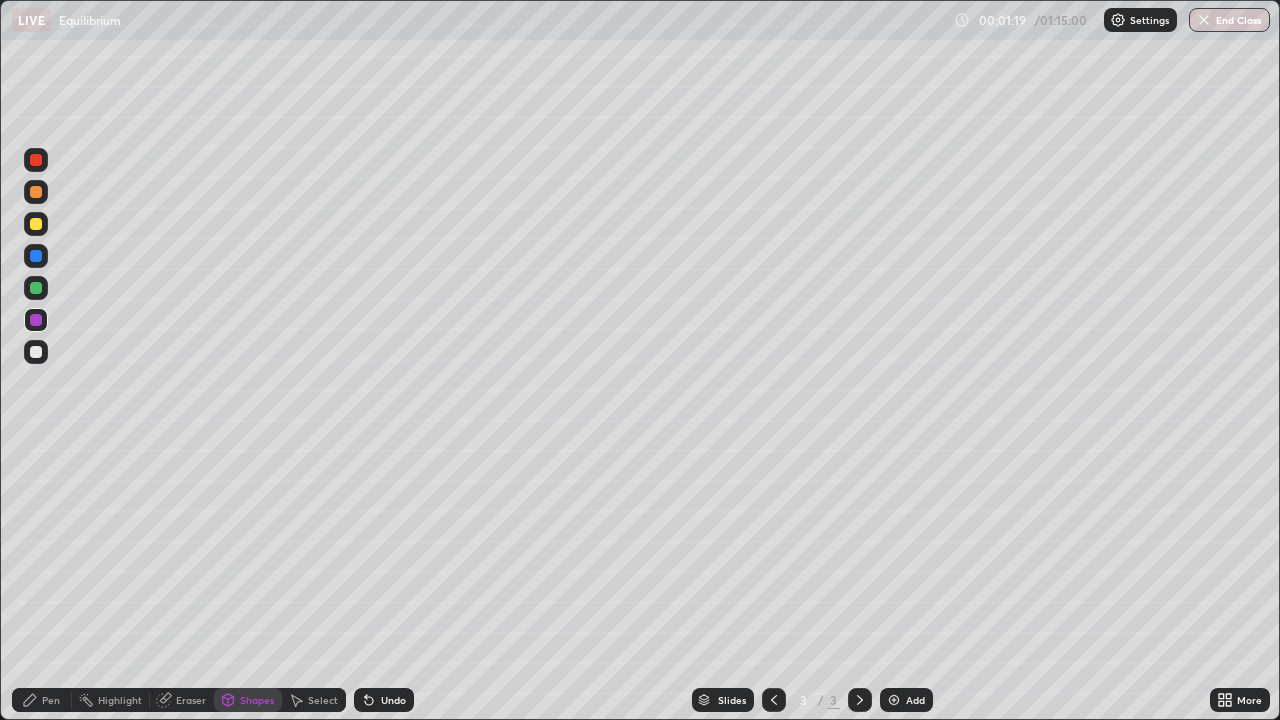 click on "Undo" at bounding box center (393, 700) 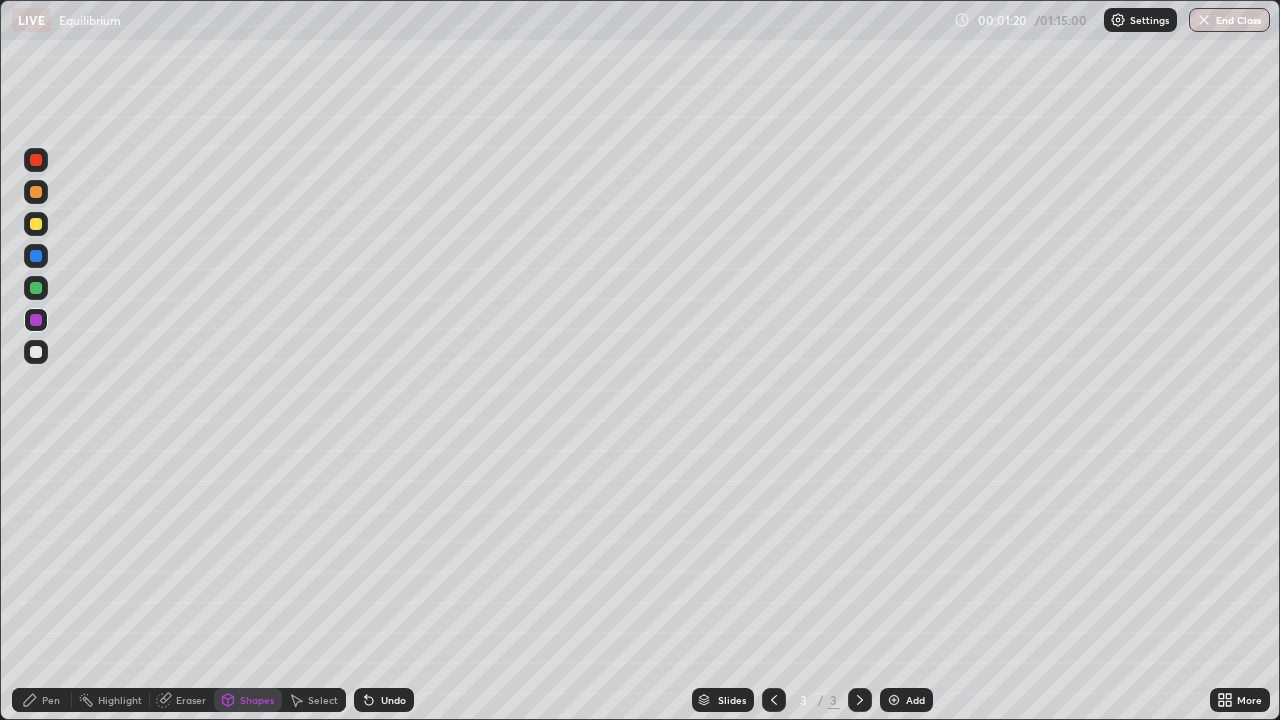 click on "Undo" at bounding box center [384, 700] 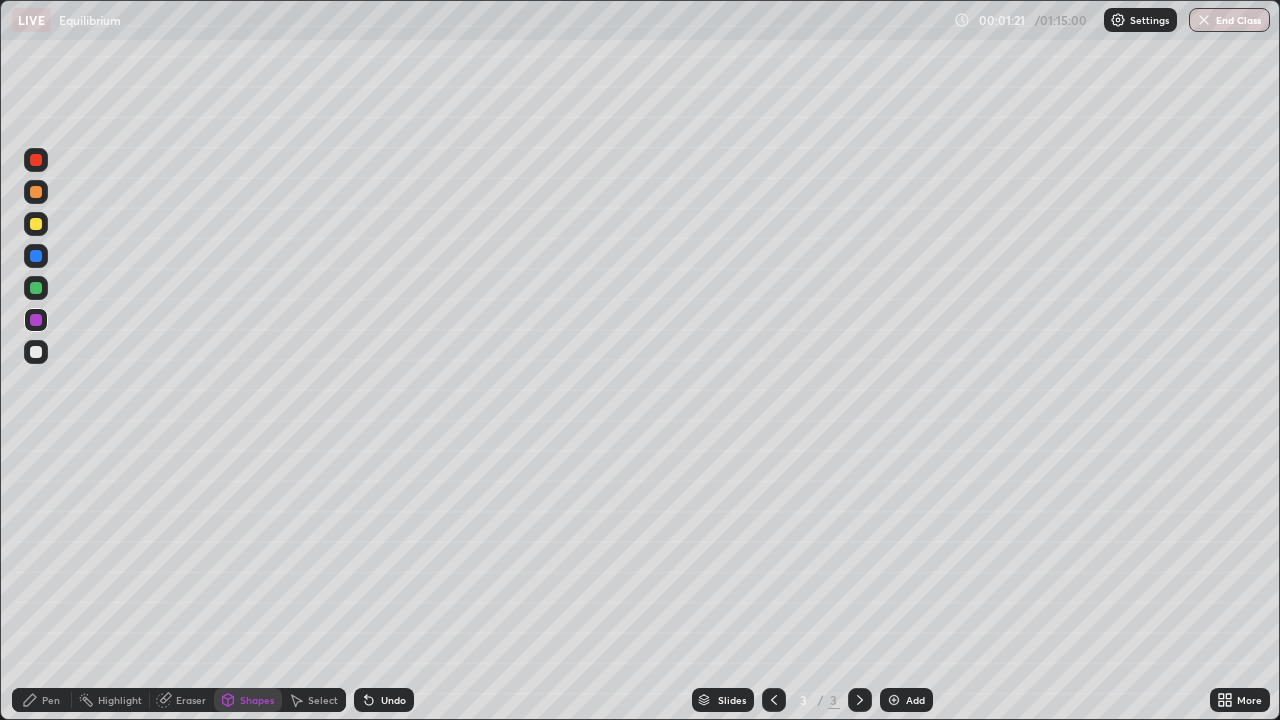 click on "Shapes" at bounding box center [248, 700] 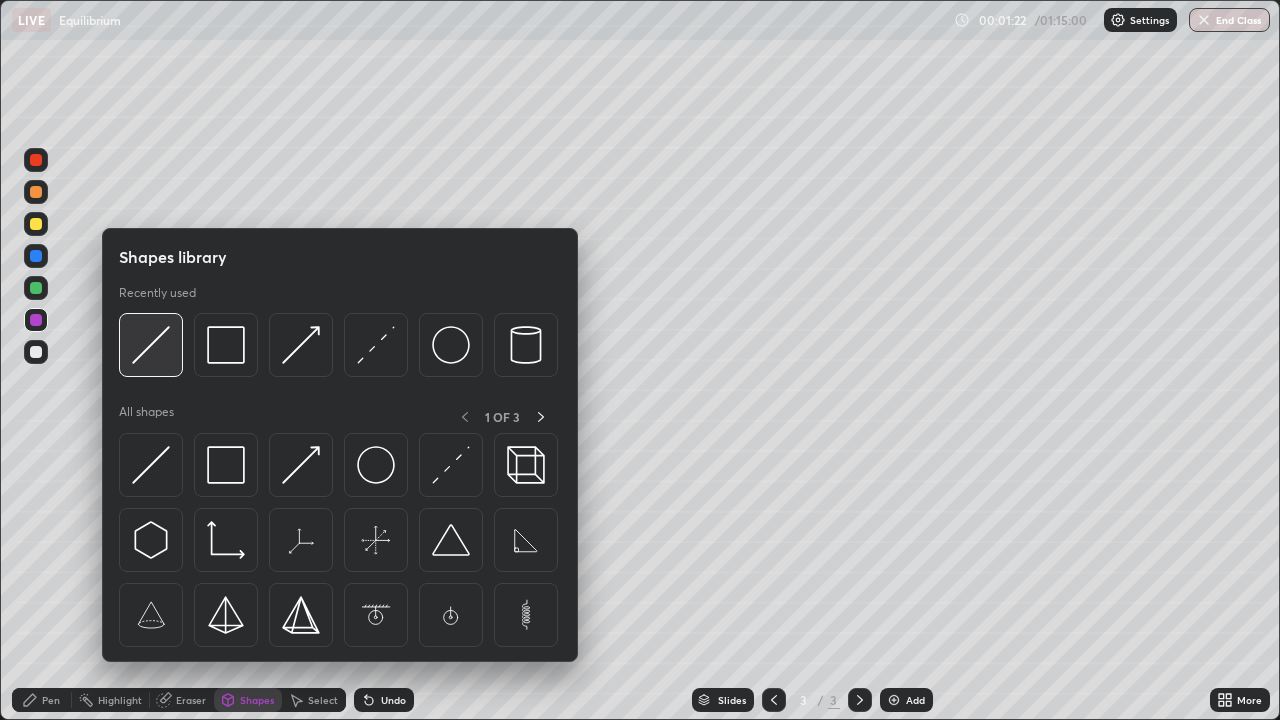 click at bounding box center [151, 345] 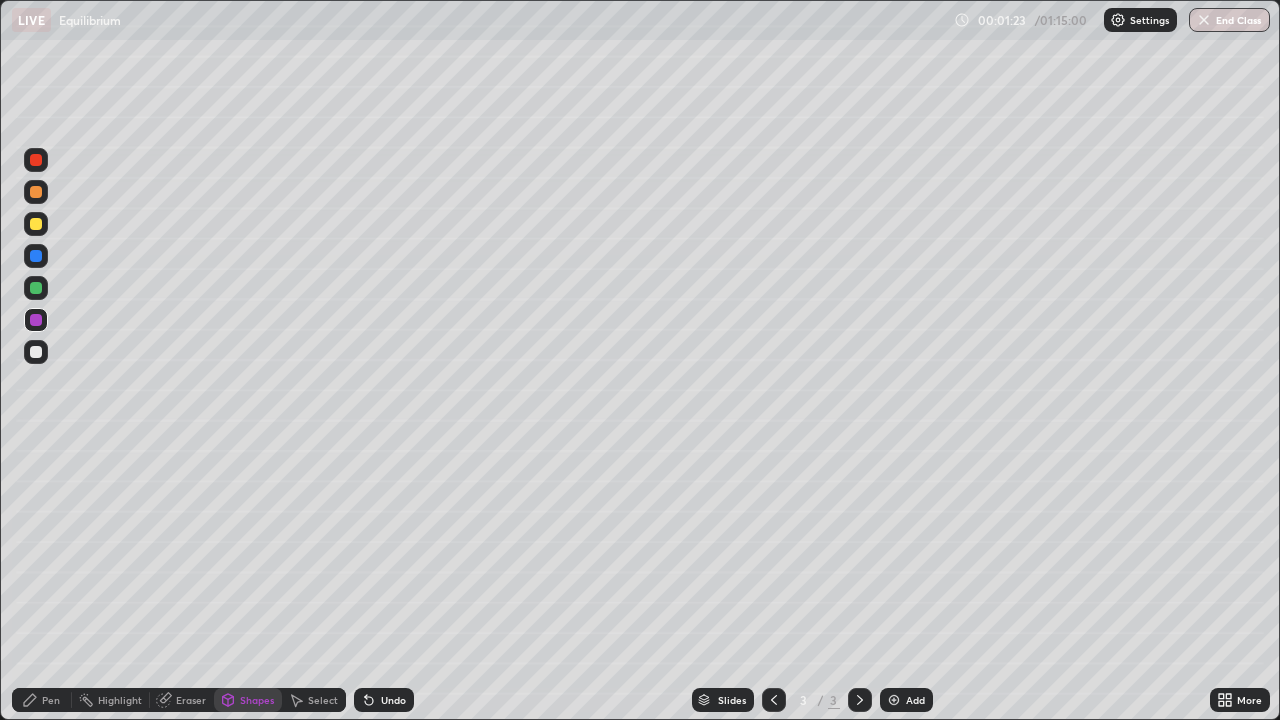 click at bounding box center (36, 256) 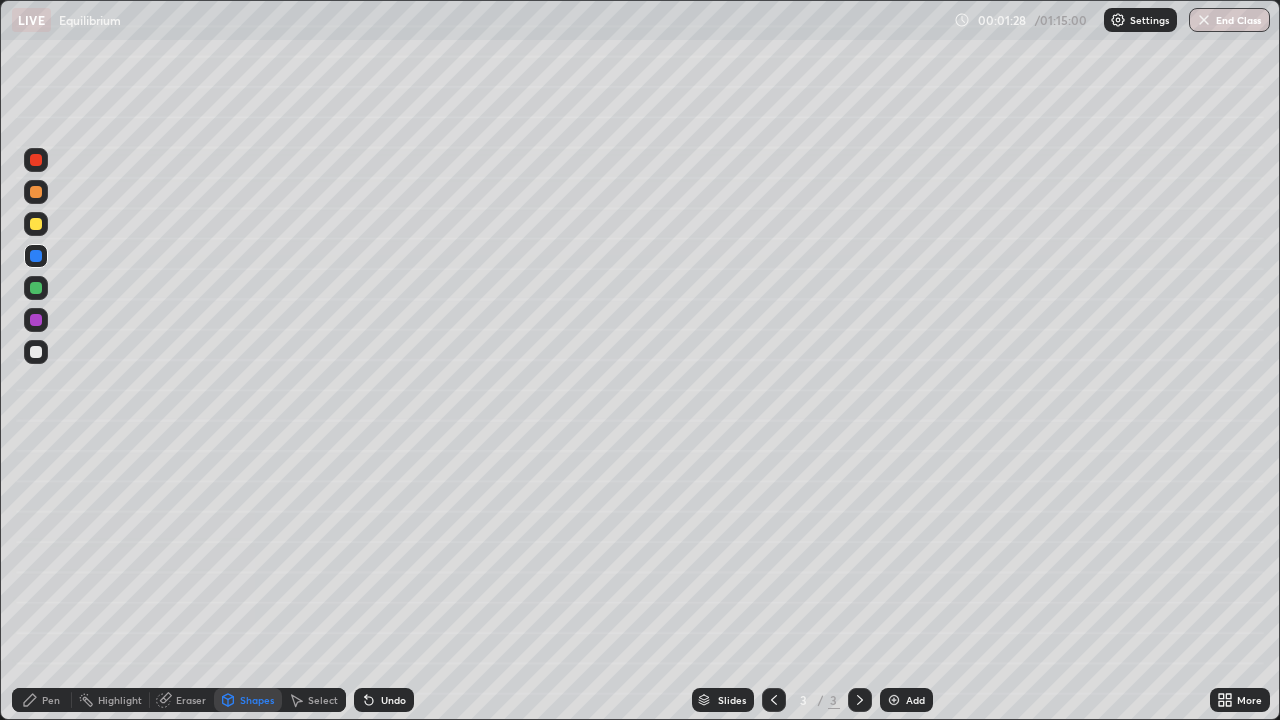 click on "Shapes" at bounding box center [257, 700] 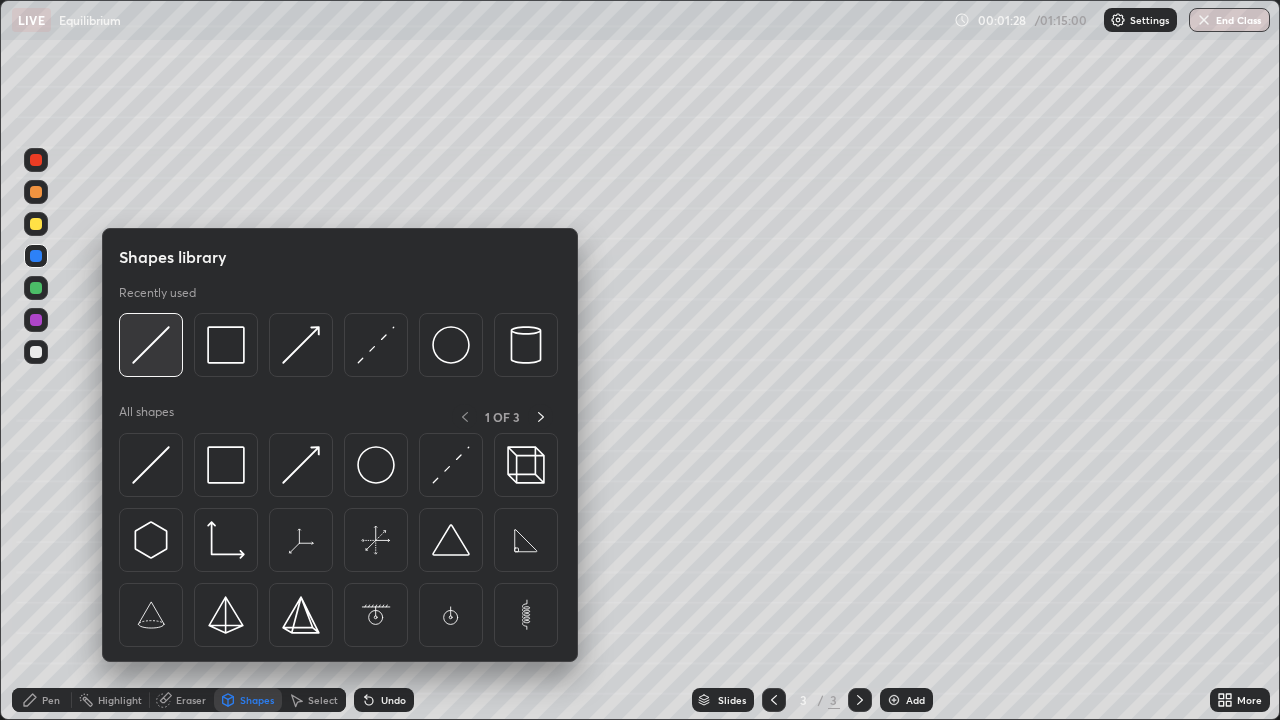 click at bounding box center [151, 345] 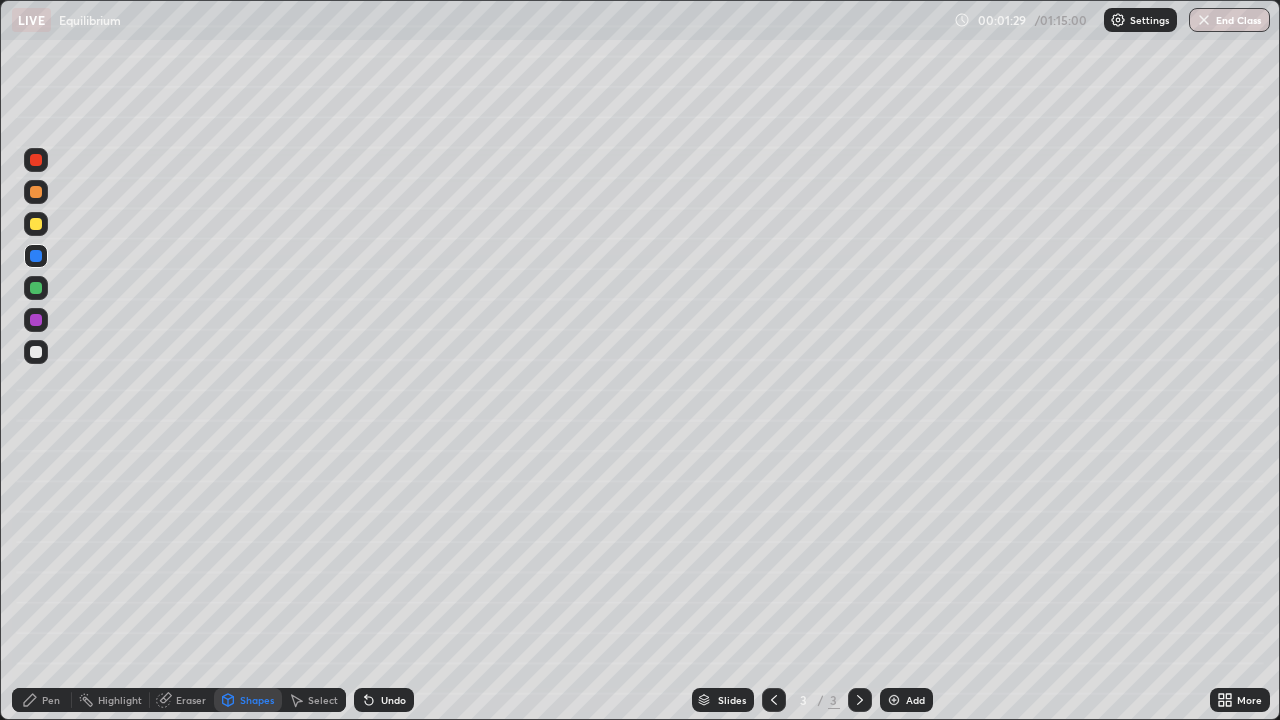 click at bounding box center (36, 352) 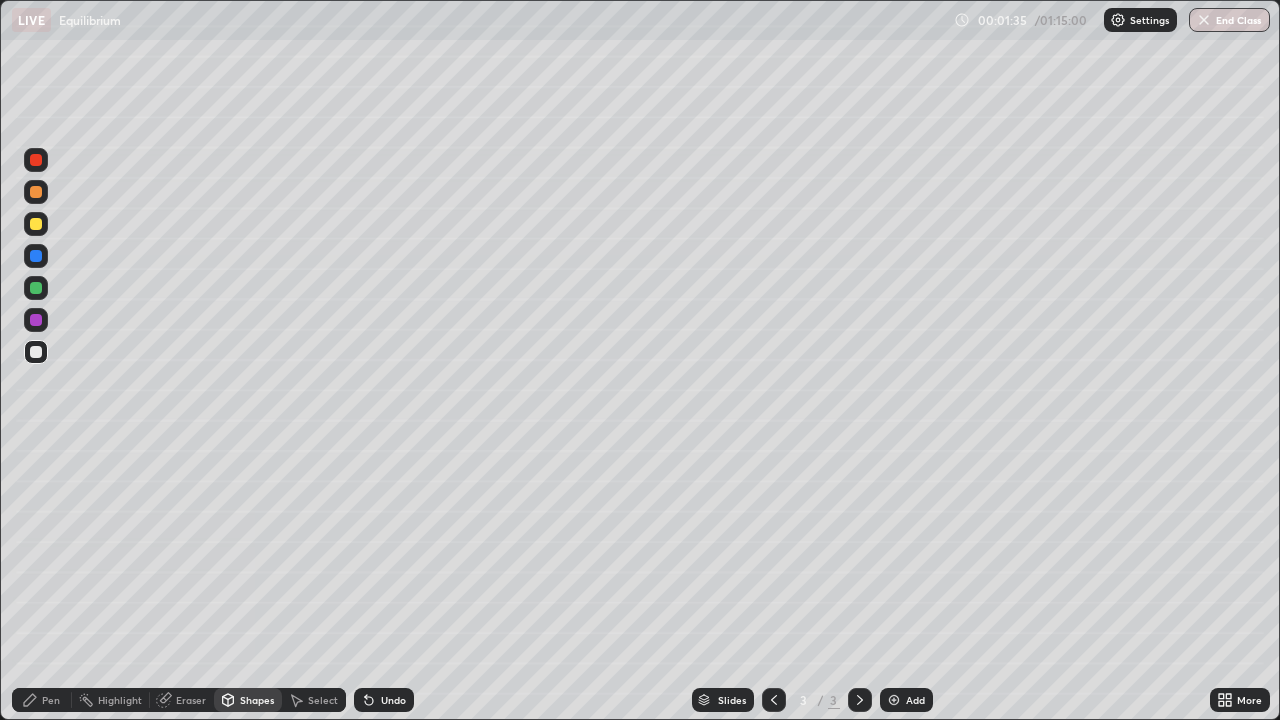 click on "Pen" at bounding box center [42, 700] 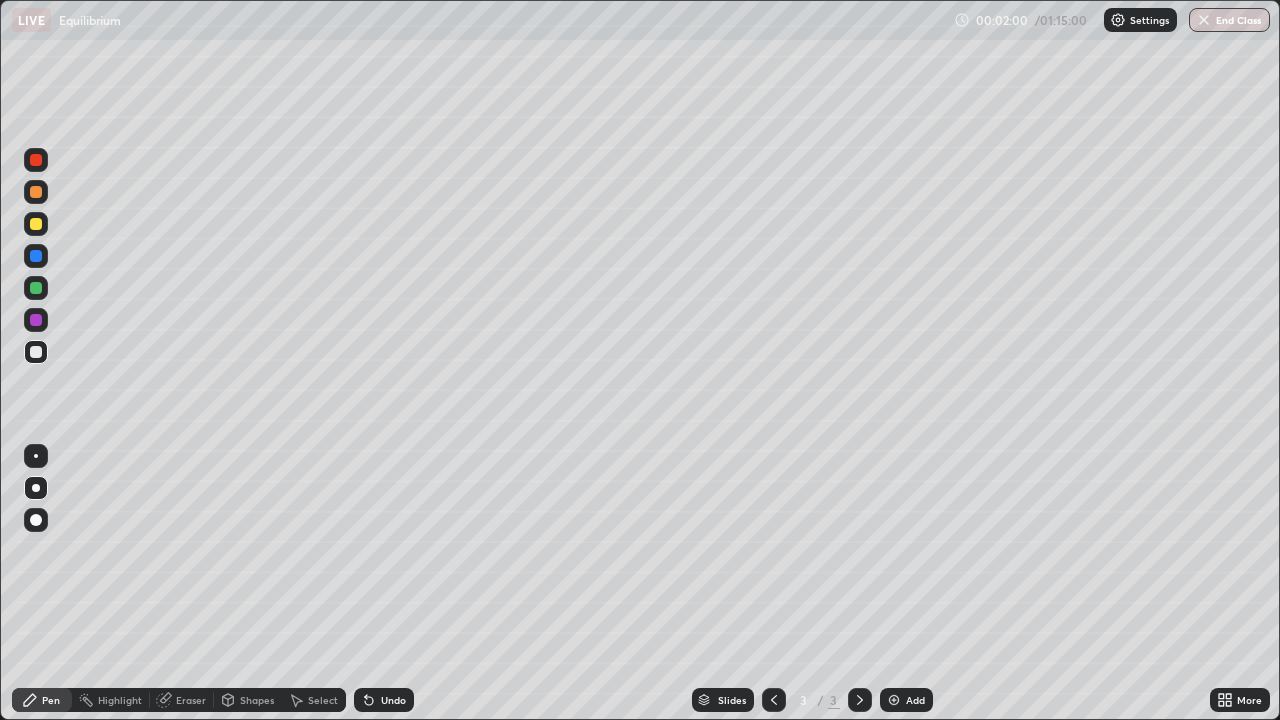 click at bounding box center (36, 288) 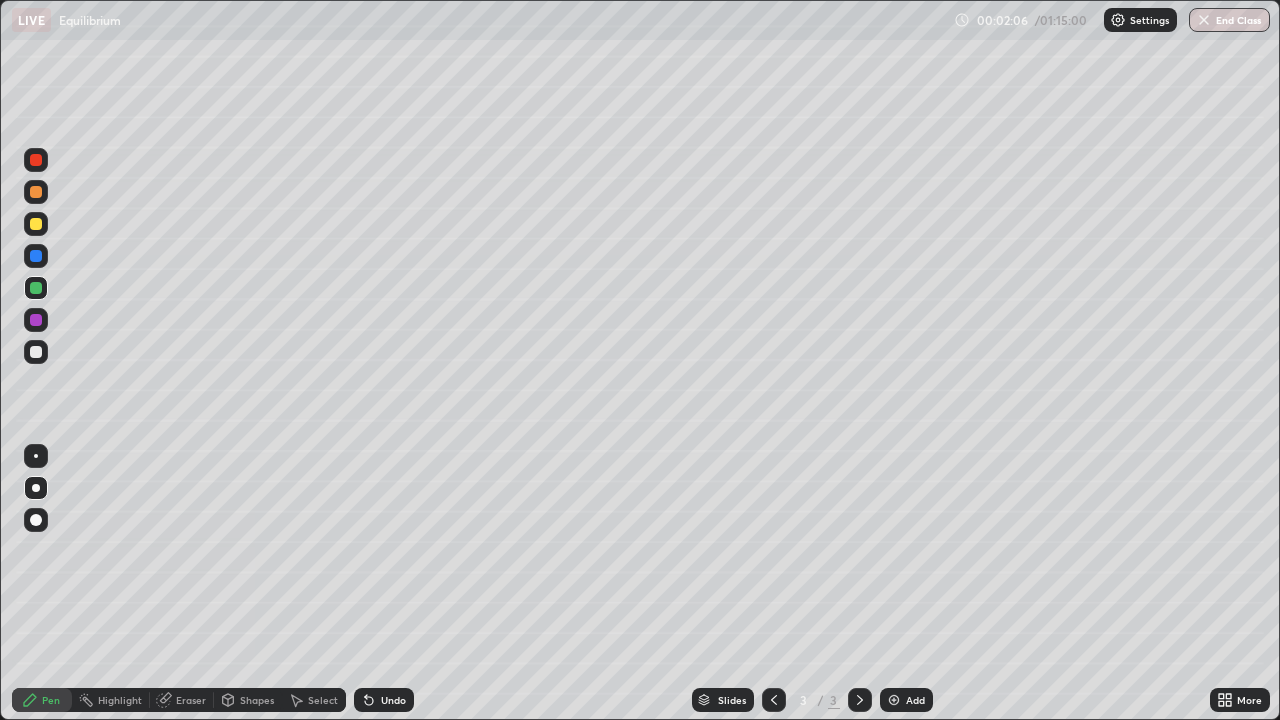 click on "Undo" at bounding box center (384, 700) 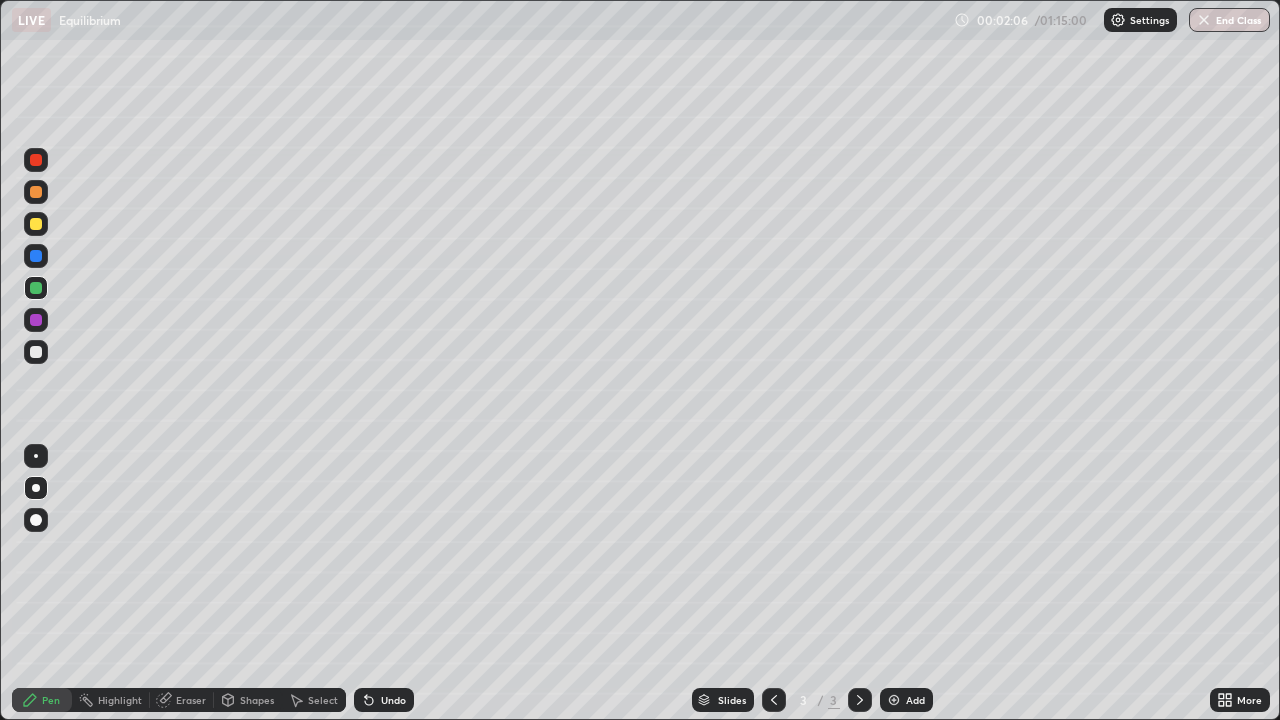click on "Undo" at bounding box center [393, 700] 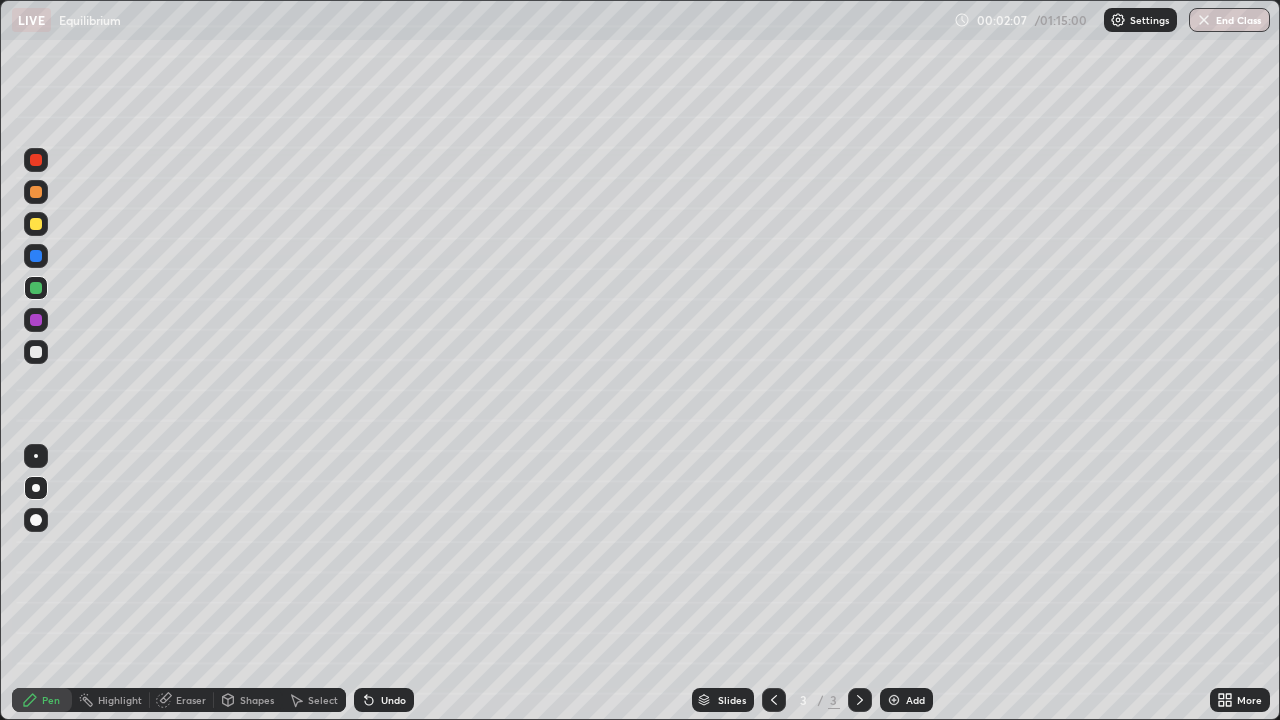 click on "Undo" at bounding box center [393, 700] 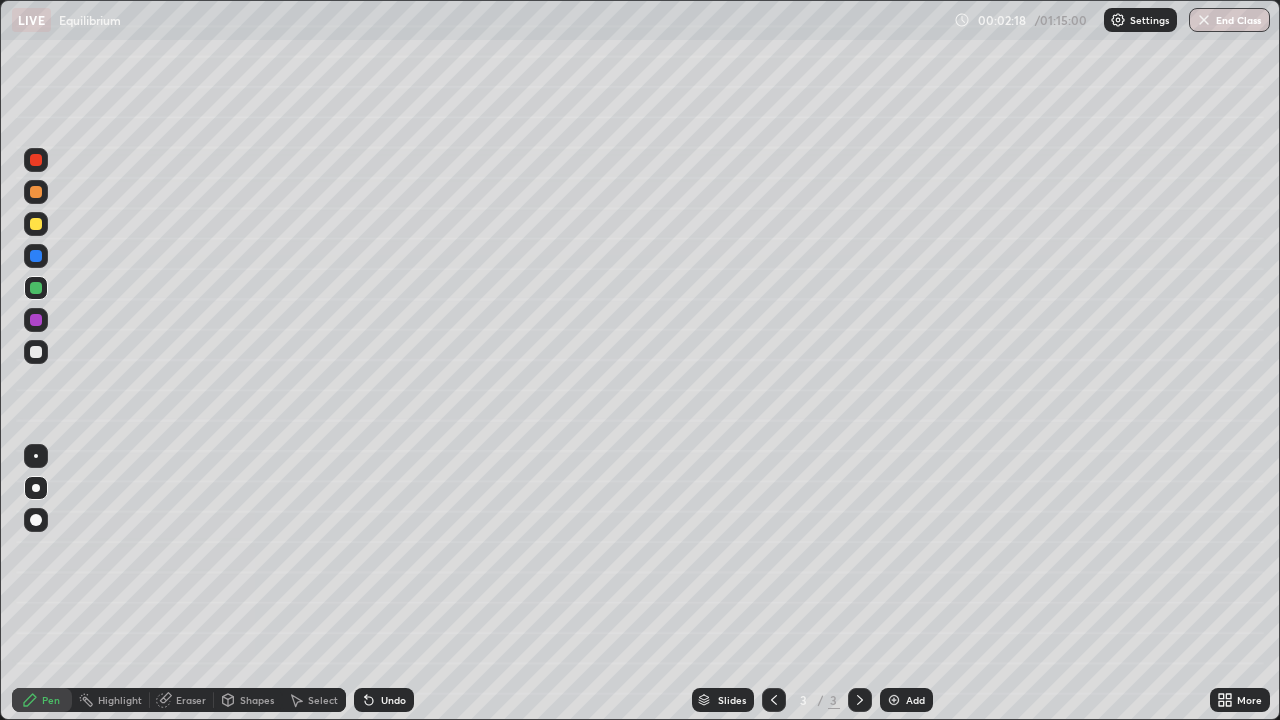 click at bounding box center (36, 352) 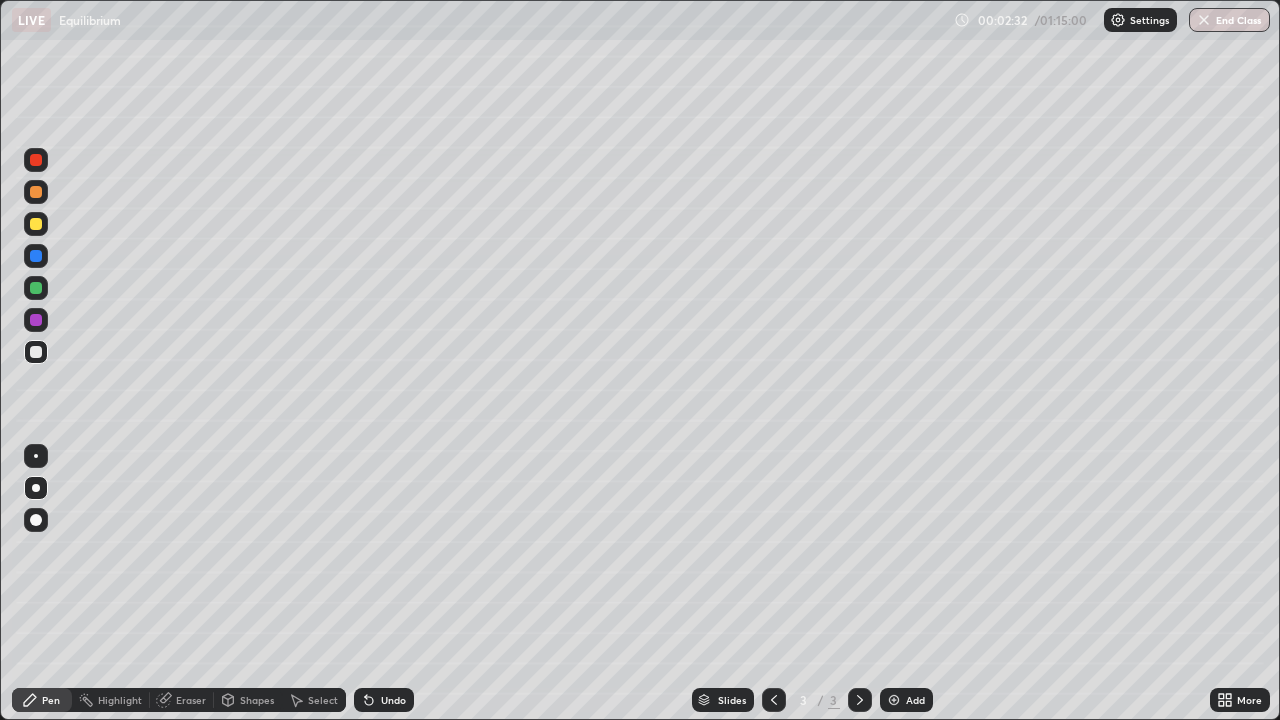 click at bounding box center [36, 192] 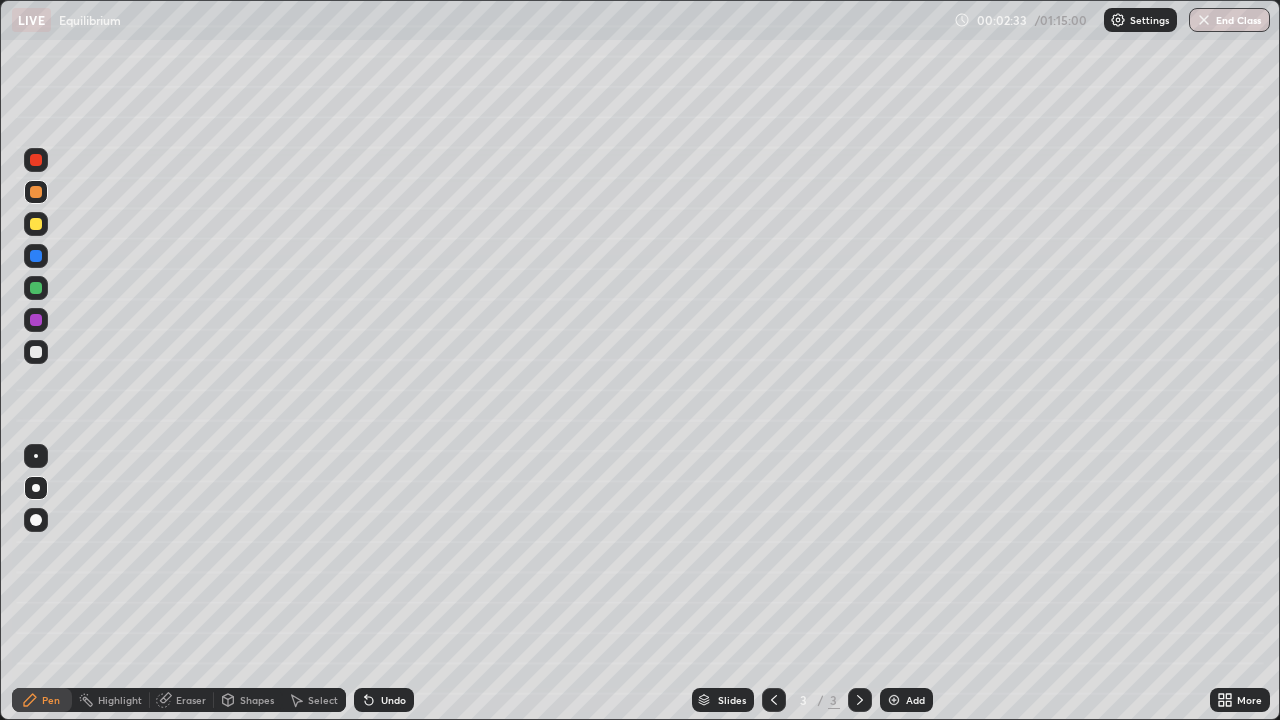 click at bounding box center [36, 160] 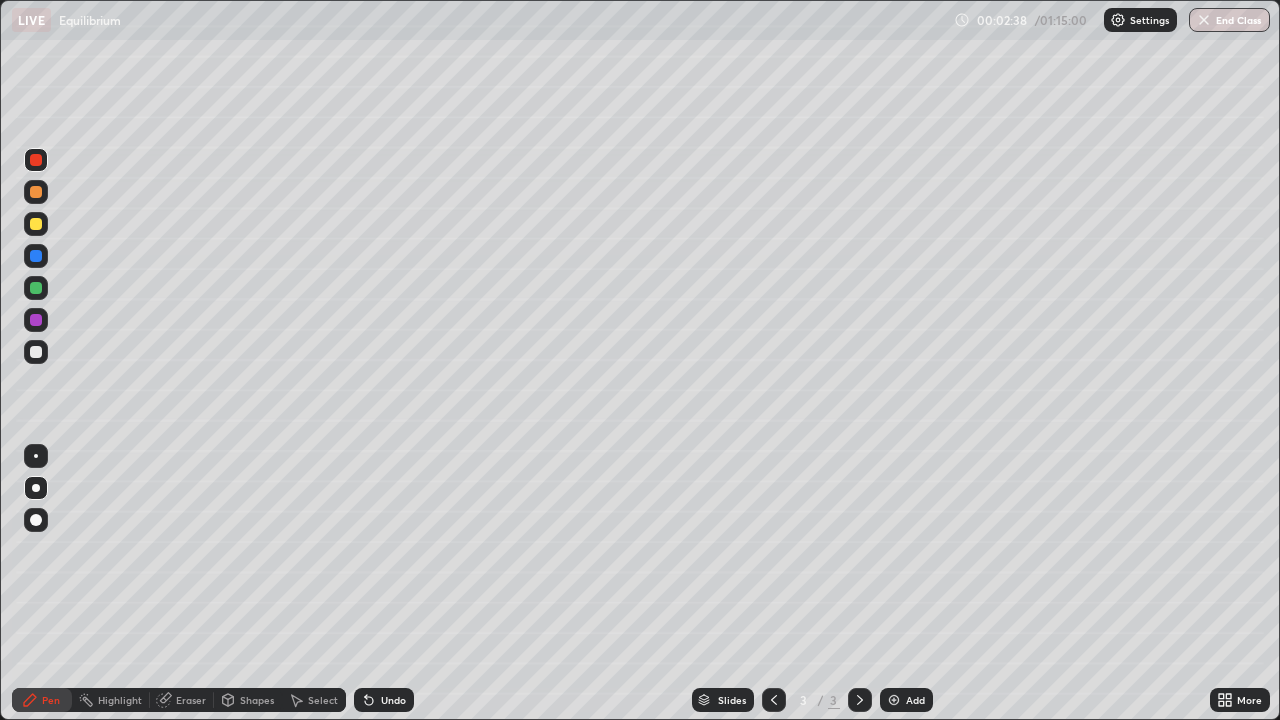click at bounding box center [36, 352] 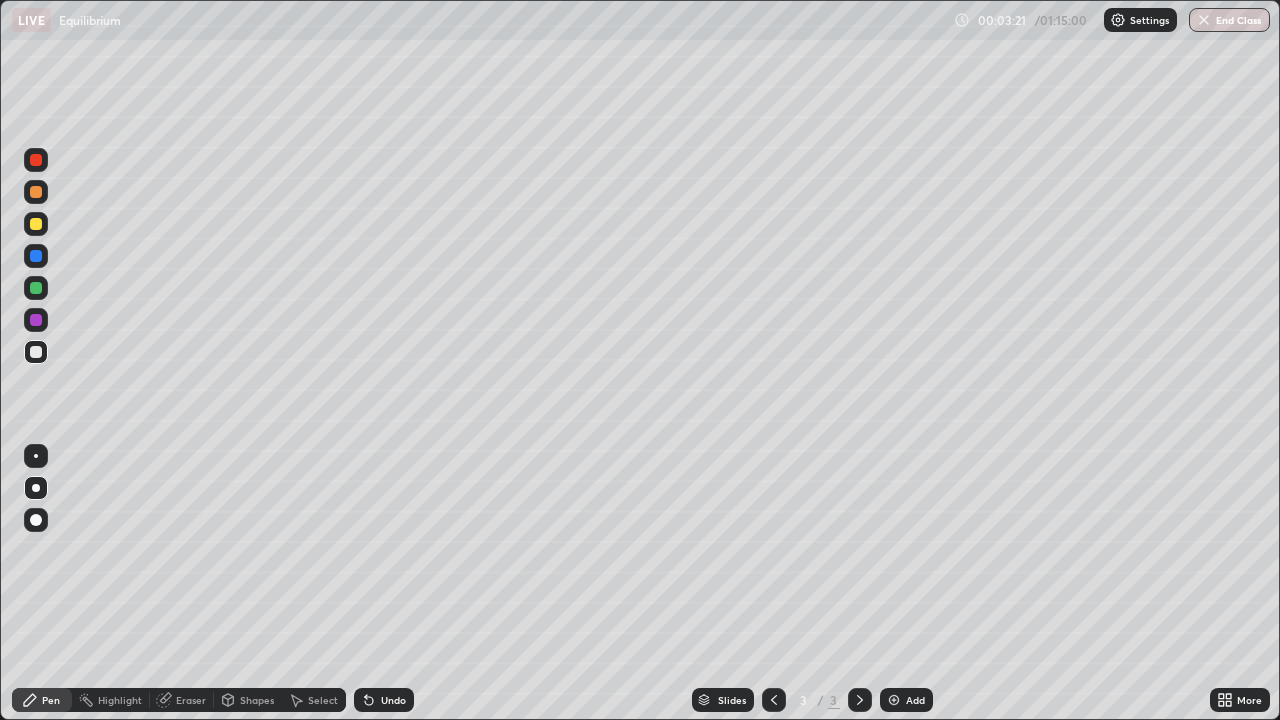 click at bounding box center (36, 224) 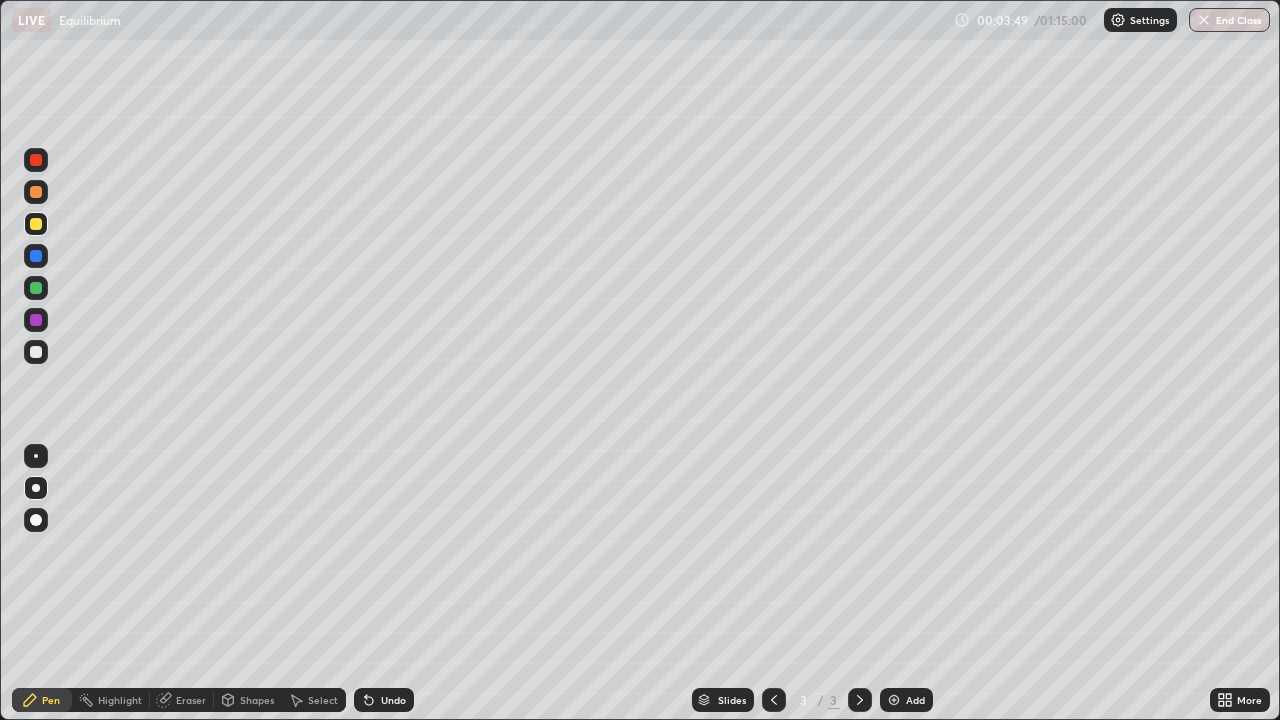 click at bounding box center [36, 352] 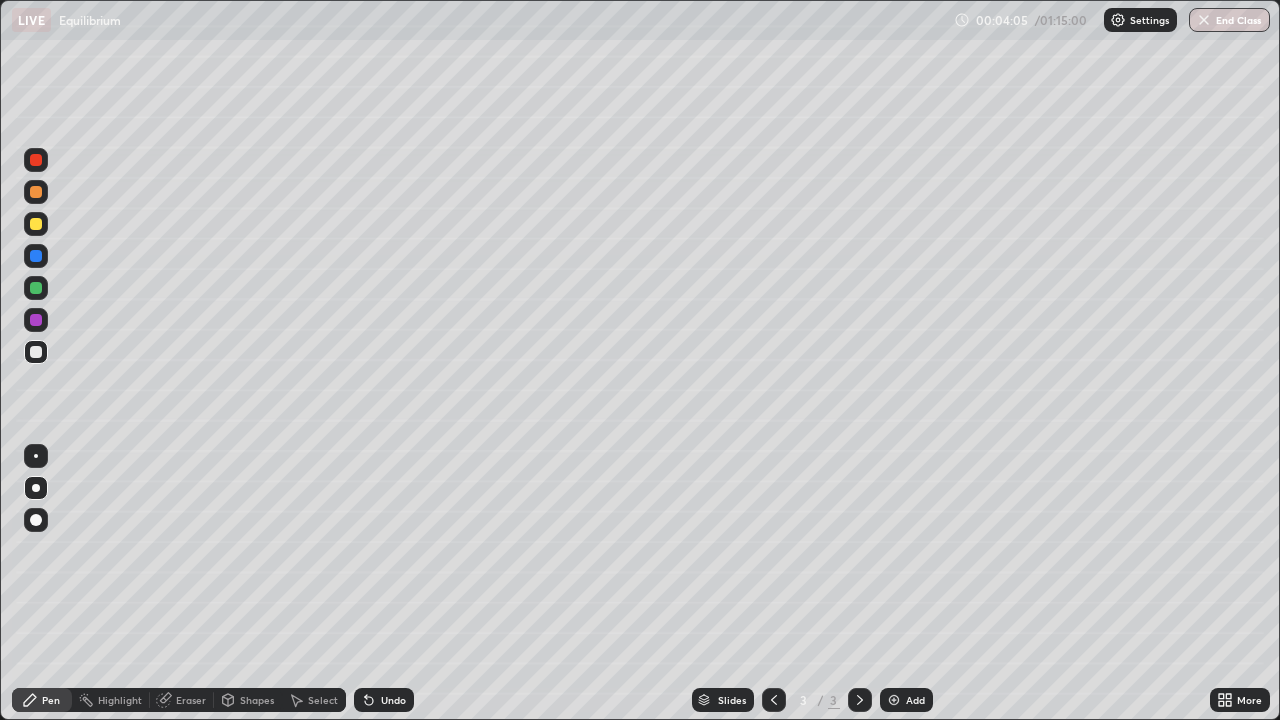 click at bounding box center (36, 192) 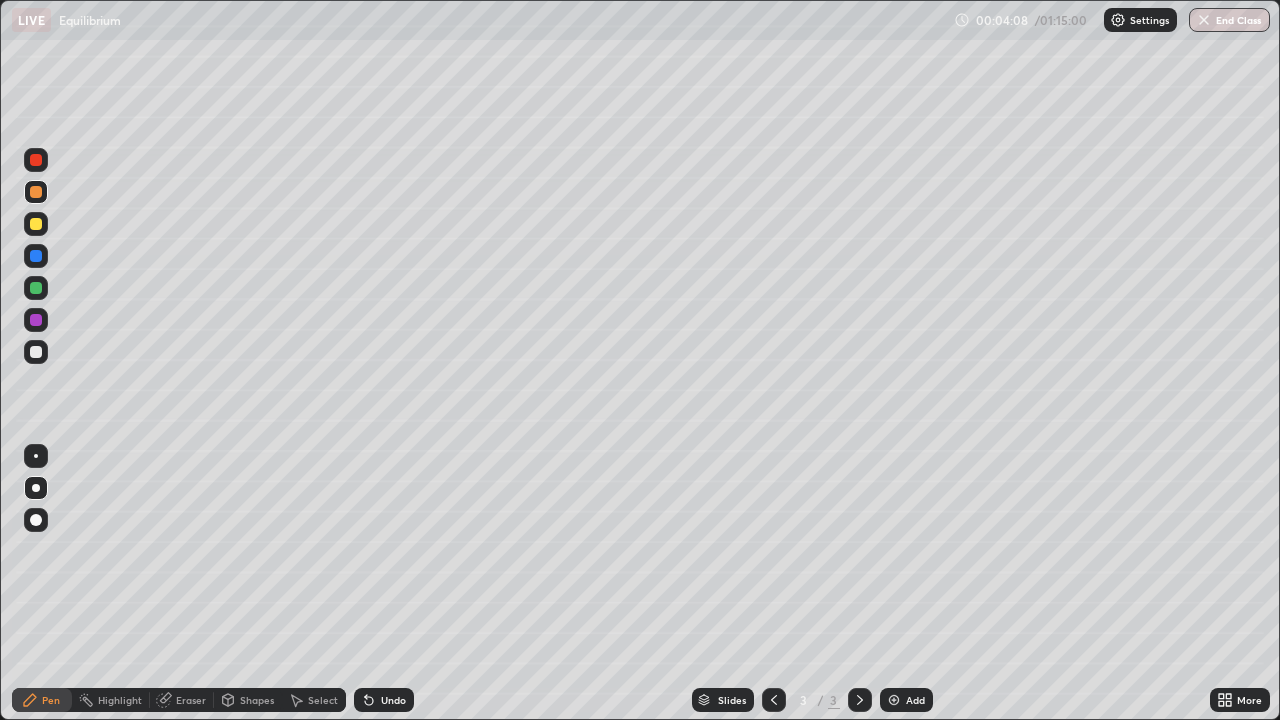 click on "Shapes" at bounding box center (257, 700) 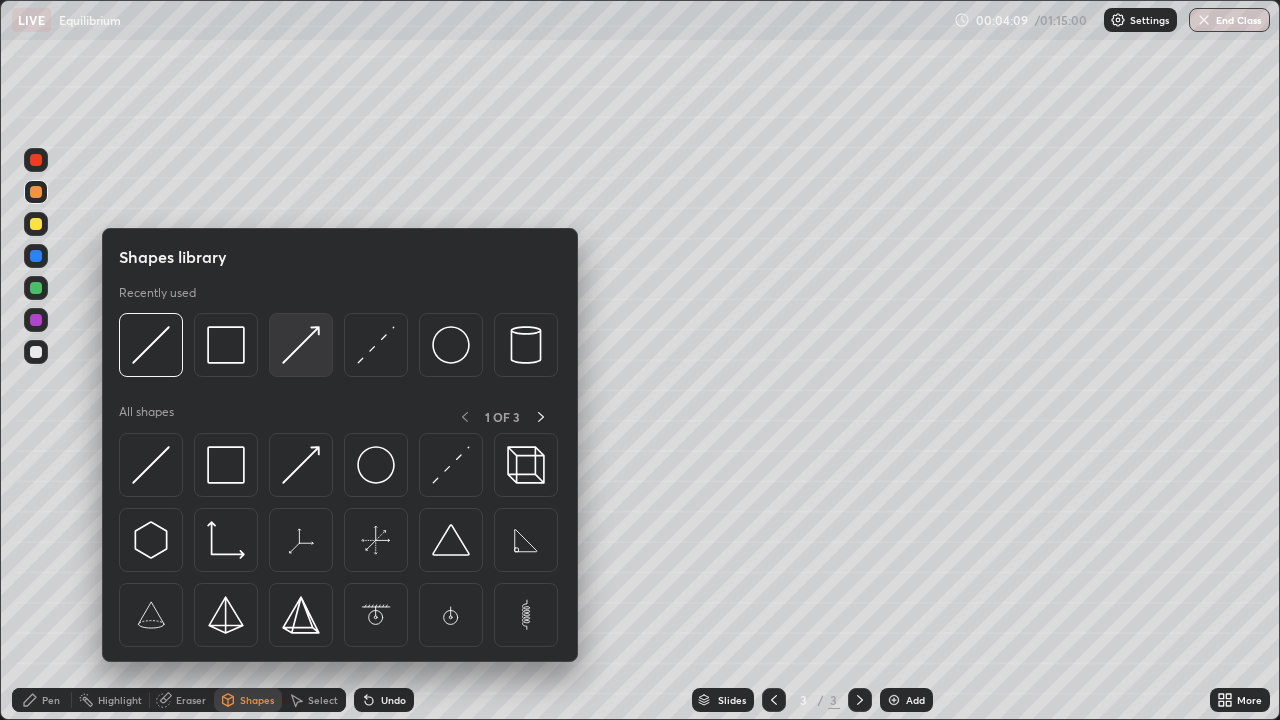 click at bounding box center (301, 345) 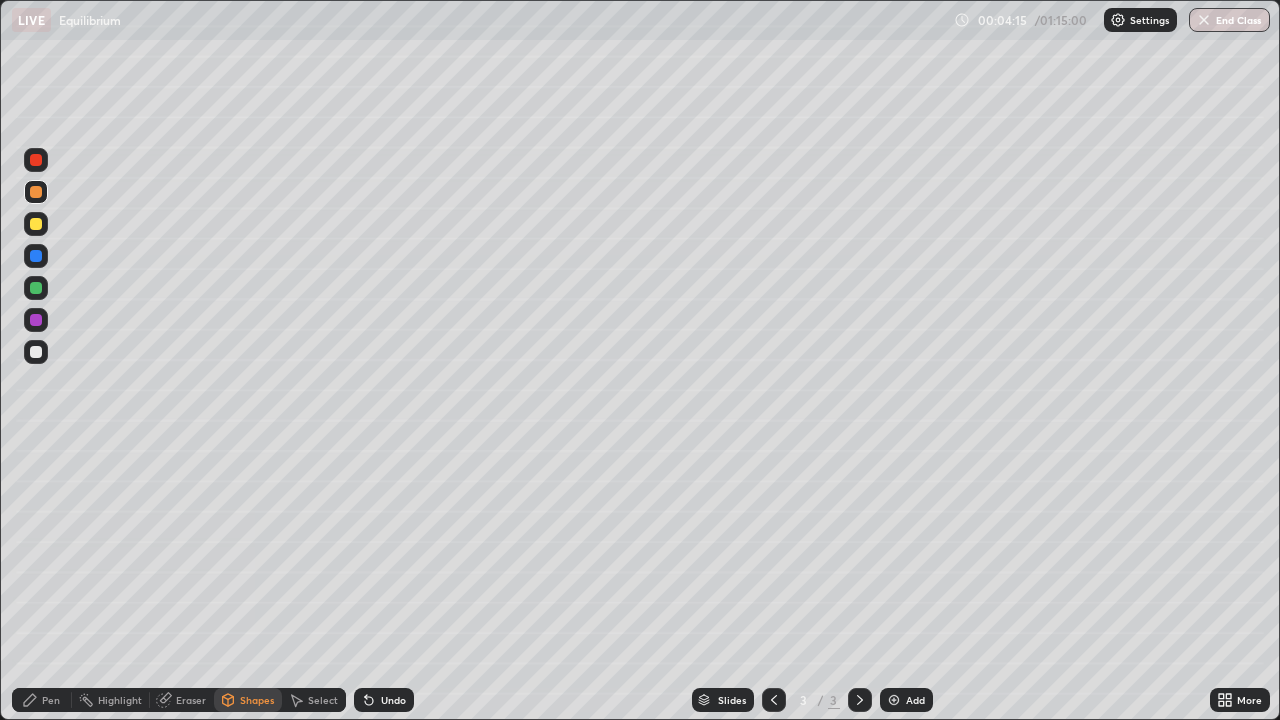 click on "Shapes" at bounding box center [257, 700] 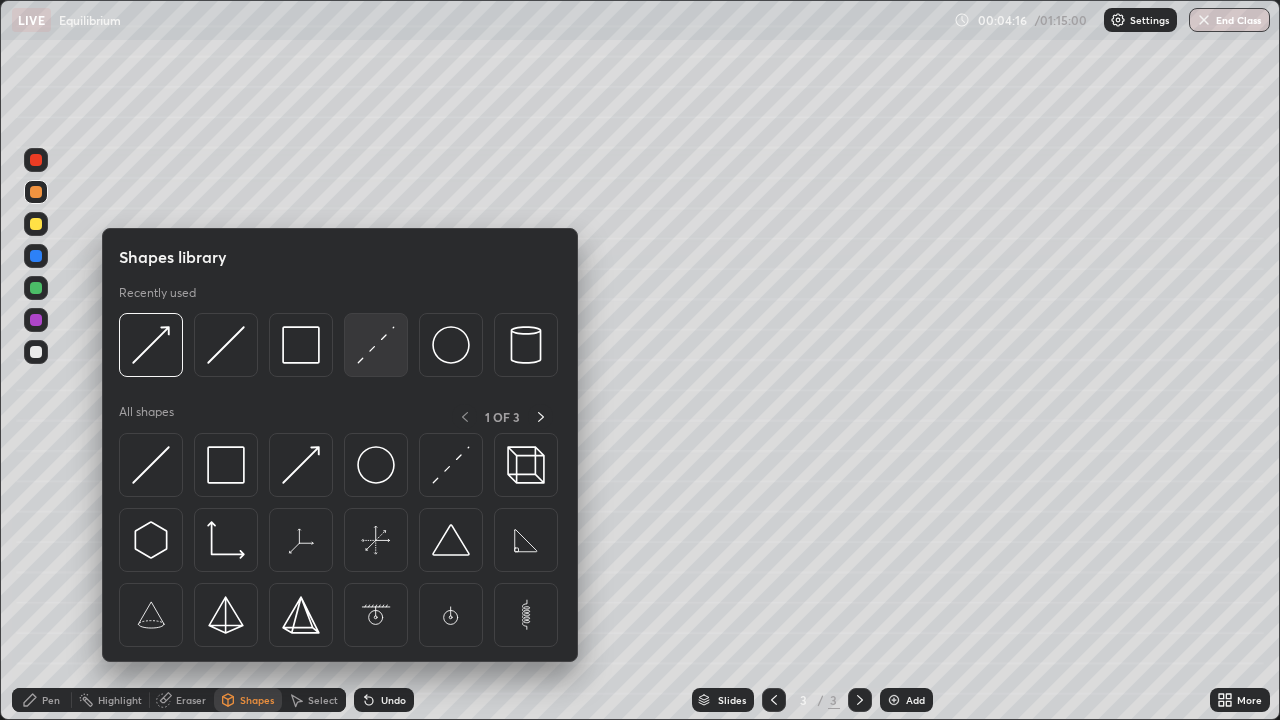 click at bounding box center [376, 345] 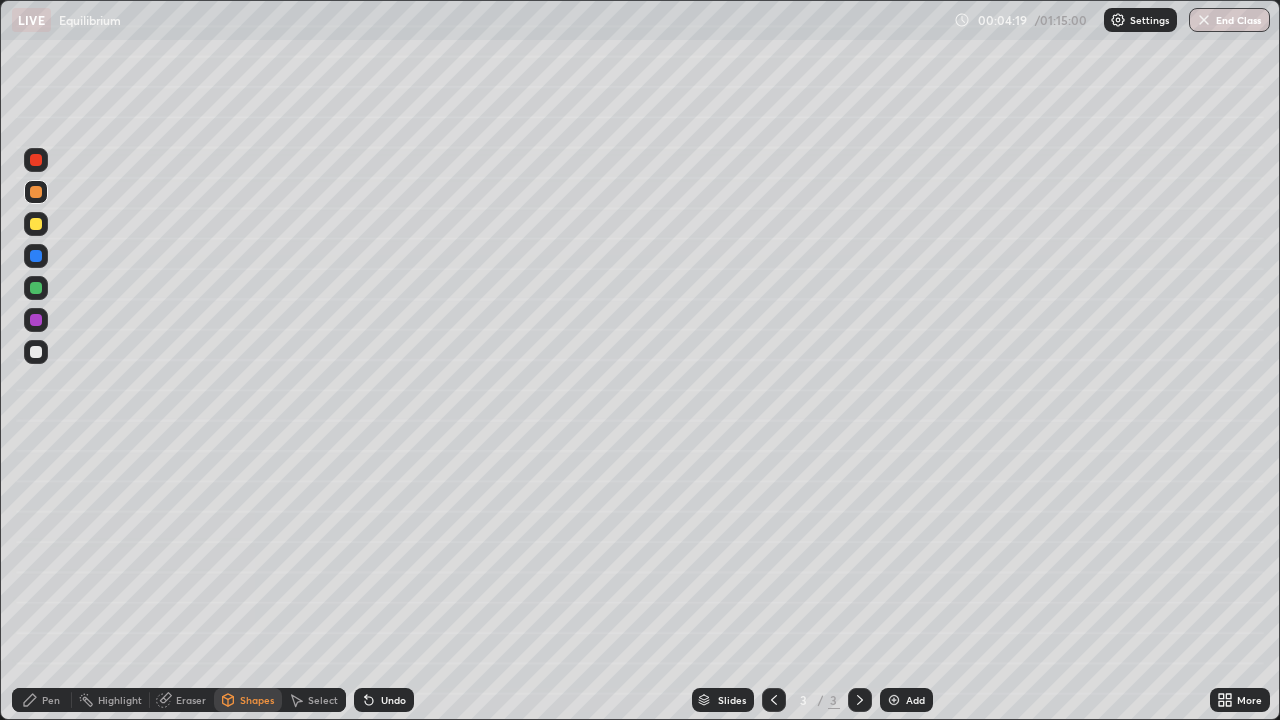 click on "Pen" at bounding box center [51, 700] 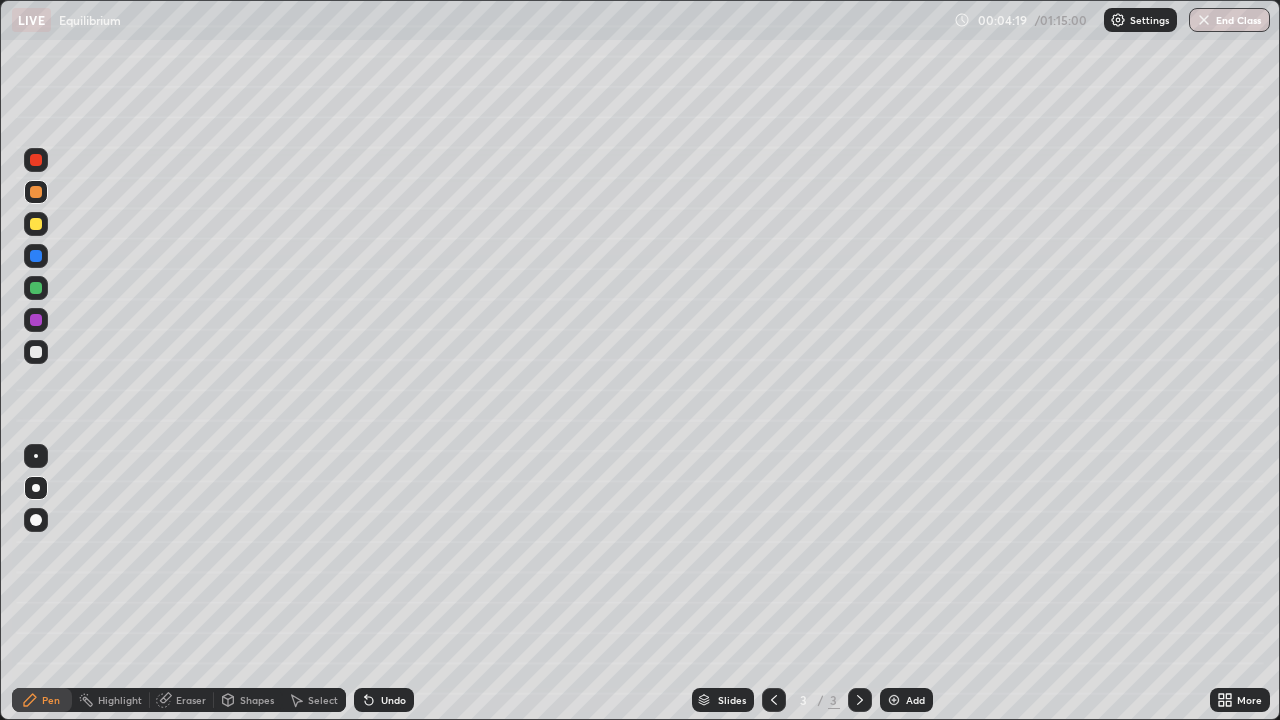 click at bounding box center [36, 352] 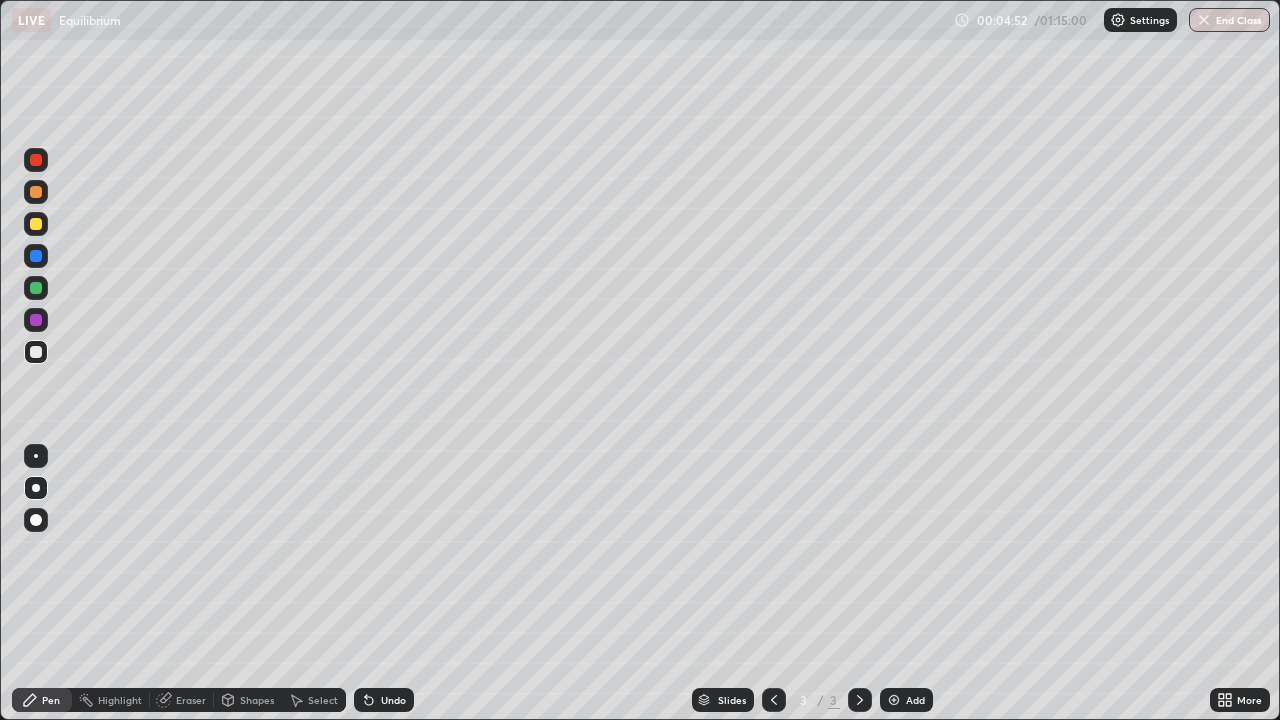 click at bounding box center (36, 160) 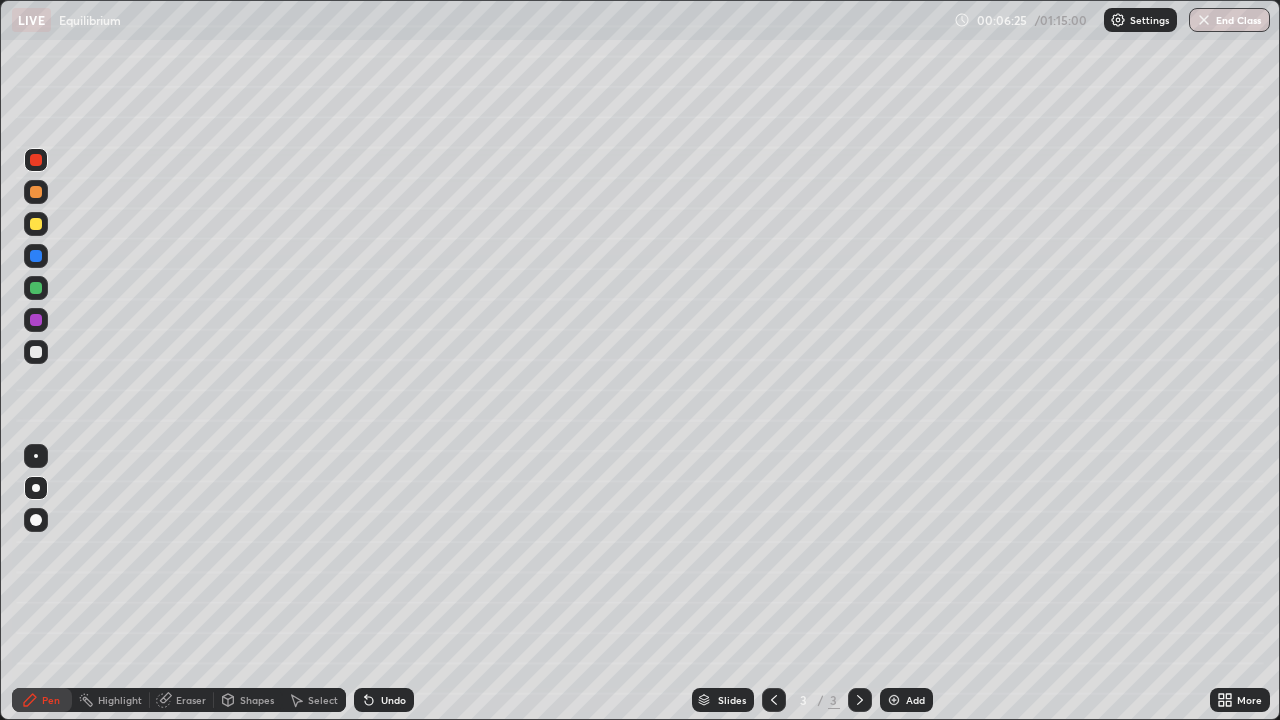 click on "Add" at bounding box center [915, 700] 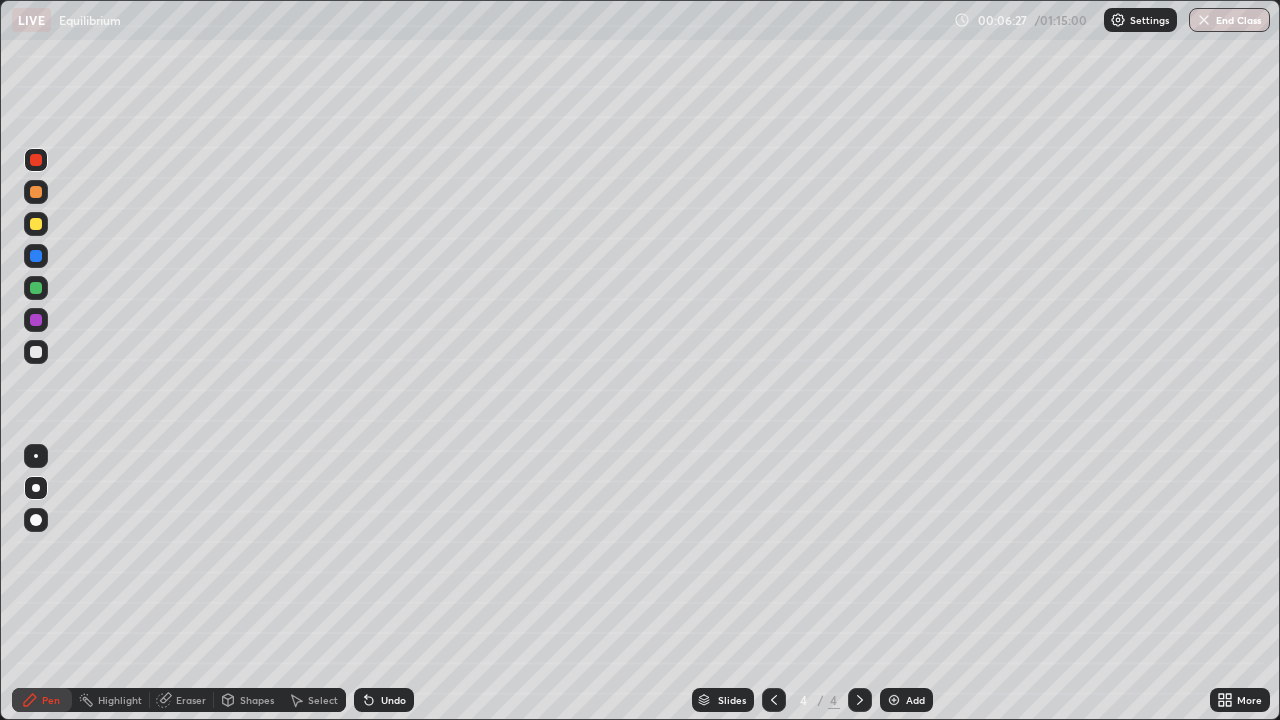 click on "Shapes" at bounding box center [257, 700] 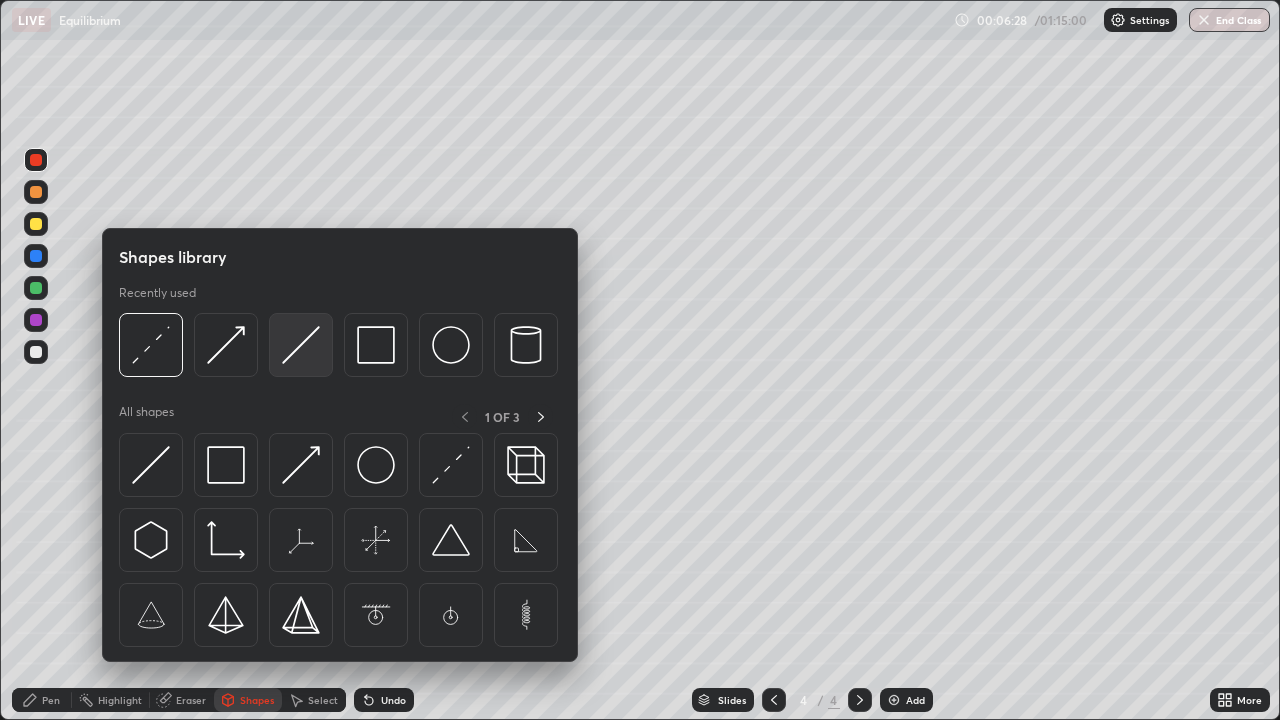 click at bounding box center (301, 345) 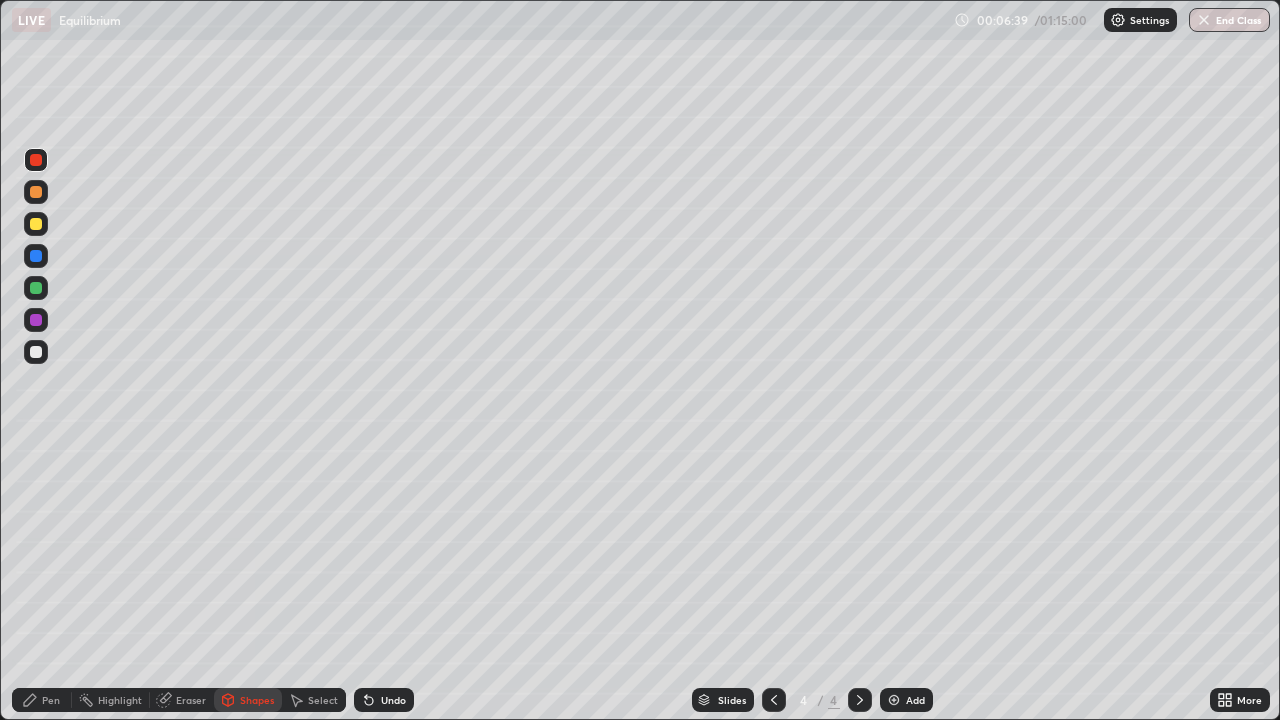 click on "Shapes" at bounding box center [257, 700] 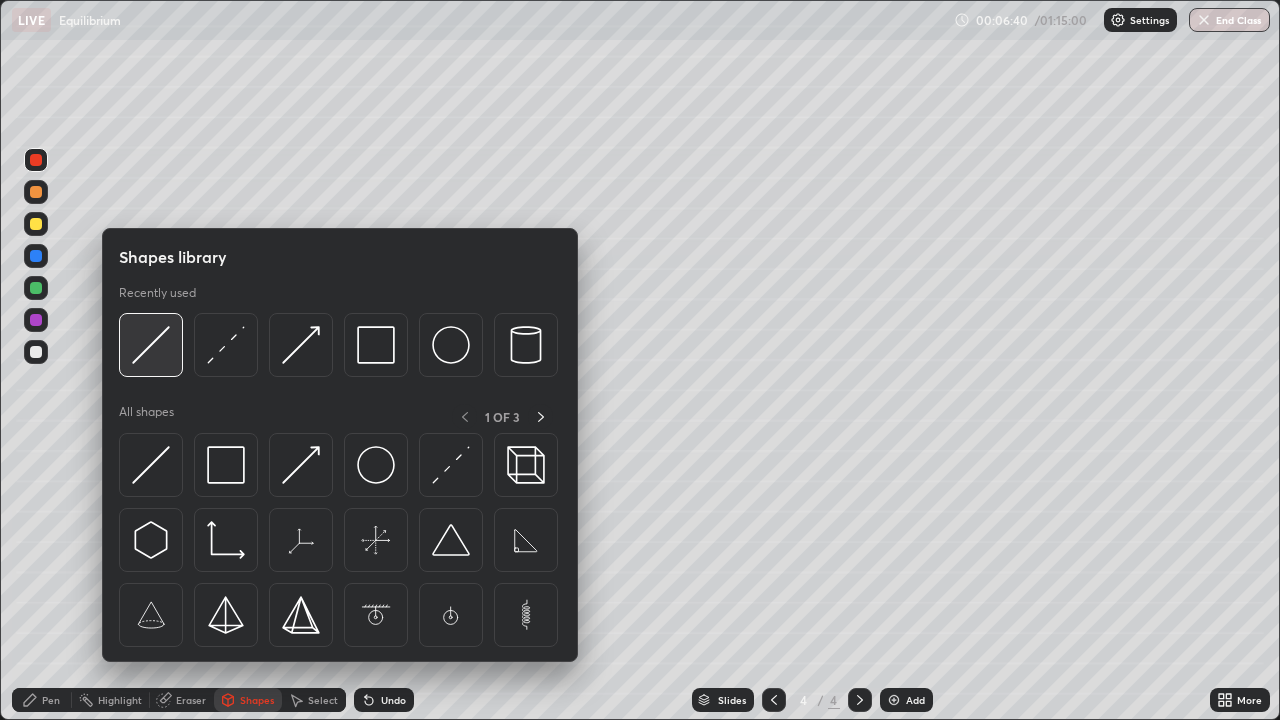 click at bounding box center [151, 345] 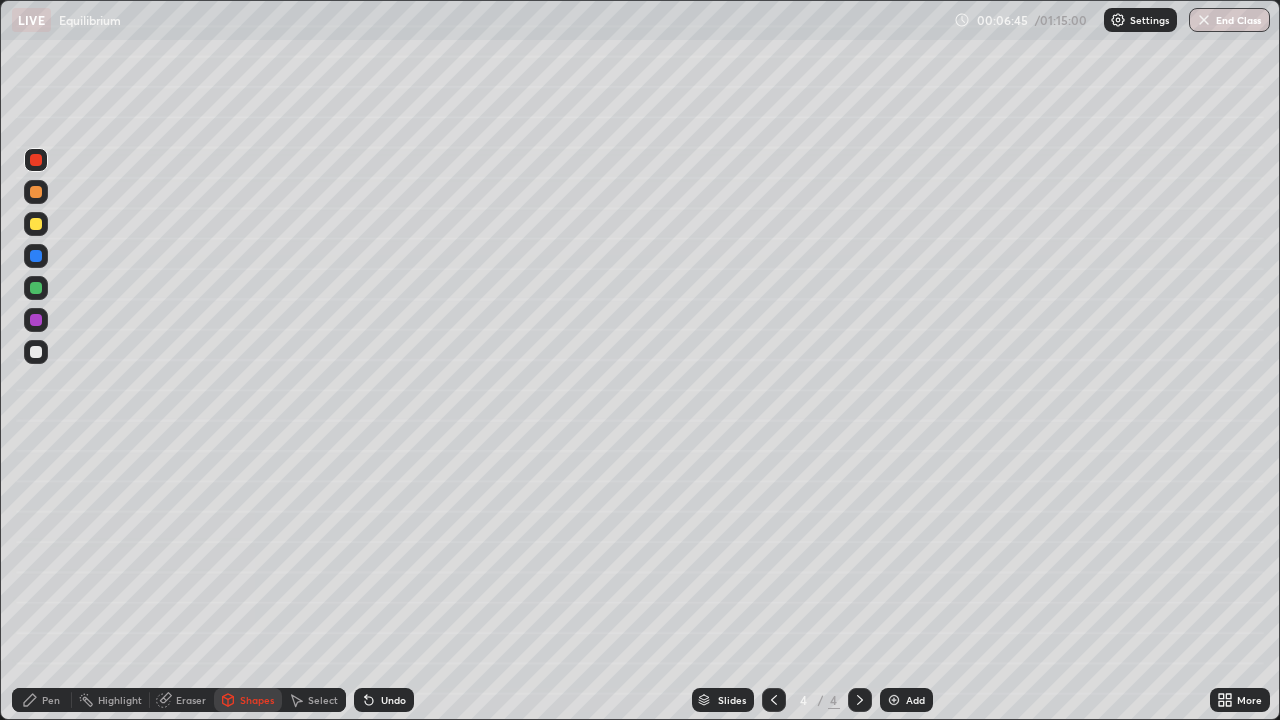 click on "Shapes" at bounding box center [257, 700] 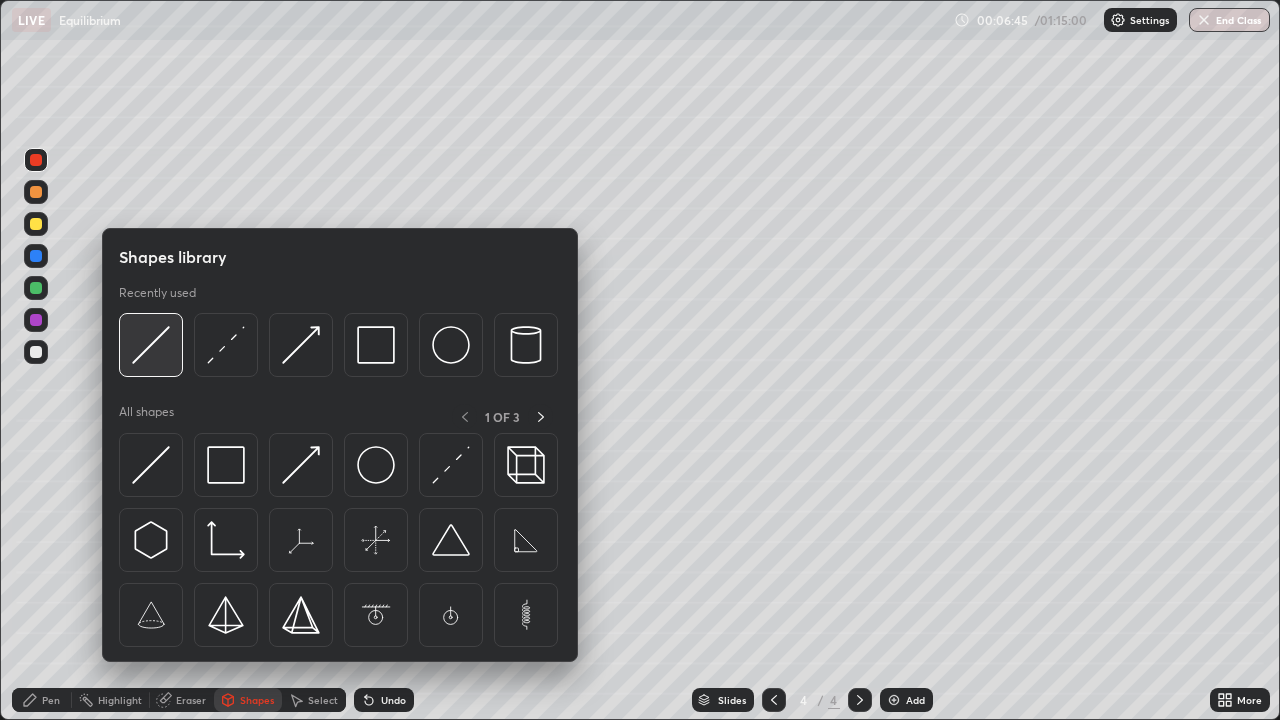click at bounding box center (151, 345) 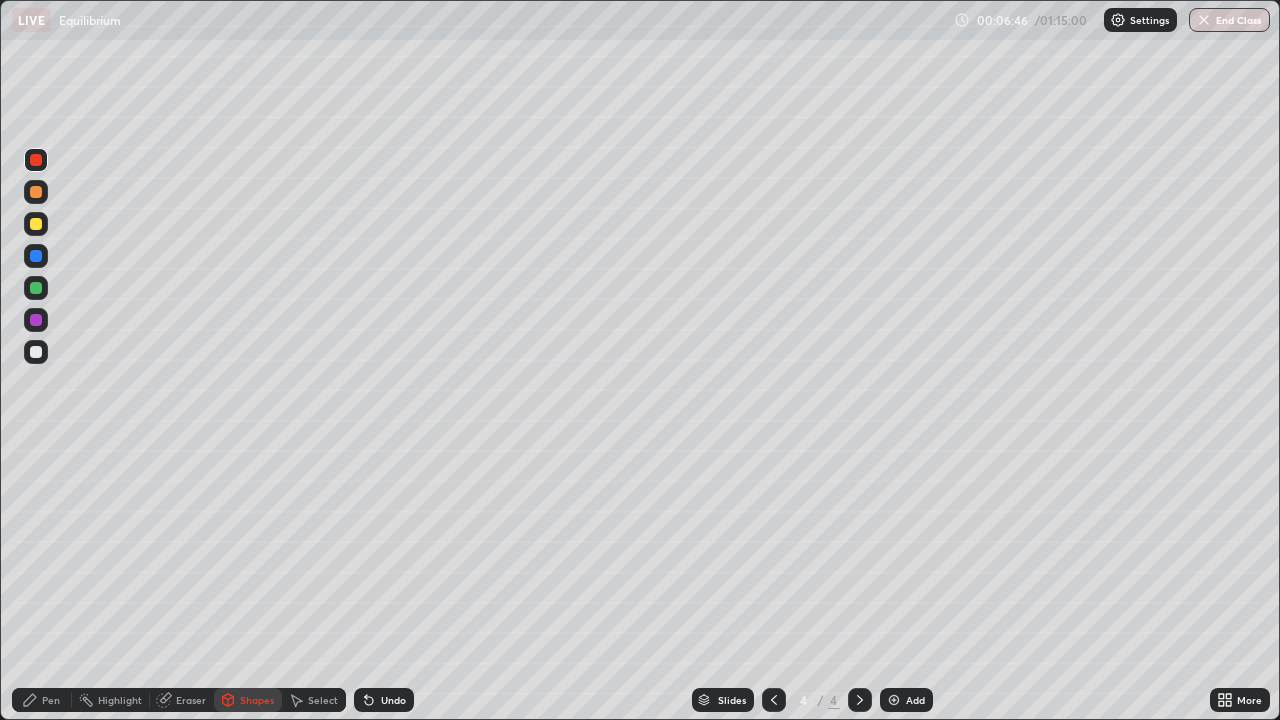 click at bounding box center (36, 352) 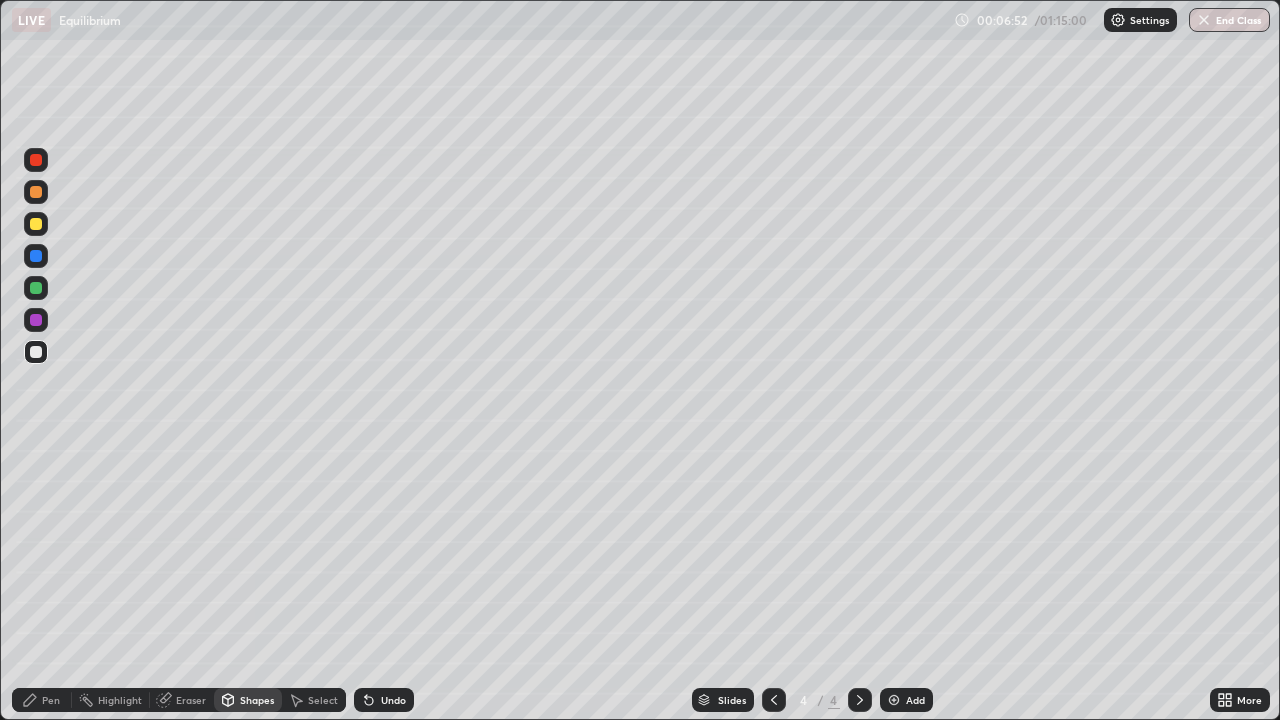 click on "Undo" at bounding box center (393, 700) 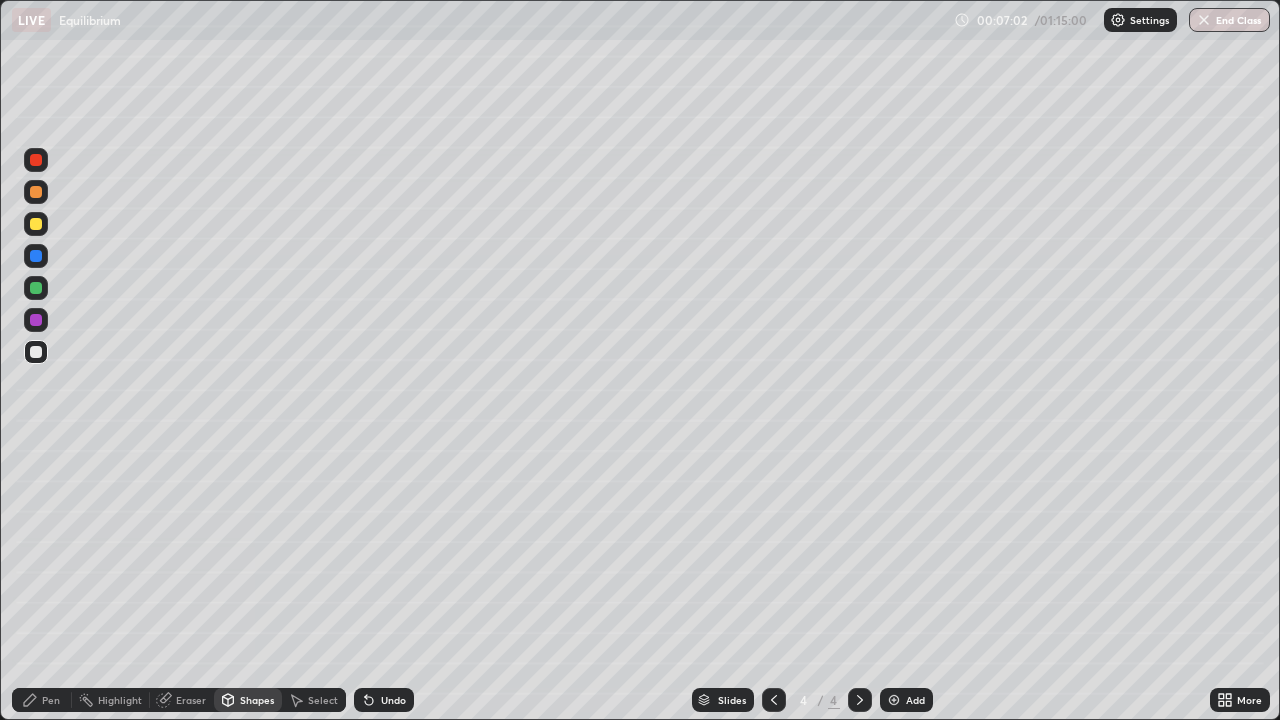 click on "Shapes" at bounding box center (257, 700) 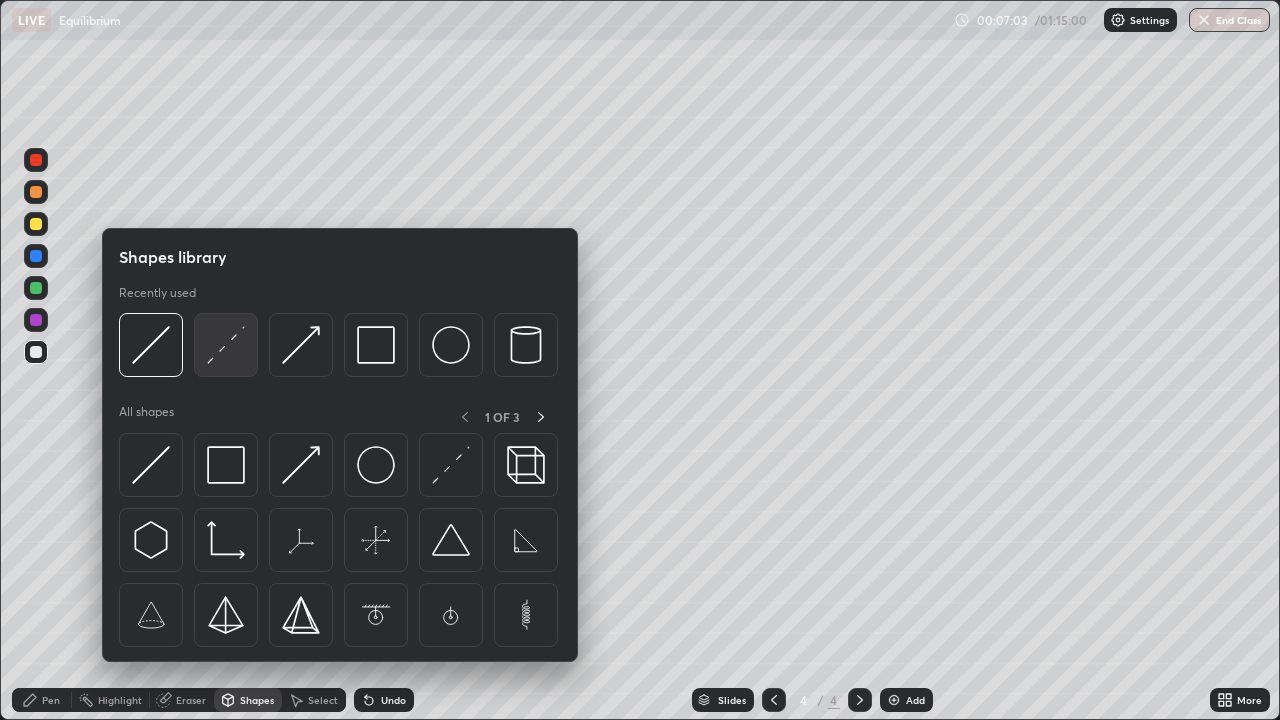 click at bounding box center [226, 345] 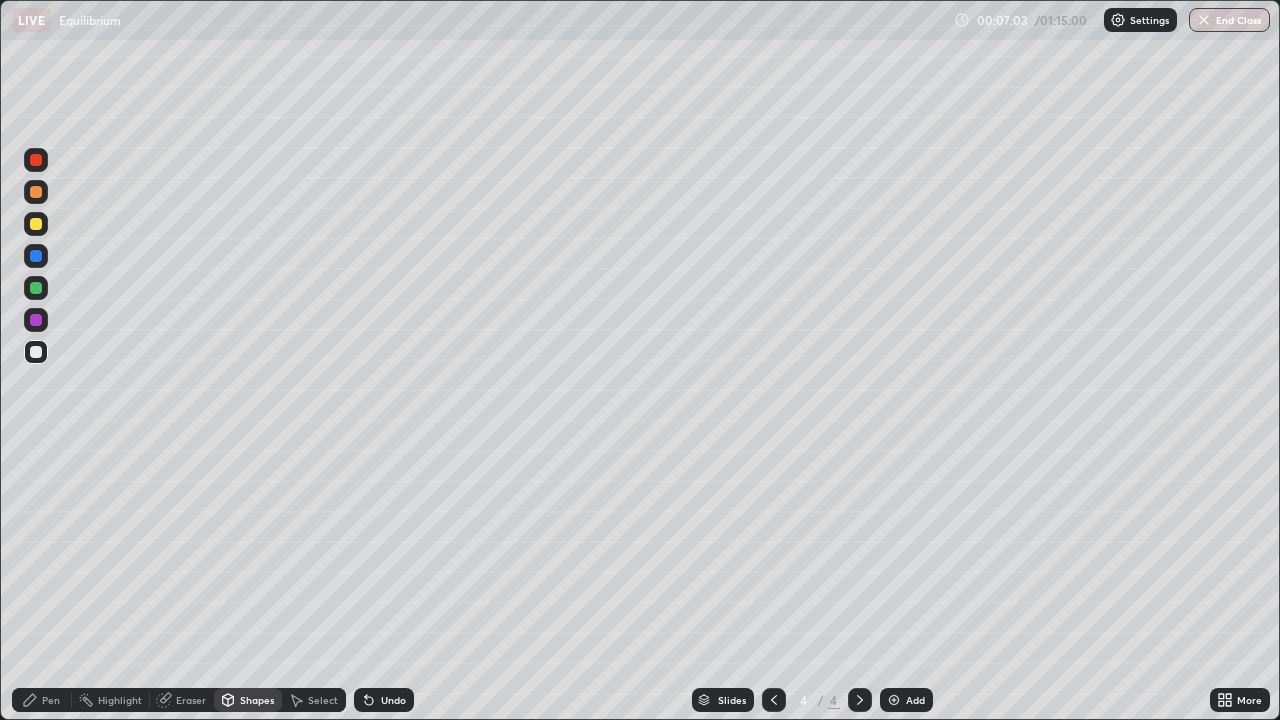 click at bounding box center (36, 288) 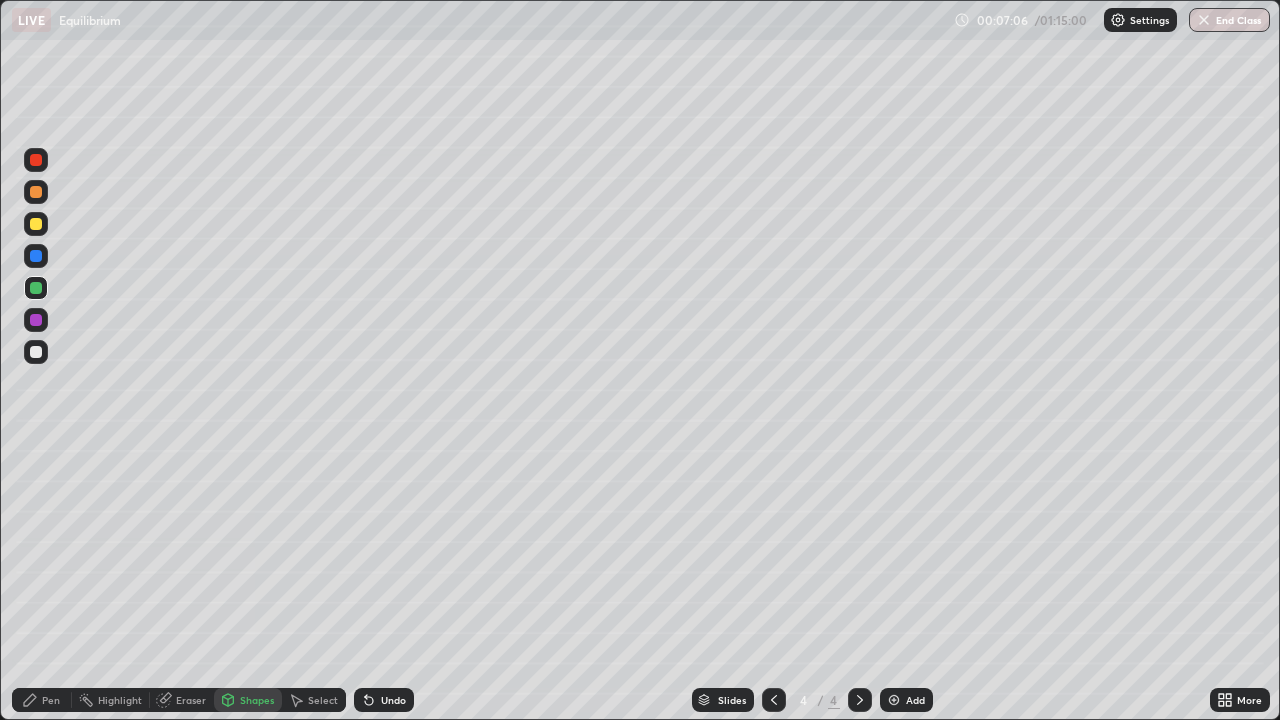 click on "Pen" at bounding box center [51, 700] 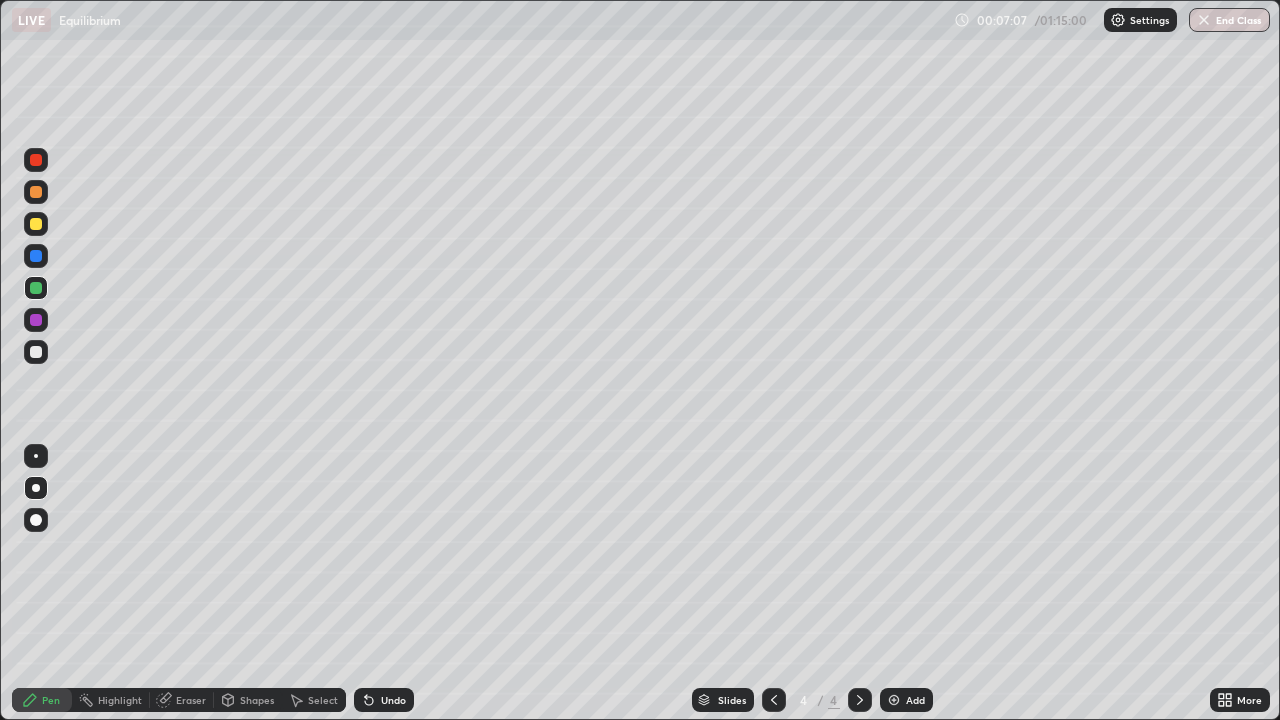 click at bounding box center (36, 224) 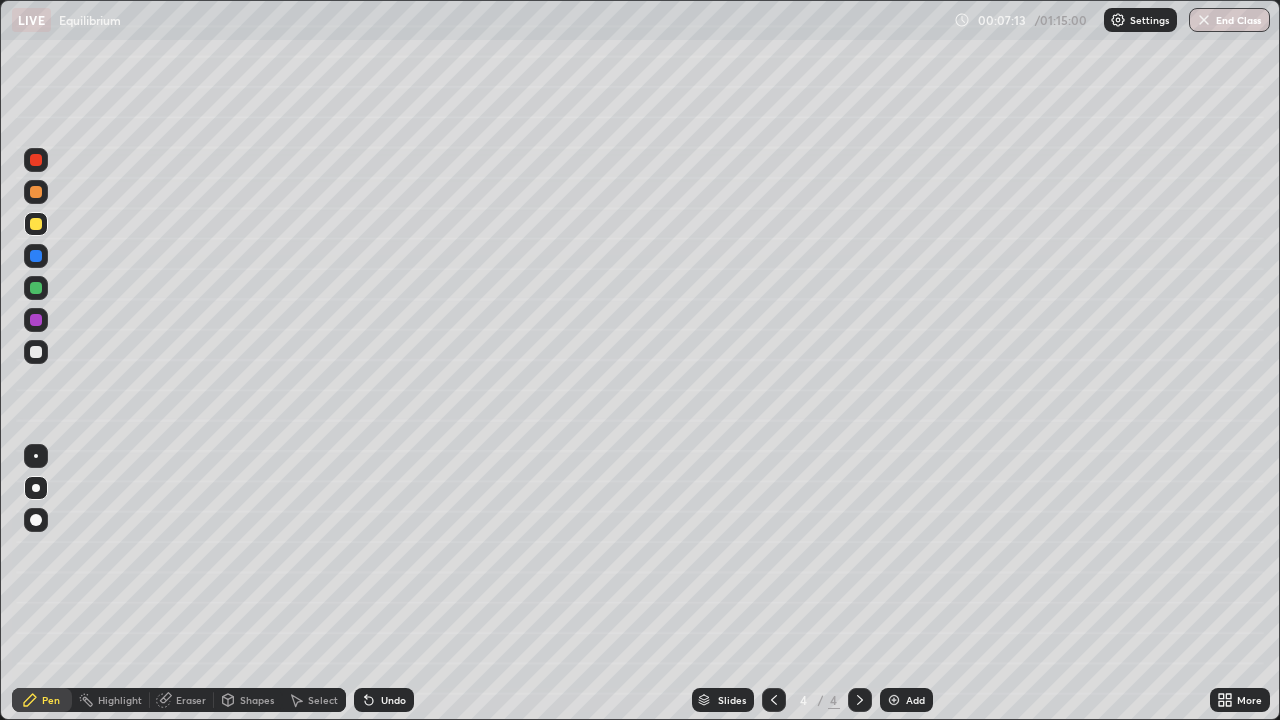 click on "Shapes" at bounding box center (257, 700) 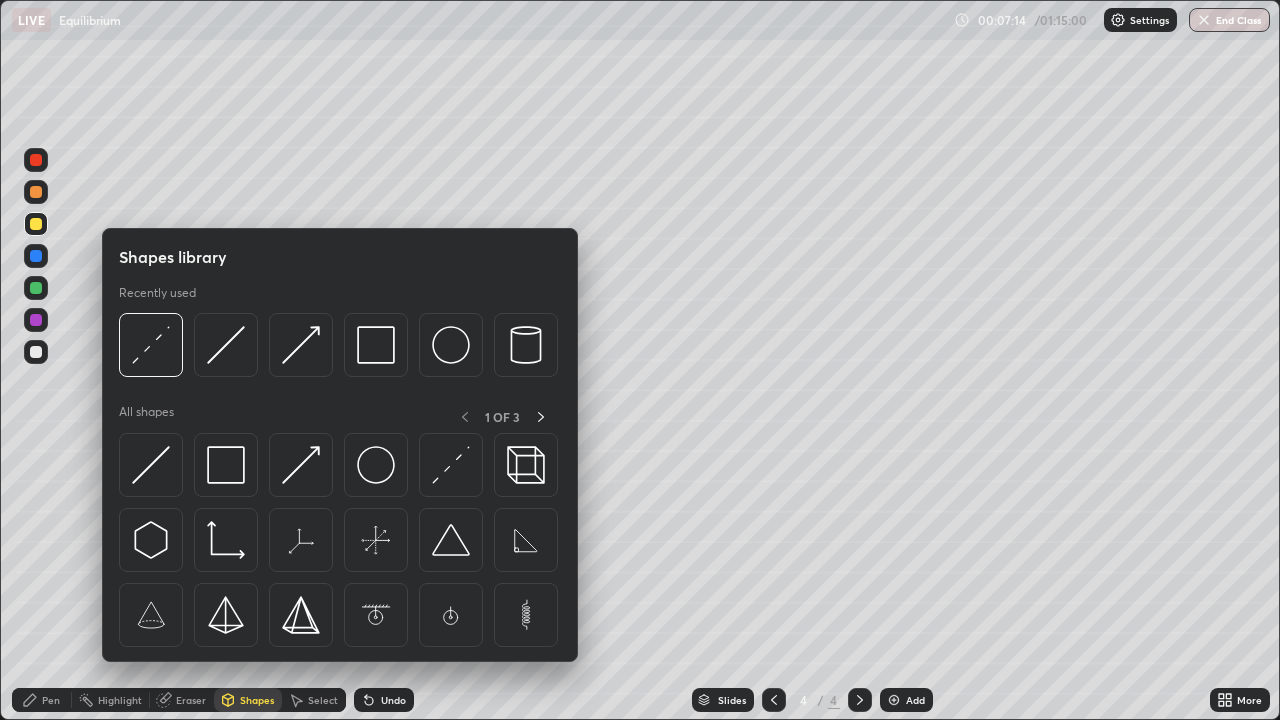 click at bounding box center (36, 256) 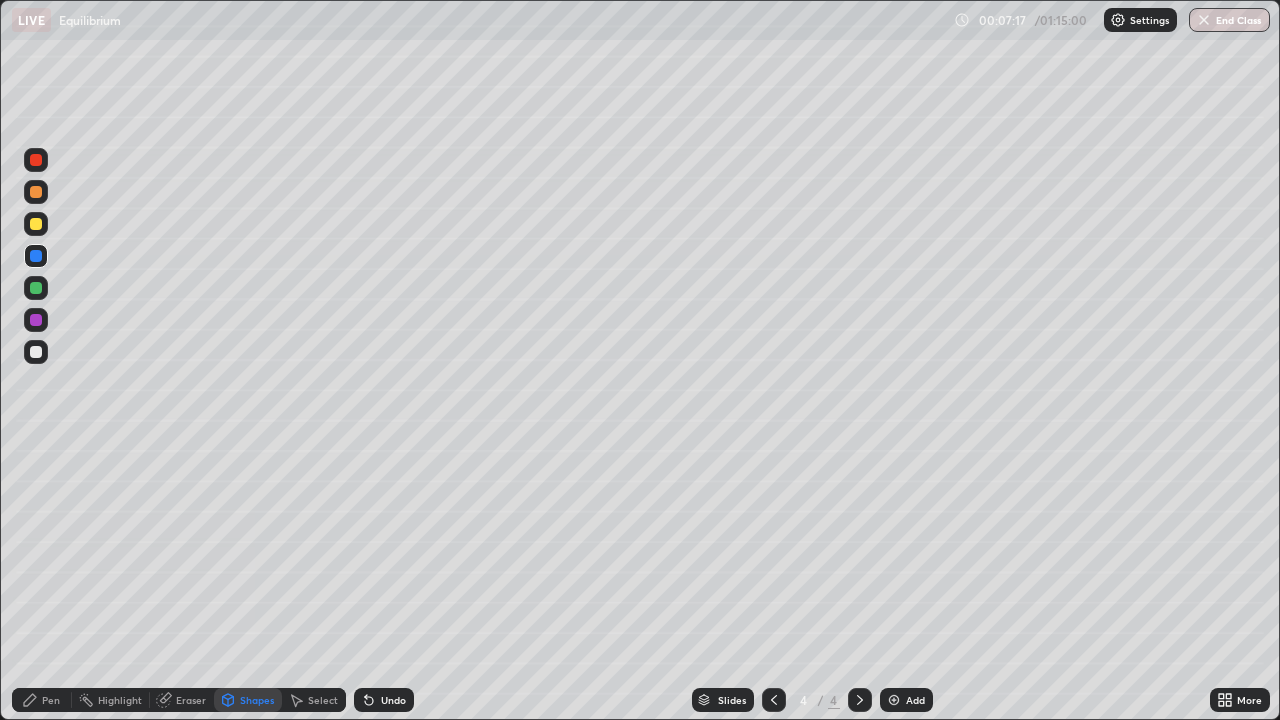 click on "Undo" at bounding box center [393, 700] 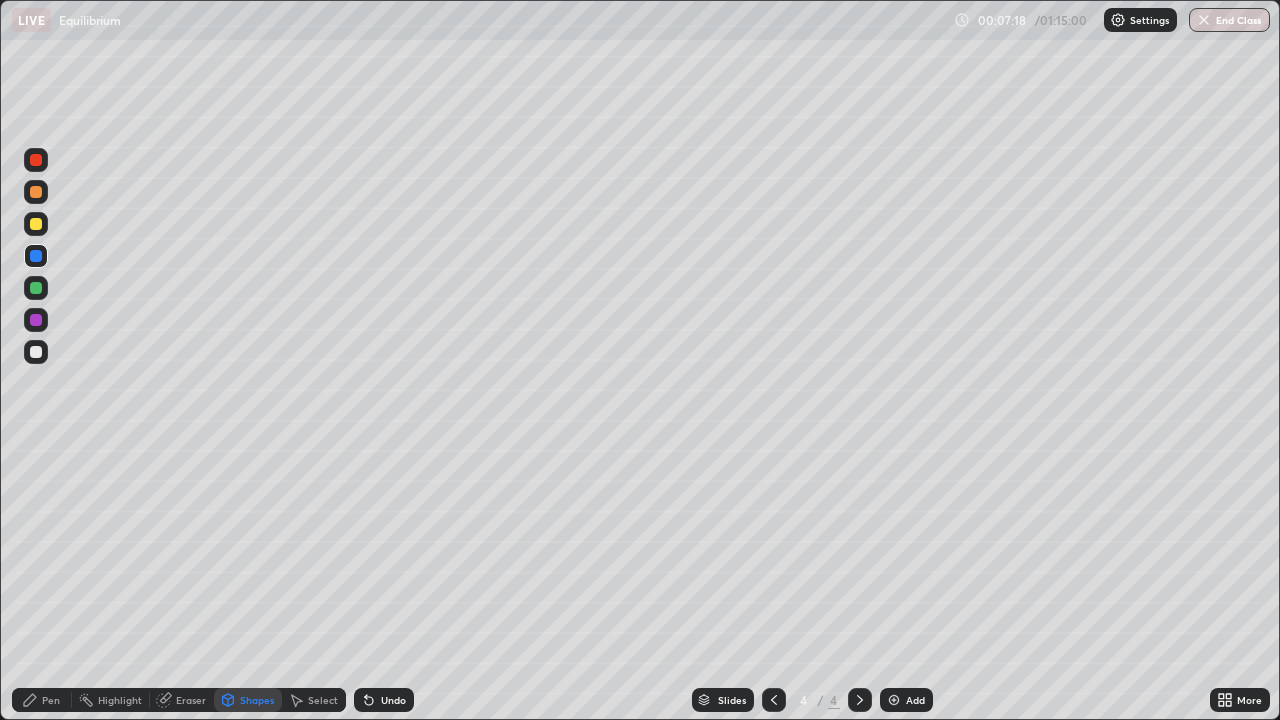 click at bounding box center [36, 256] 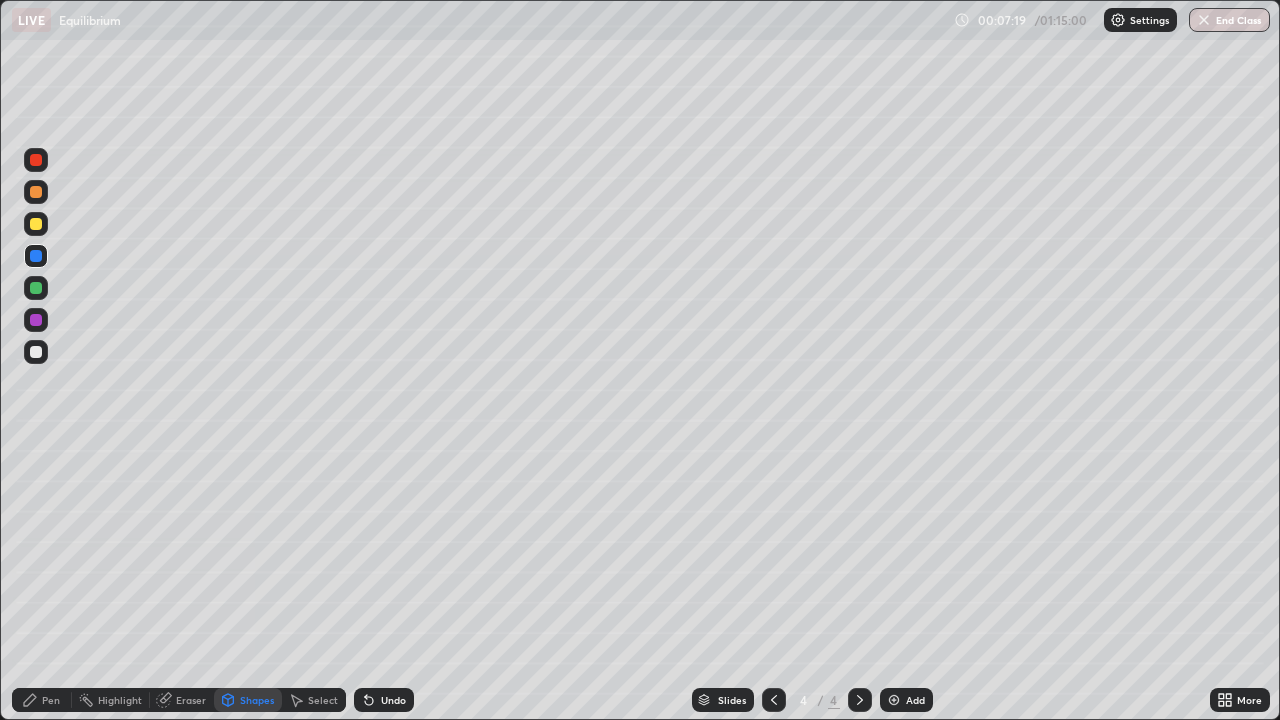 click on "Shapes" at bounding box center [257, 700] 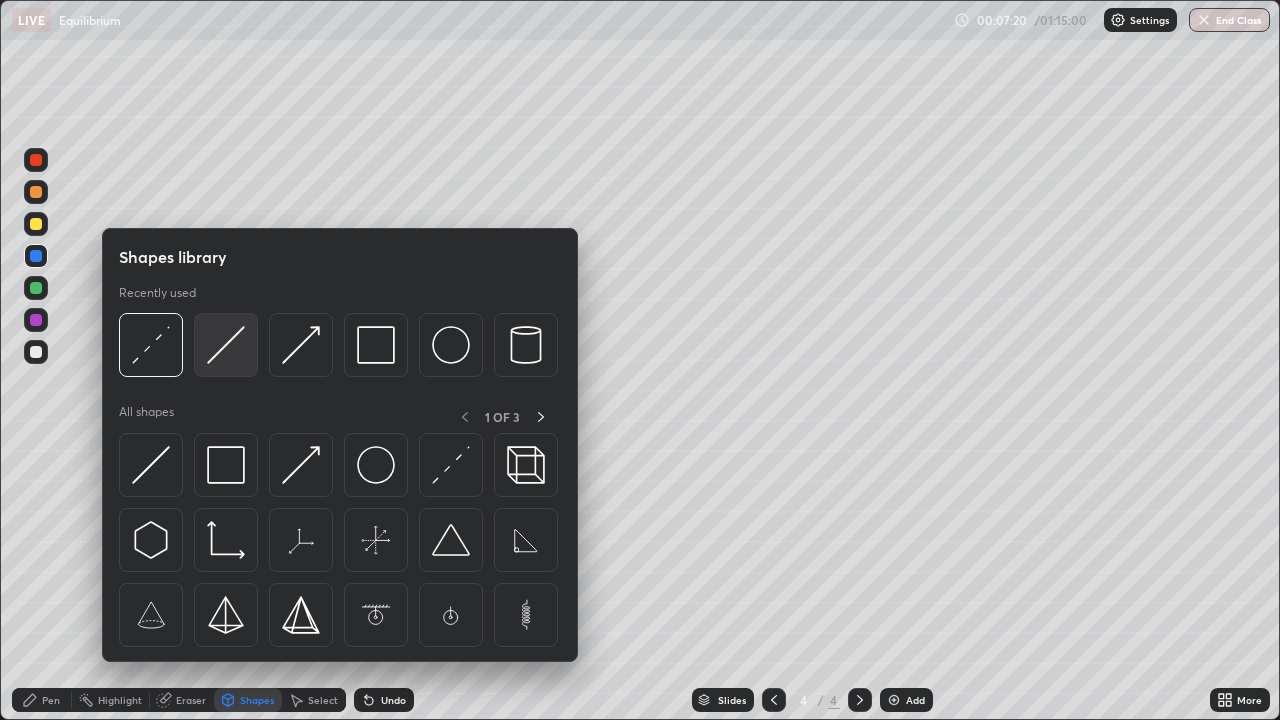 click at bounding box center [226, 345] 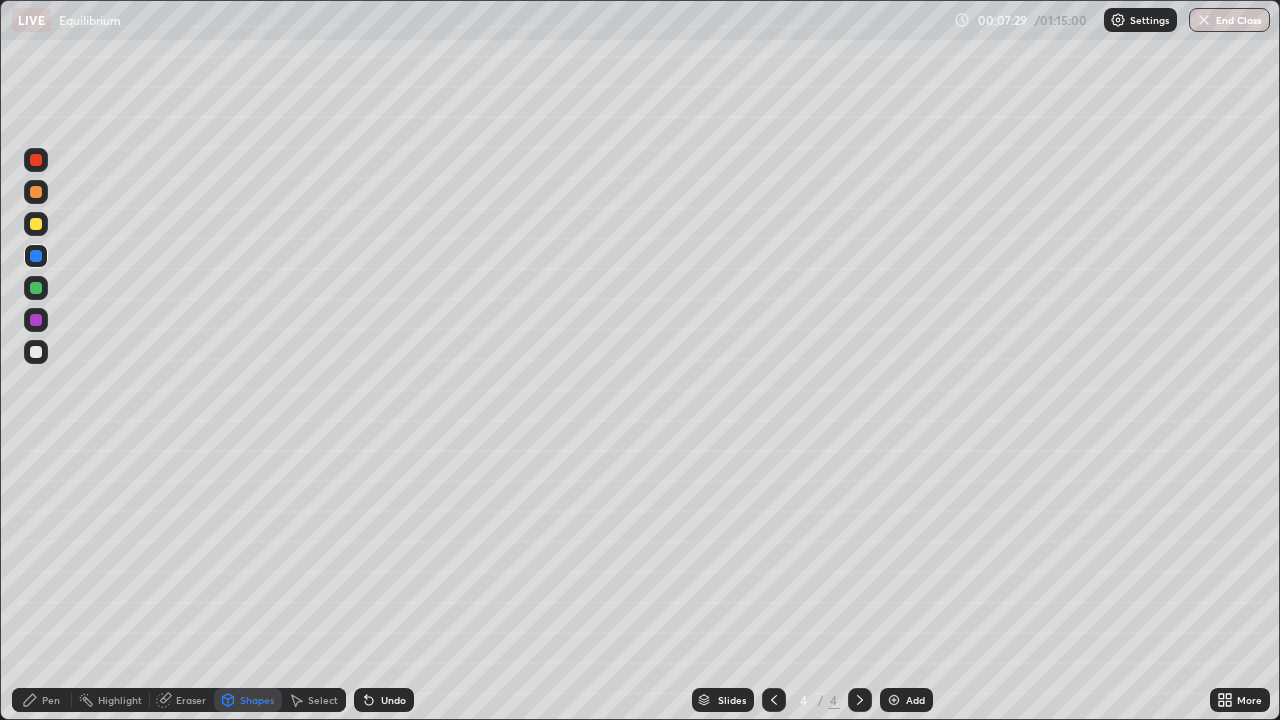 click on "Shapes" at bounding box center (248, 700) 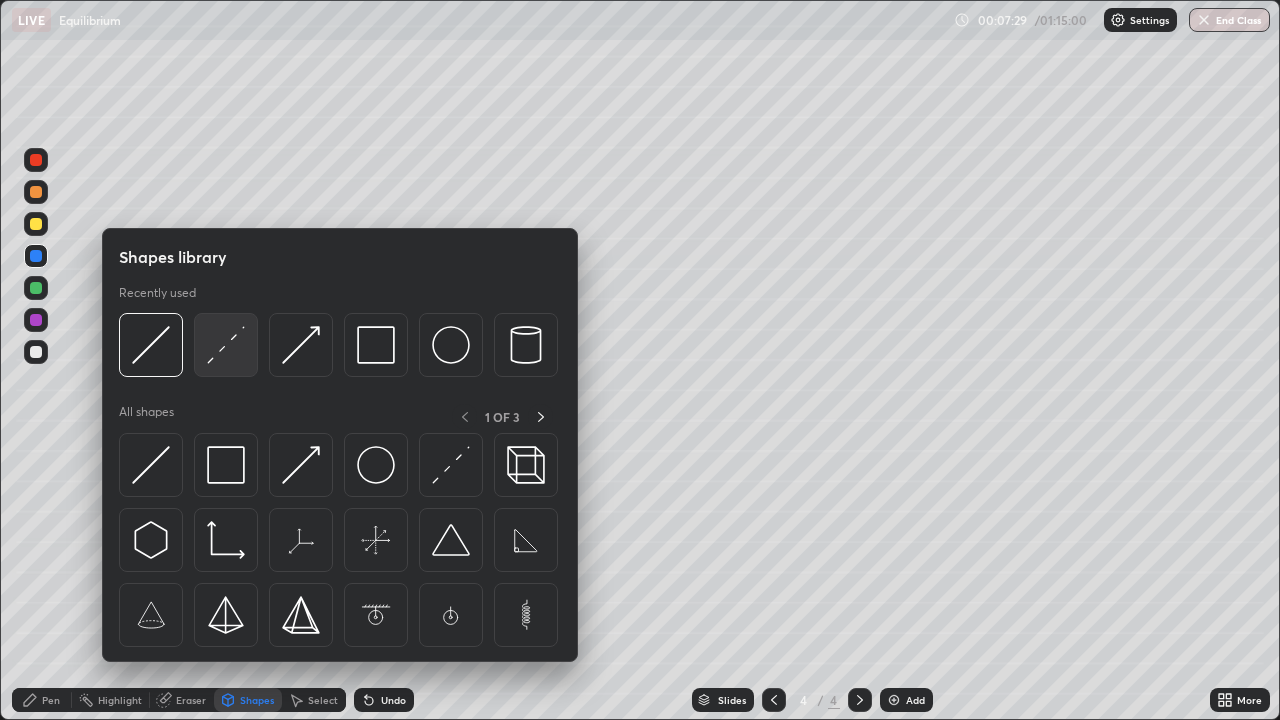 click at bounding box center (226, 345) 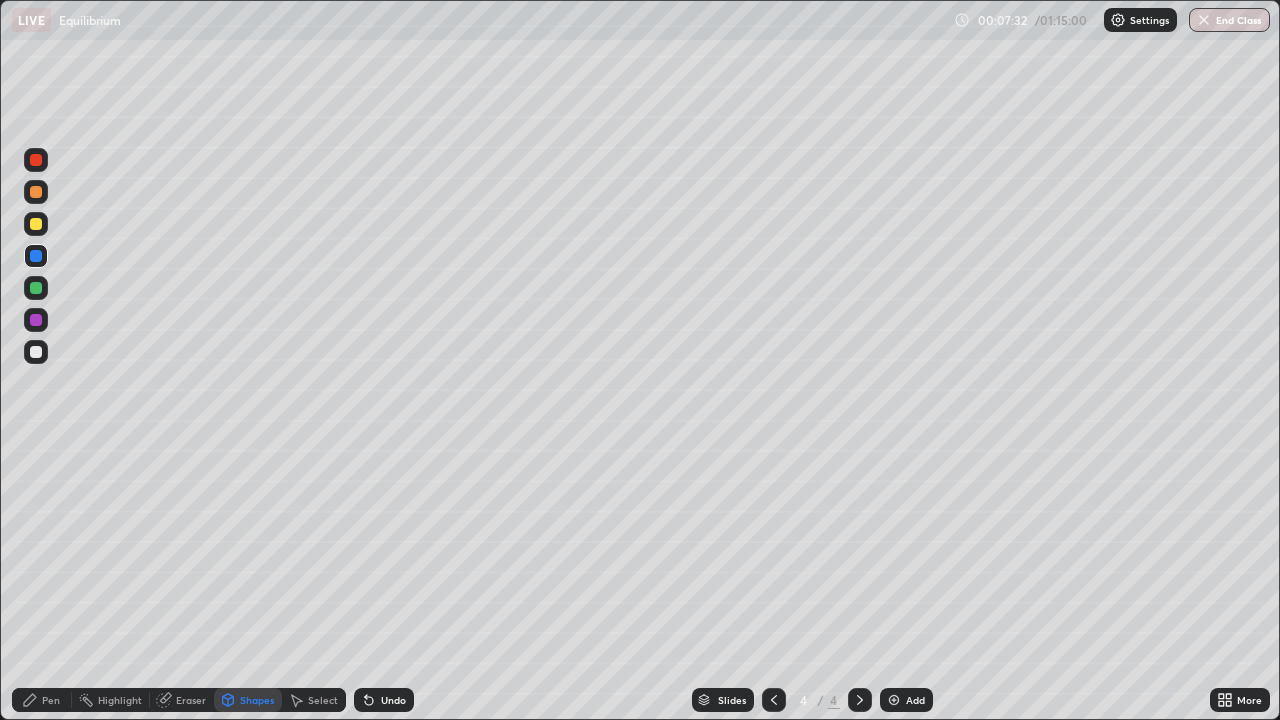 click on "Shapes" at bounding box center (257, 700) 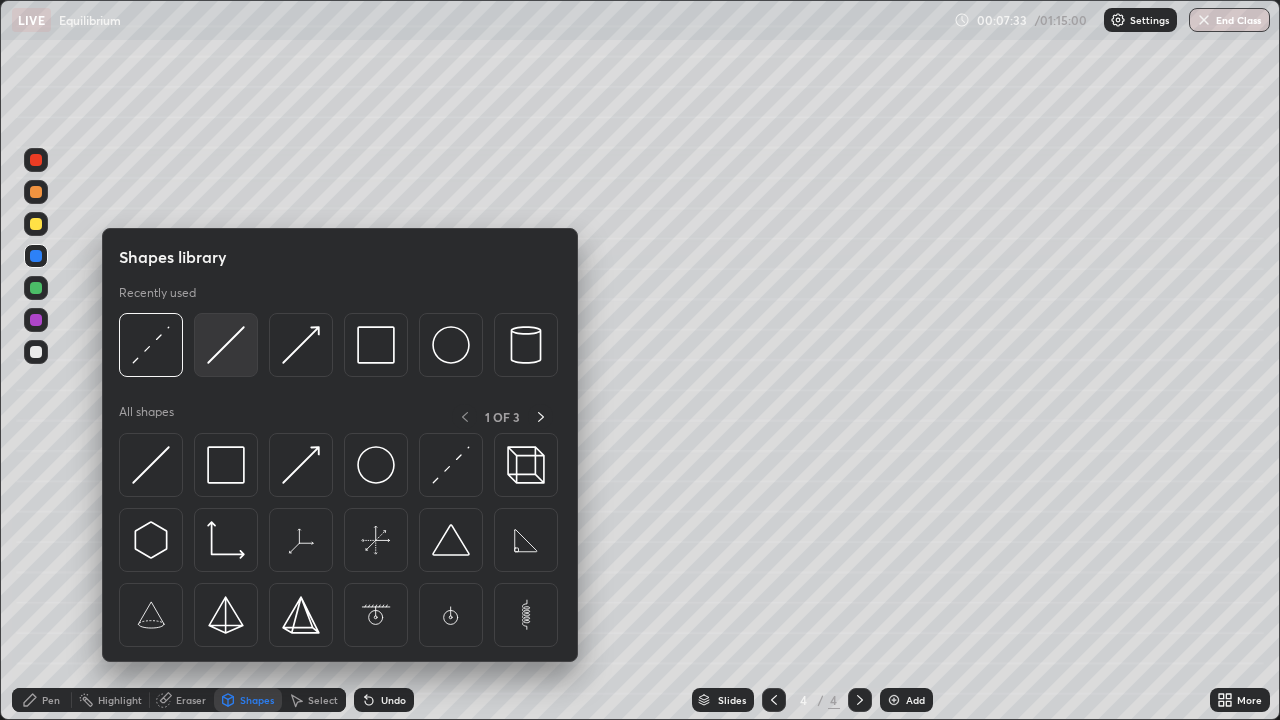 click at bounding box center (226, 345) 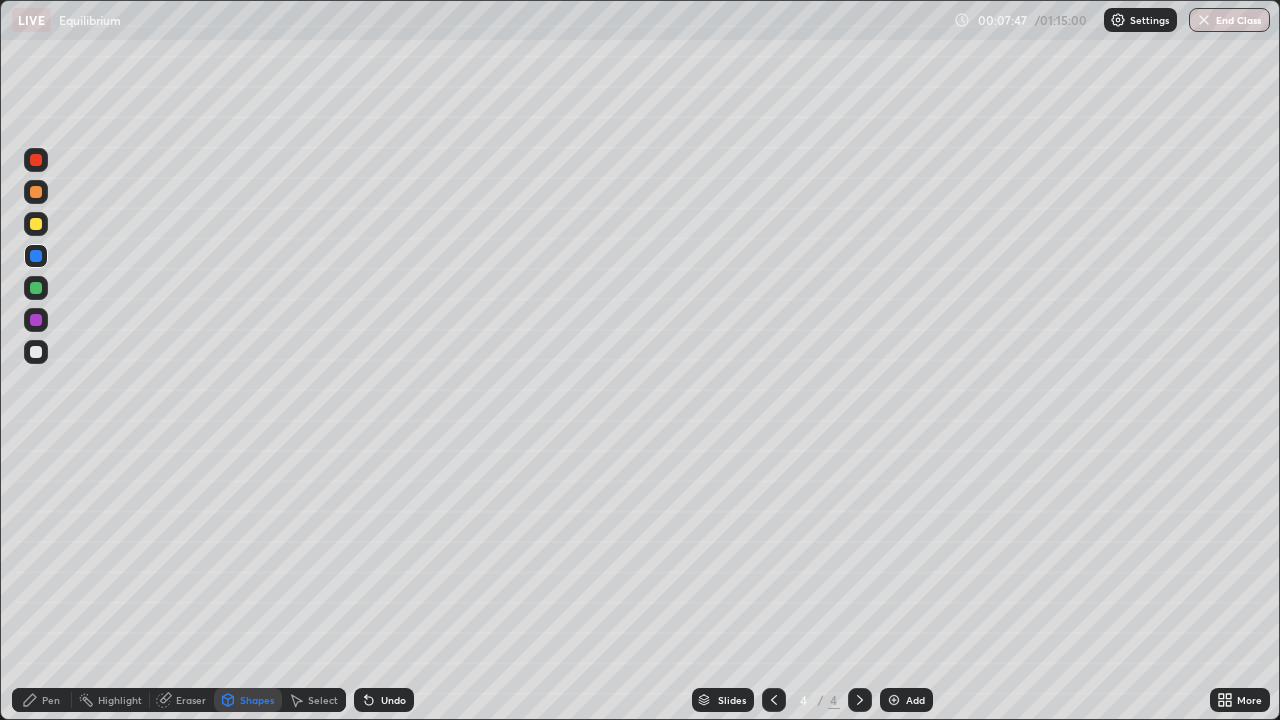 click on "Shapes" at bounding box center (257, 700) 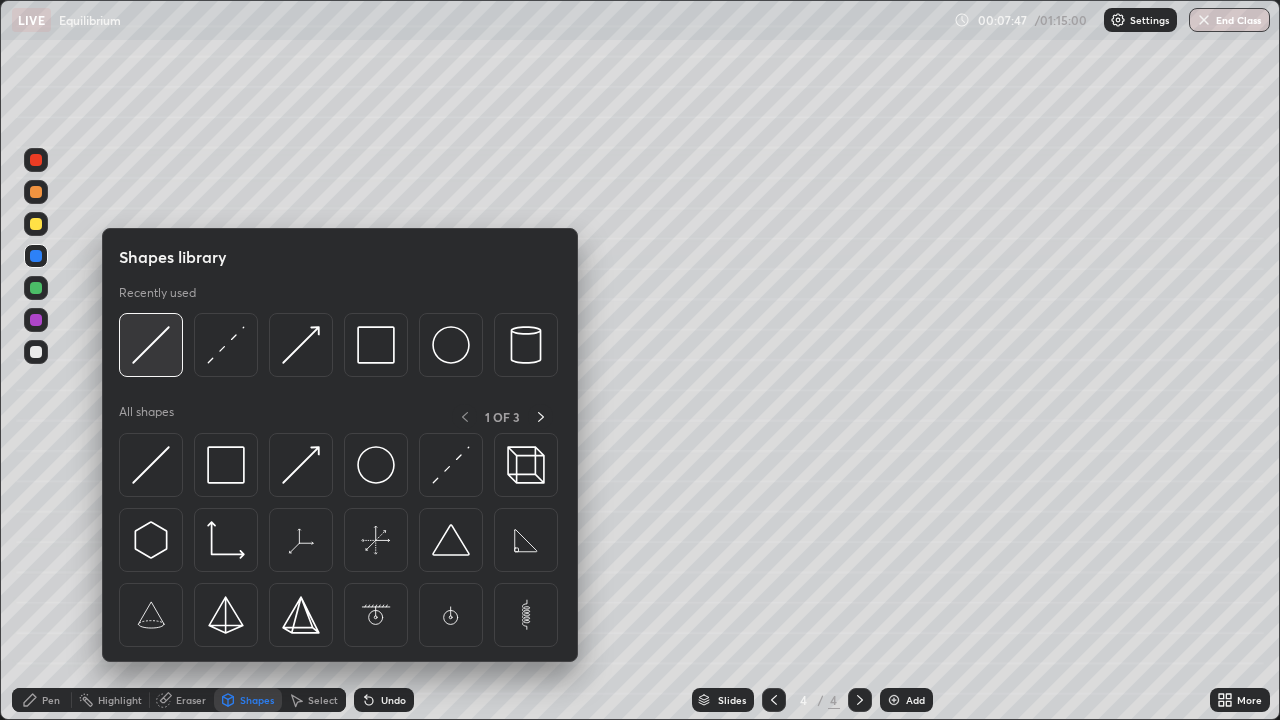 click at bounding box center (151, 345) 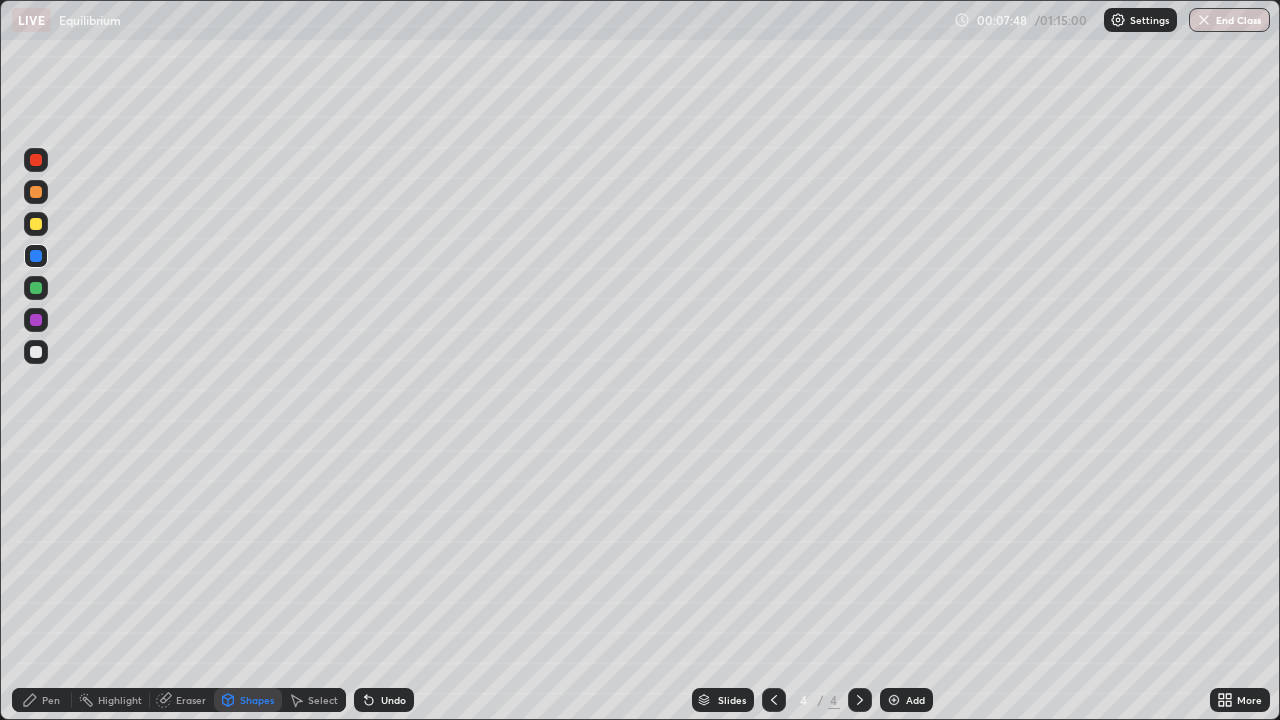 click at bounding box center (36, 160) 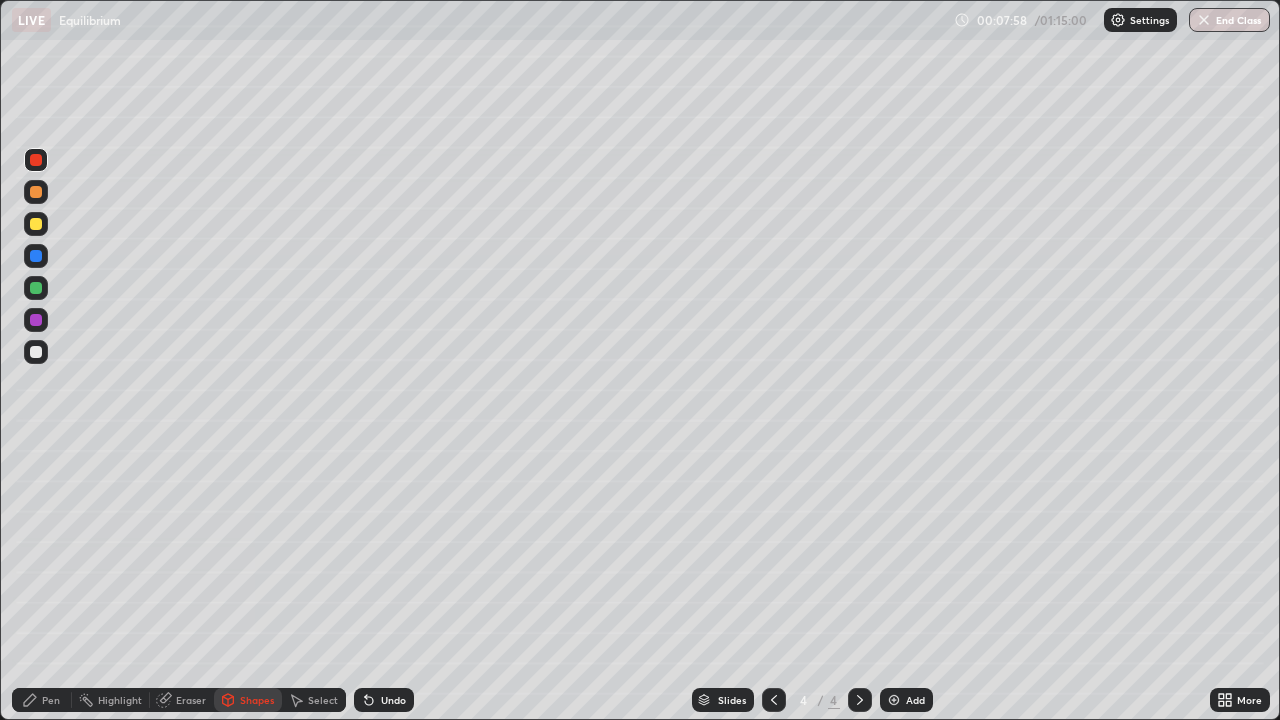 click at bounding box center [36, 288] 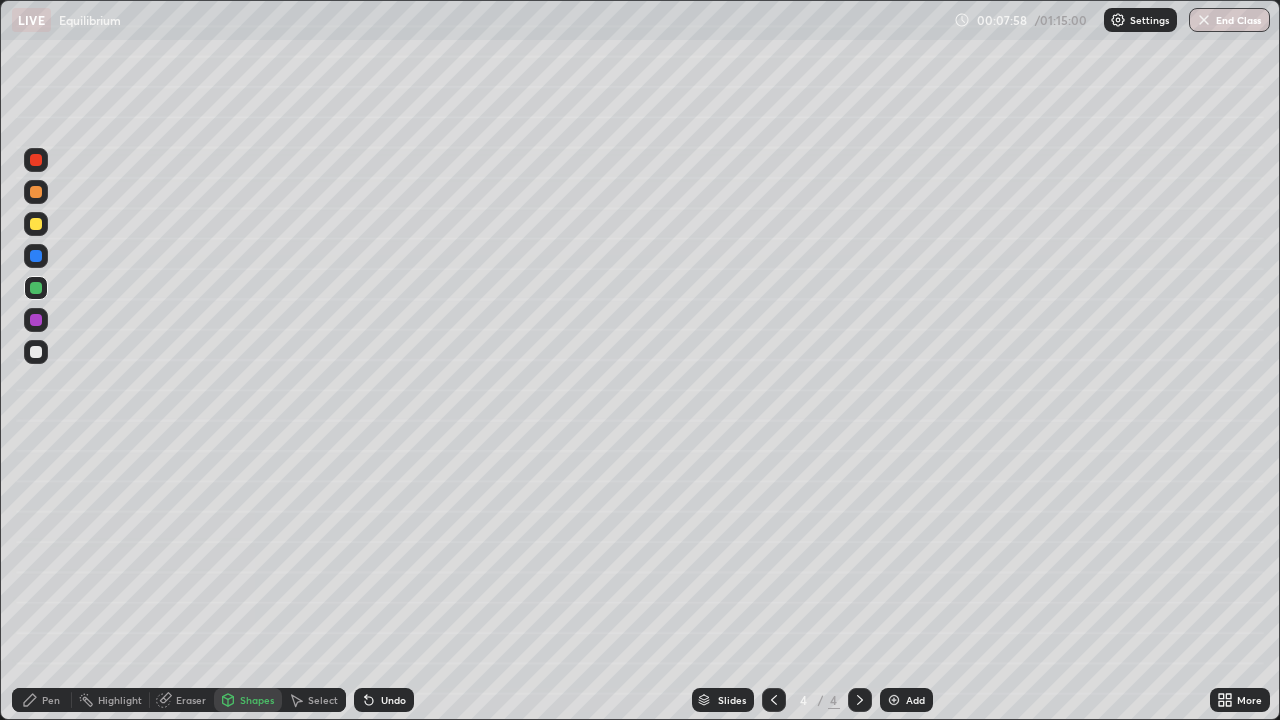 click on "Pen" at bounding box center (42, 700) 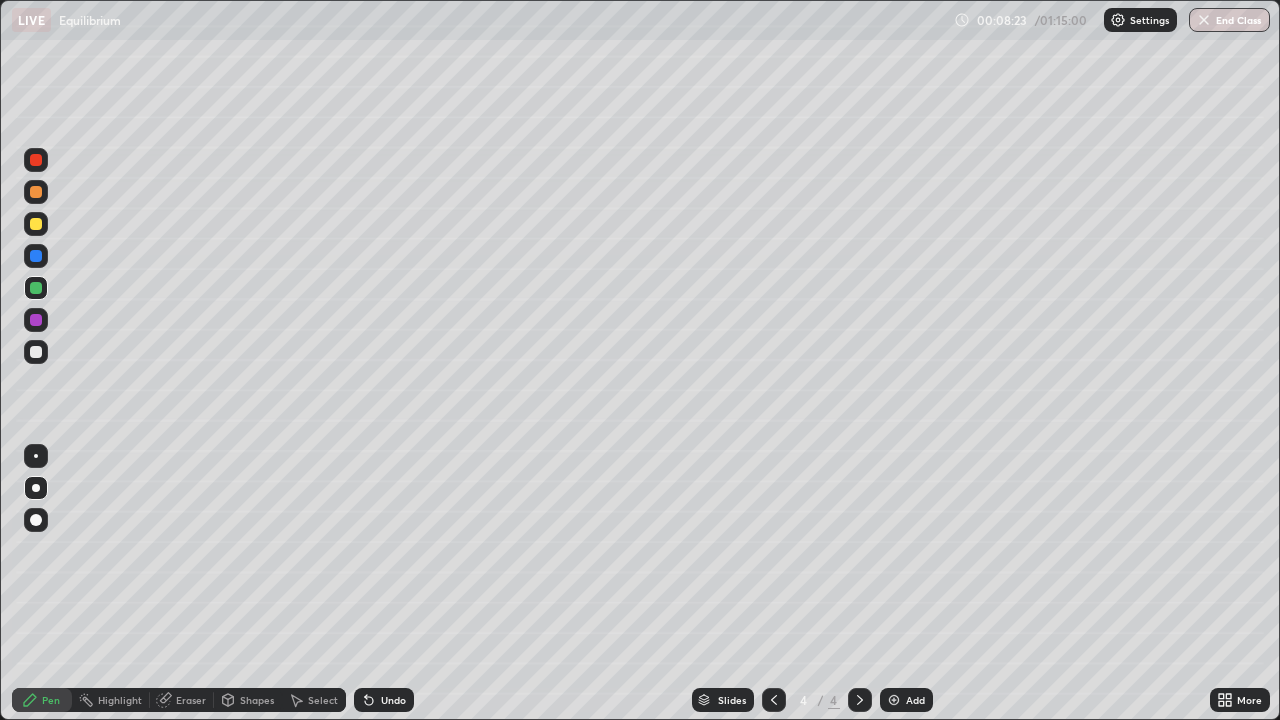click at bounding box center [36, 320] 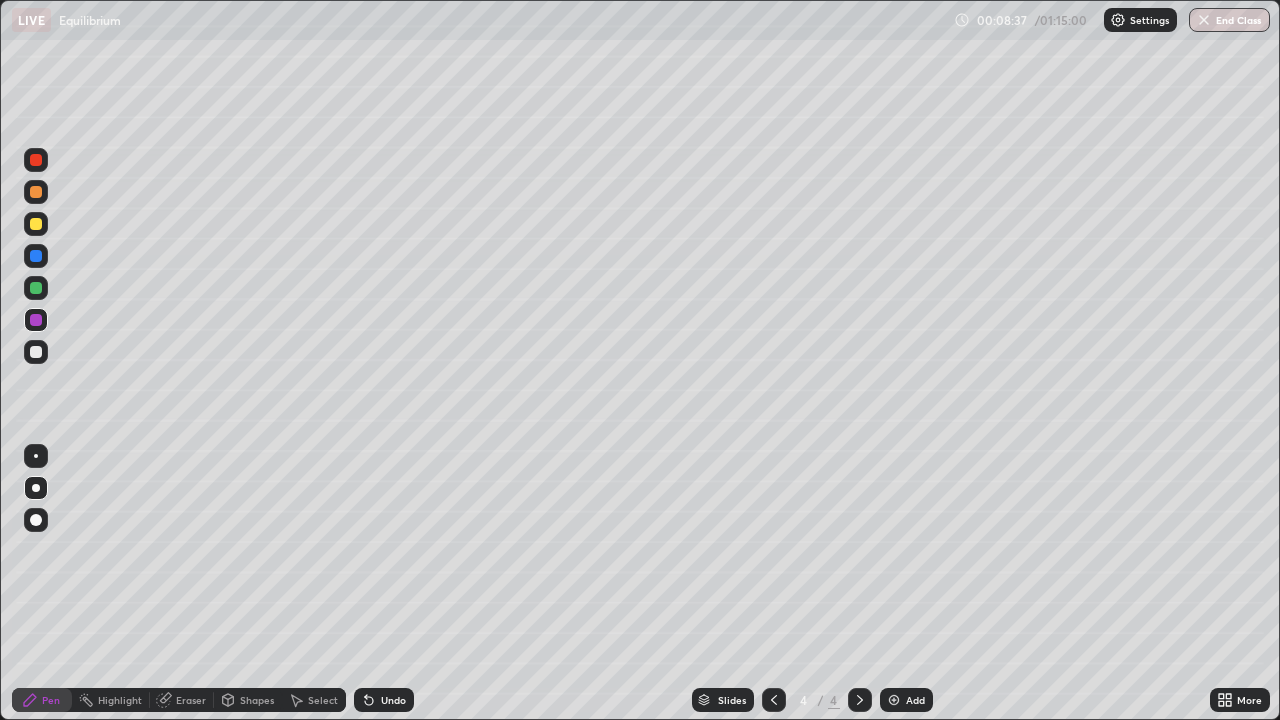 click 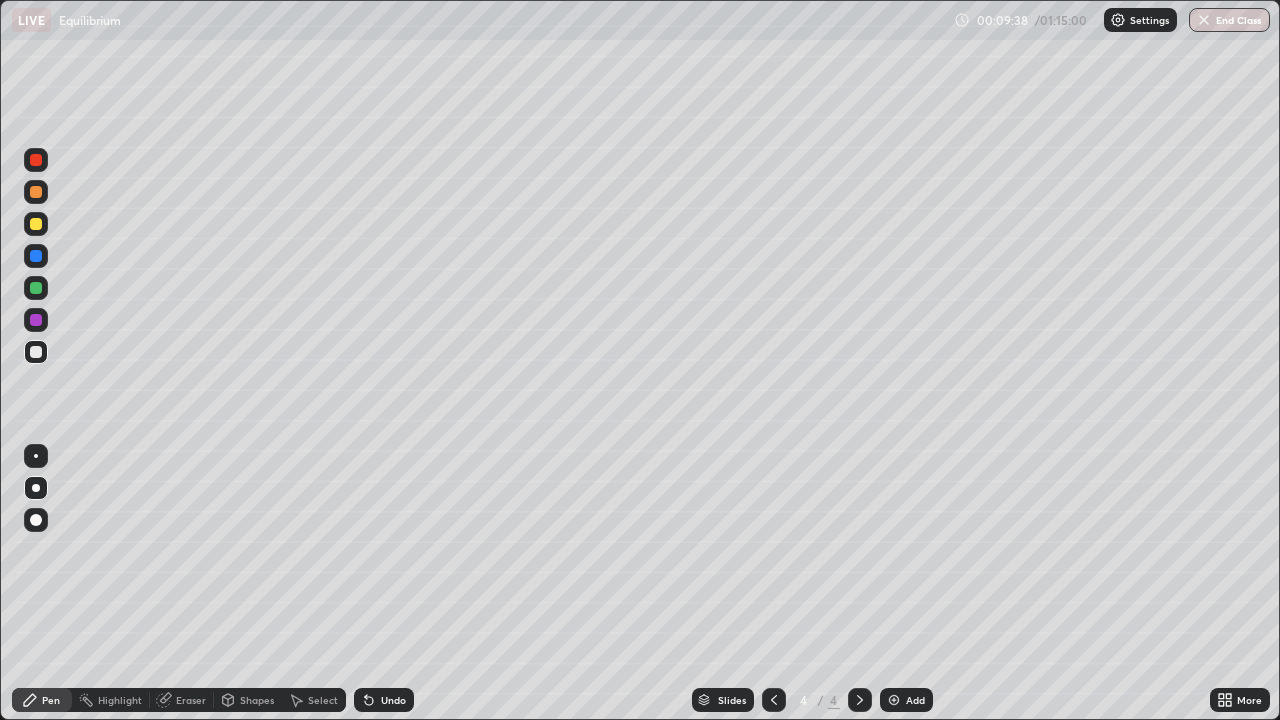 click on "Add" at bounding box center (915, 700) 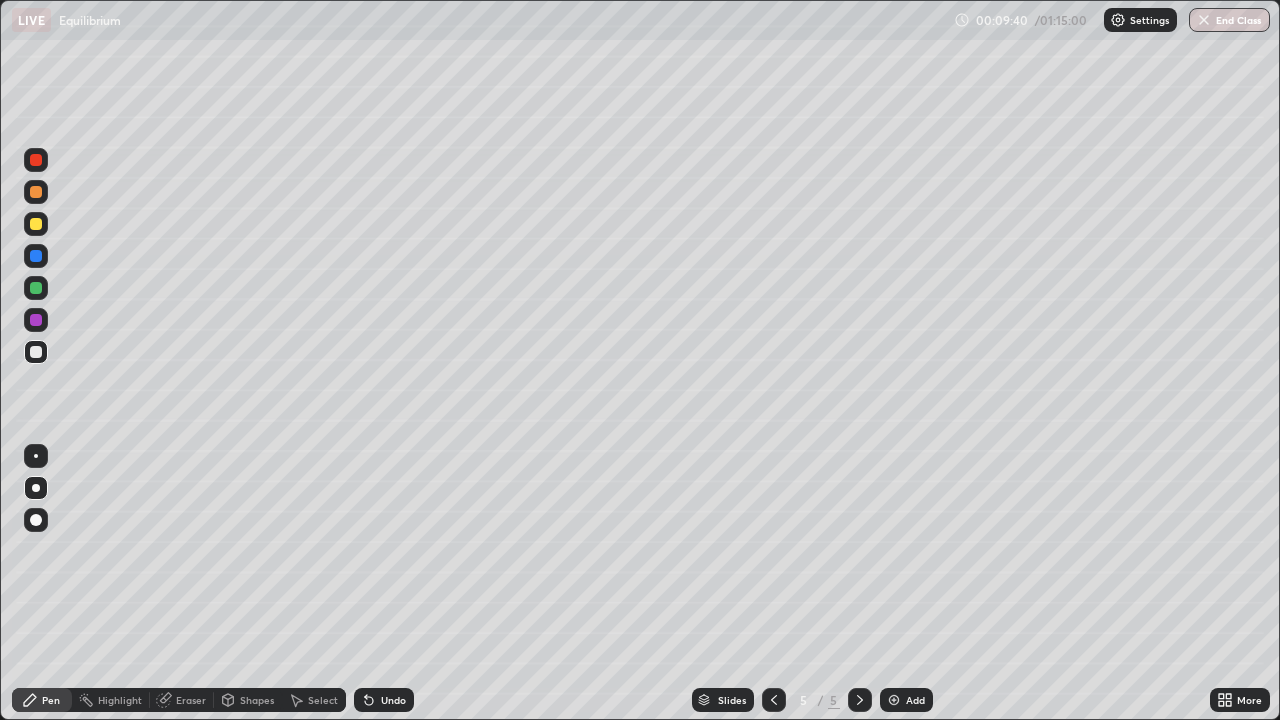 click on "Shapes" at bounding box center [257, 700] 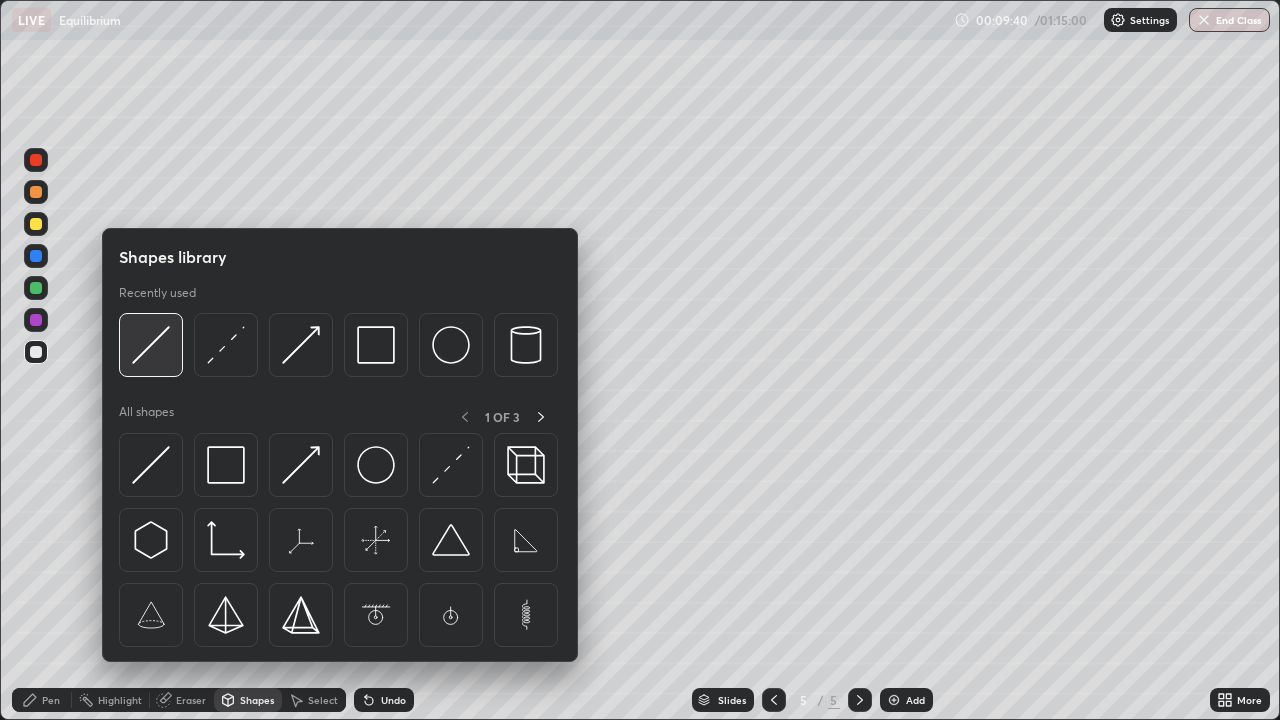click at bounding box center (151, 345) 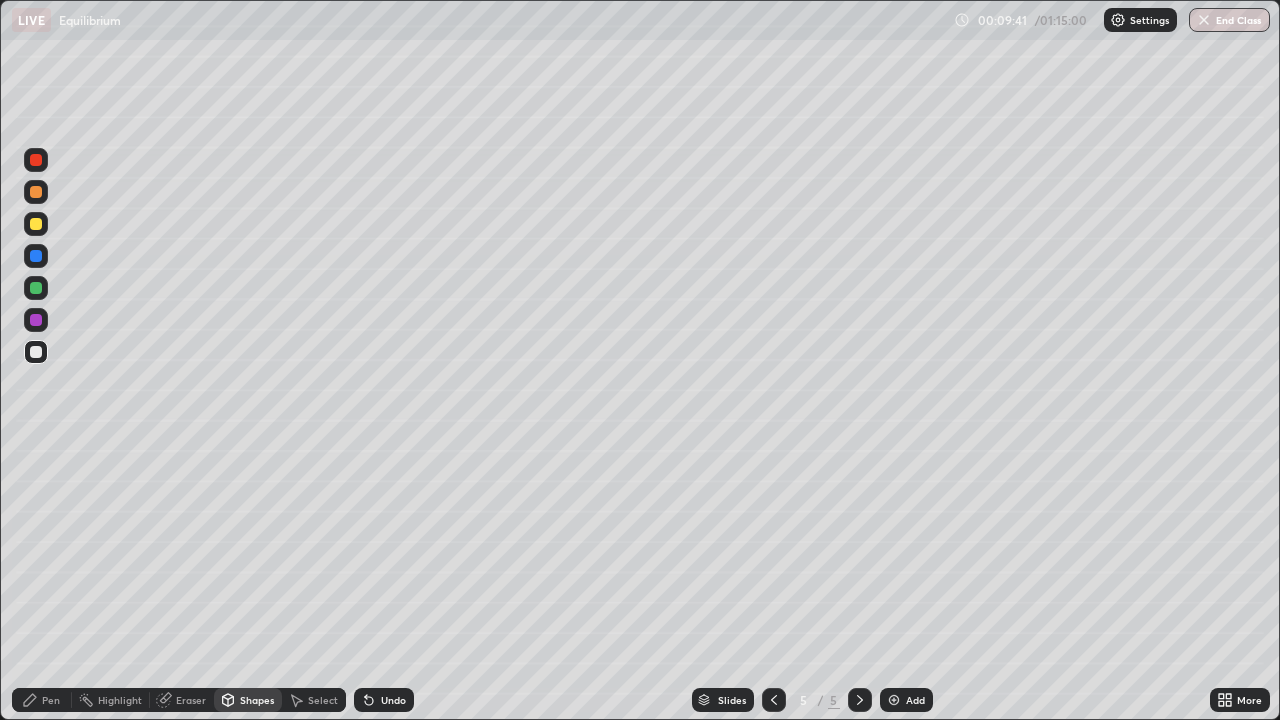 click at bounding box center (36, 160) 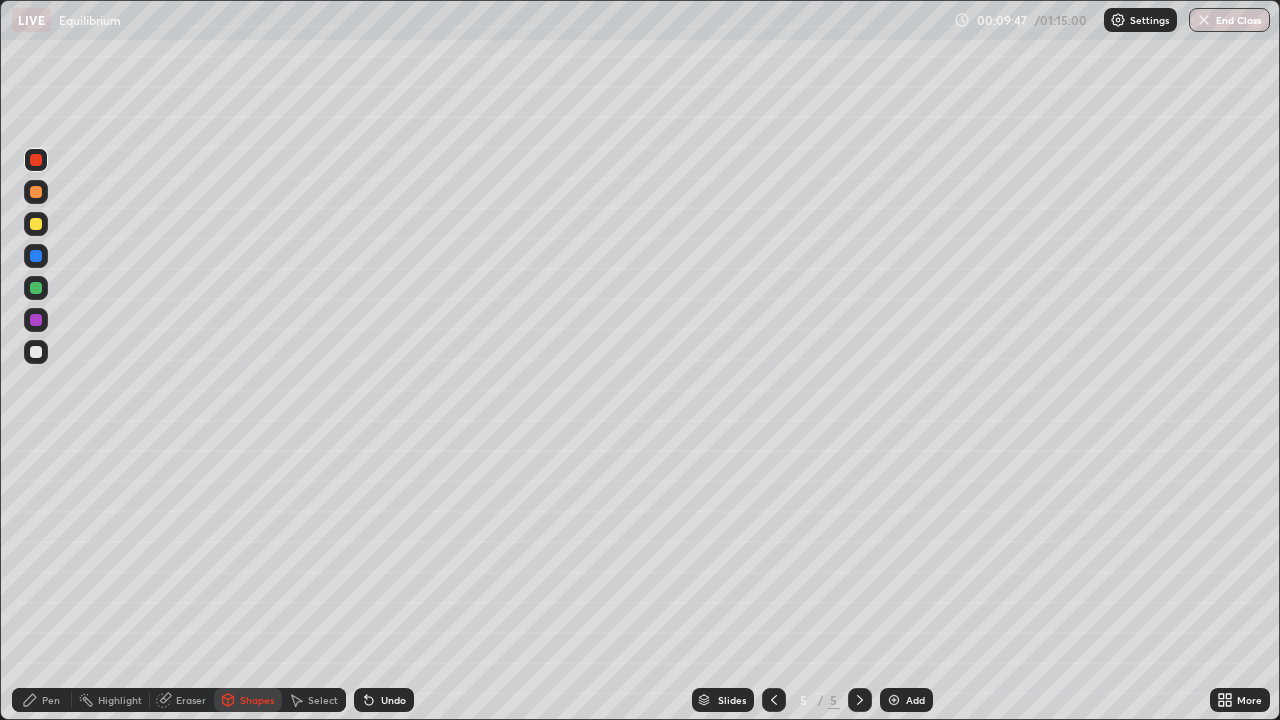 click on "Pen" at bounding box center (51, 700) 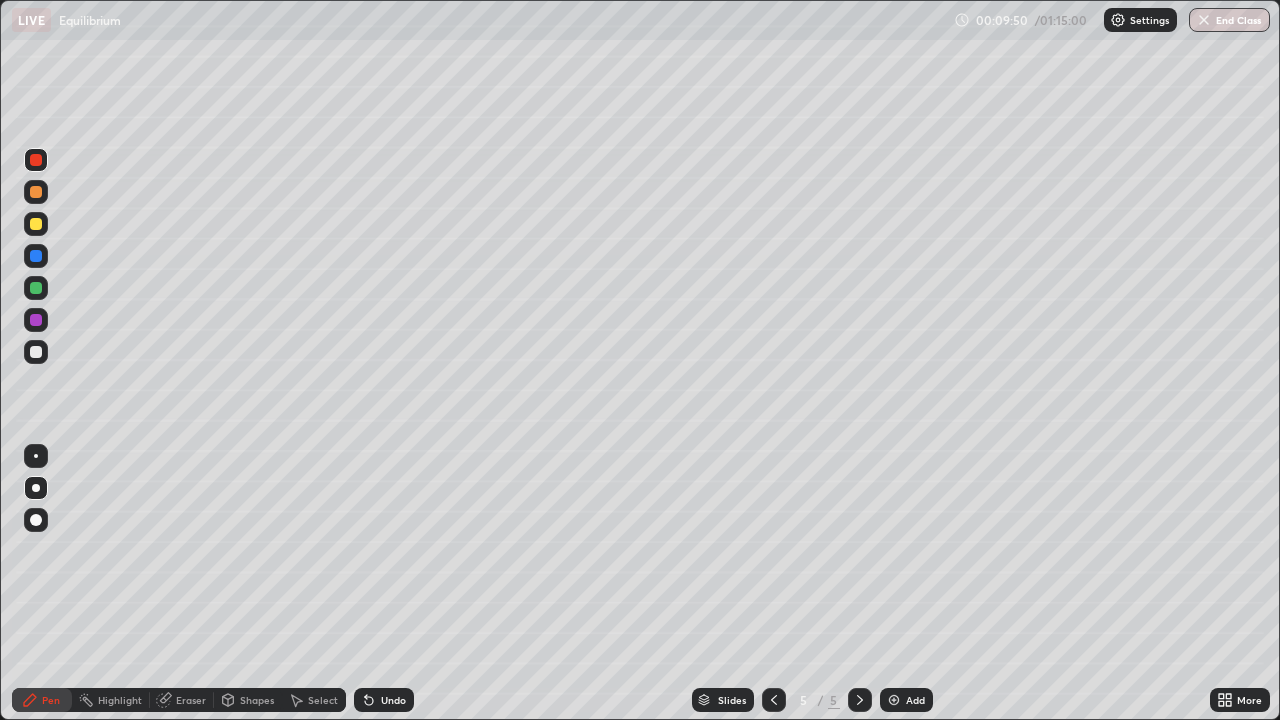 click at bounding box center [36, 520] 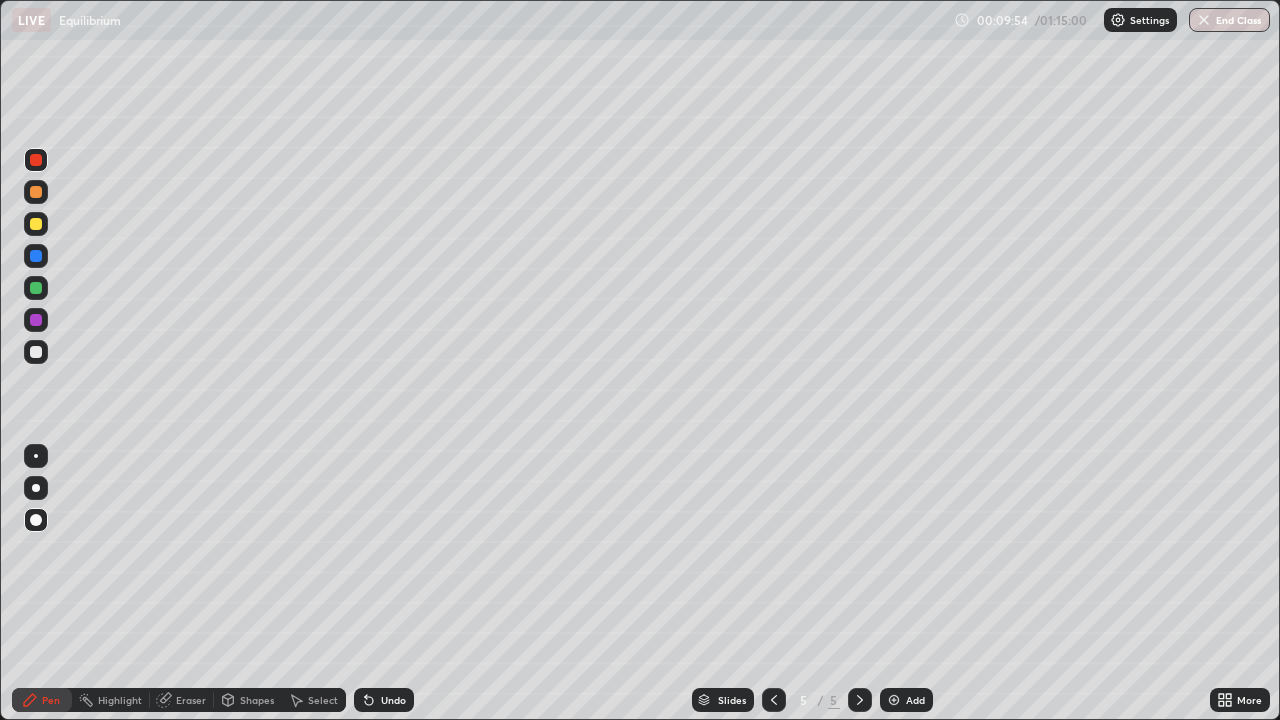 click on "Undo" at bounding box center (393, 700) 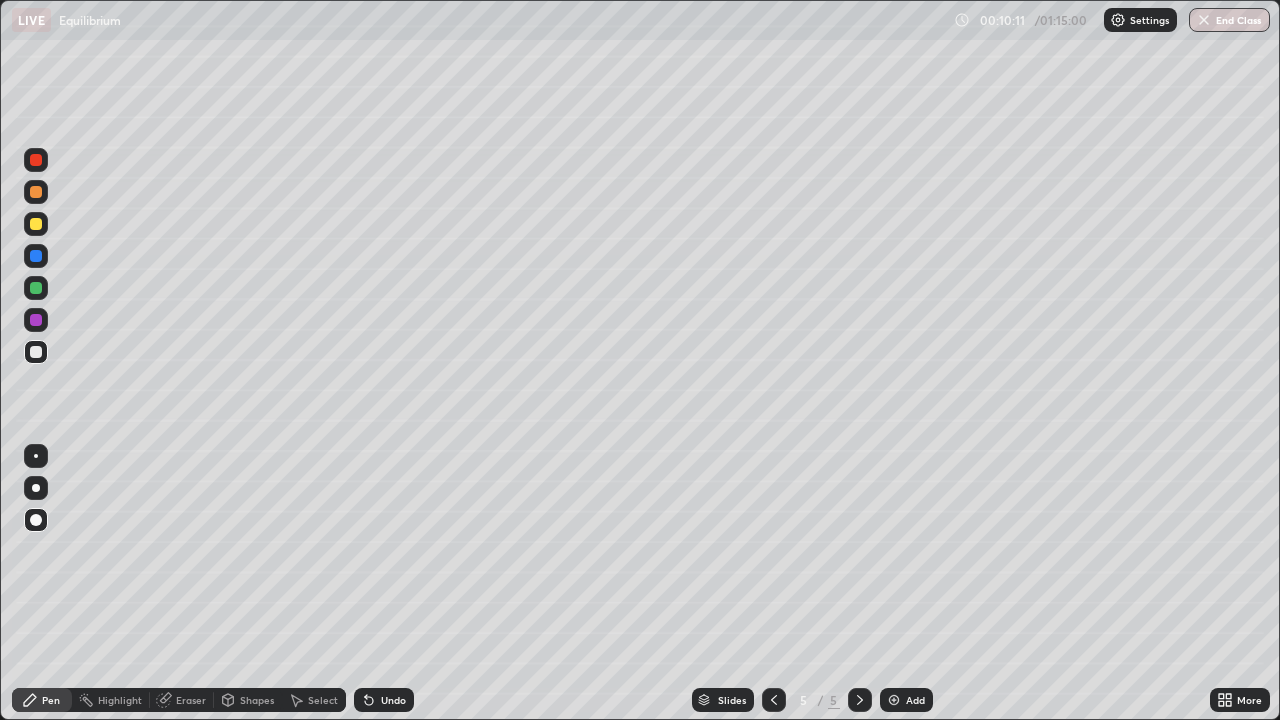 click at bounding box center (36, 488) 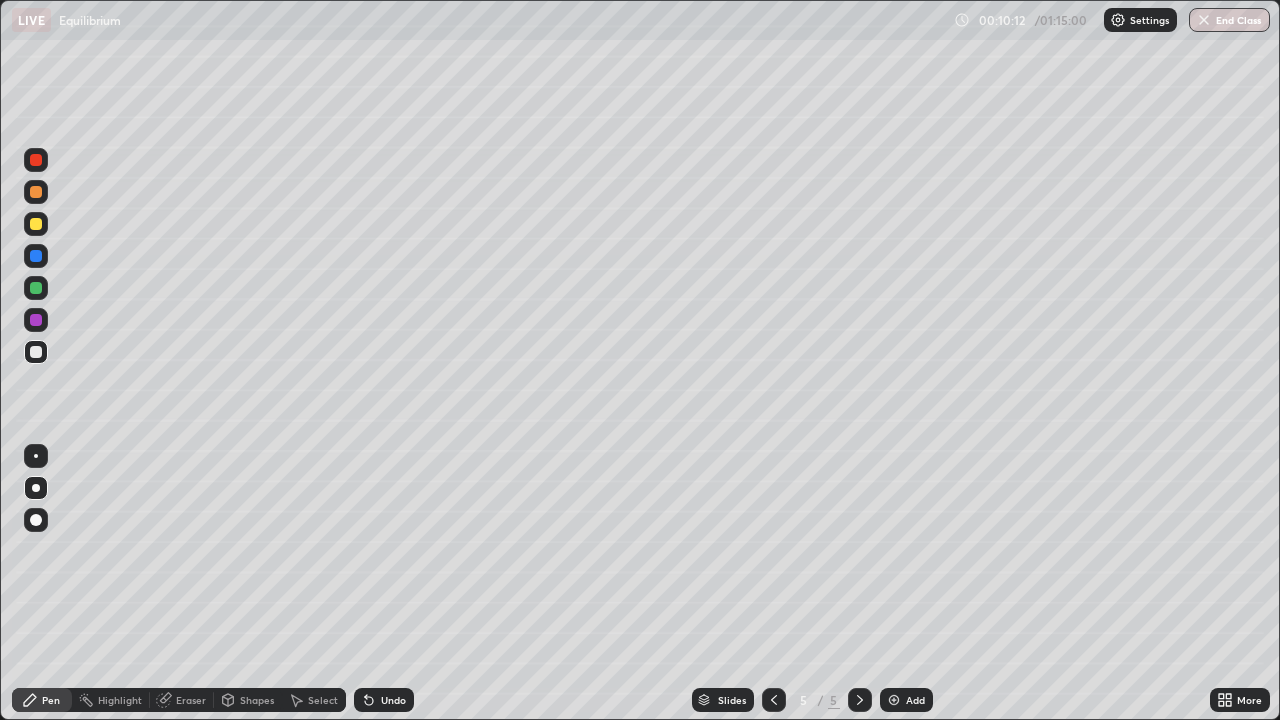 click on "Shapes" at bounding box center [257, 700] 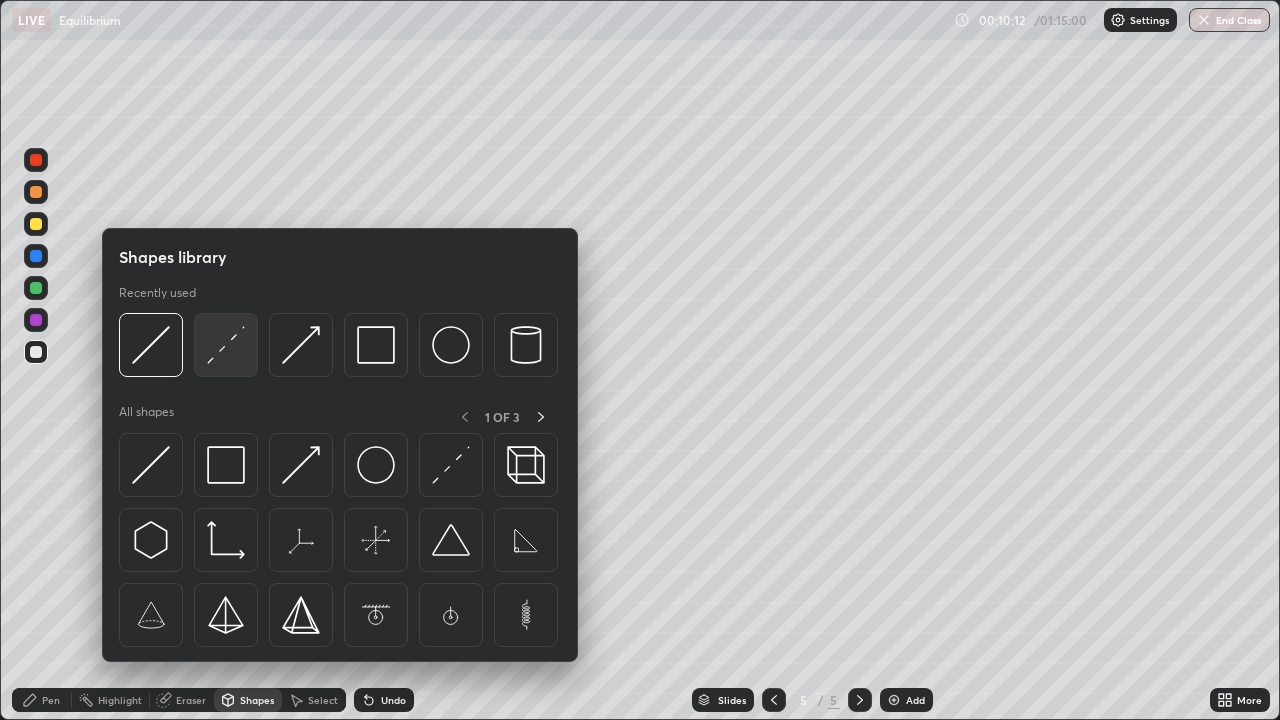 click at bounding box center (226, 345) 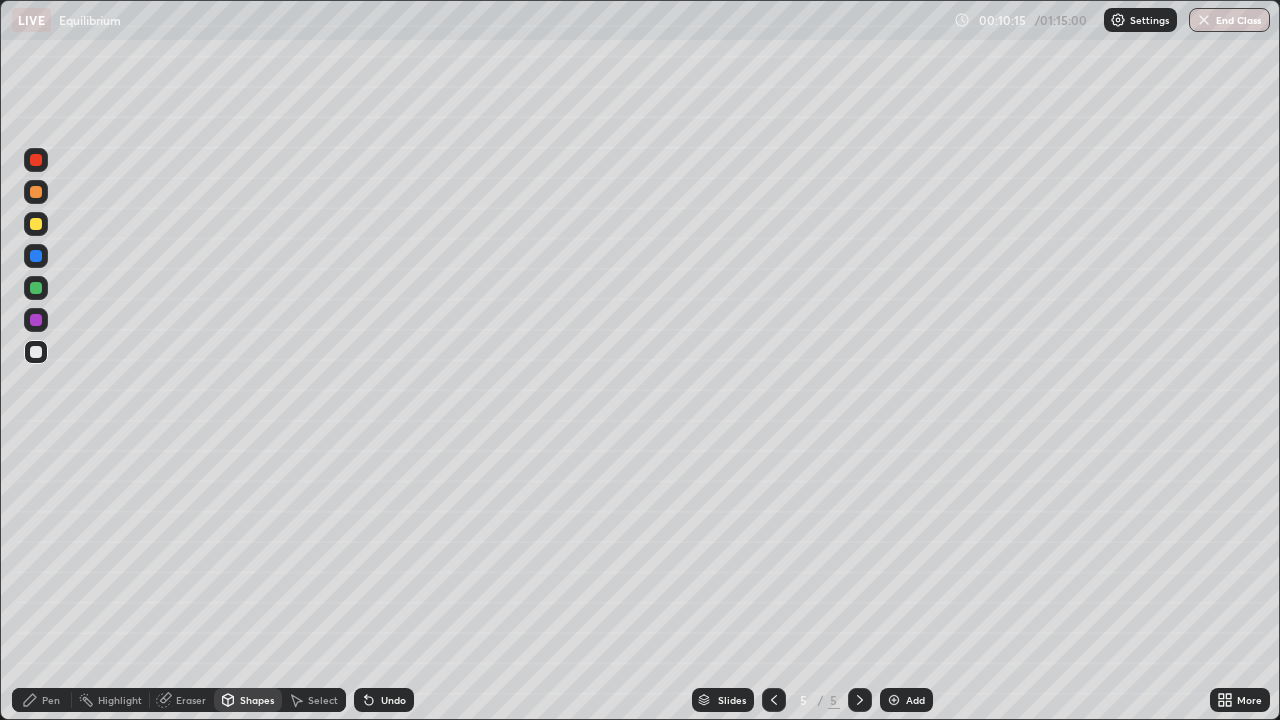 click on "Pen" at bounding box center (42, 700) 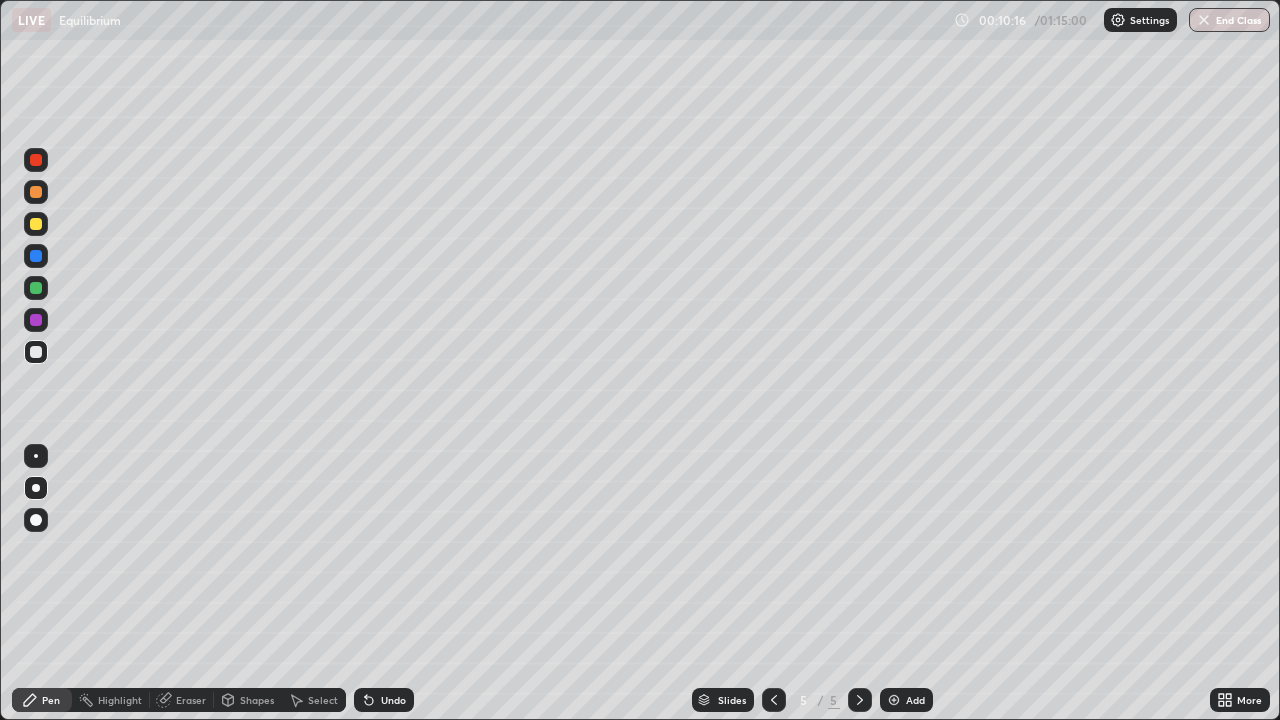 click at bounding box center [36, 288] 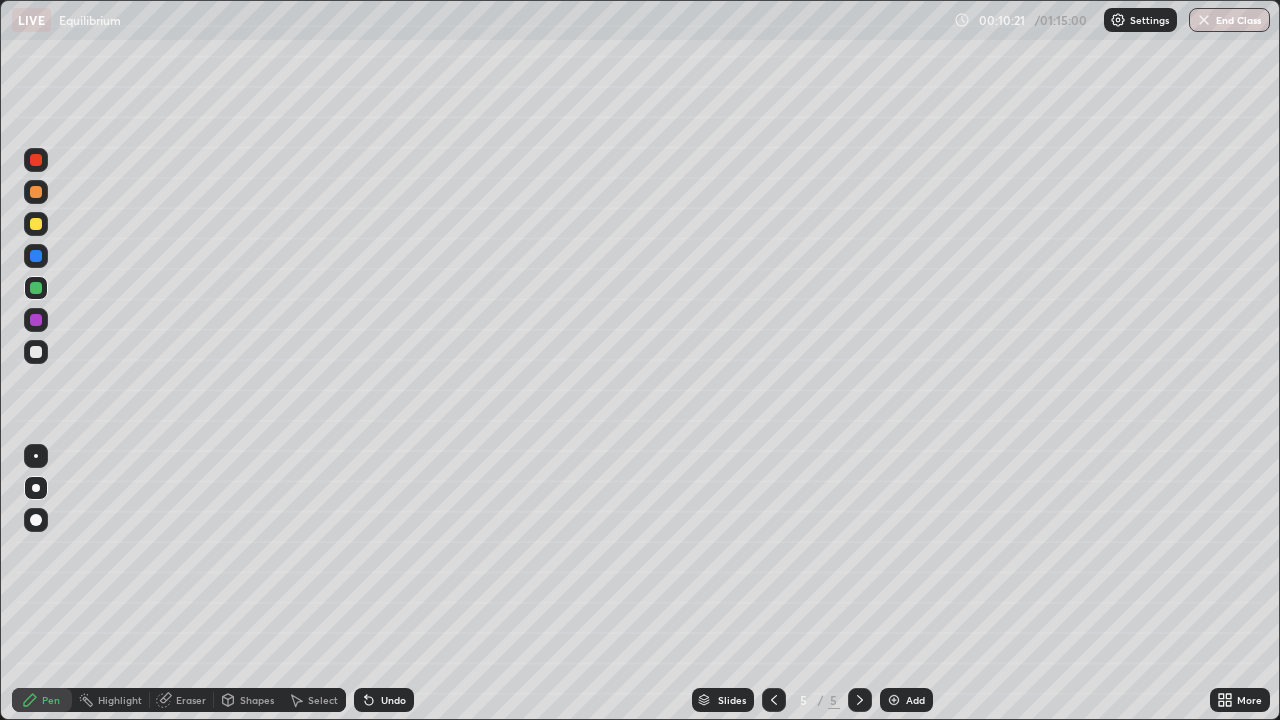 click at bounding box center [36, 352] 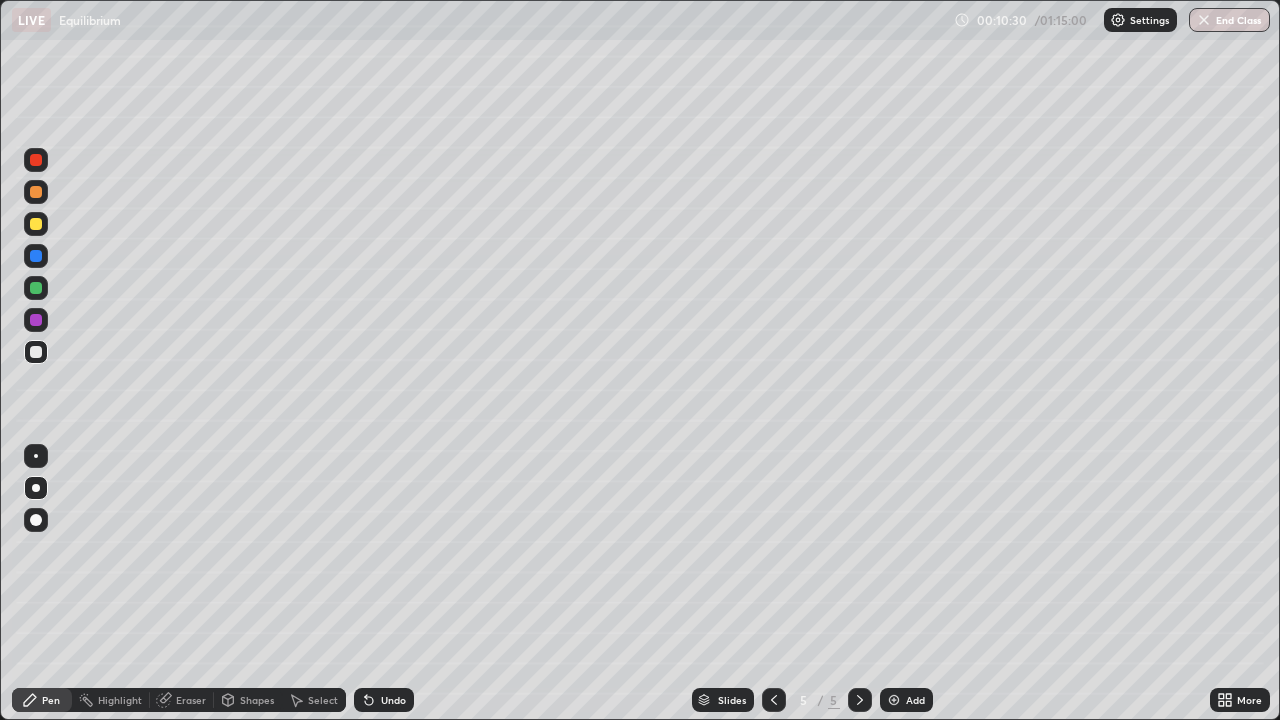 click on "Shapes" at bounding box center [257, 700] 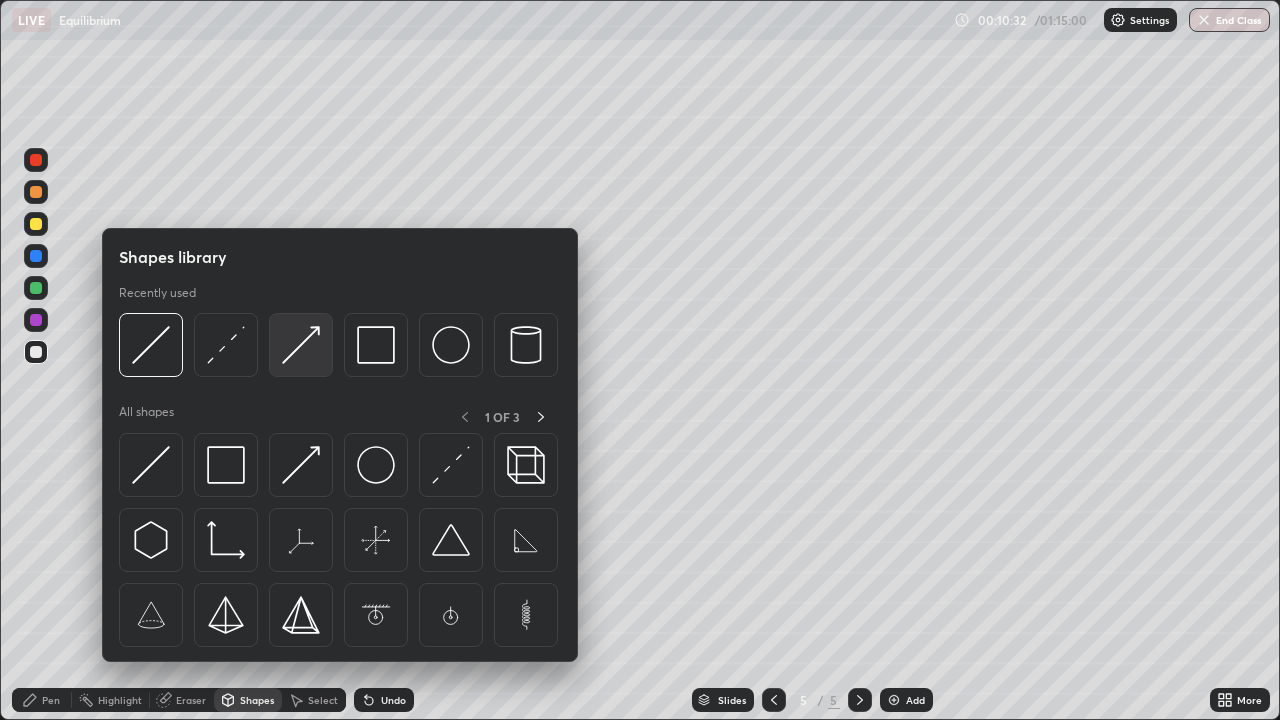 click at bounding box center (301, 345) 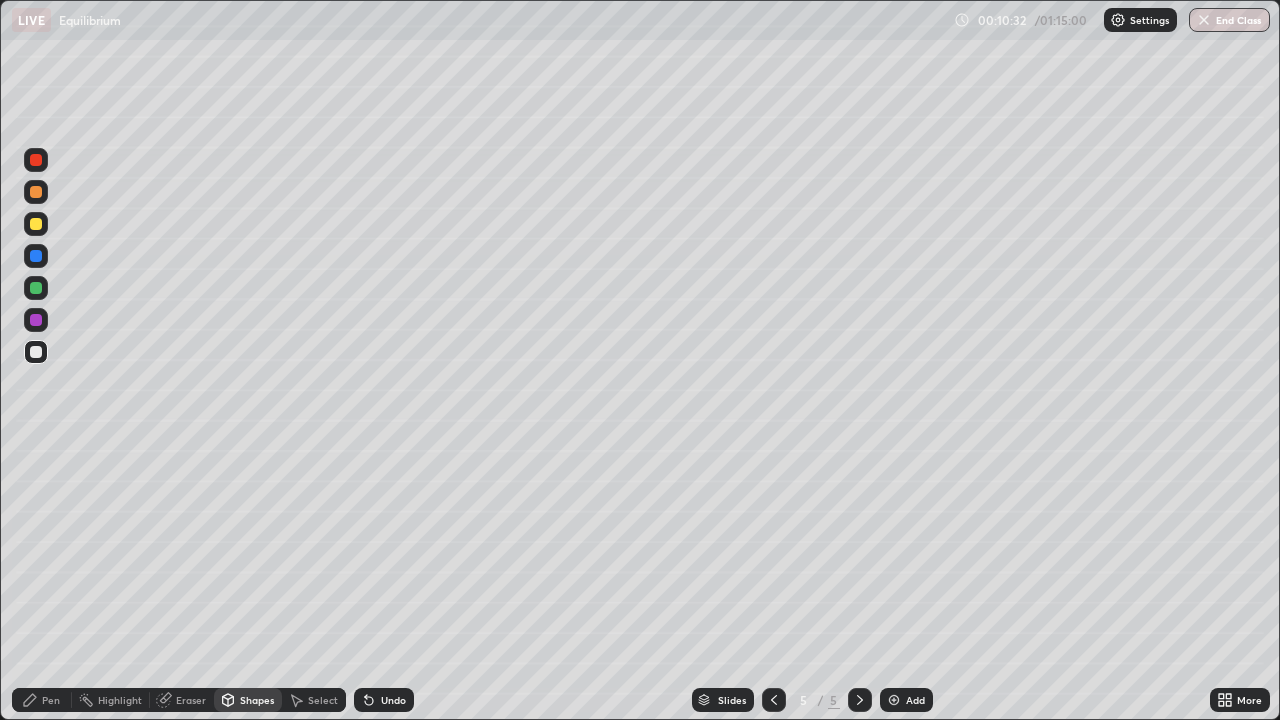 click at bounding box center [36, 224] 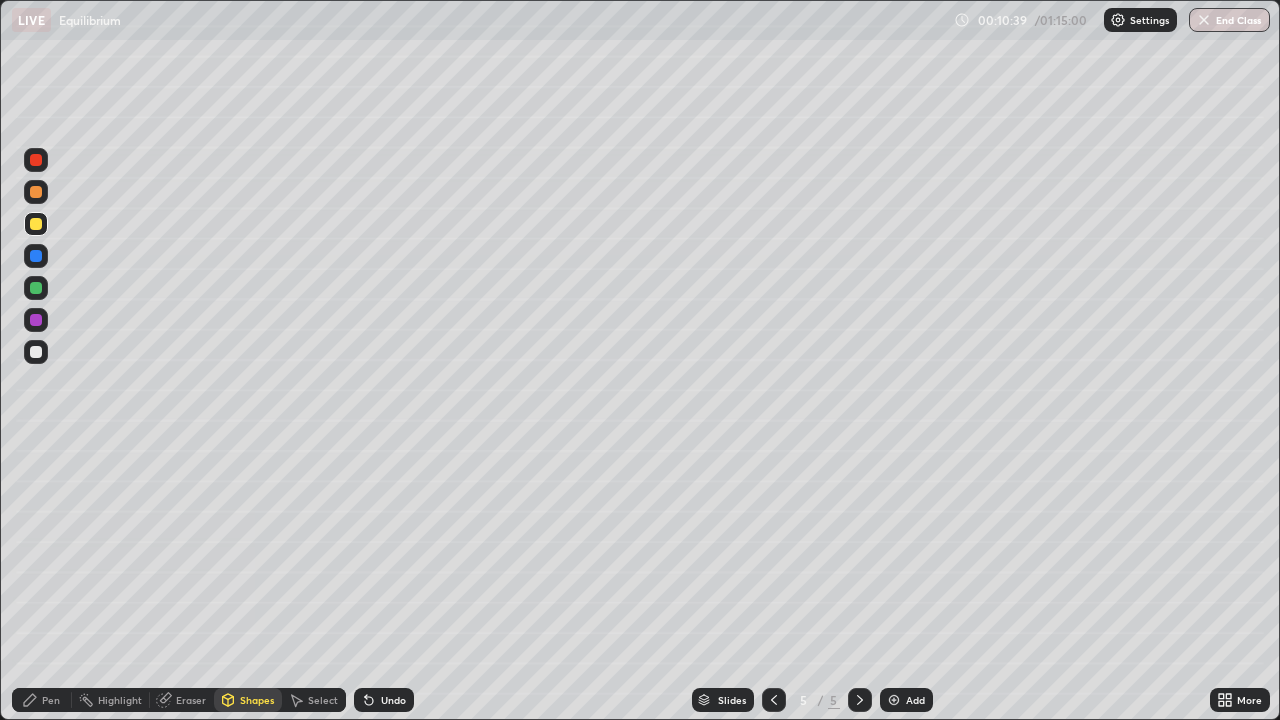click on "Pen" at bounding box center [42, 700] 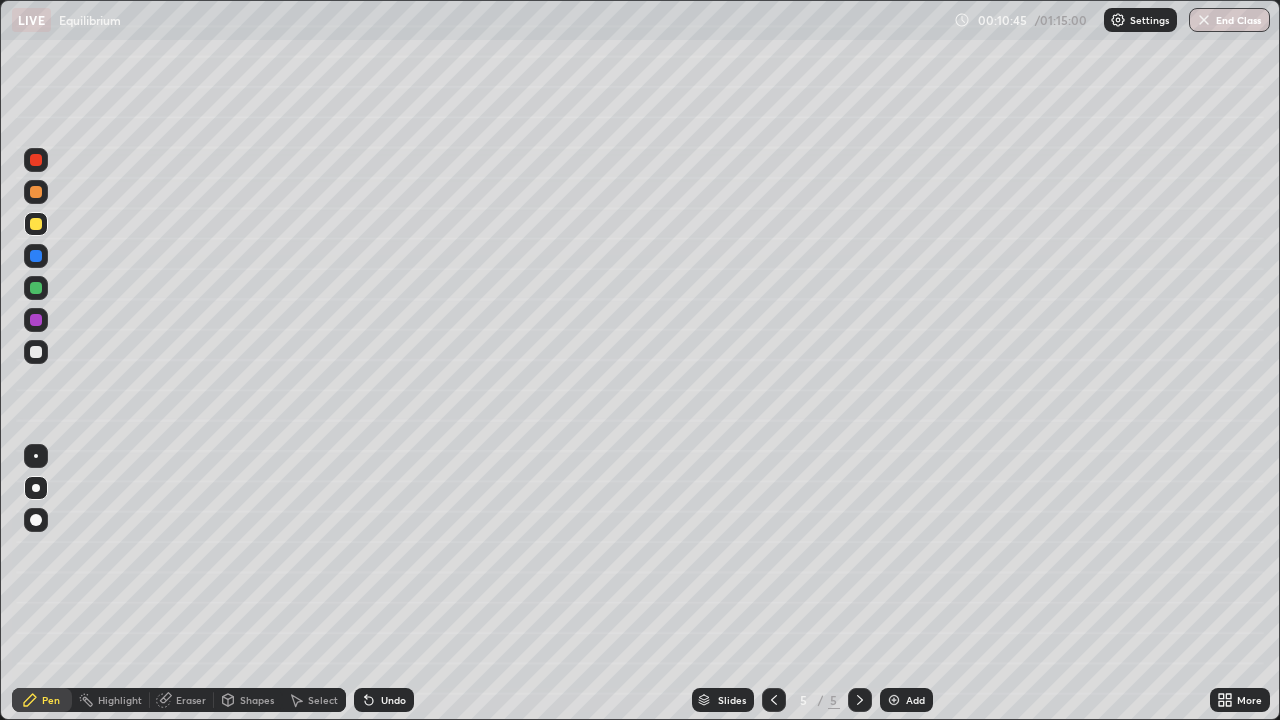 click 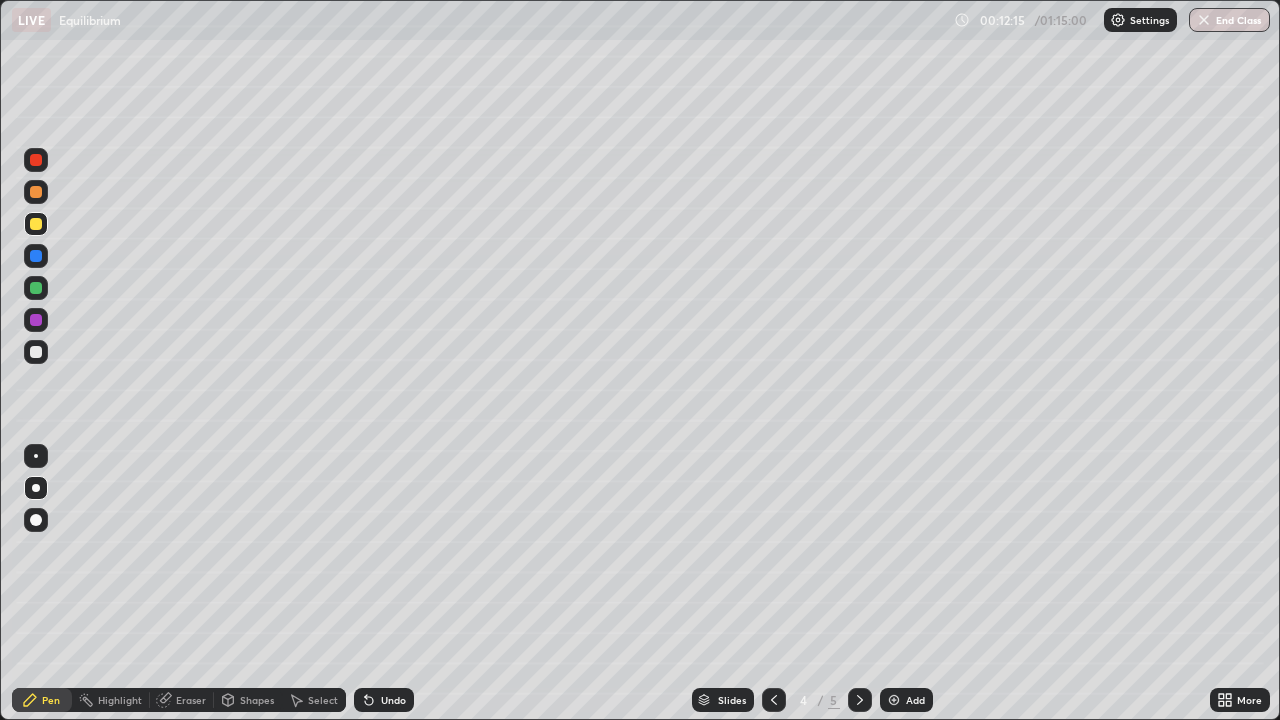 click at bounding box center (36, 288) 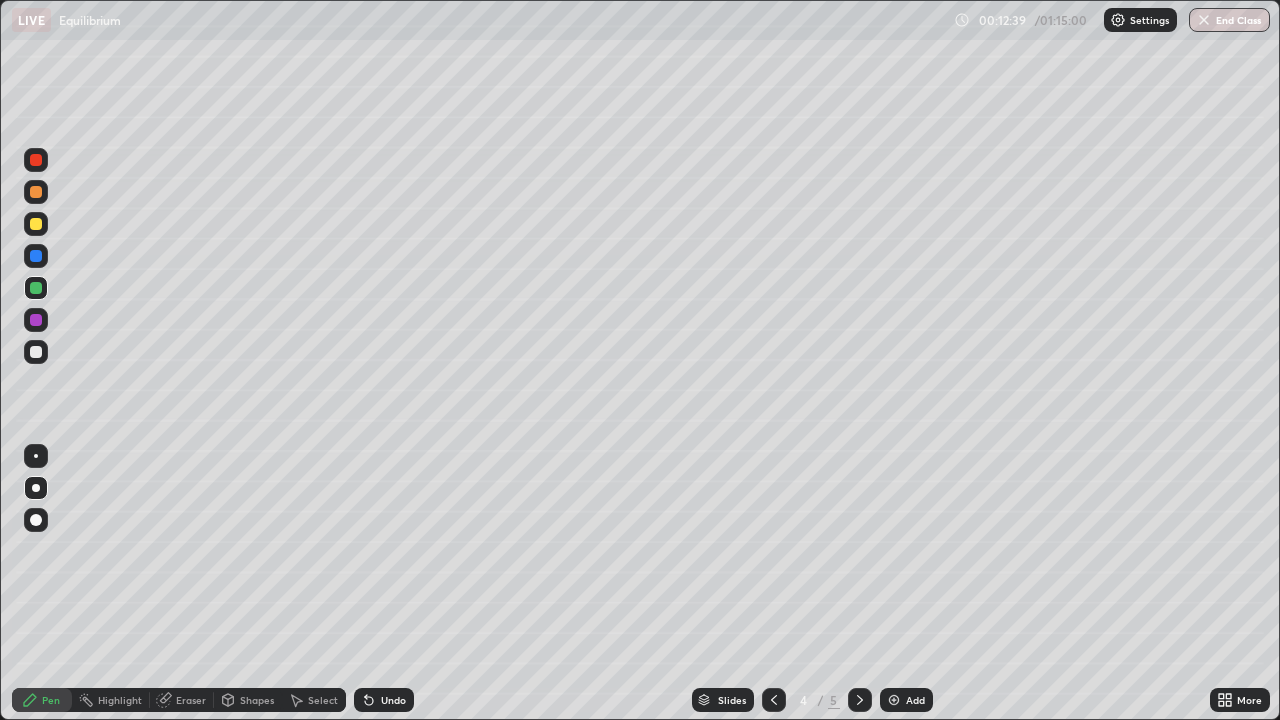 click at bounding box center (36, 224) 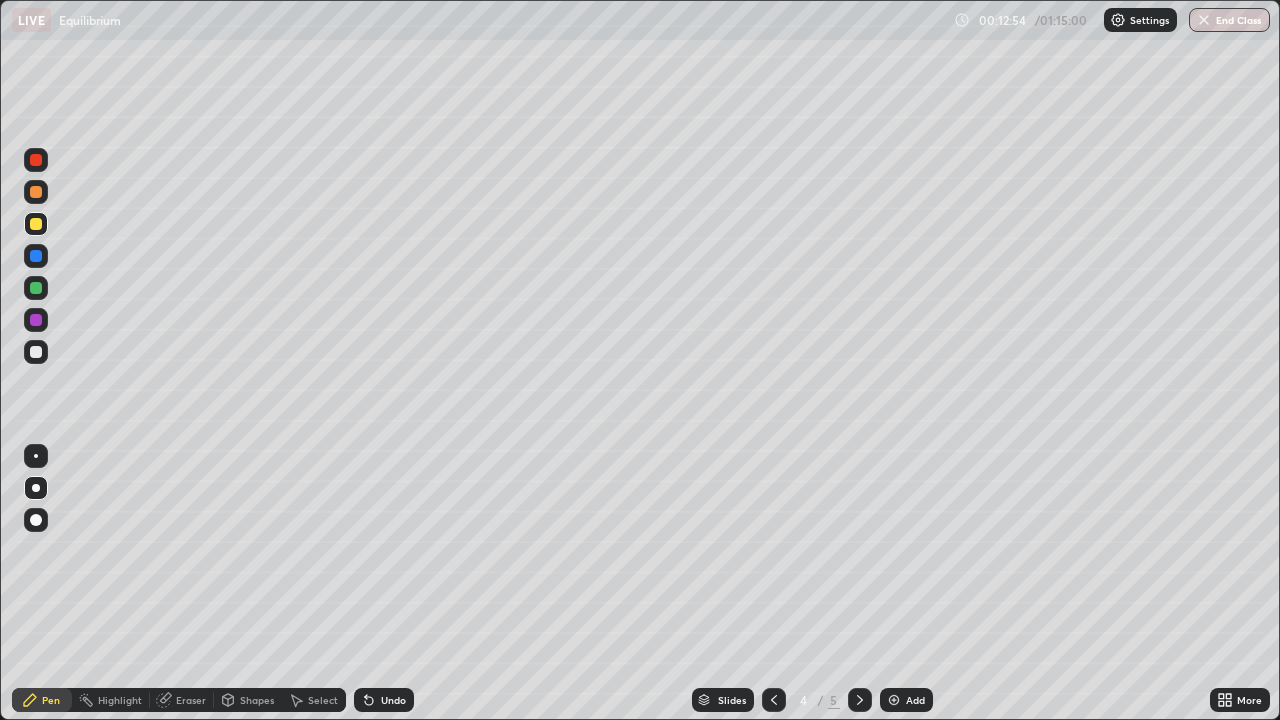 click at bounding box center [36, 288] 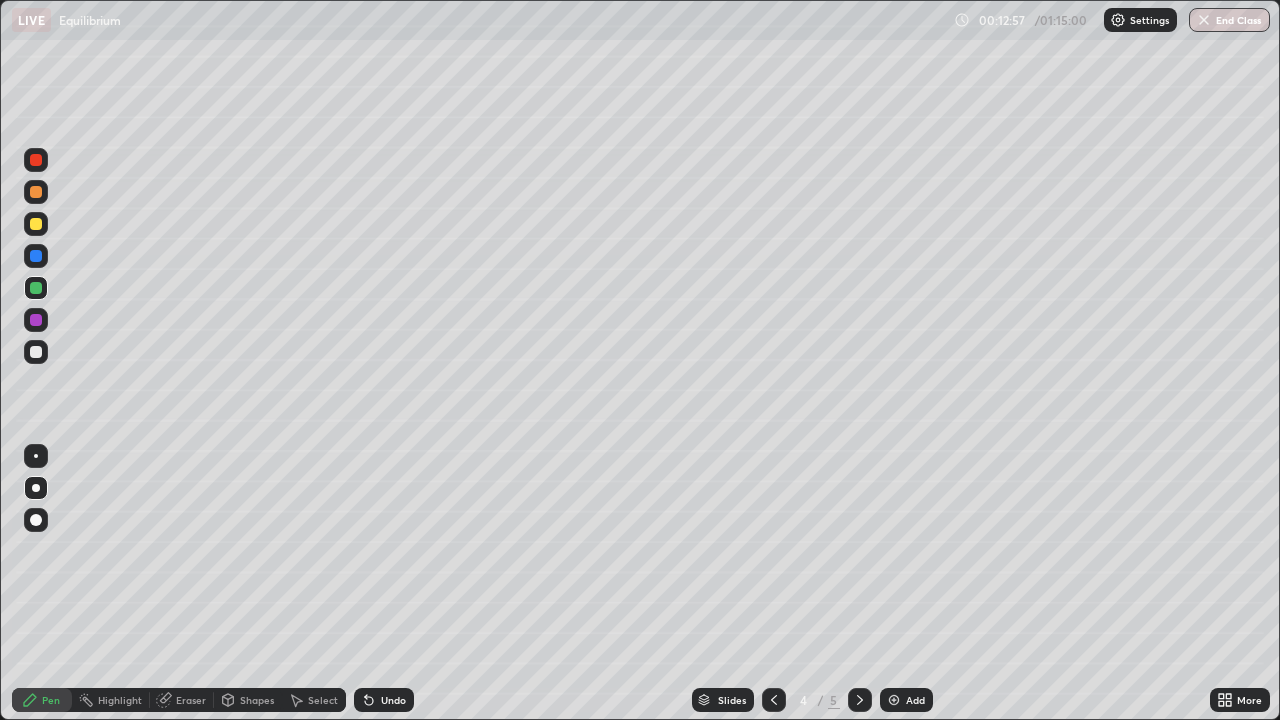 click at bounding box center (36, 352) 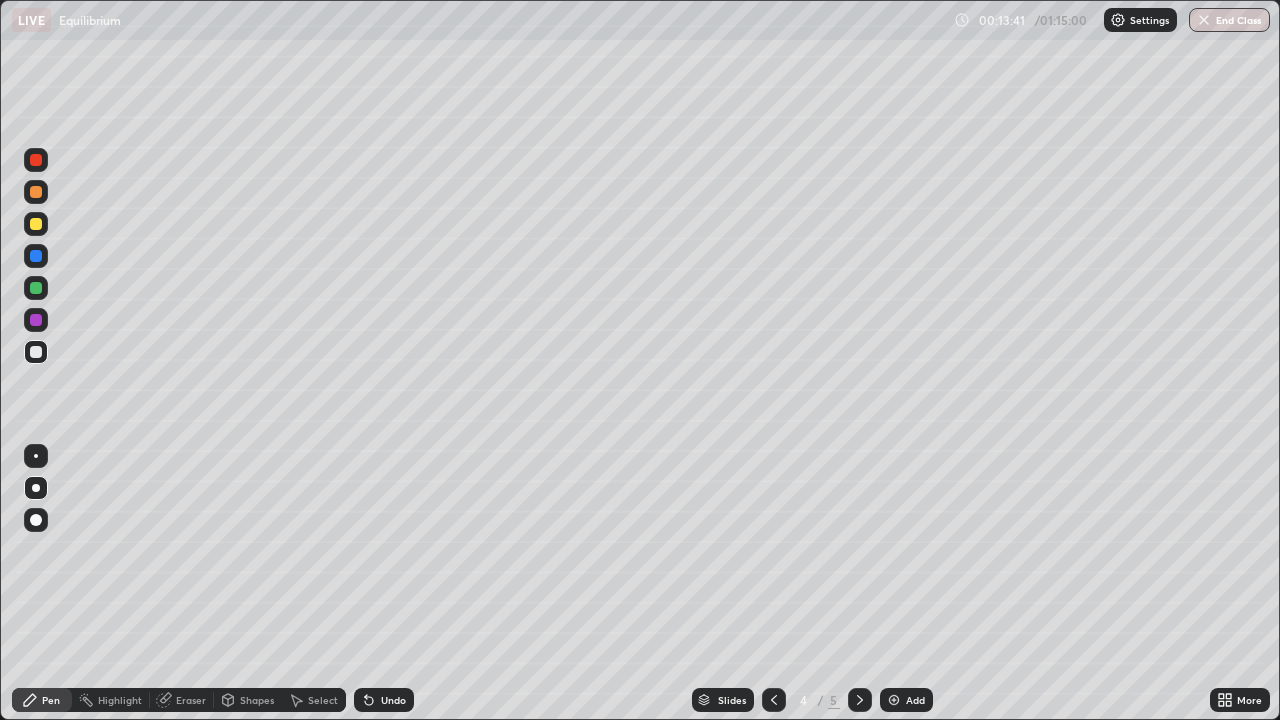 click on "Undo" at bounding box center [393, 700] 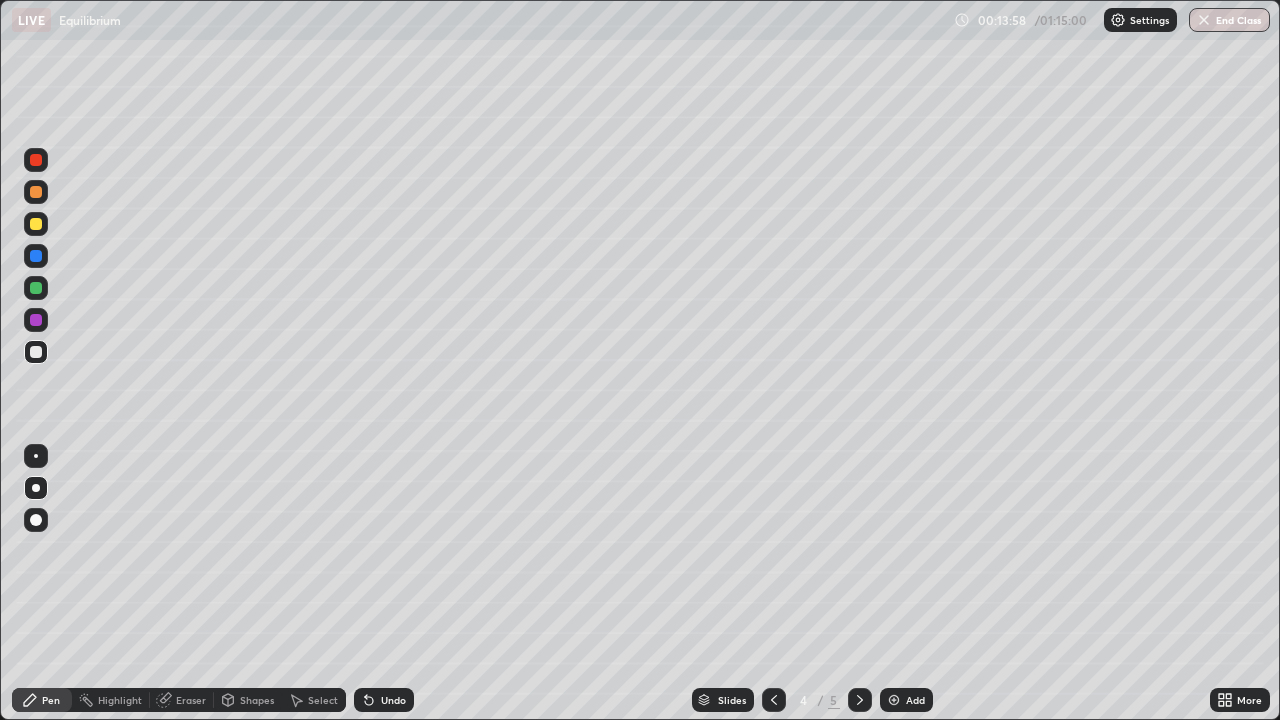 click at bounding box center (36, 224) 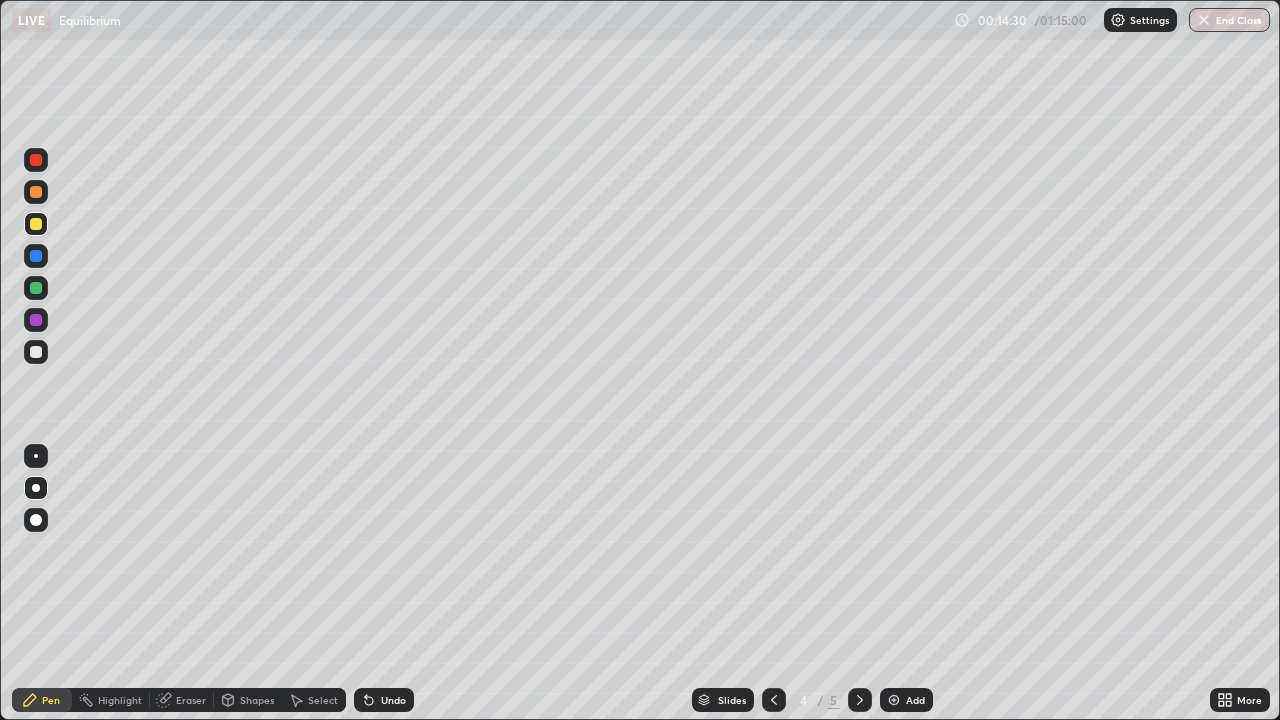 click at bounding box center (36, 160) 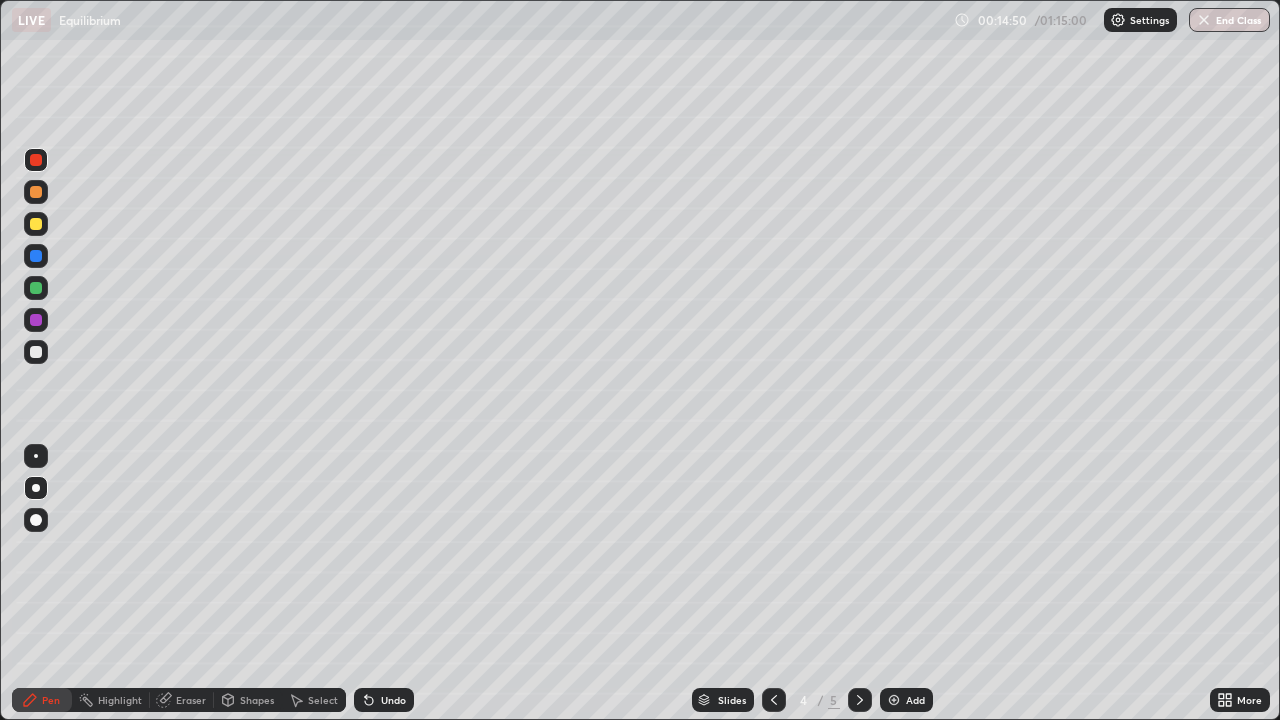 click at bounding box center [36, 288] 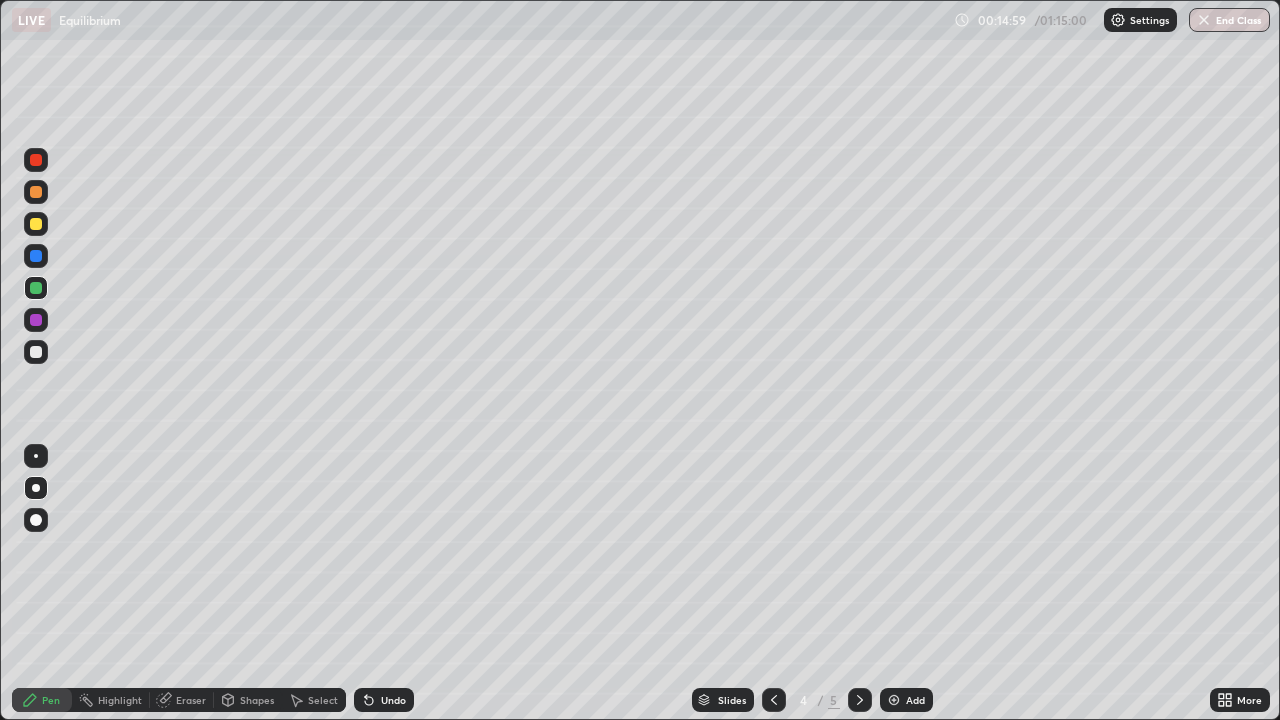 click on "Undo" at bounding box center [393, 700] 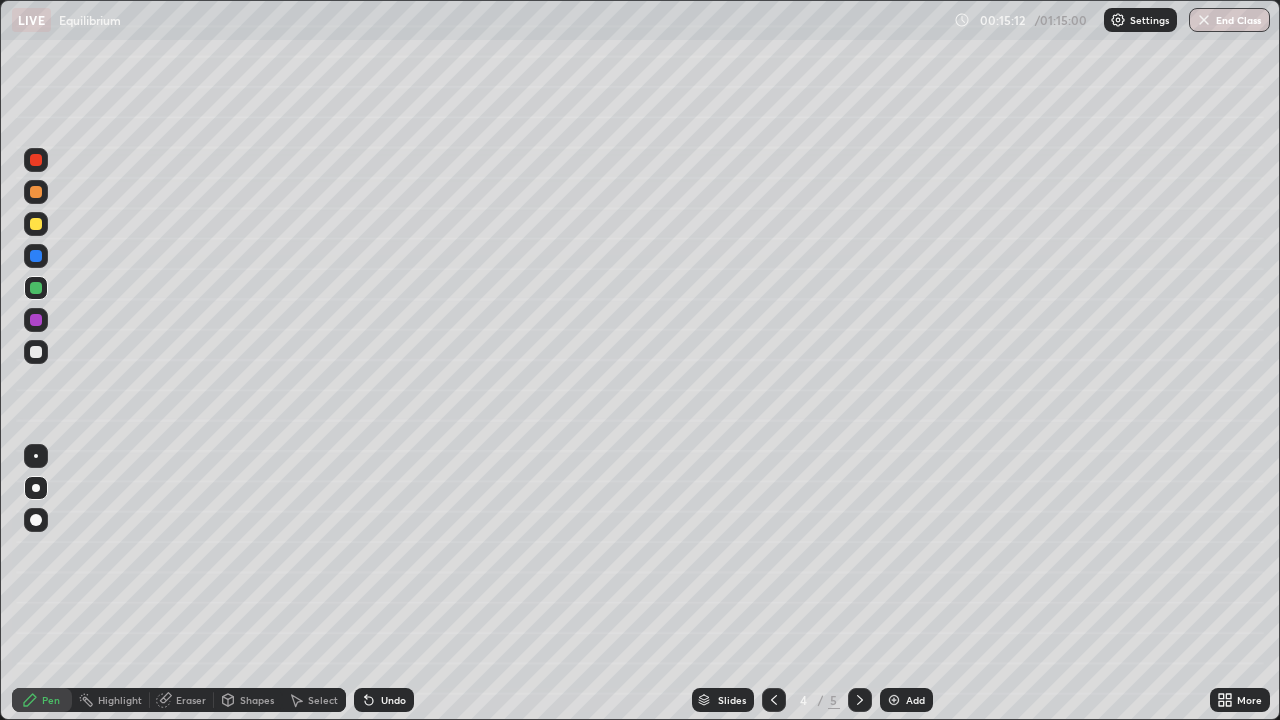click at bounding box center [36, 352] 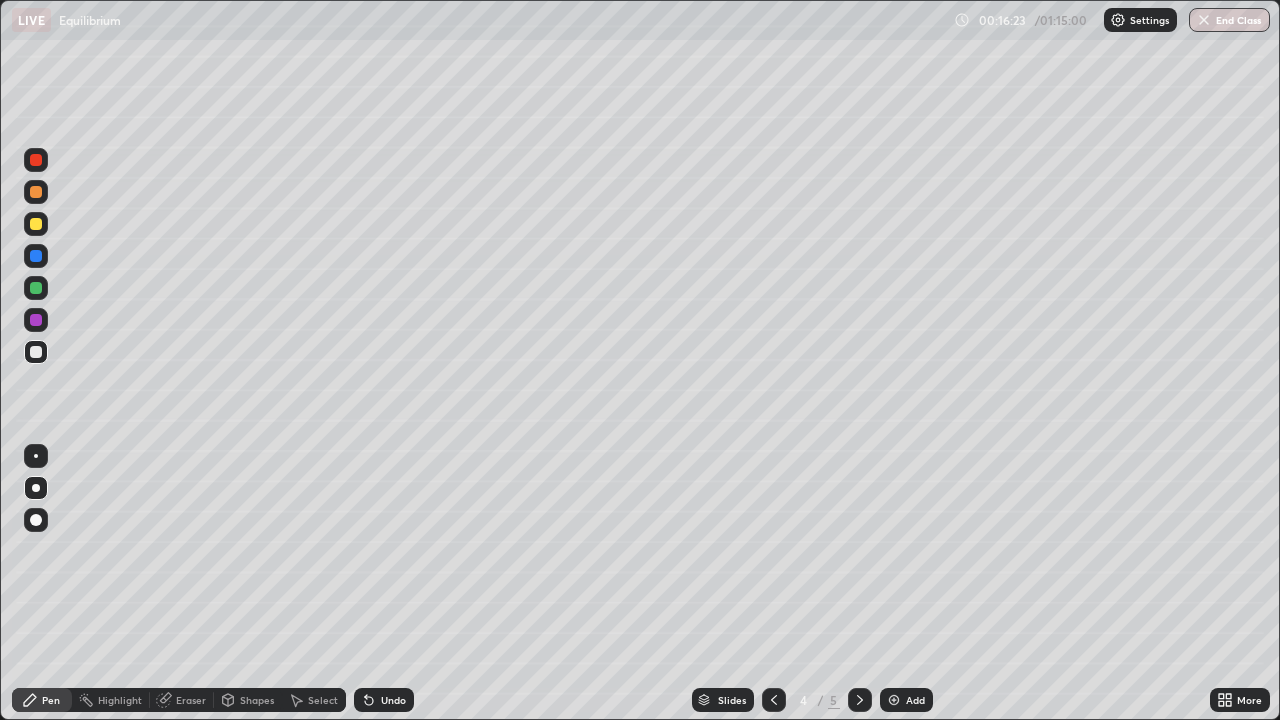 click on "Undo" at bounding box center [393, 700] 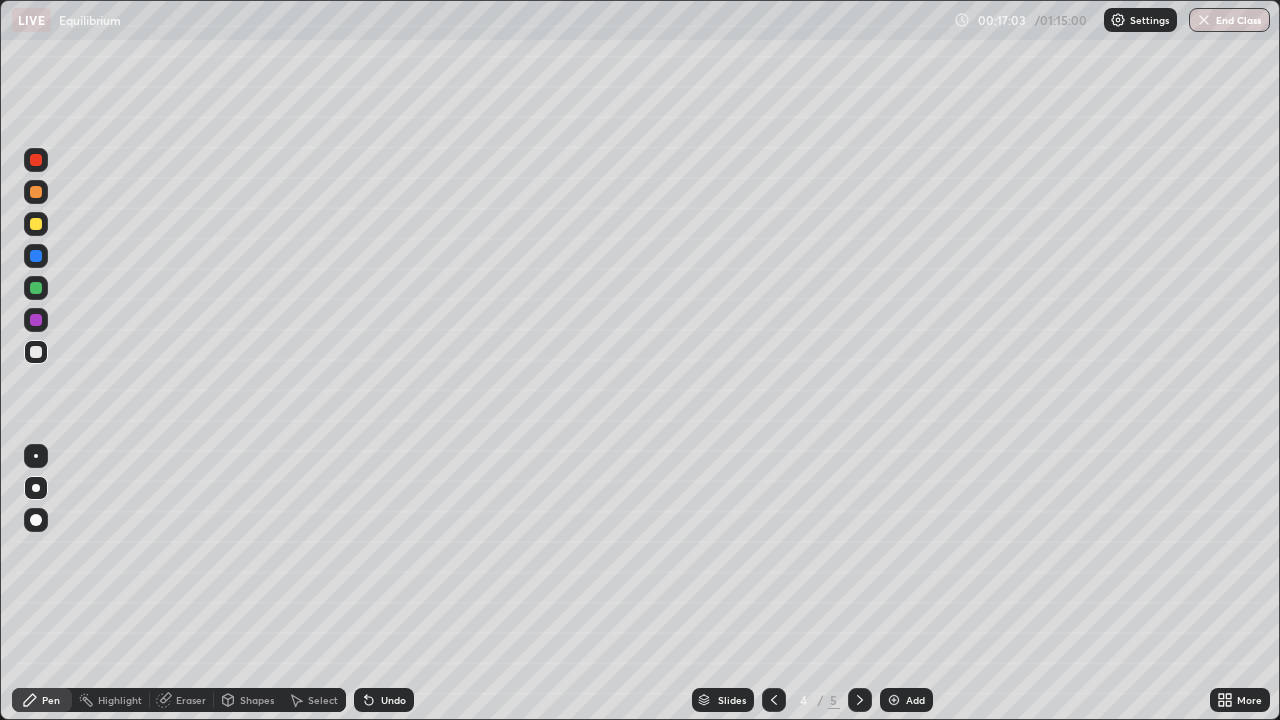 click at bounding box center (36, 192) 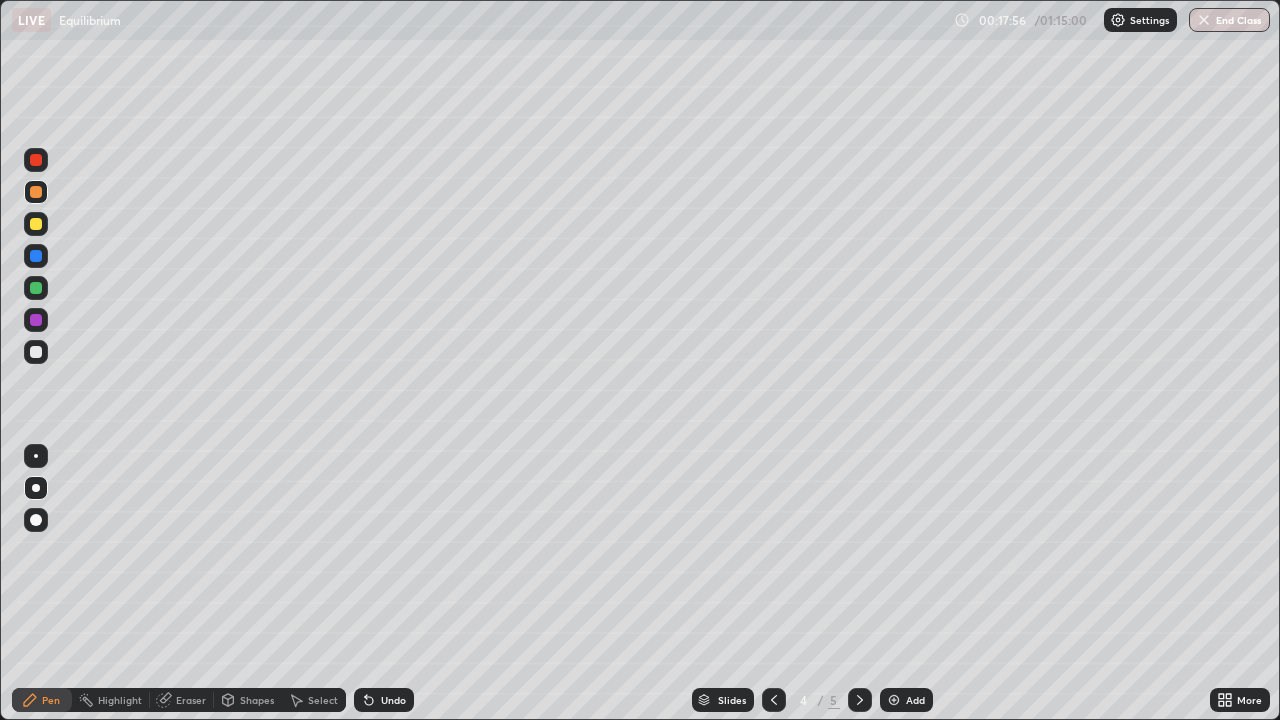 click at bounding box center (36, 224) 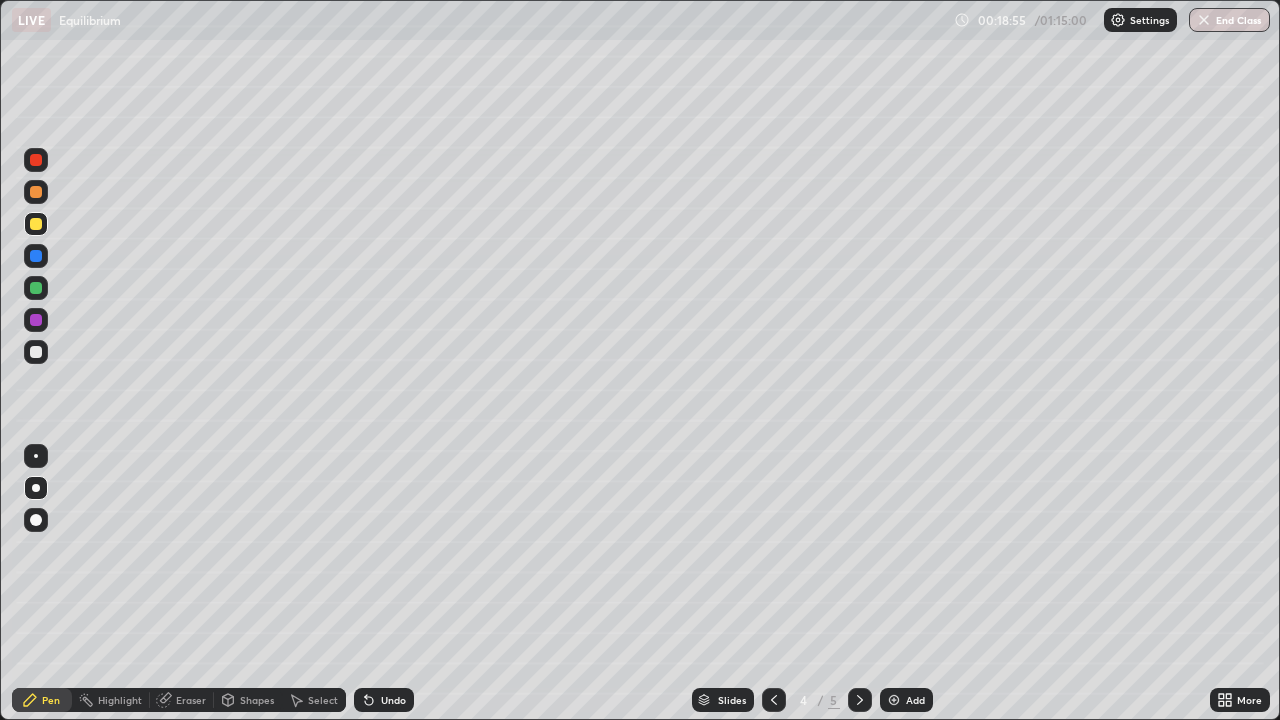click at bounding box center [36, 352] 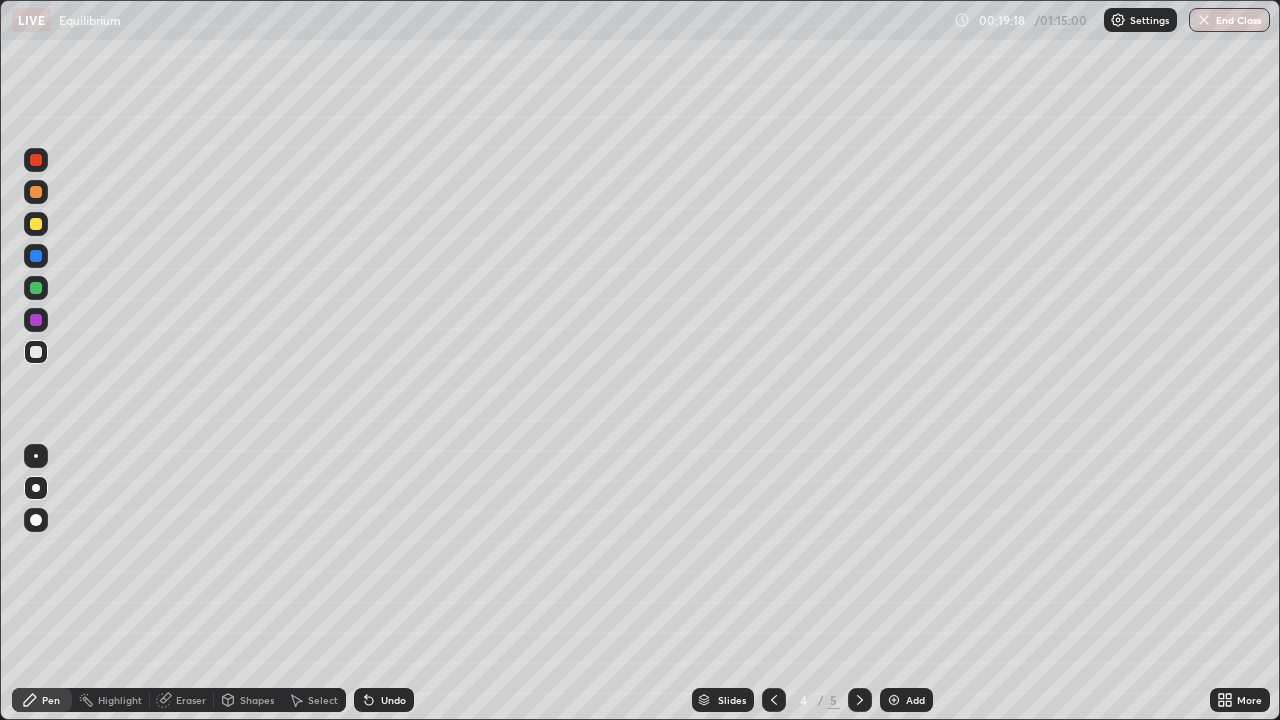 click at bounding box center [36, 160] 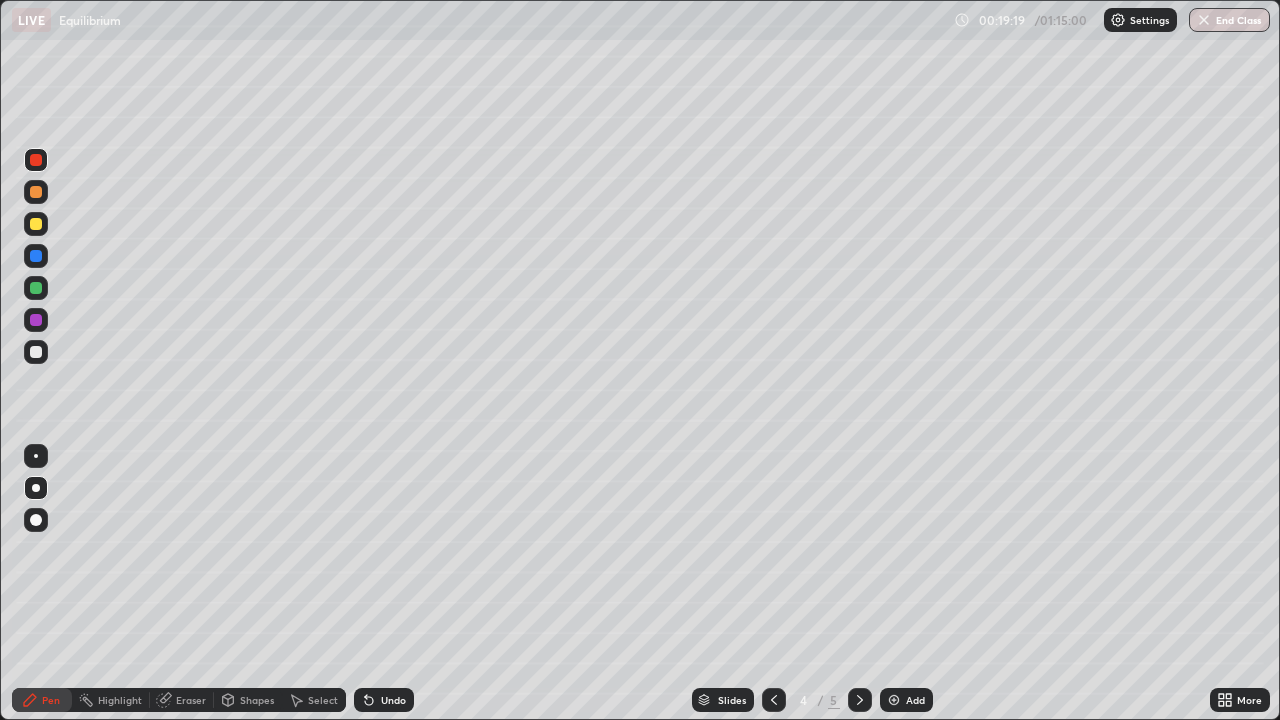 click at bounding box center (36, 288) 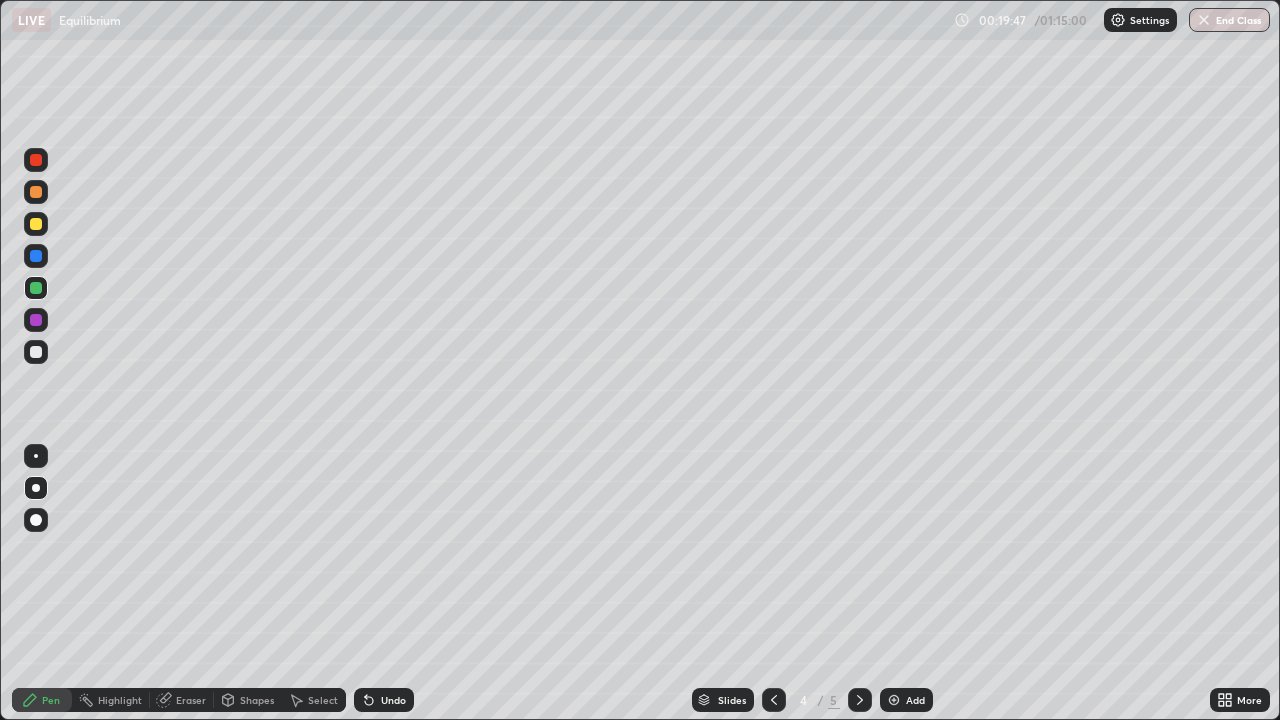 click on "Undo" at bounding box center [384, 700] 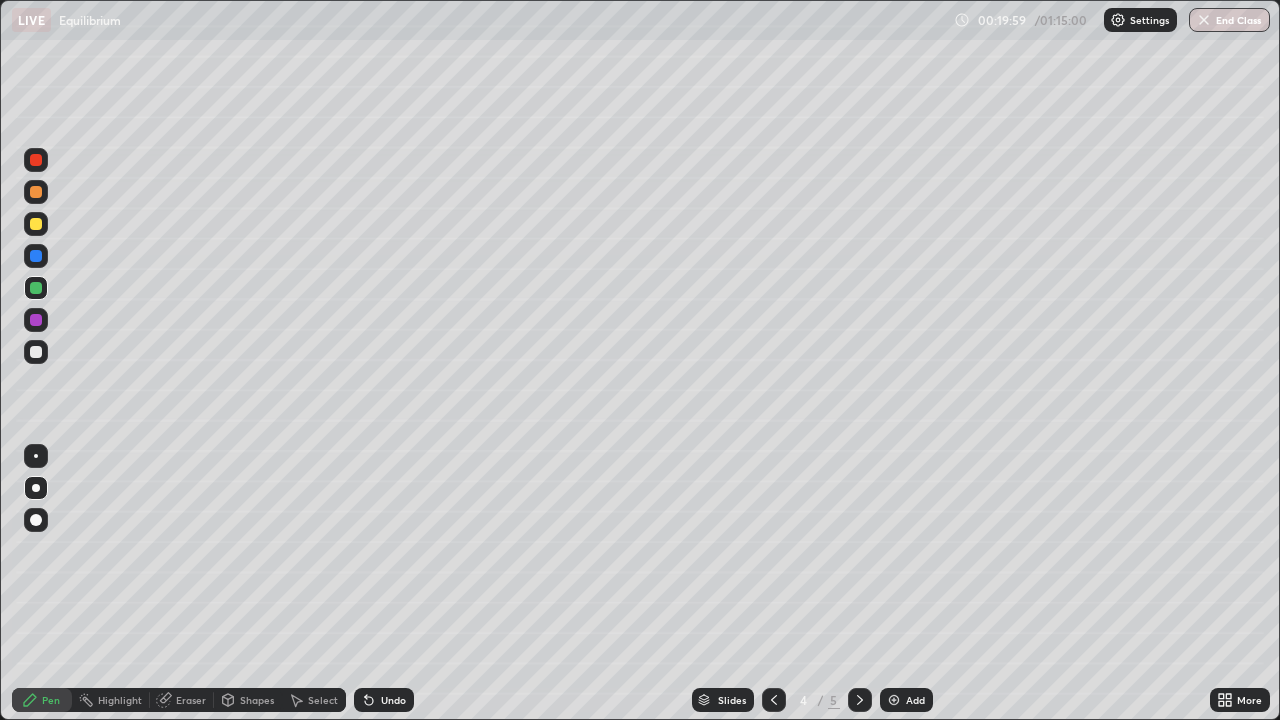 click at bounding box center [894, 700] 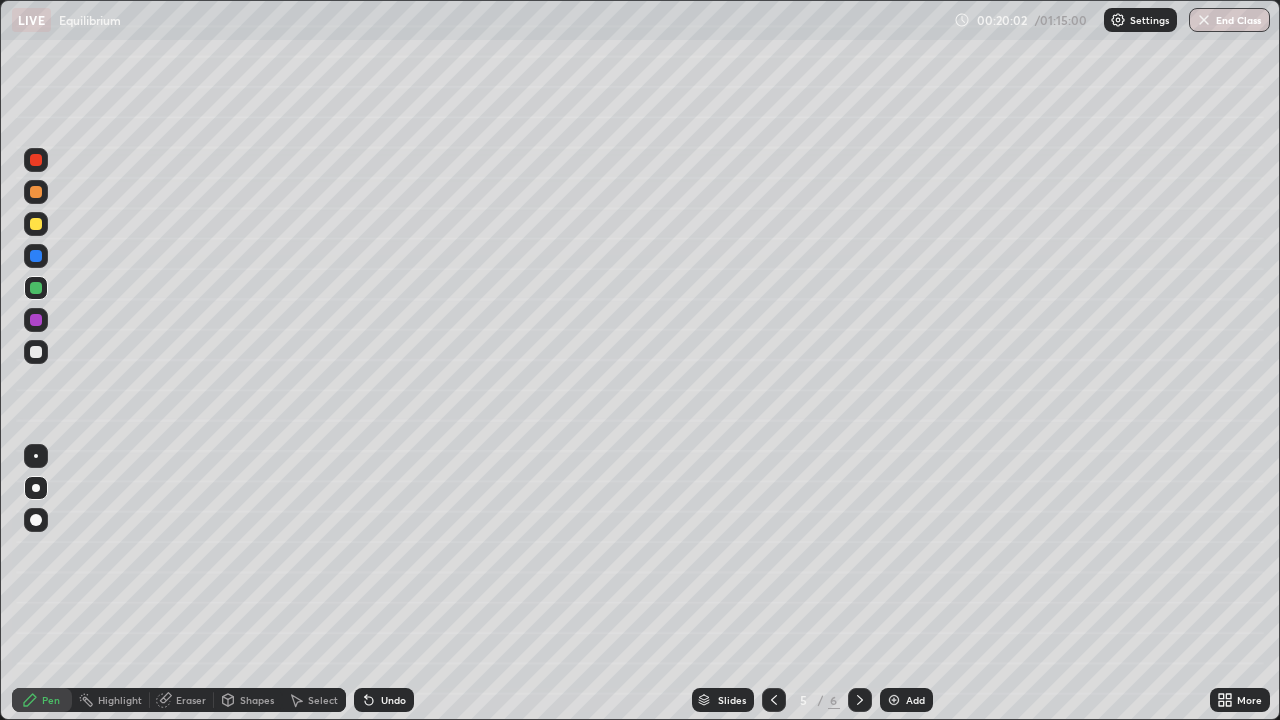 click at bounding box center (36, 352) 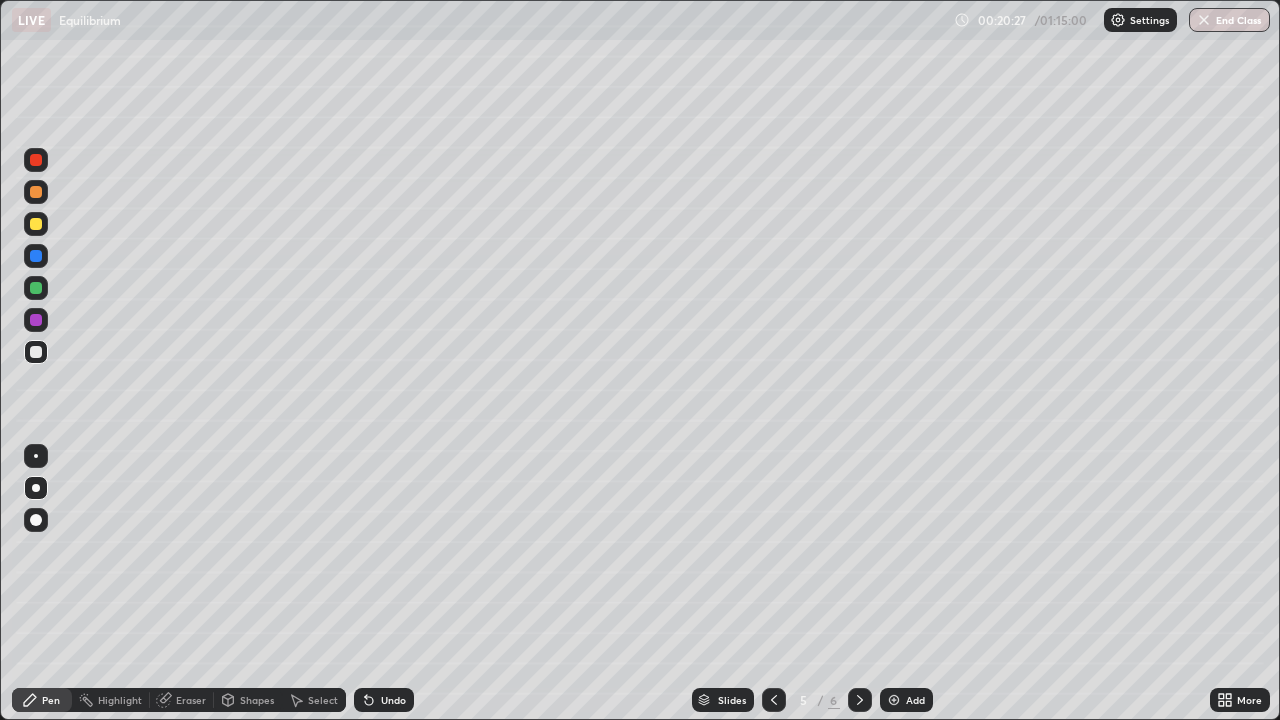click on "Undo" at bounding box center [393, 700] 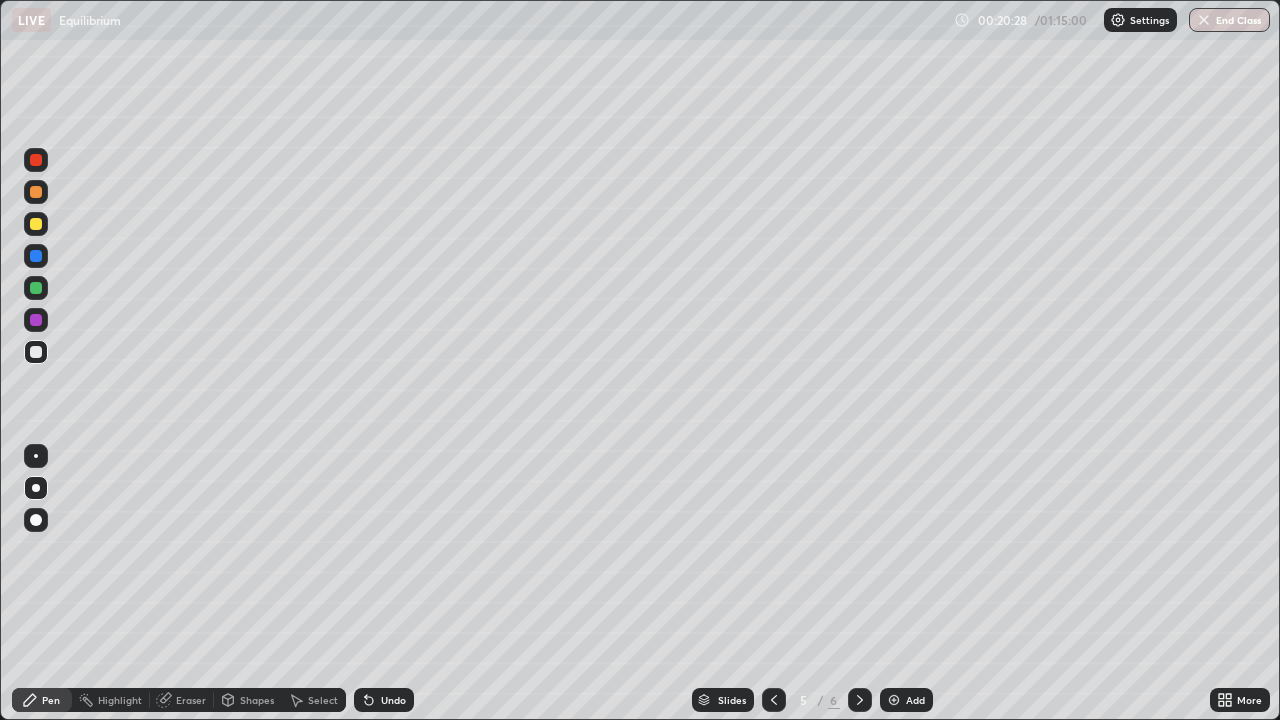 click on "Undo" at bounding box center (393, 700) 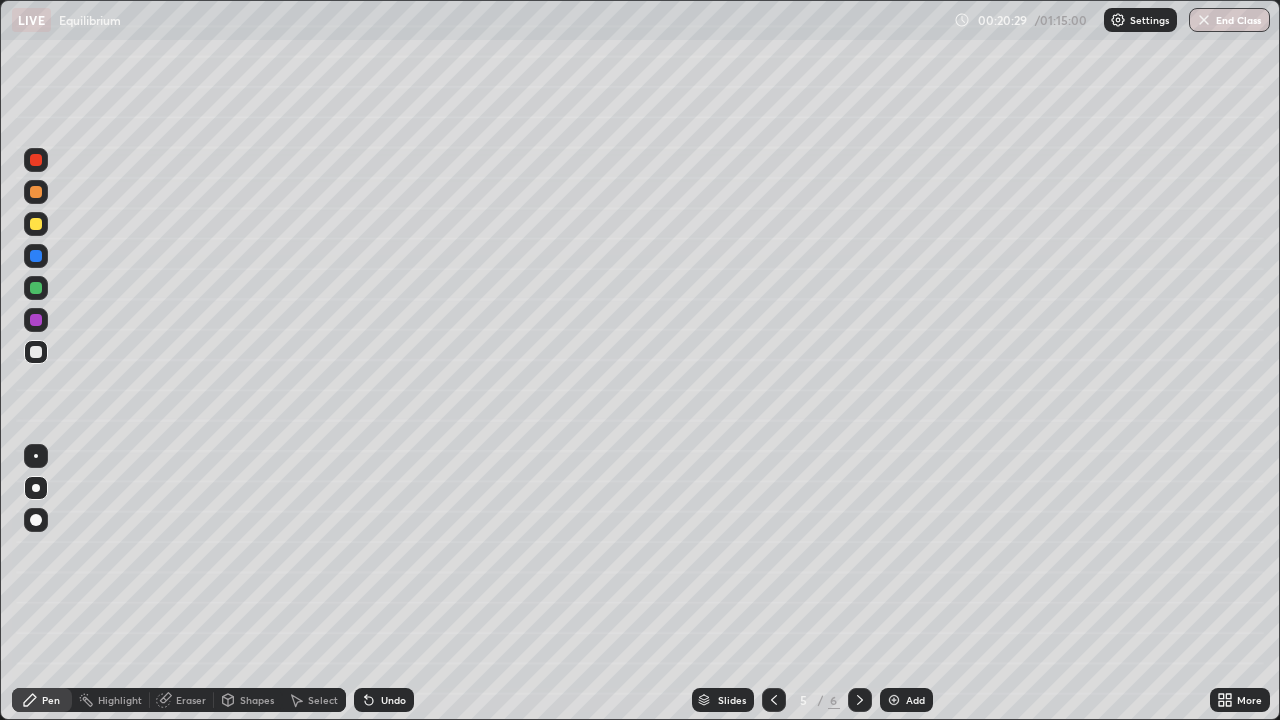click on "Undo" at bounding box center (393, 700) 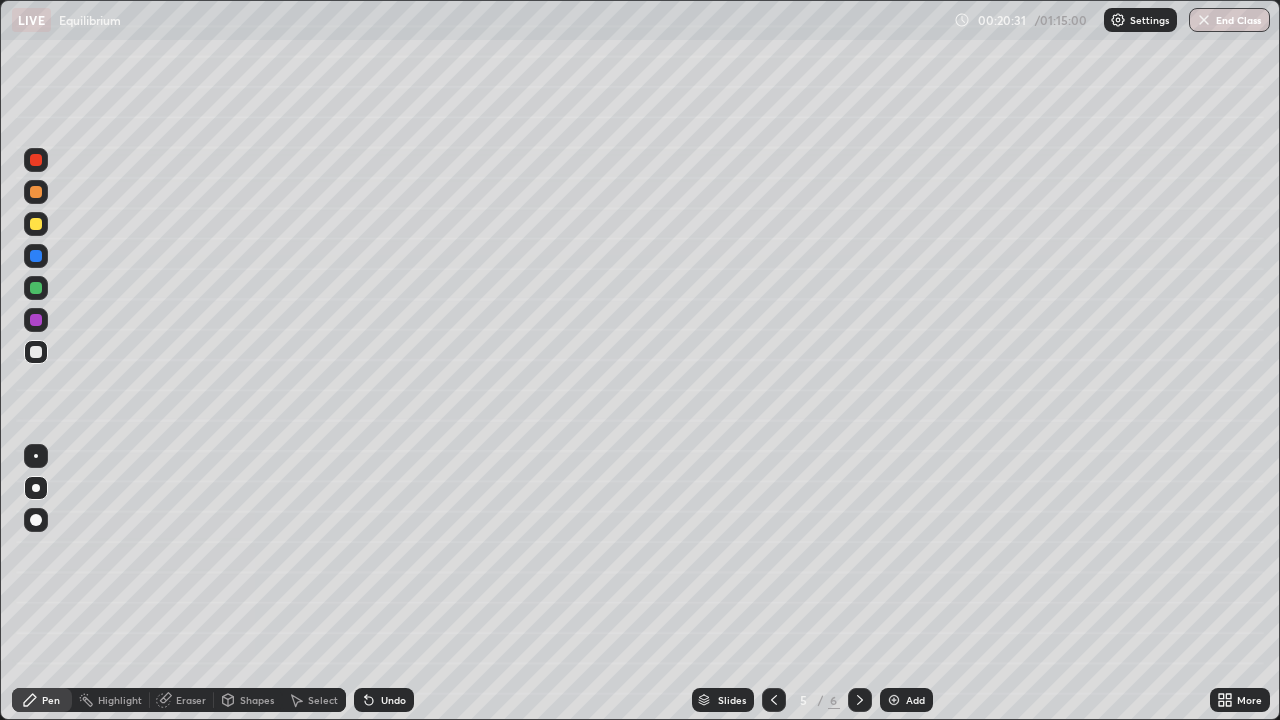 click at bounding box center (36, 224) 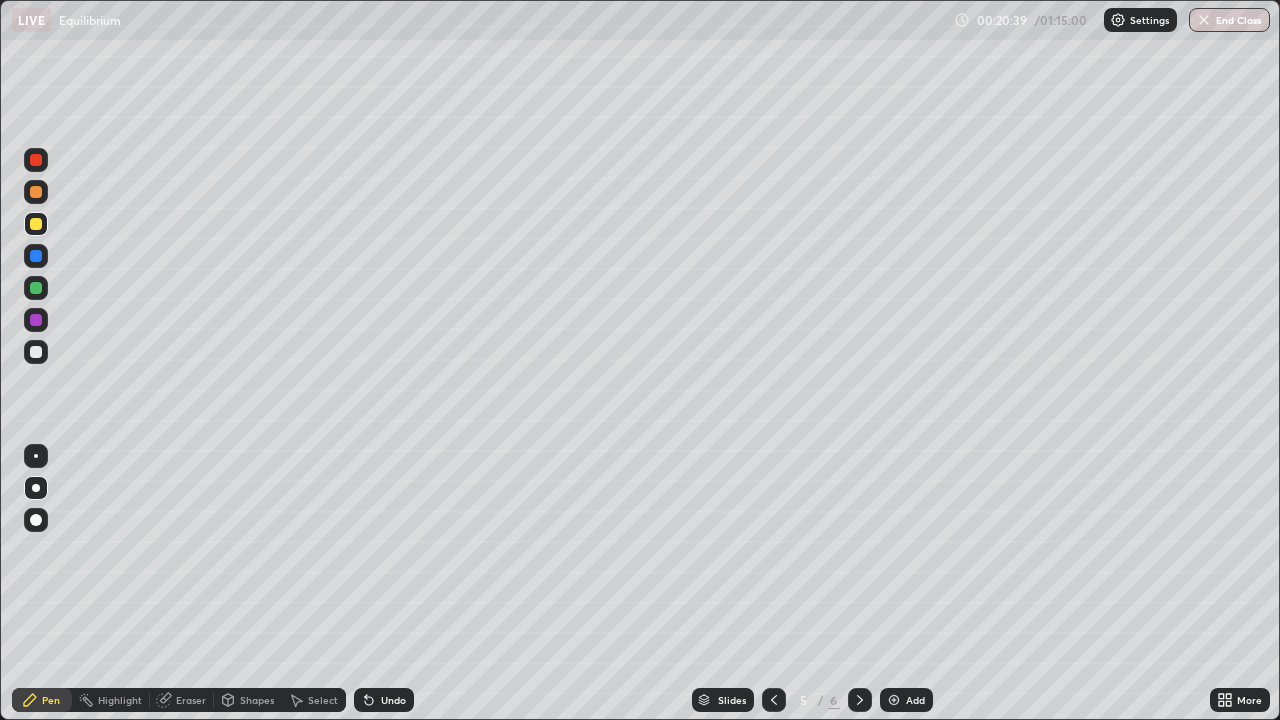 click at bounding box center (774, 700) 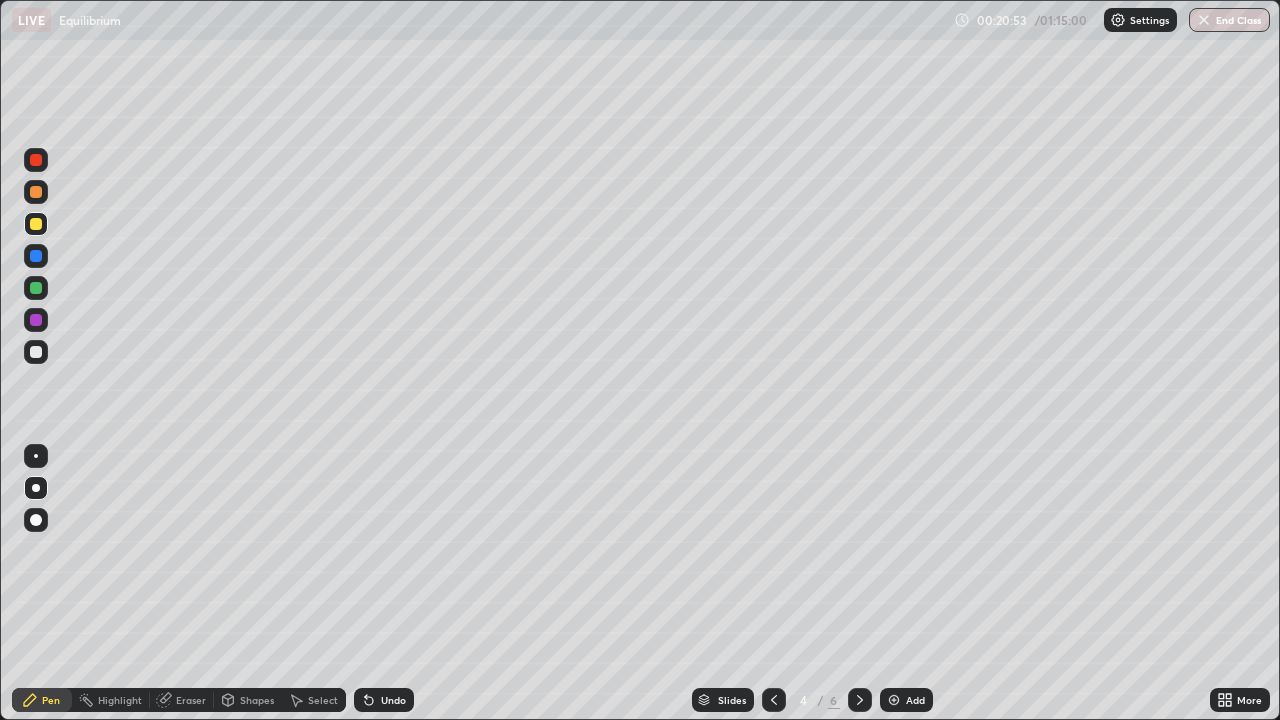 click 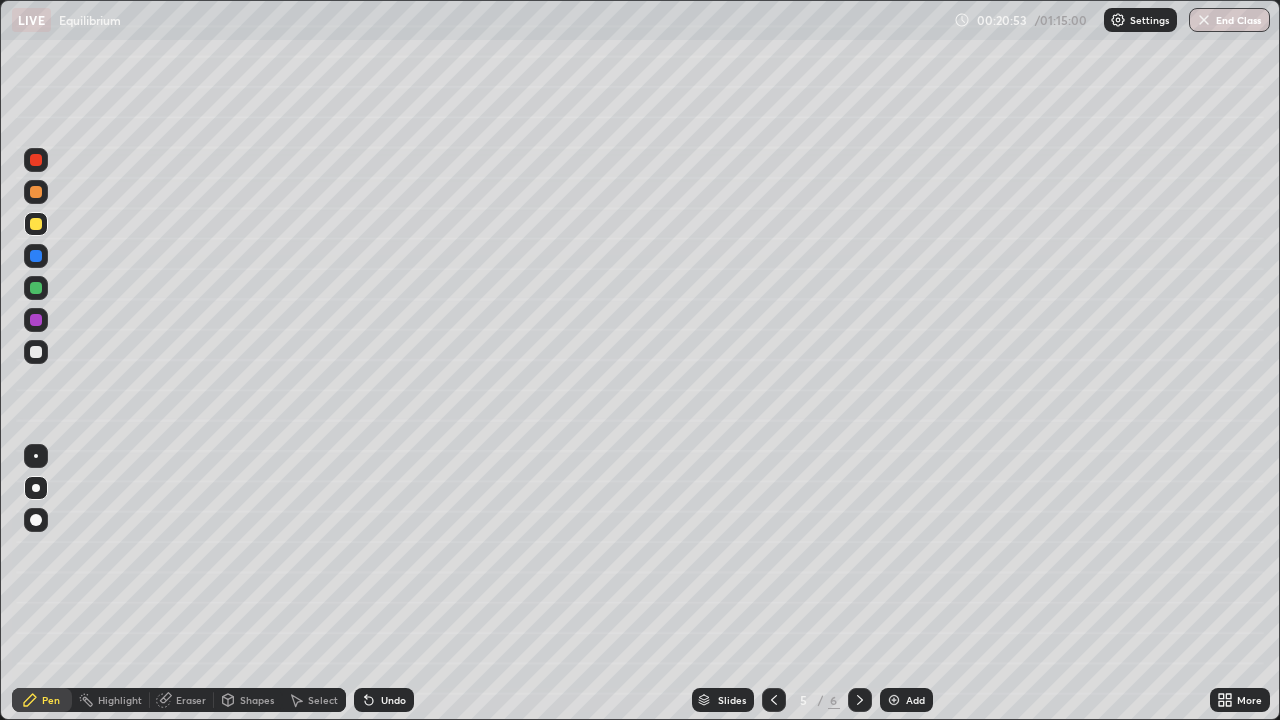 click 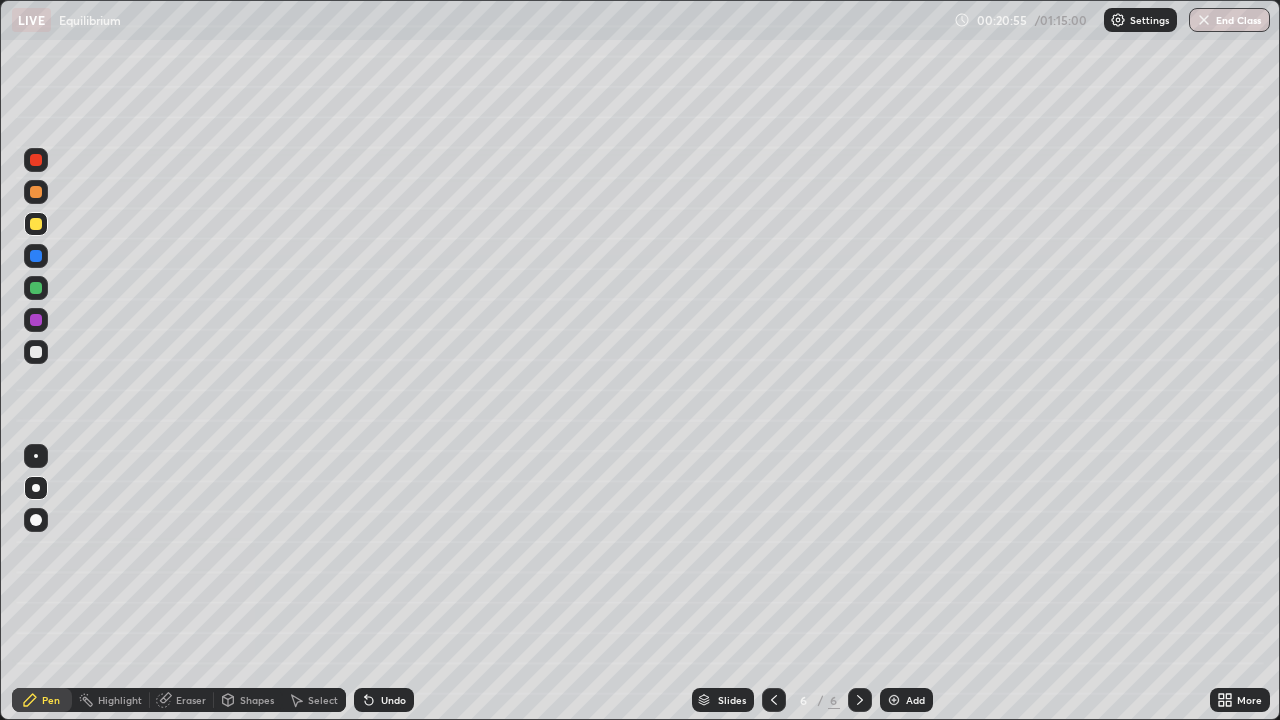 click 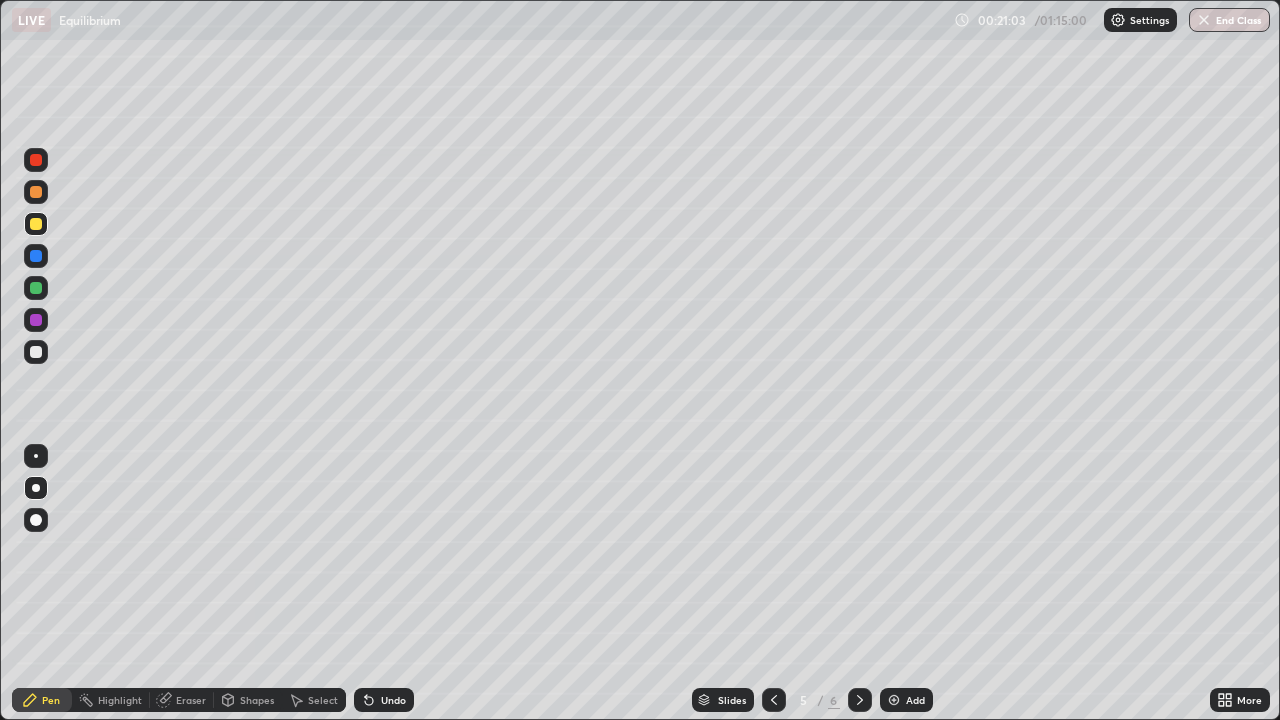 click at bounding box center [36, 256] 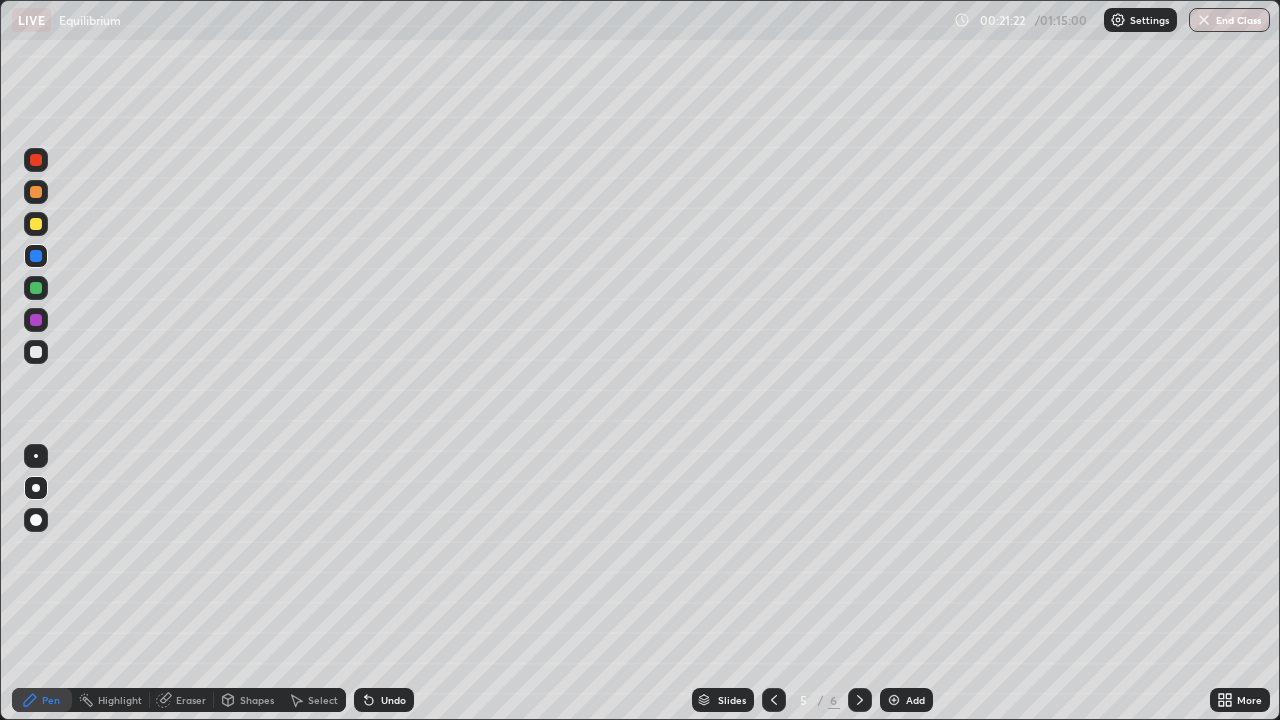 click at bounding box center [36, 192] 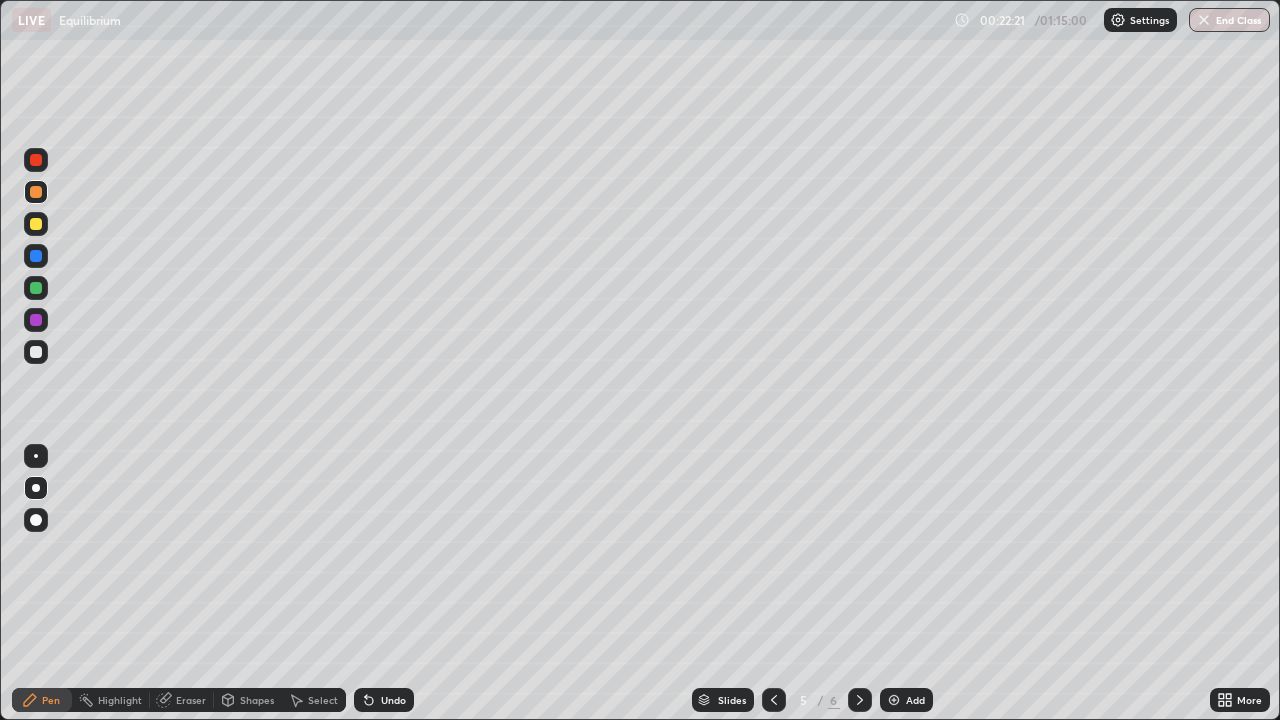 click 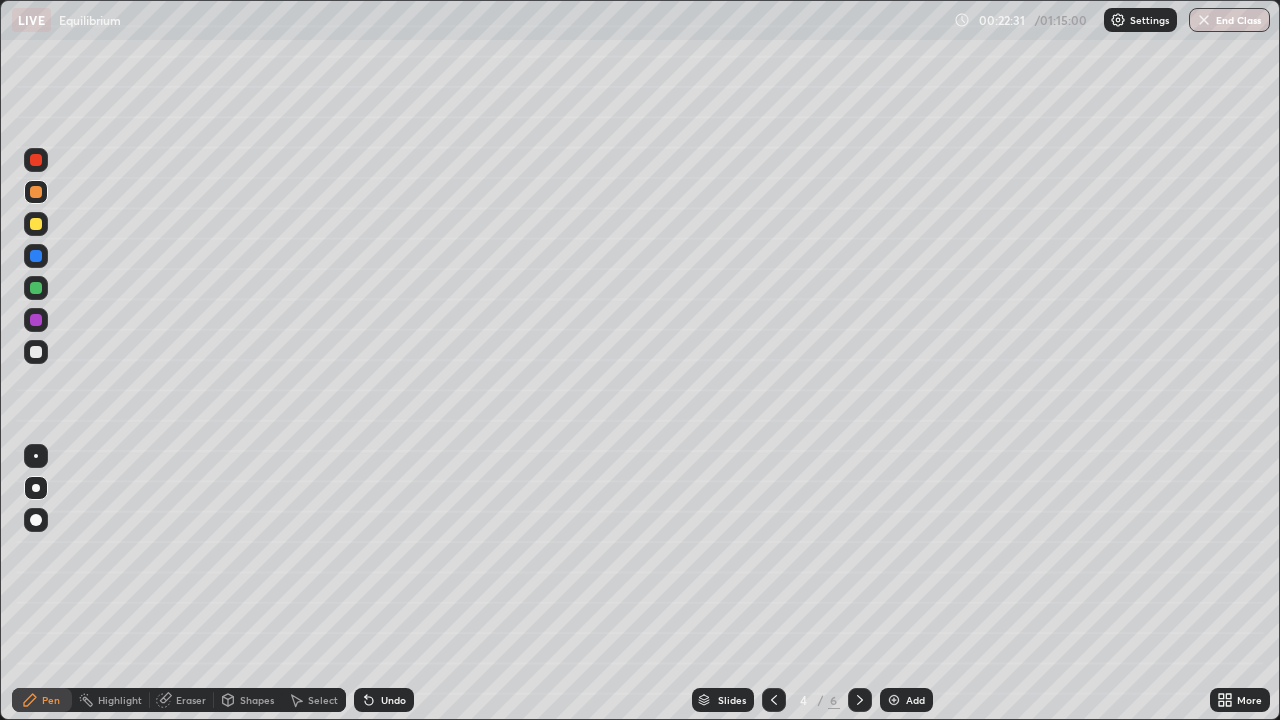 click at bounding box center (860, 700) 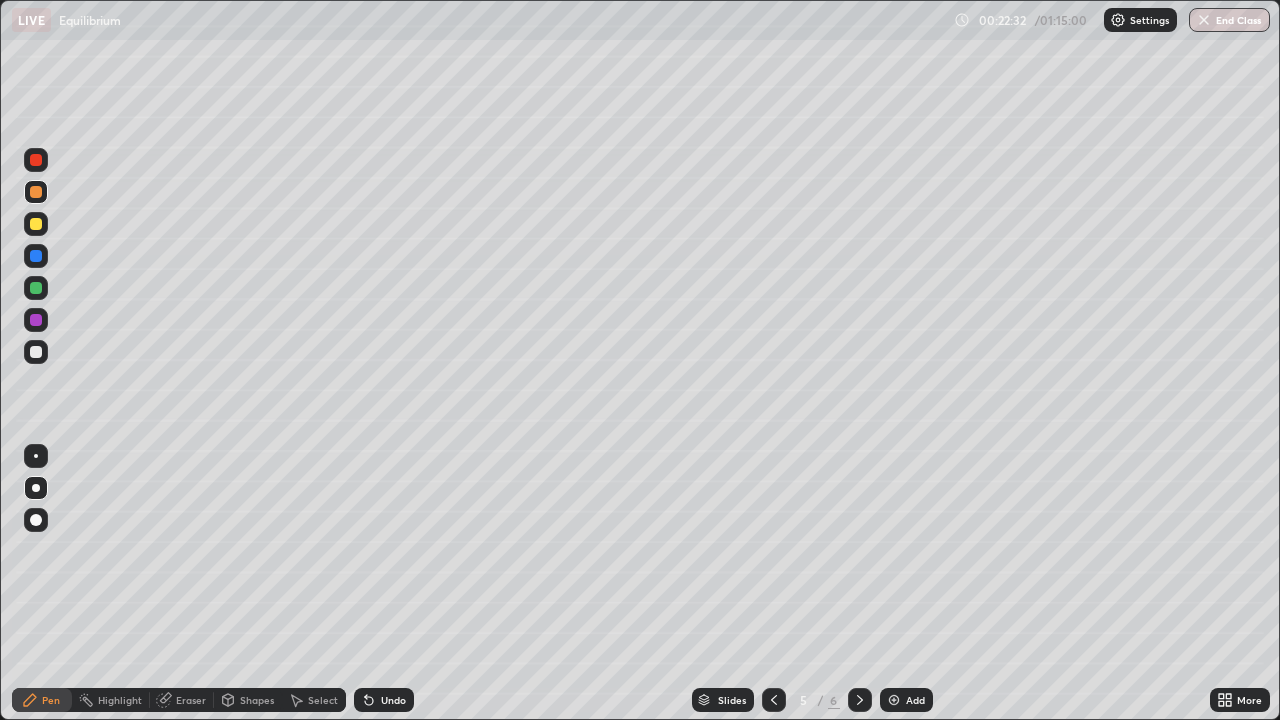 click at bounding box center (860, 700) 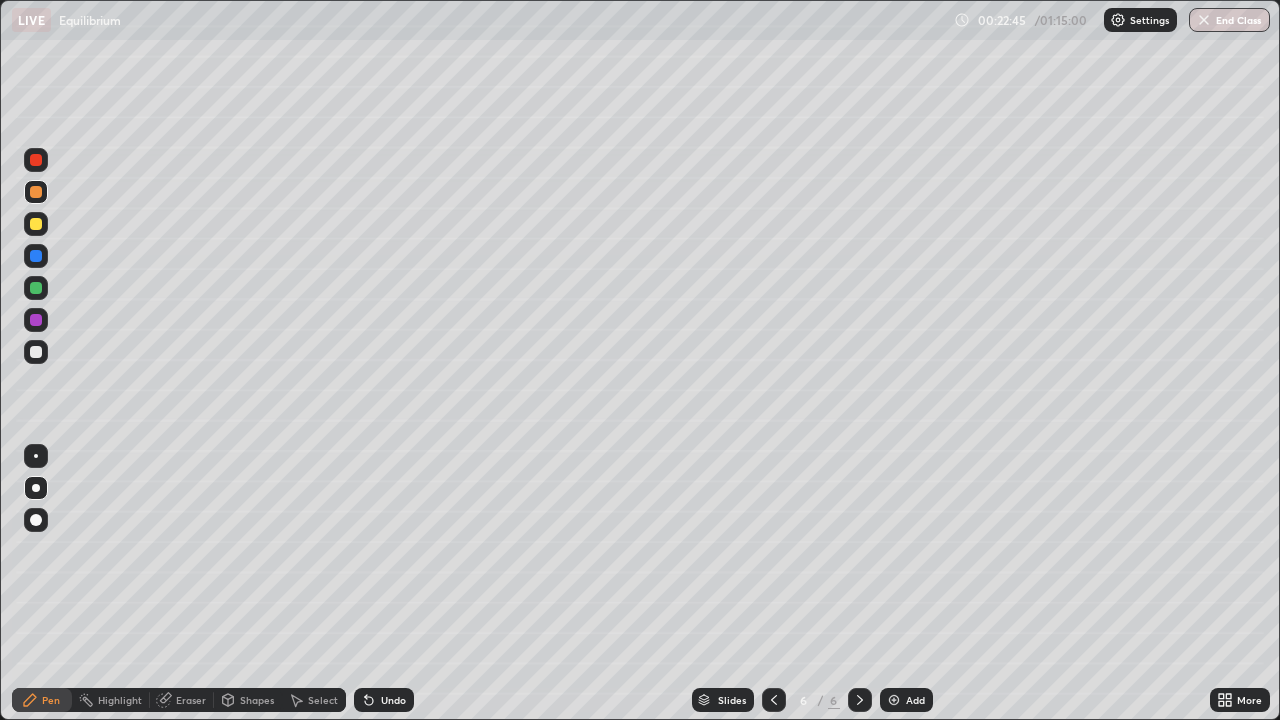 click at bounding box center [36, 224] 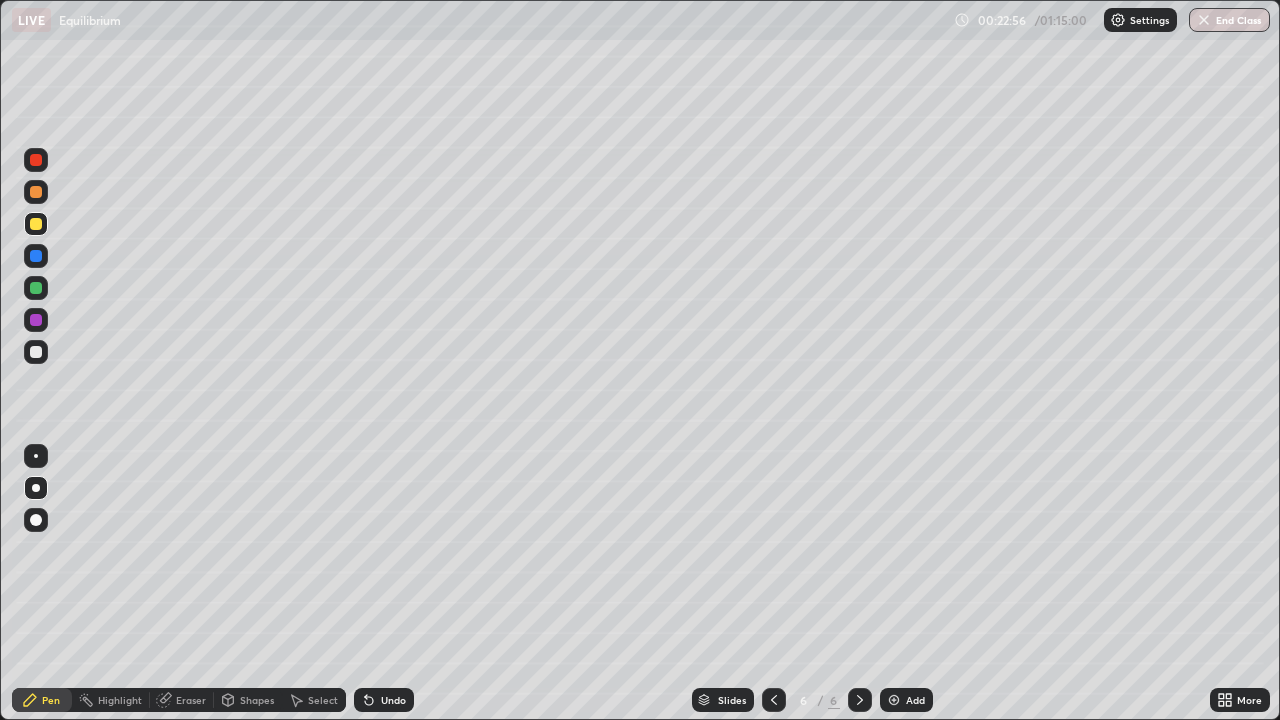 click at bounding box center (36, 256) 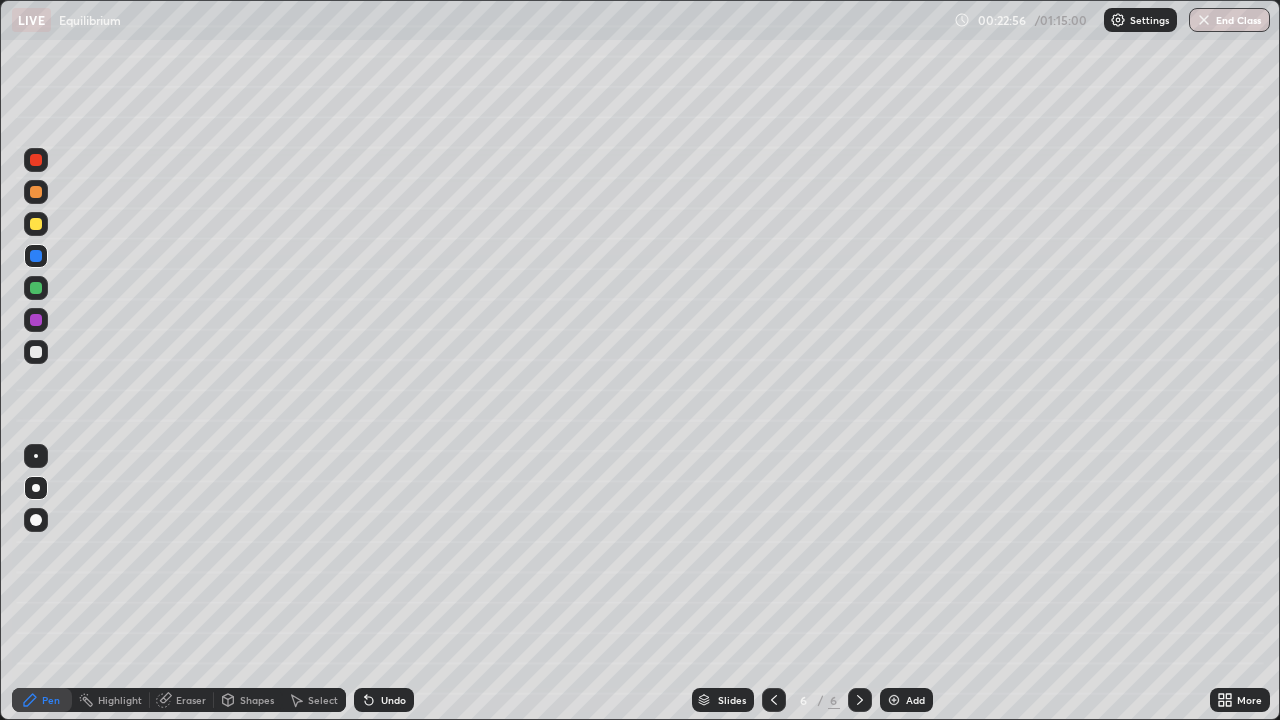 click on "Shapes" at bounding box center (257, 700) 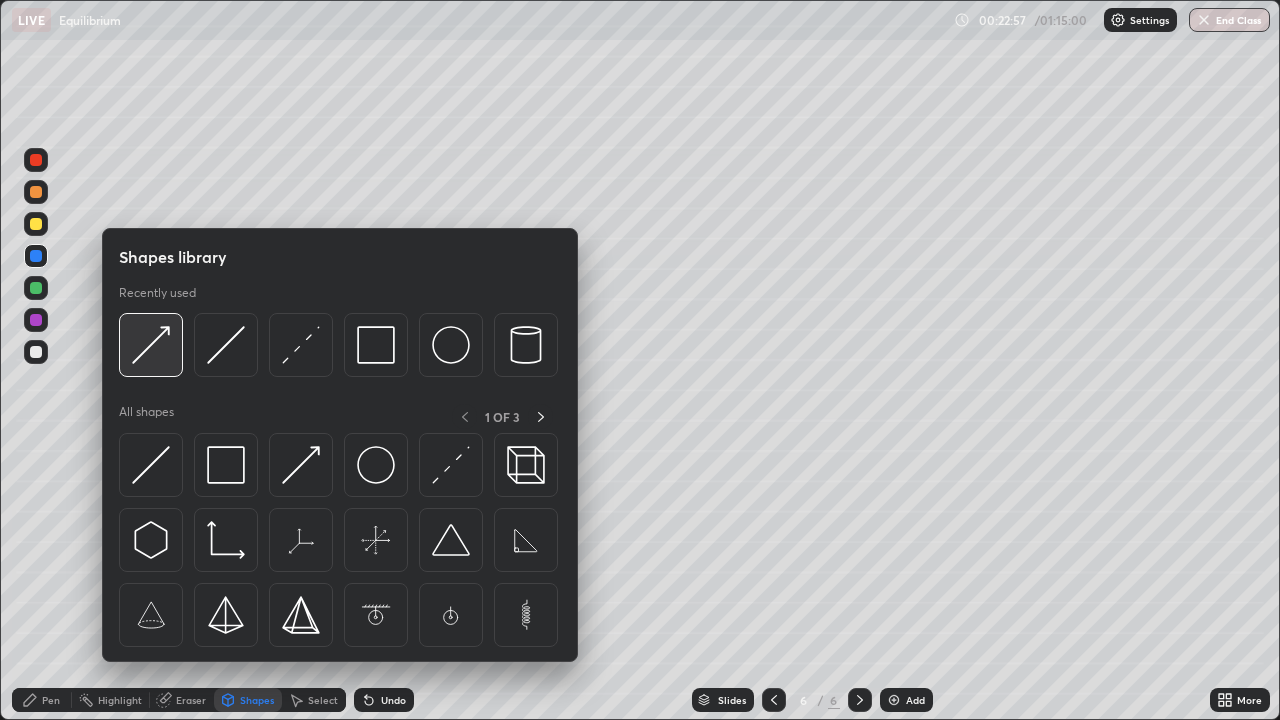 click at bounding box center [151, 345] 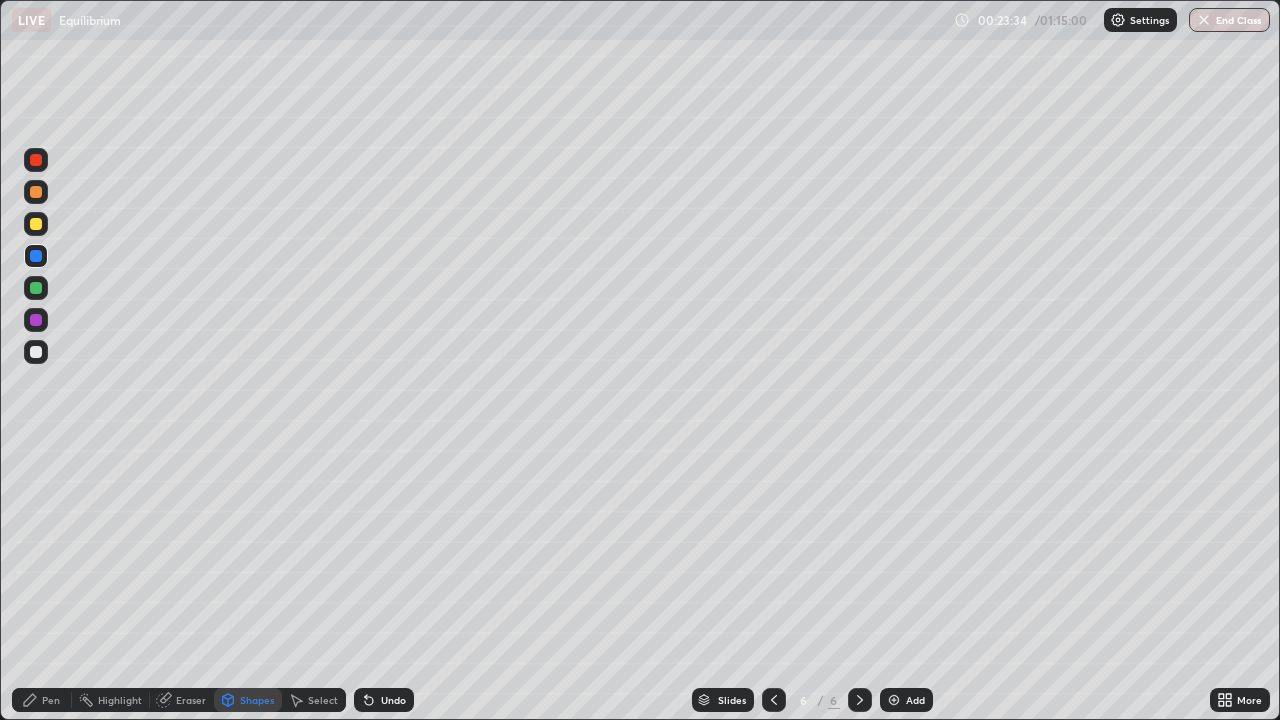 click at bounding box center [36, 352] 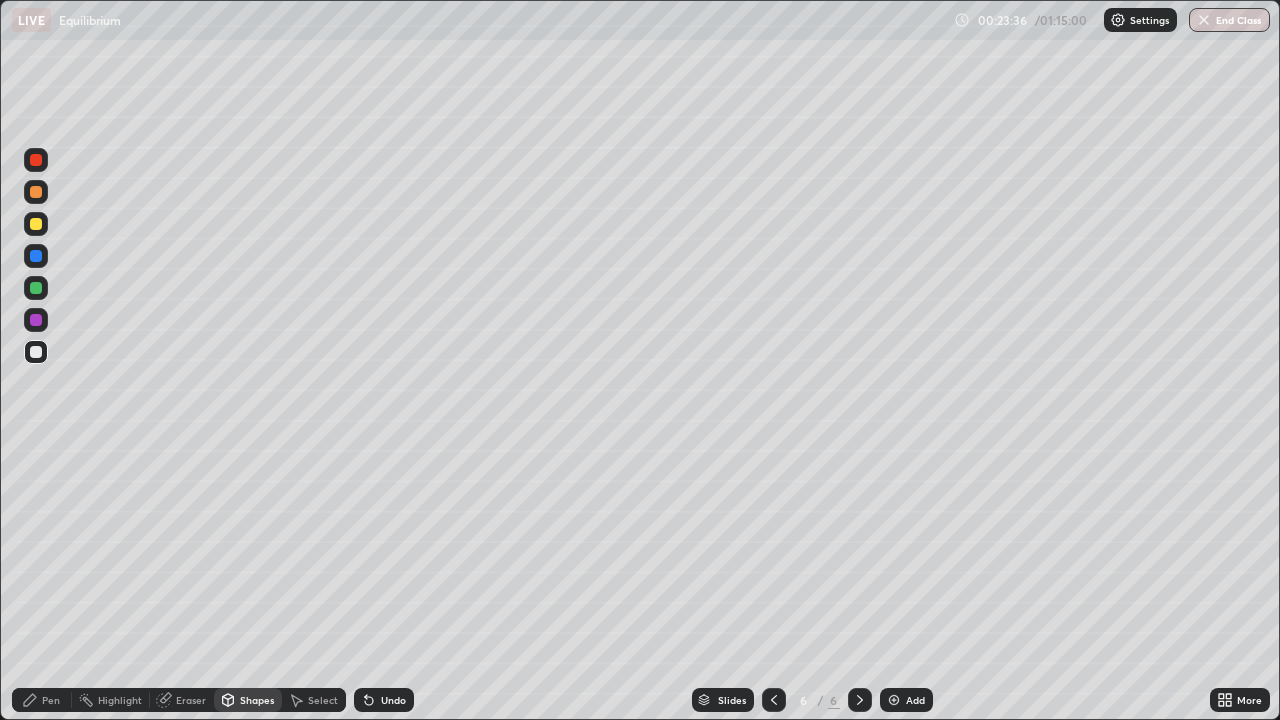 click on "Undo" at bounding box center (384, 700) 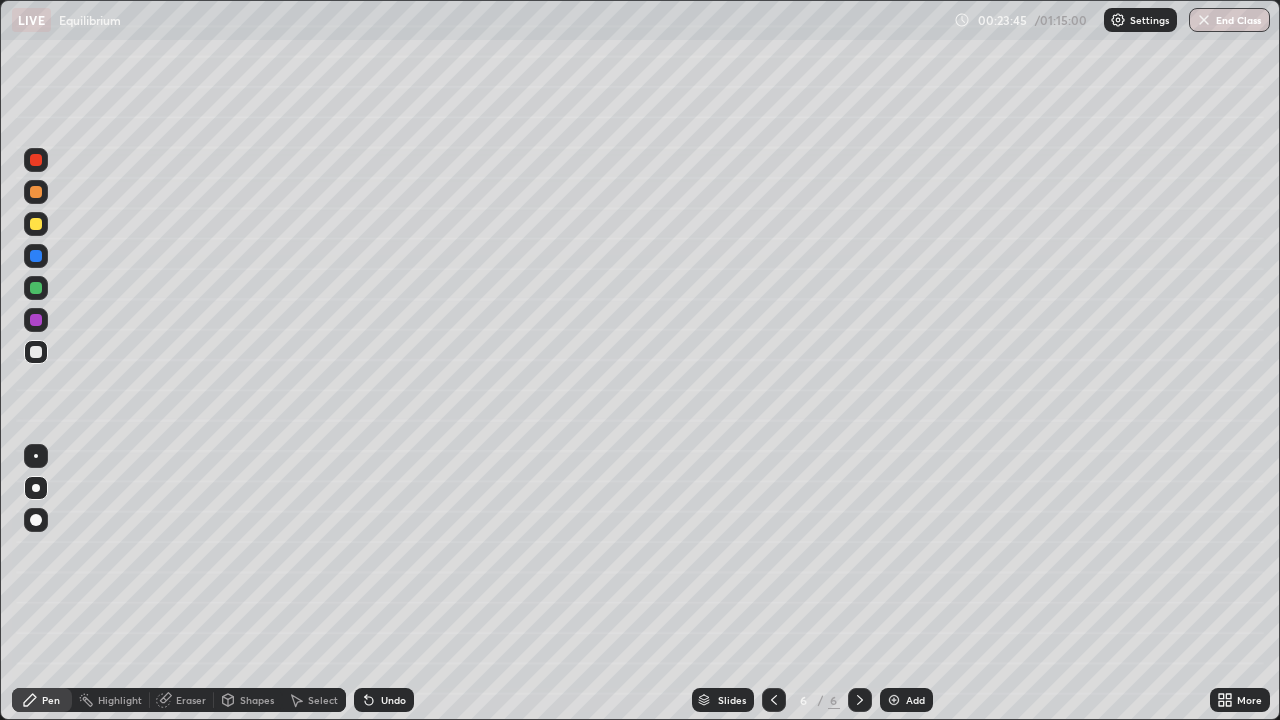 click on "Shapes" at bounding box center (257, 700) 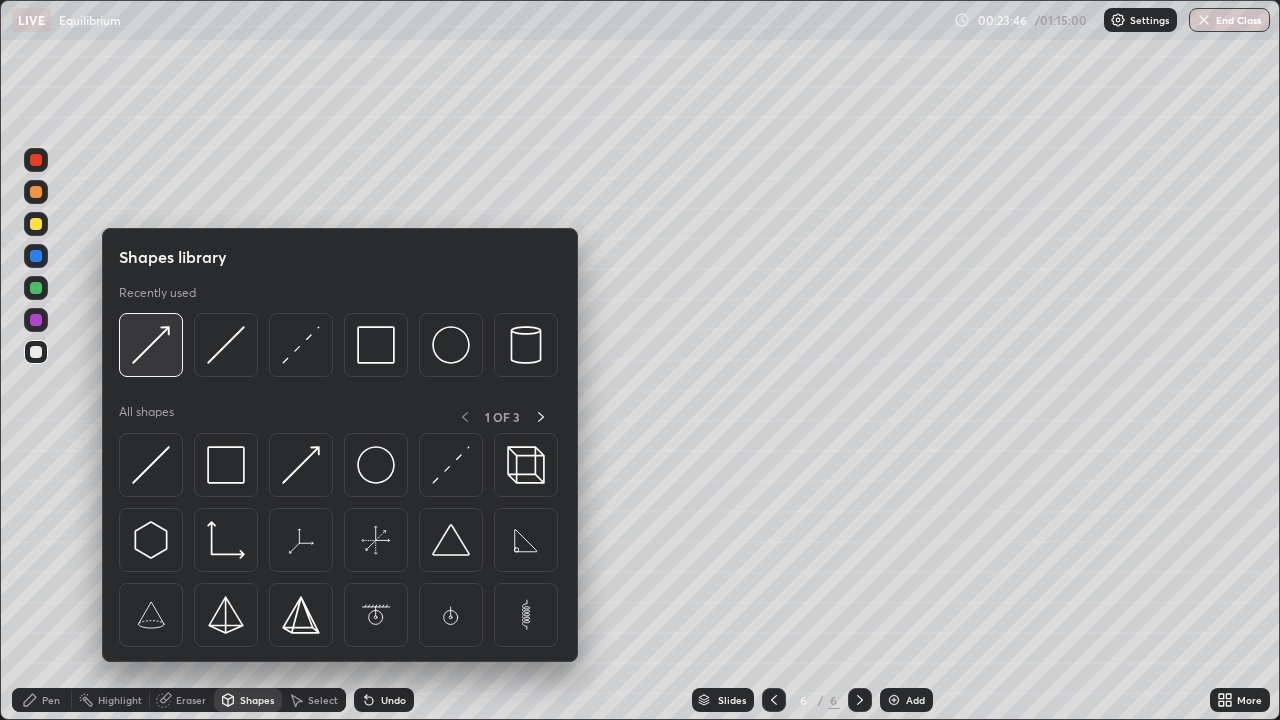 click at bounding box center (151, 345) 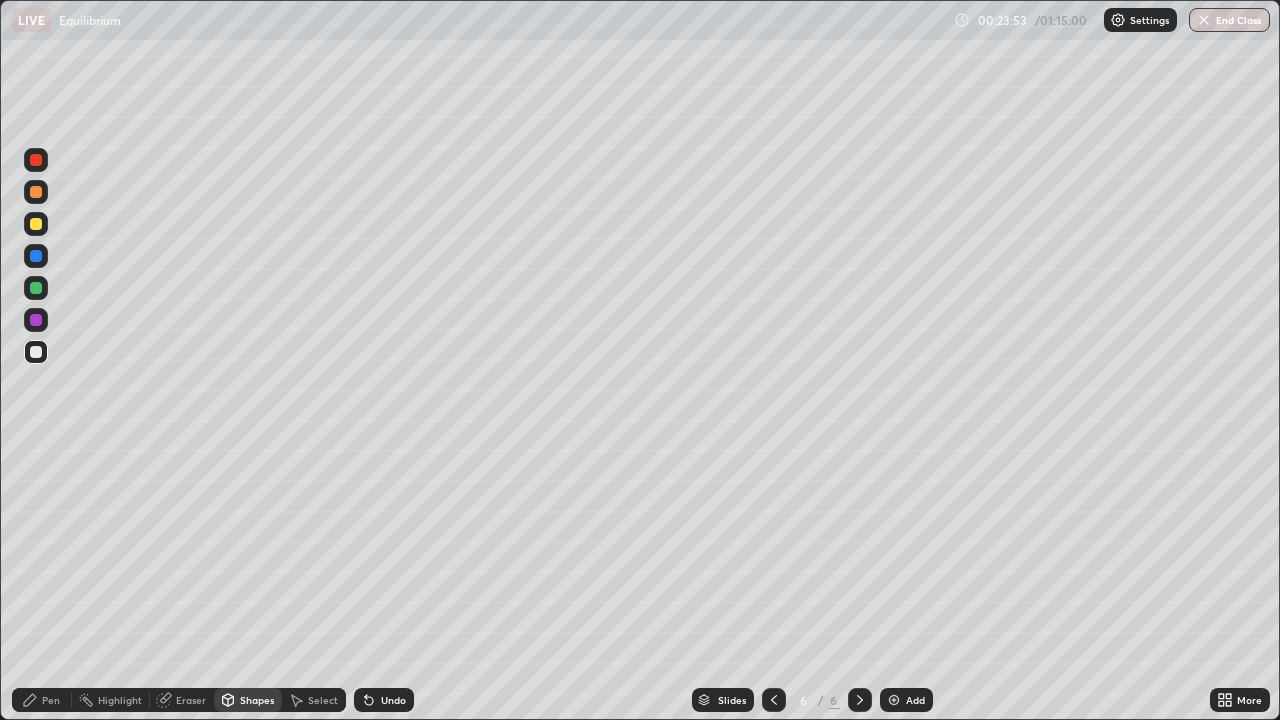 click at bounding box center [36, 224] 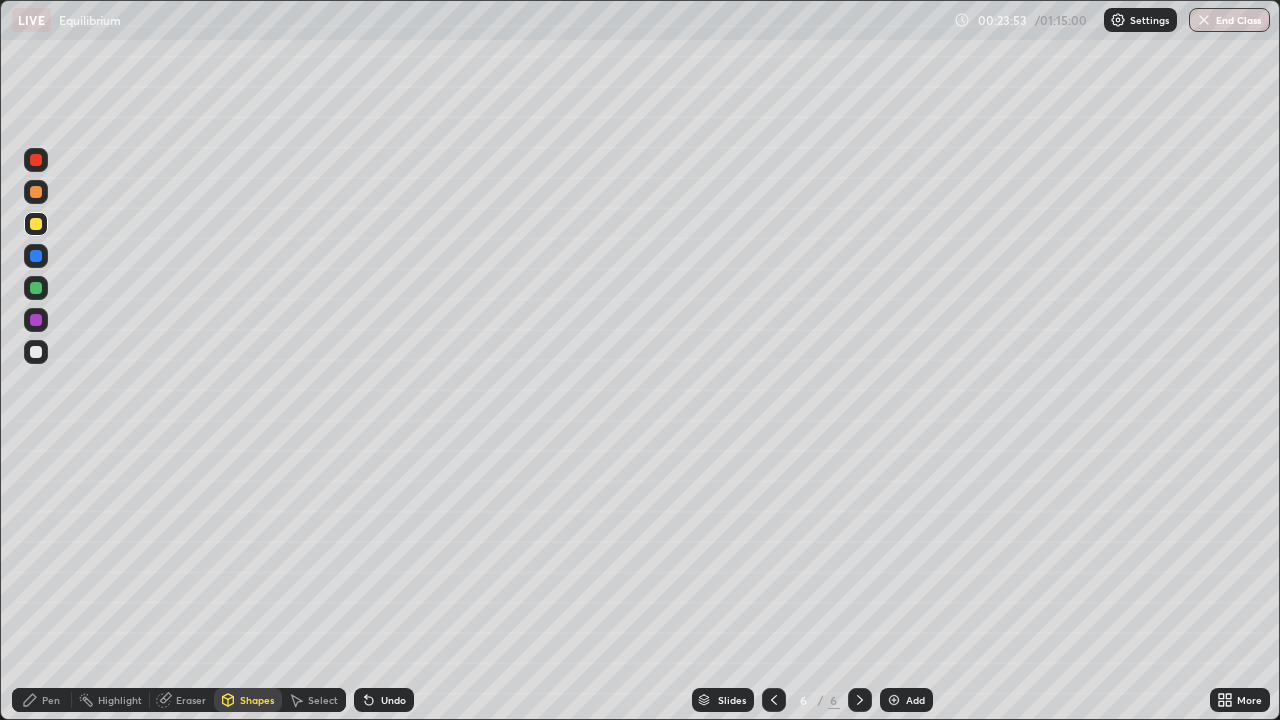 click on "Pen" at bounding box center (51, 700) 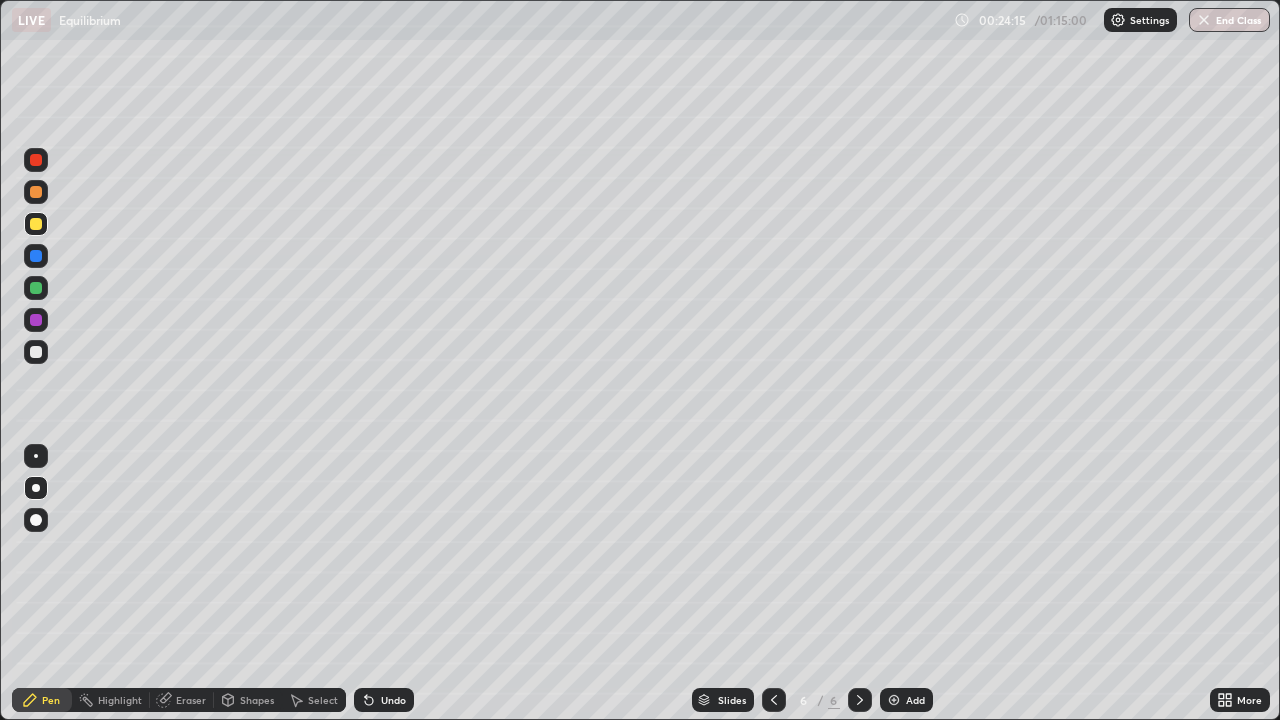 click on "Undo" at bounding box center (393, 700) 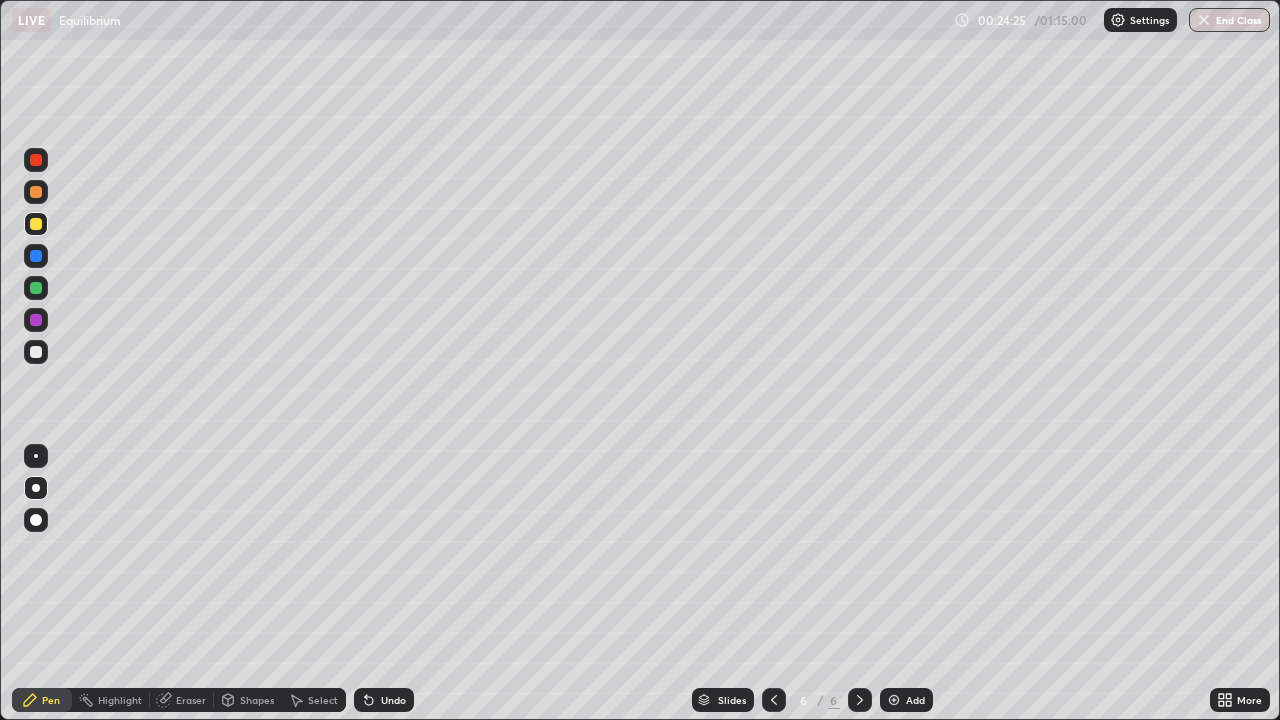 click at bounding box center (36, 352) 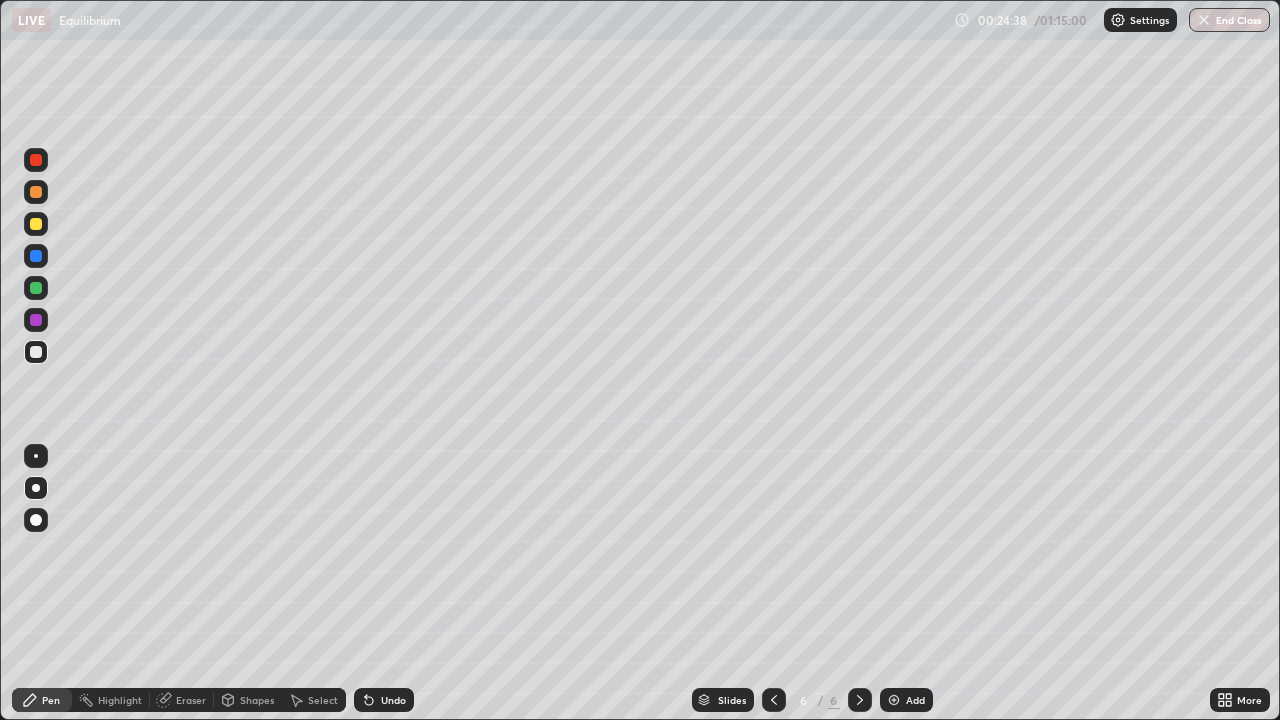 click at bounding box center (36, 256) 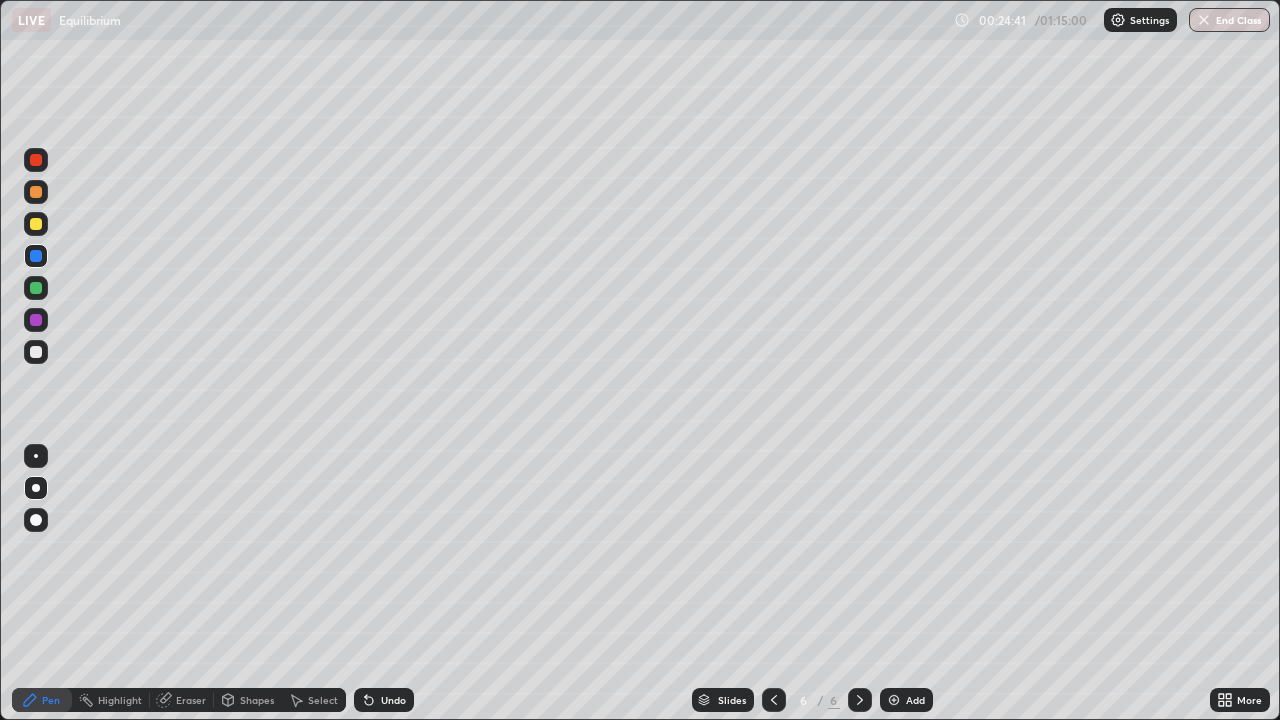 click on "Undo" at bounding box center (393, 700) 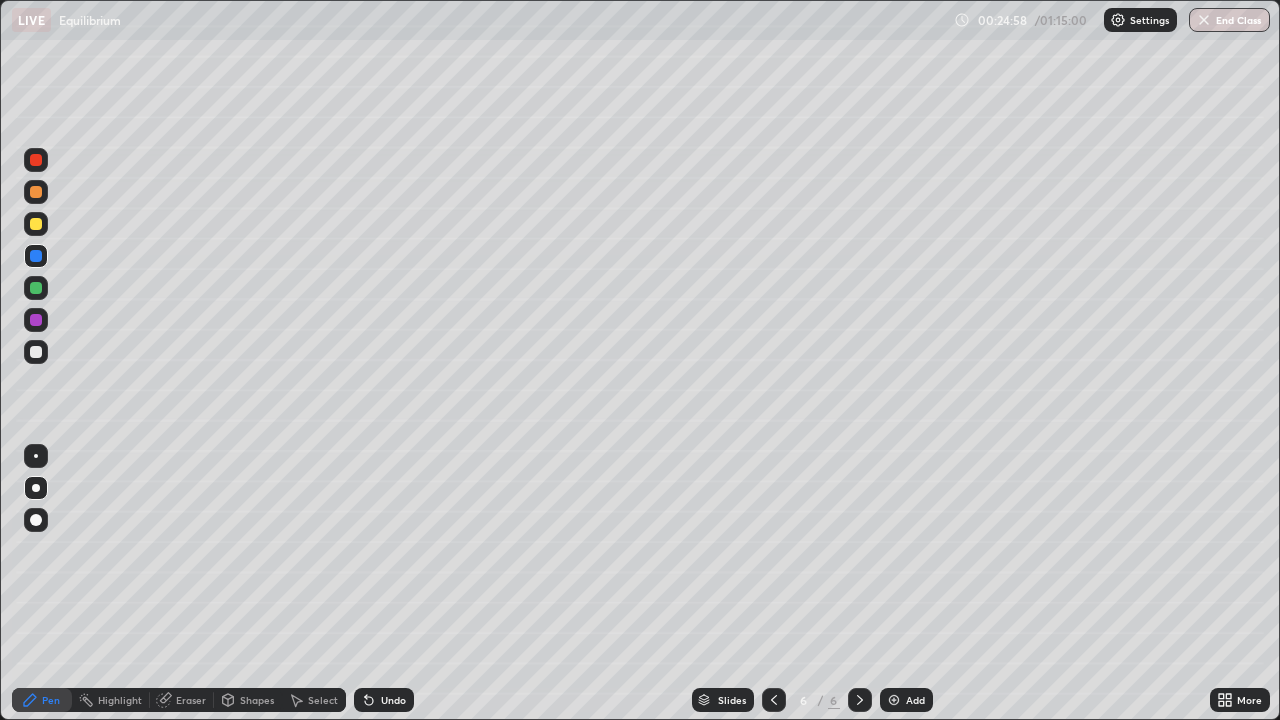 click at bounding box center (36, 352) 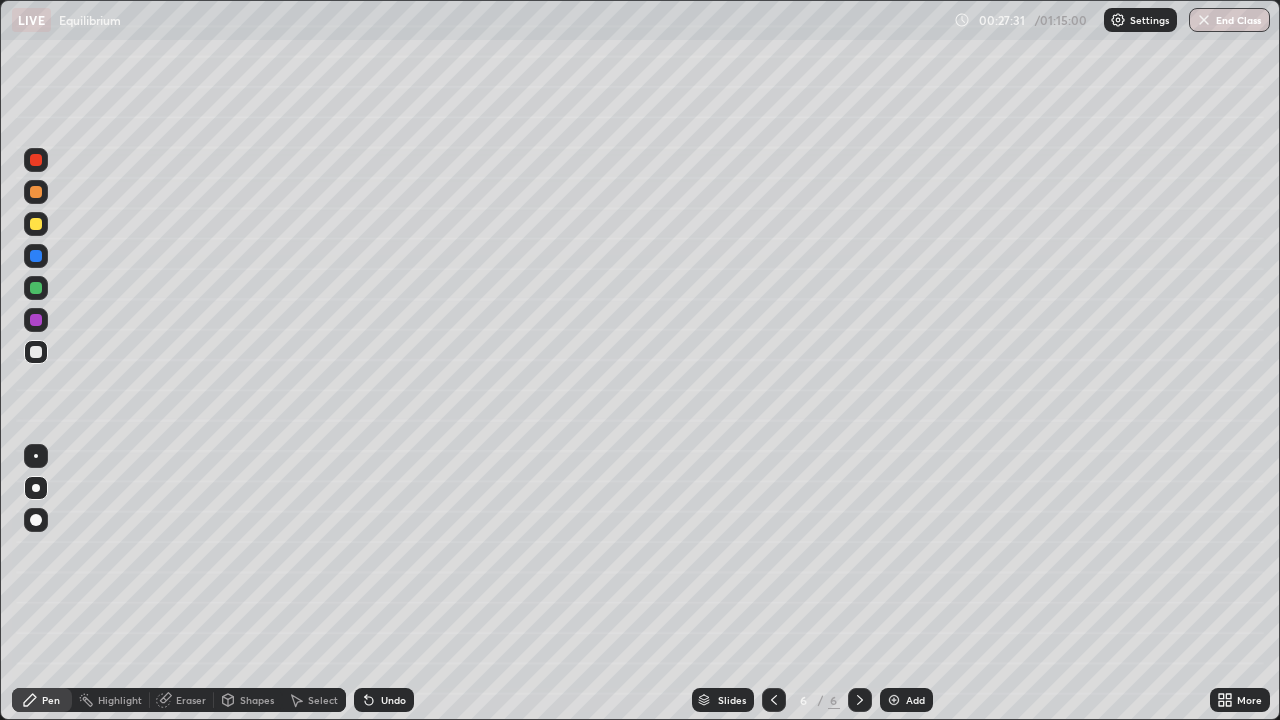 click on "Add" at bounding box center [906, 700] 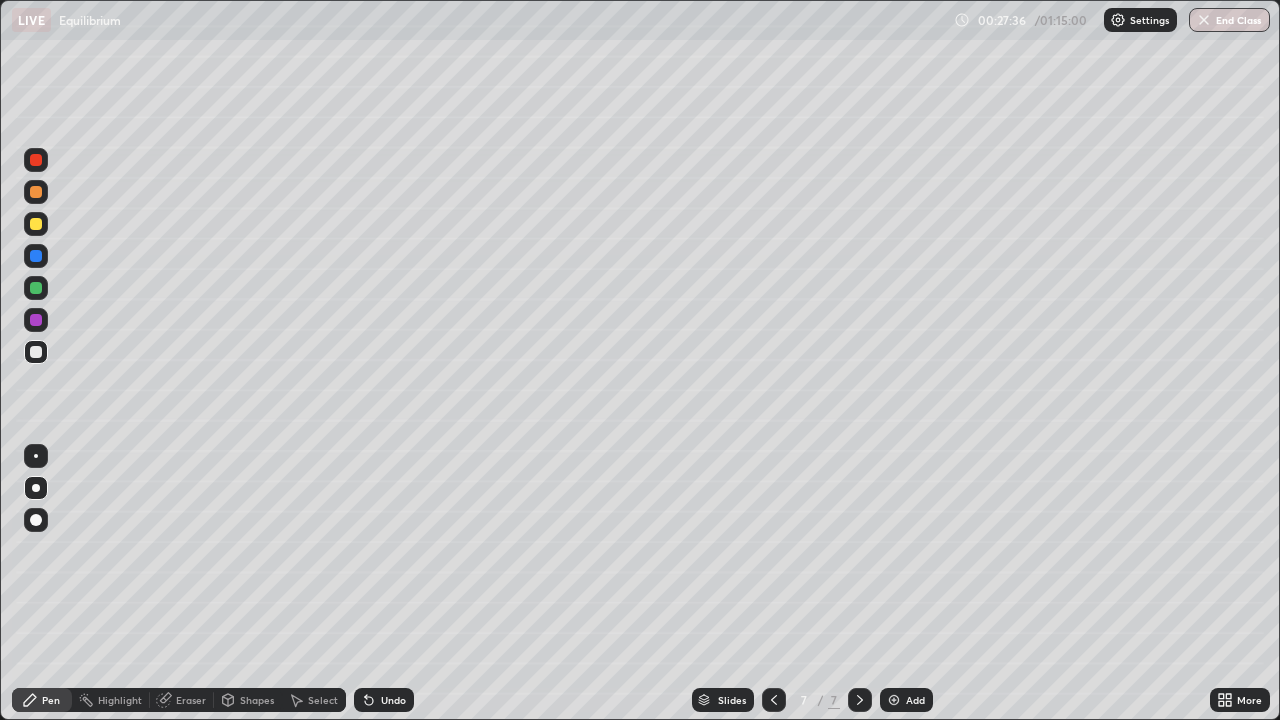 click on "Shapes" at bounding box center [257, 700] 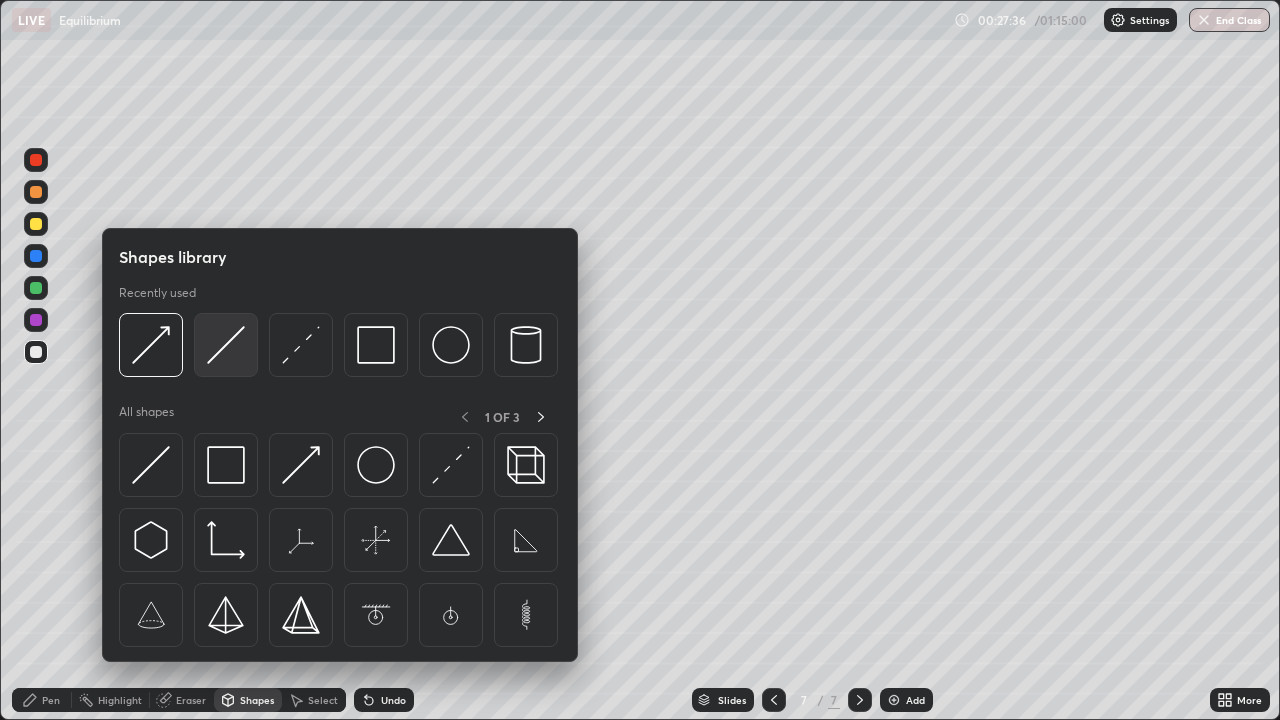 click at bounding box center [226, 345] 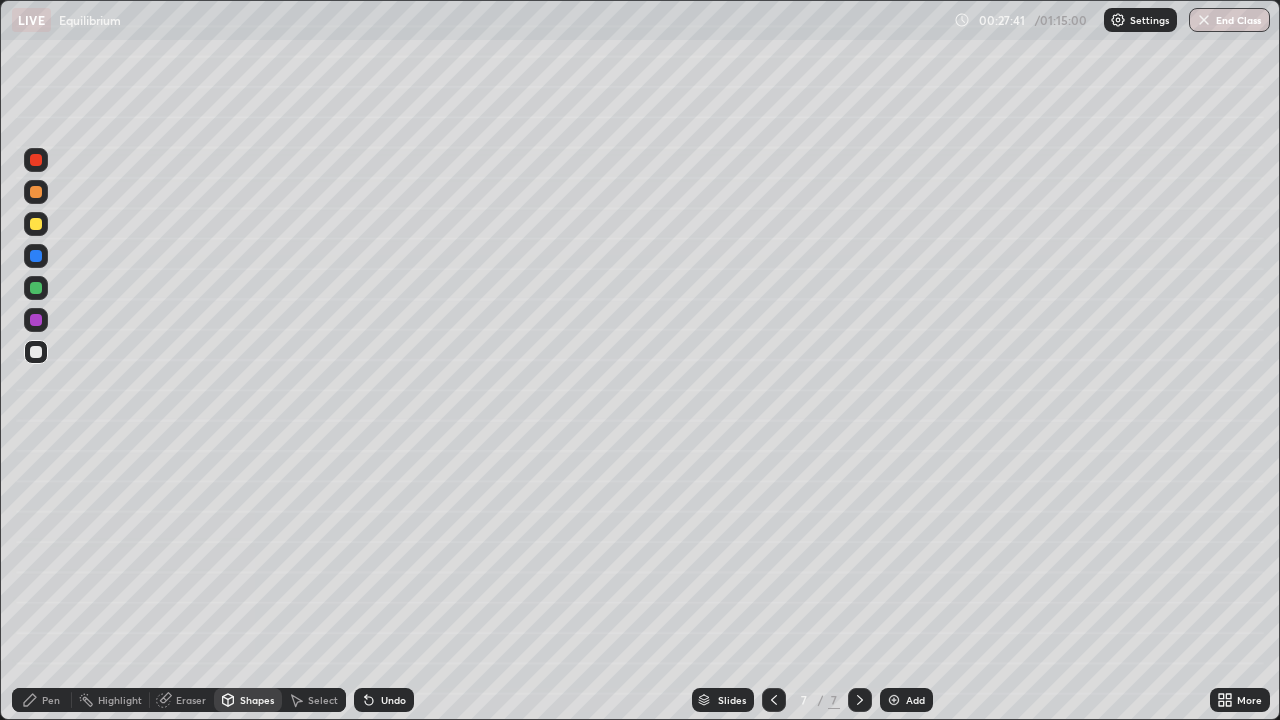 click on "Shapes" at bounding box center (248, 700) 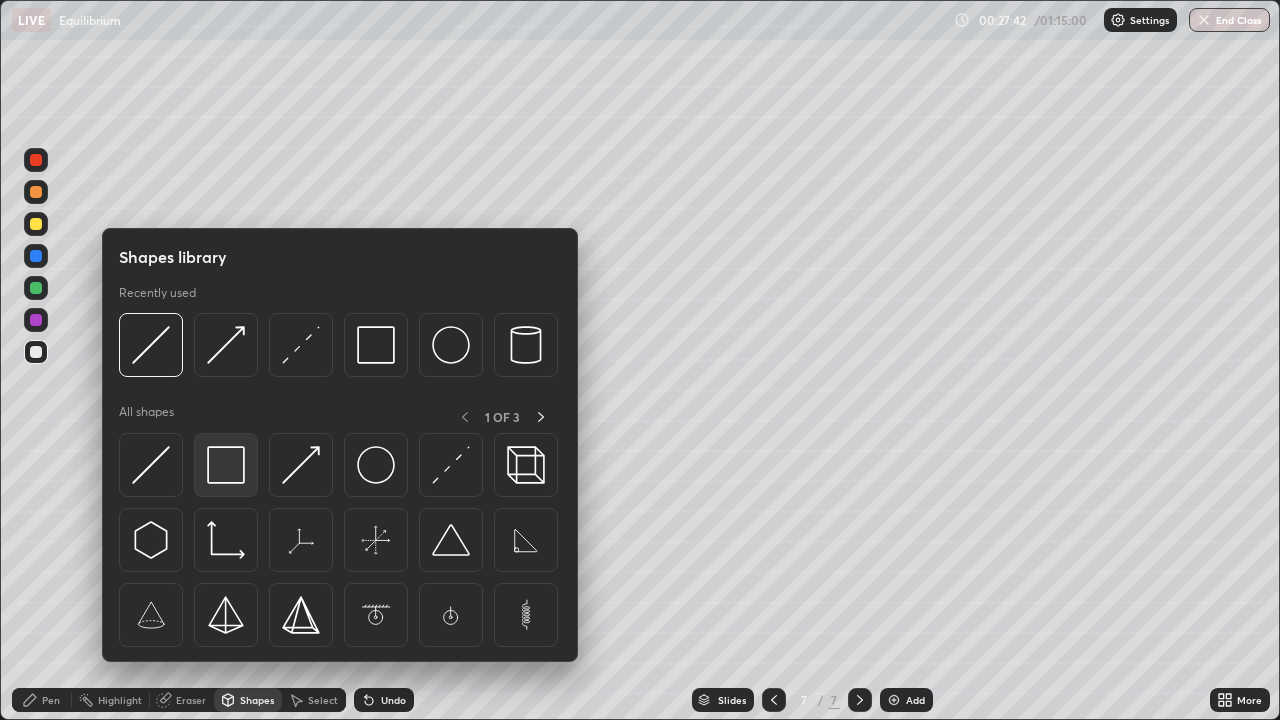 click at bounding box center [226, 465] 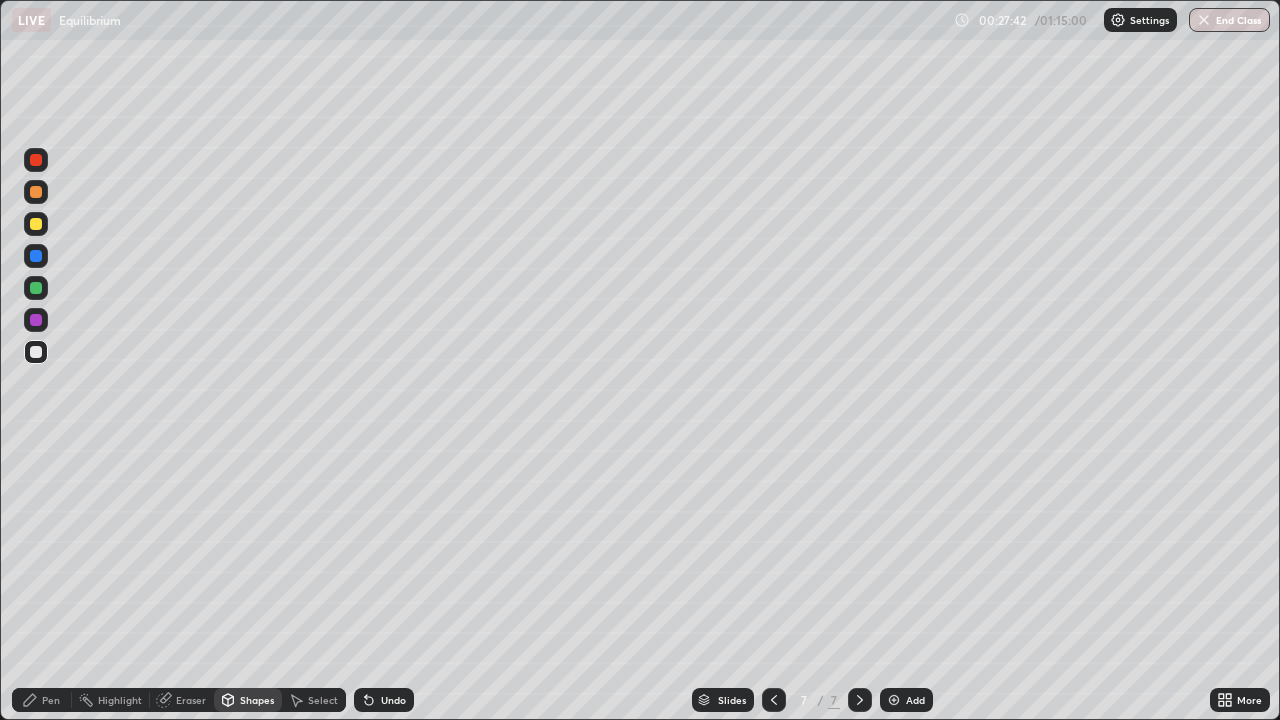 click at bounding box center [36, 224] 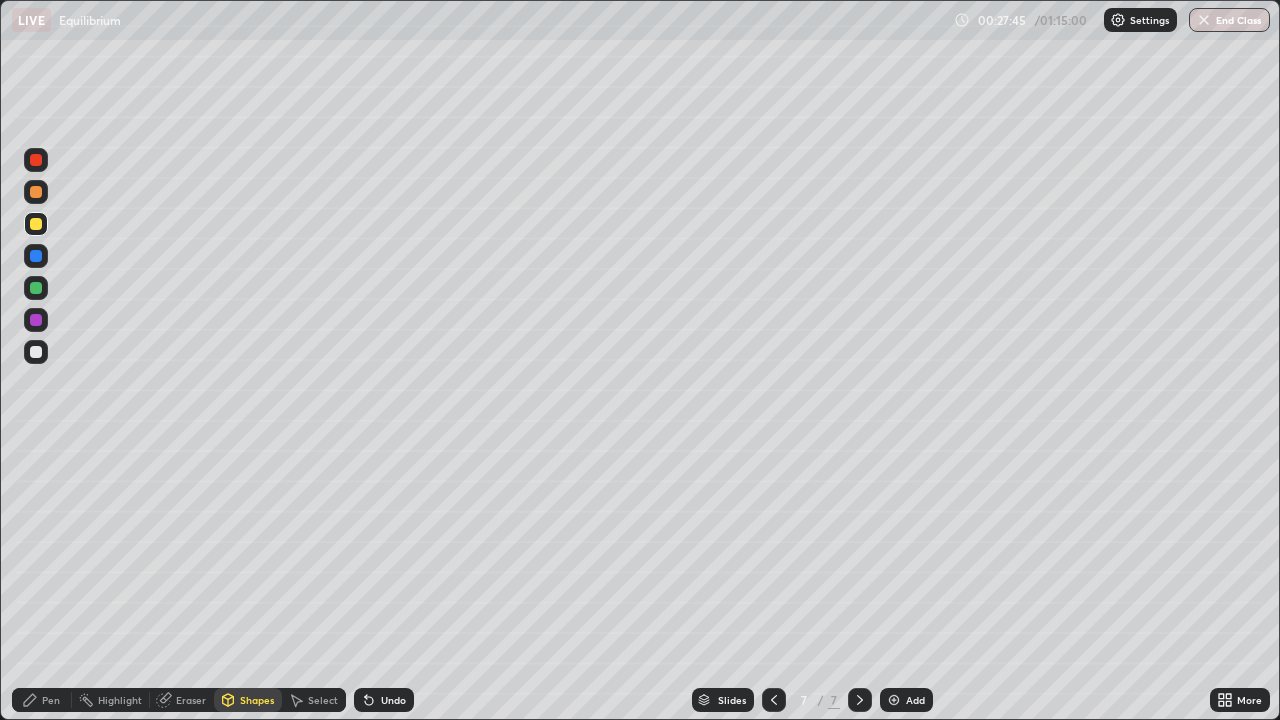 click at bounding box center [36, 352] 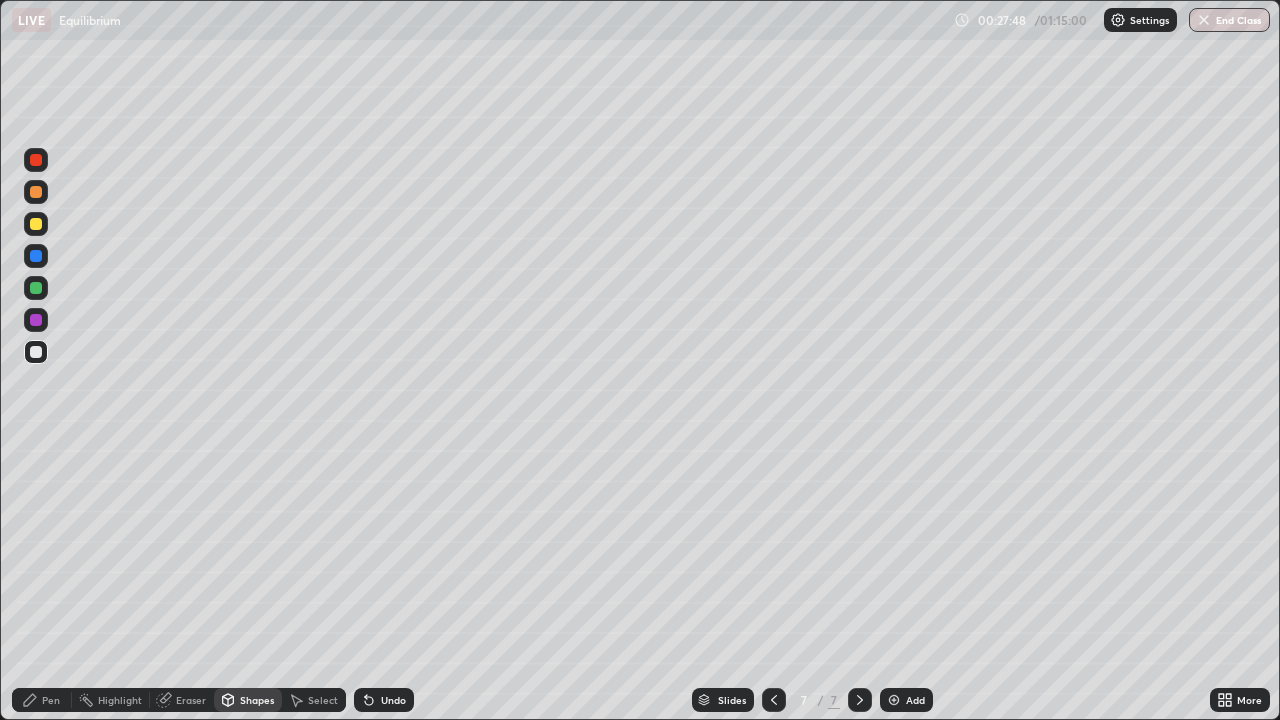 click on "Pen" at bounding box center [51, 700] 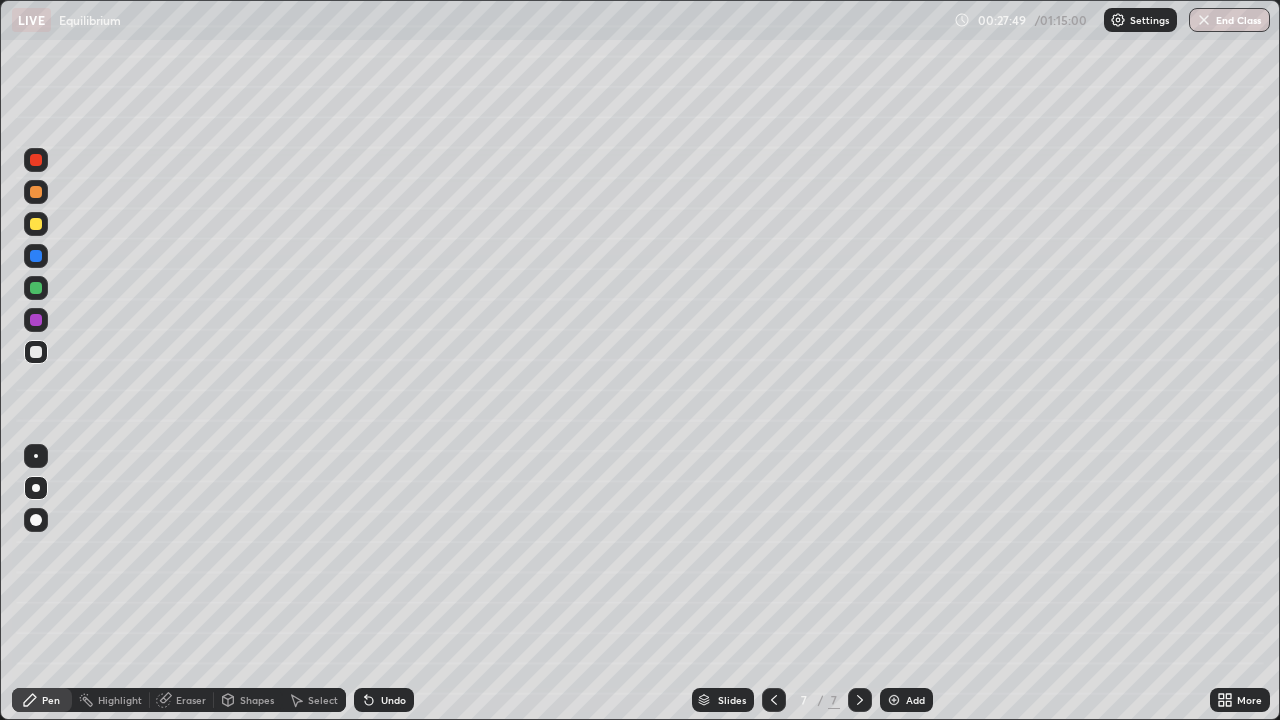 click at bounding box center (36, 224) 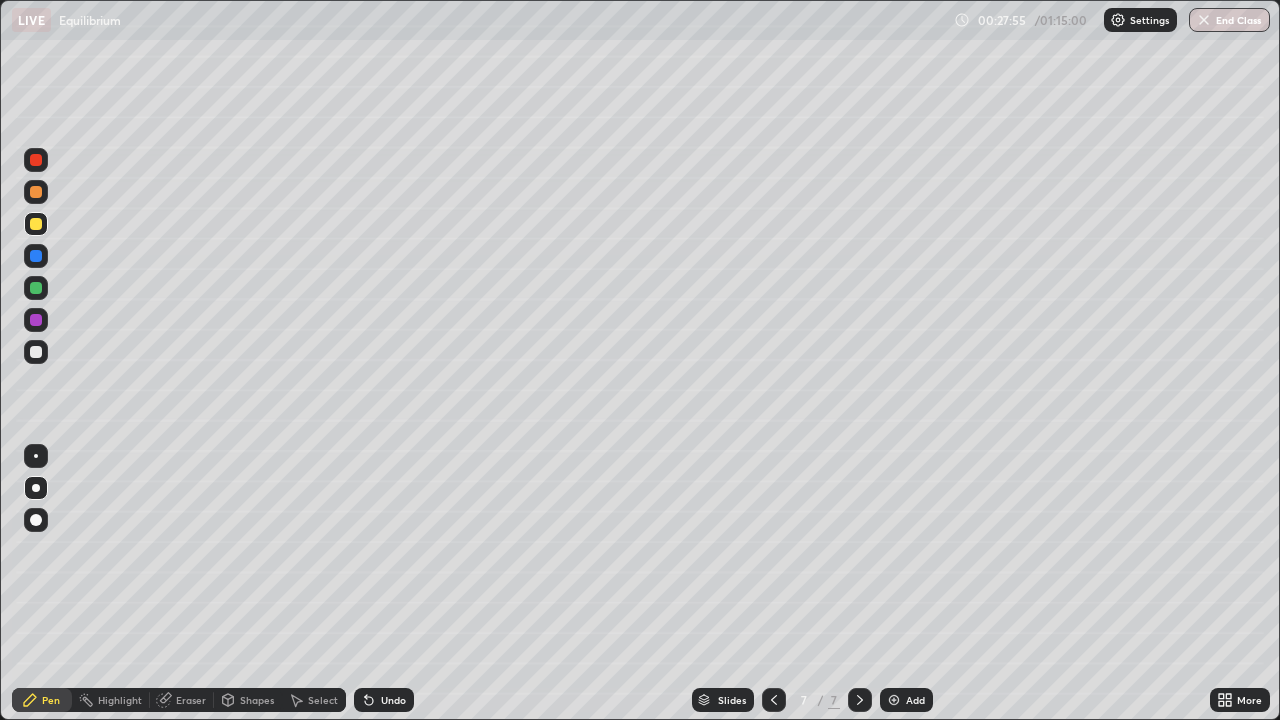 click at bounding box center [36, 192] 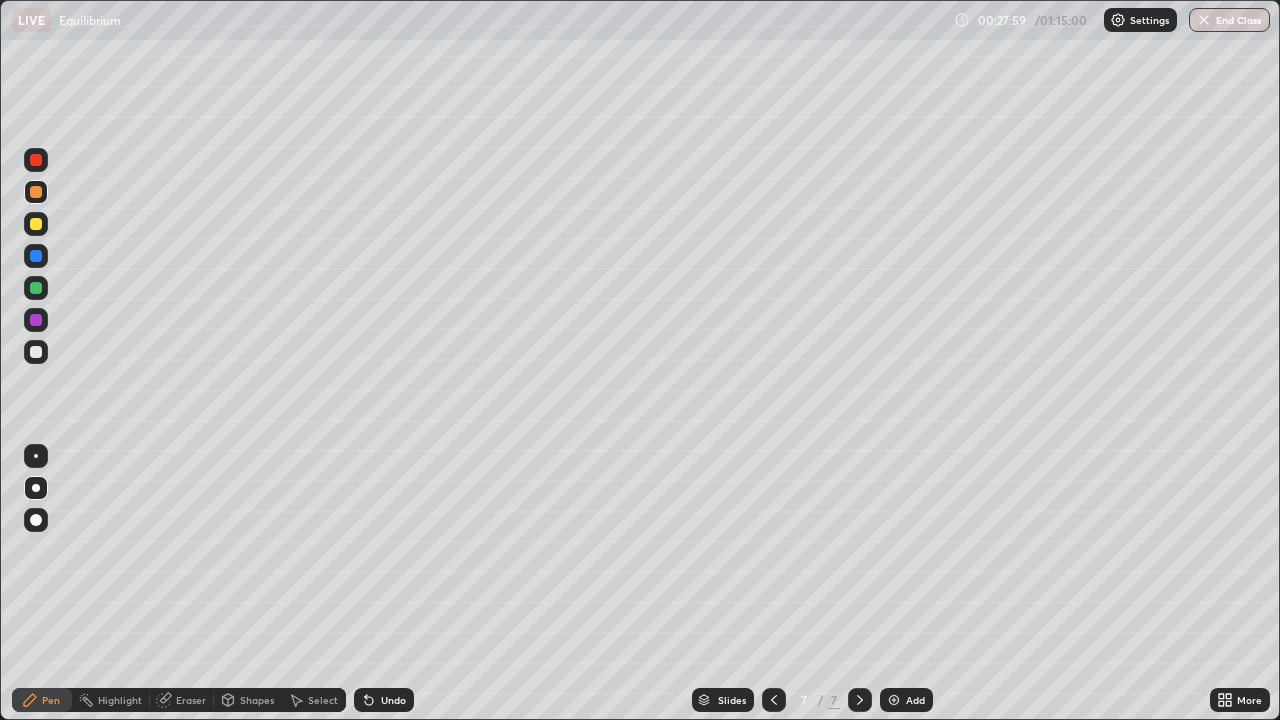 click on "Undo" at bounding box center (393, 700) 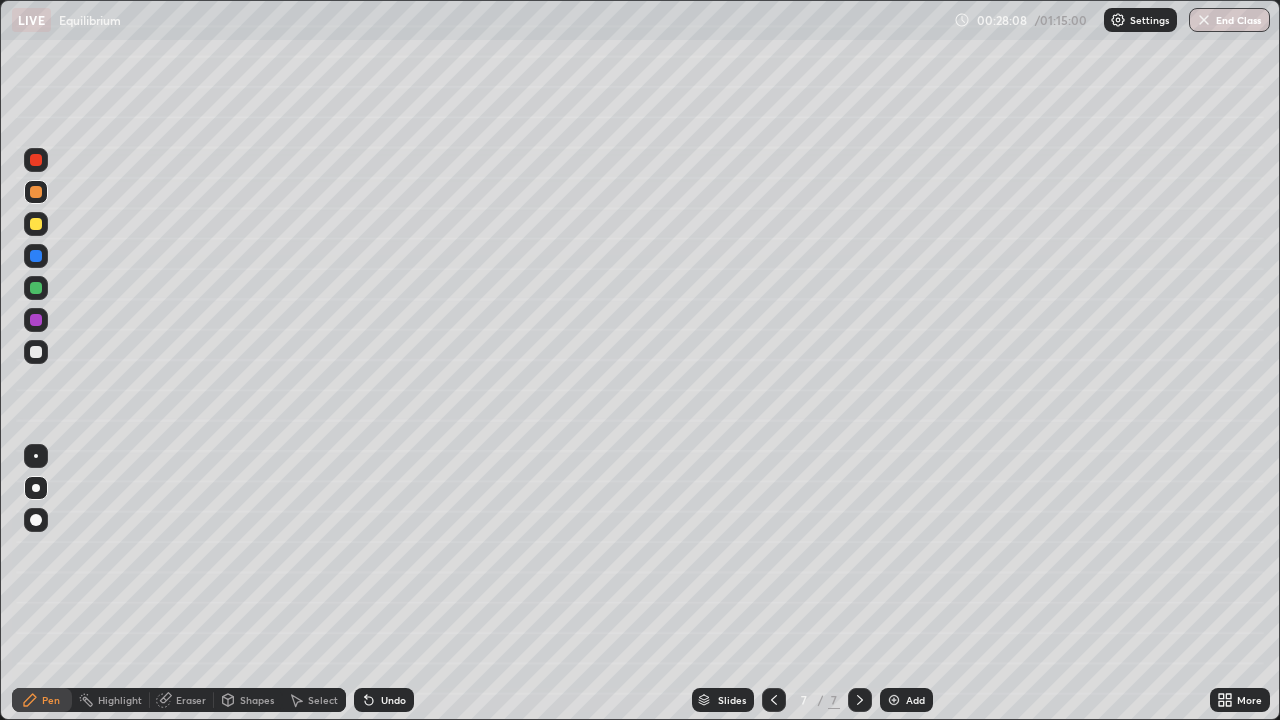 click at bounding box center [36, 256] 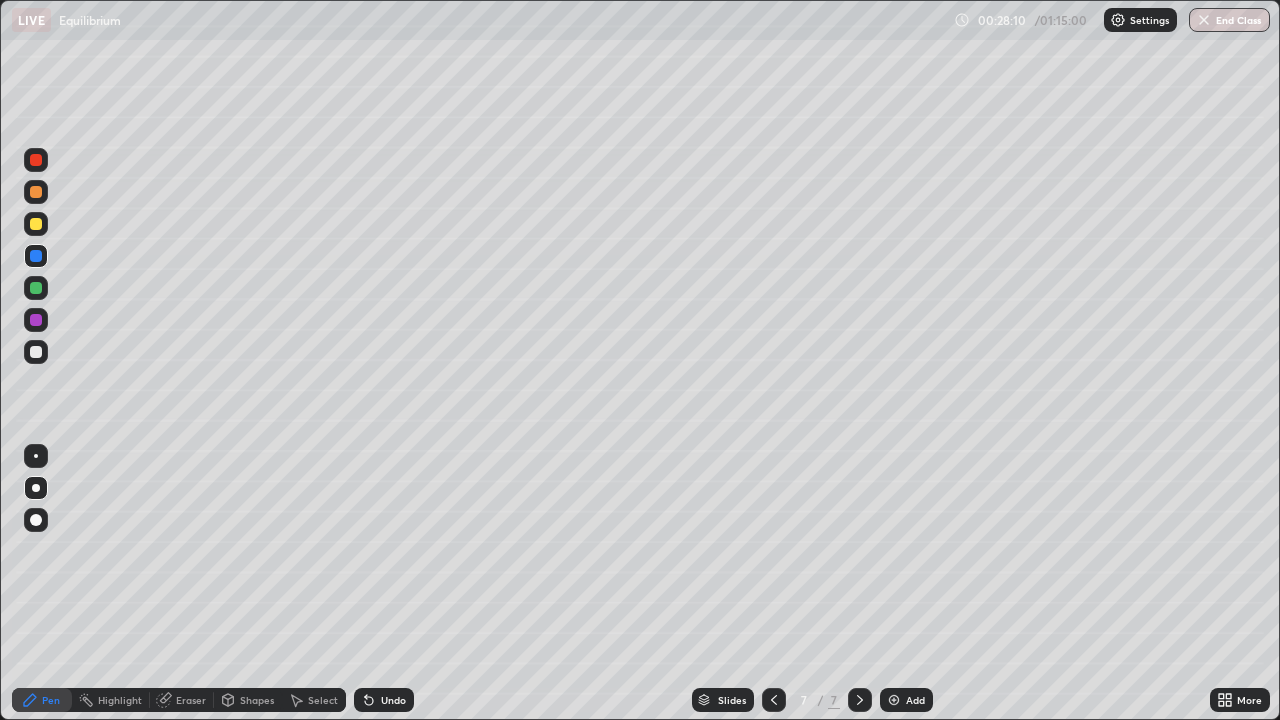 click at bounding box center (36, 160) 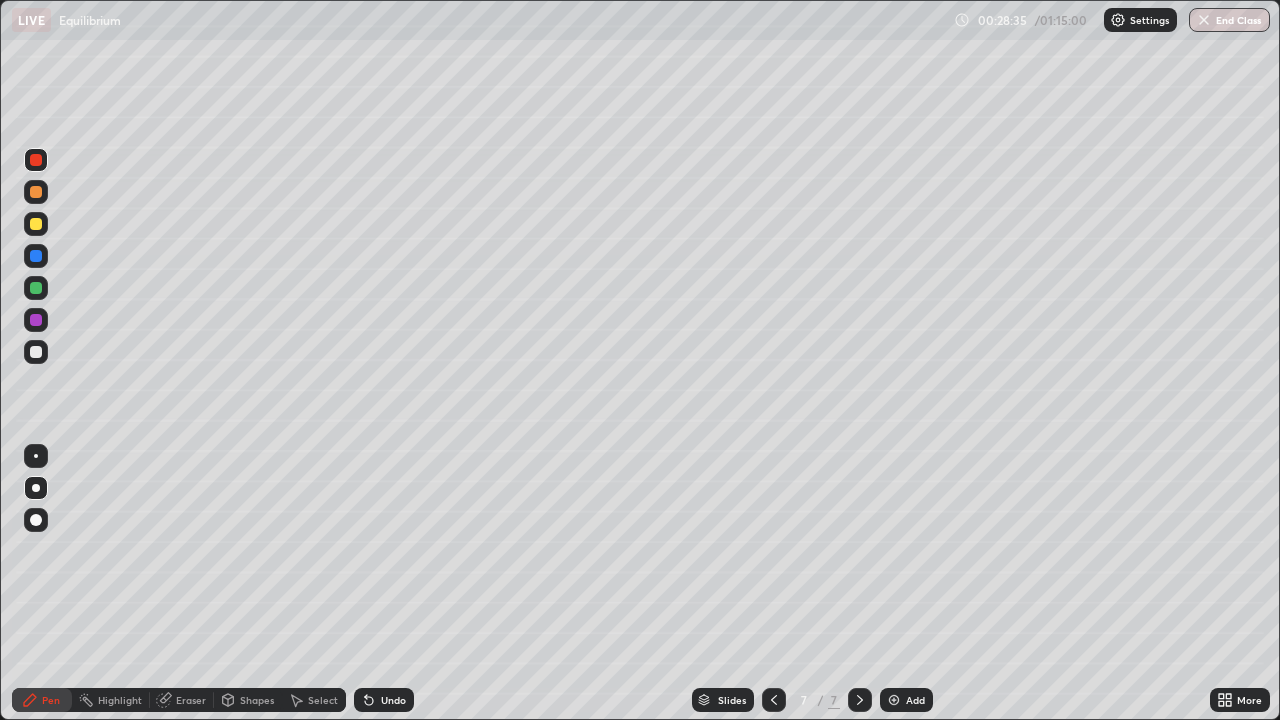 click at bounding box center [36, 352] 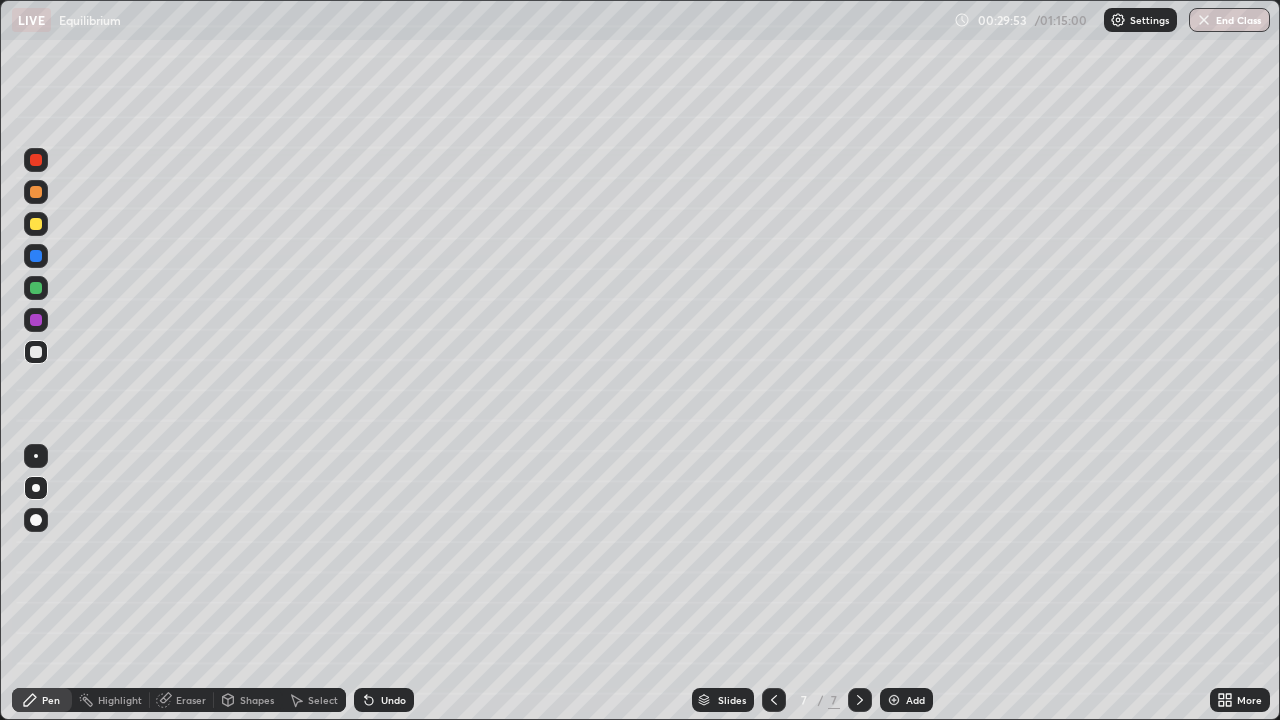 click at bounding box center [36, 256] 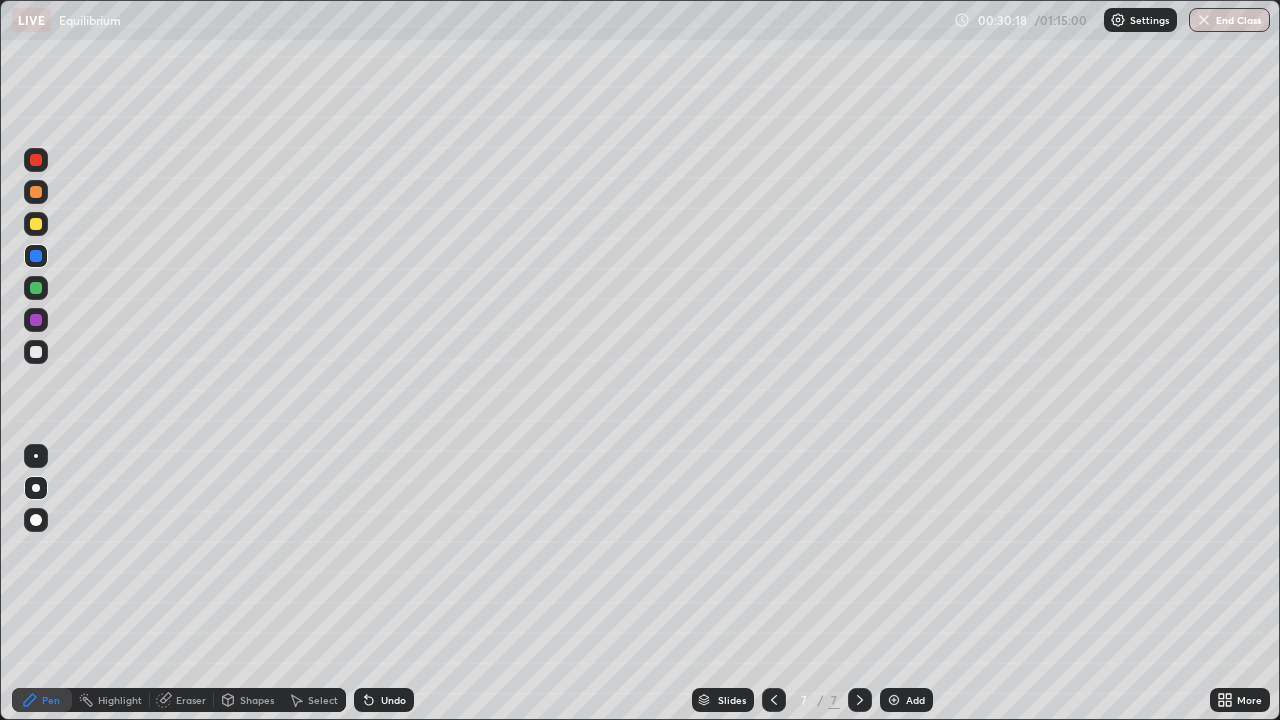 click at bounding box center [36, 160] 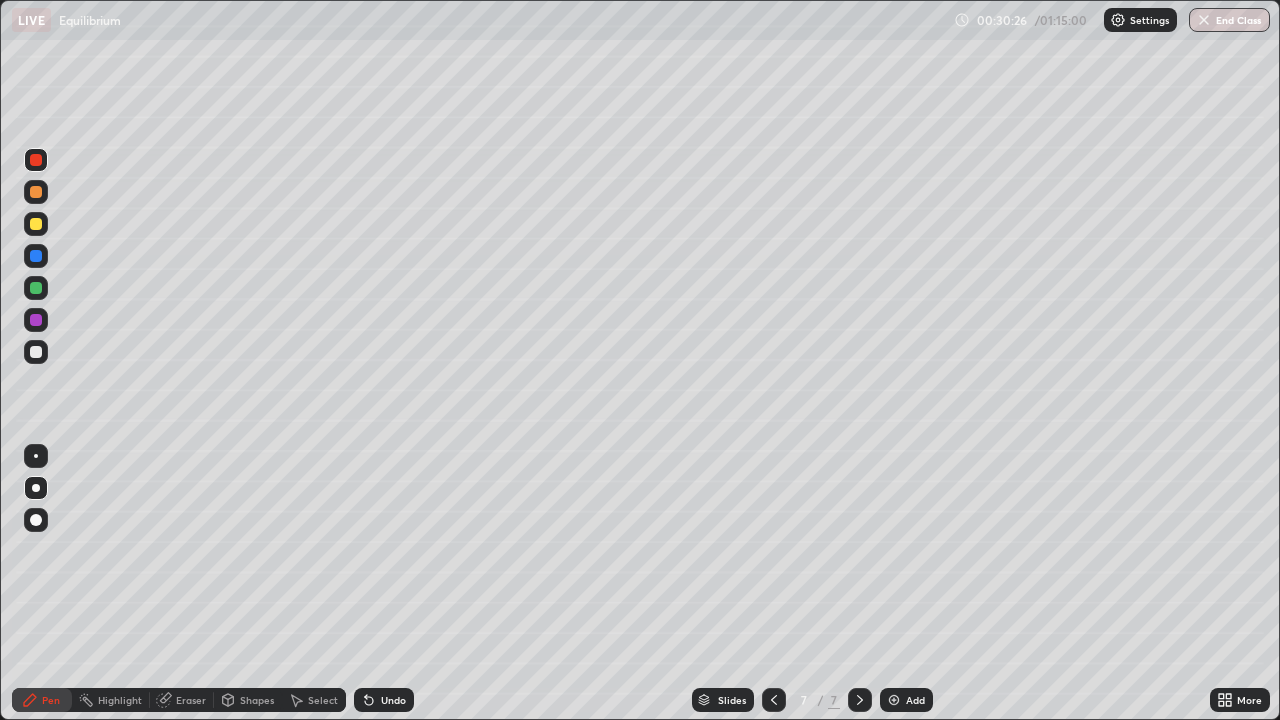click at bounding box center (36, 192) 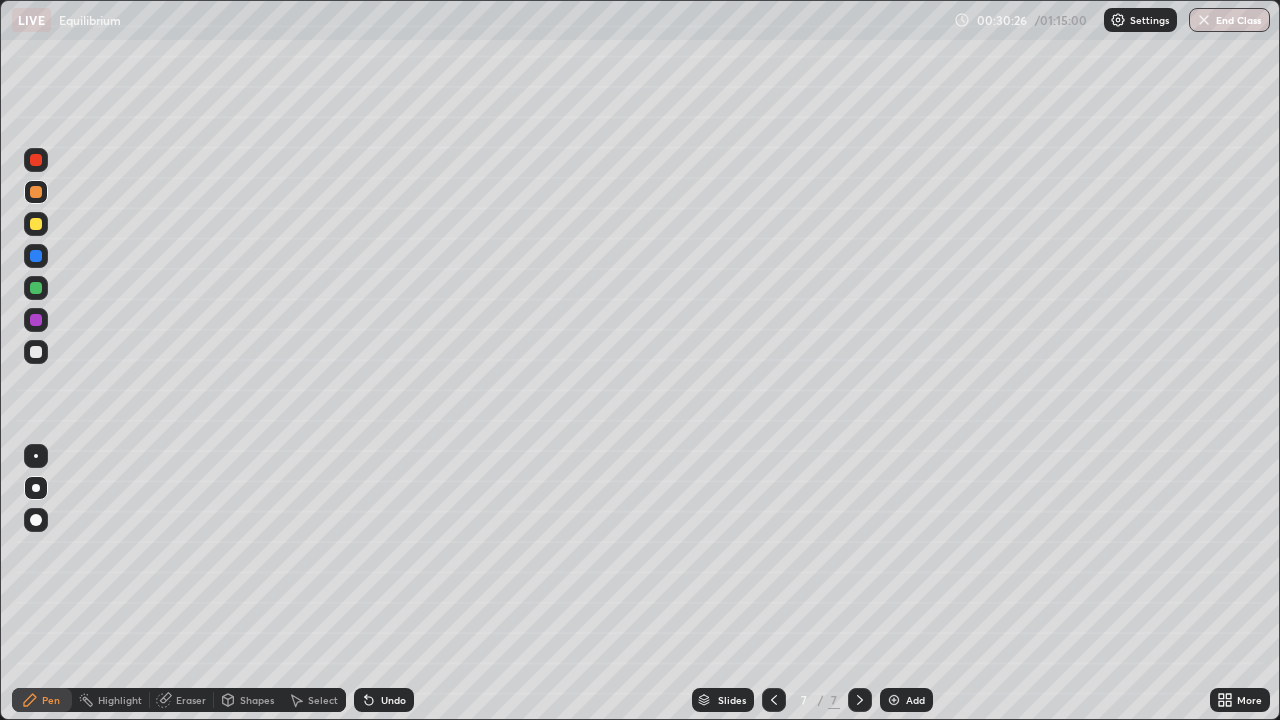 click at bounding box center [36, 160] 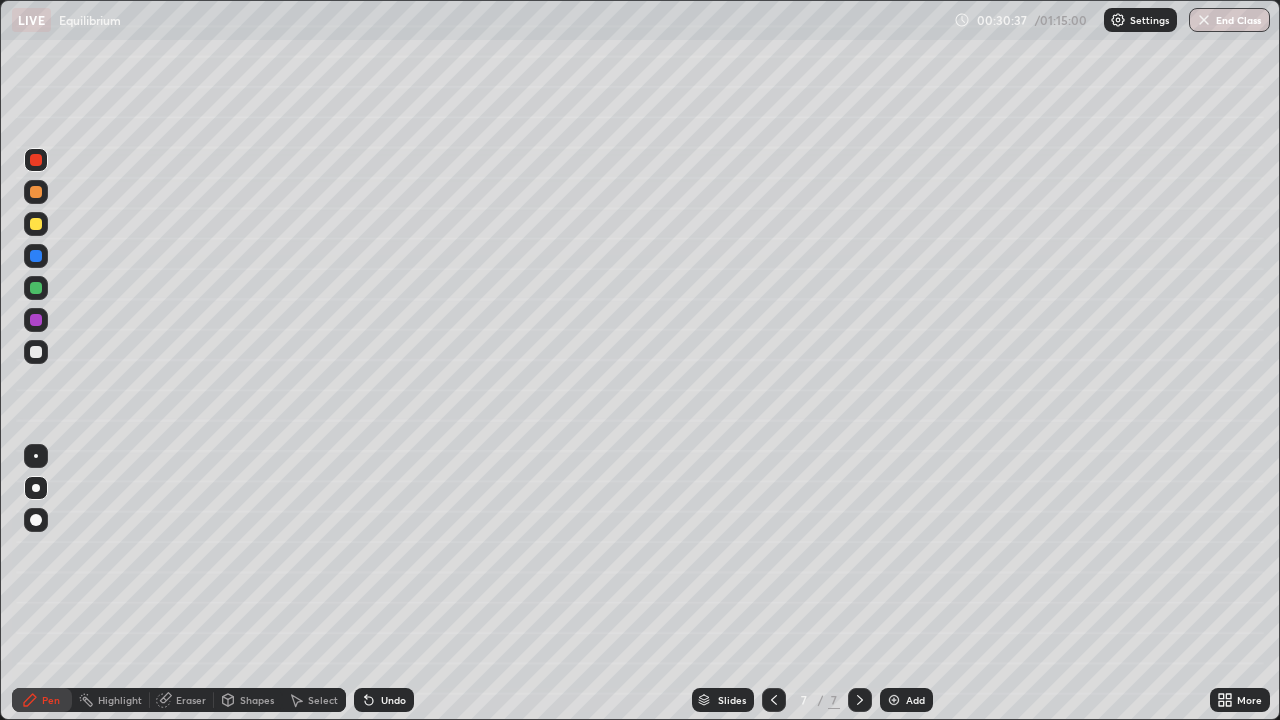 click at bounding box center (36, 224) 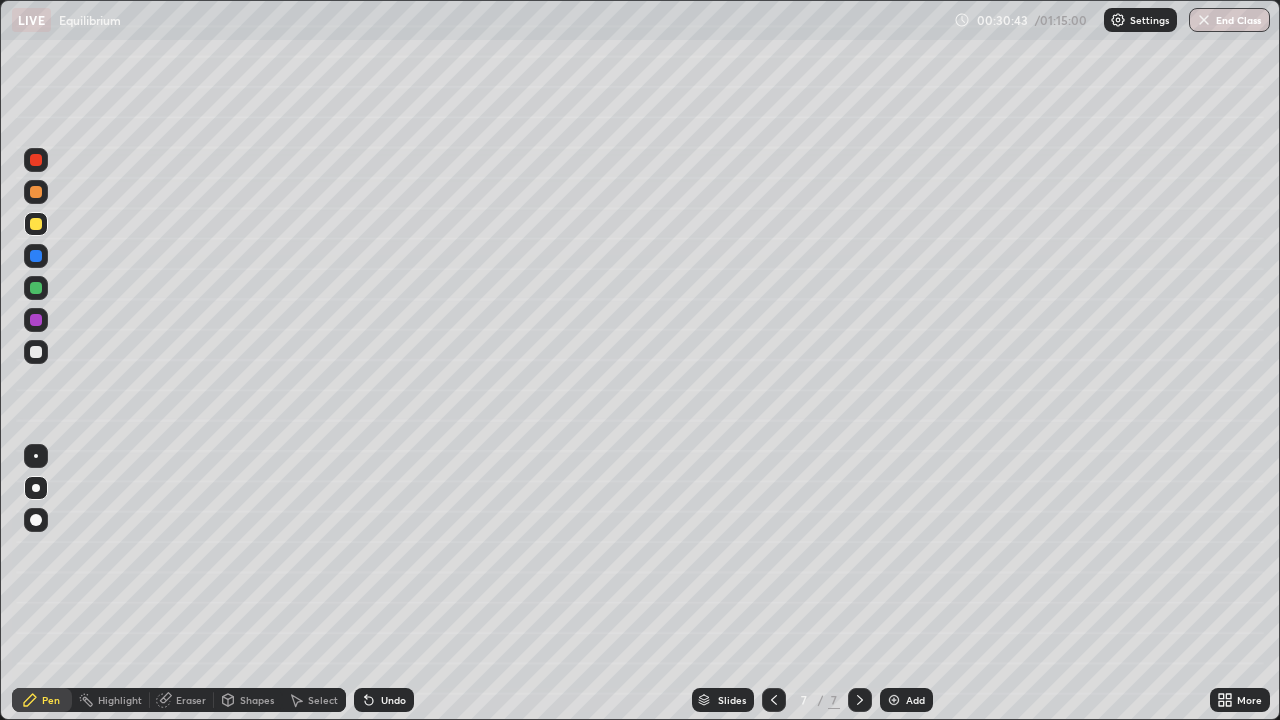 click at bounding box center (36, 256) 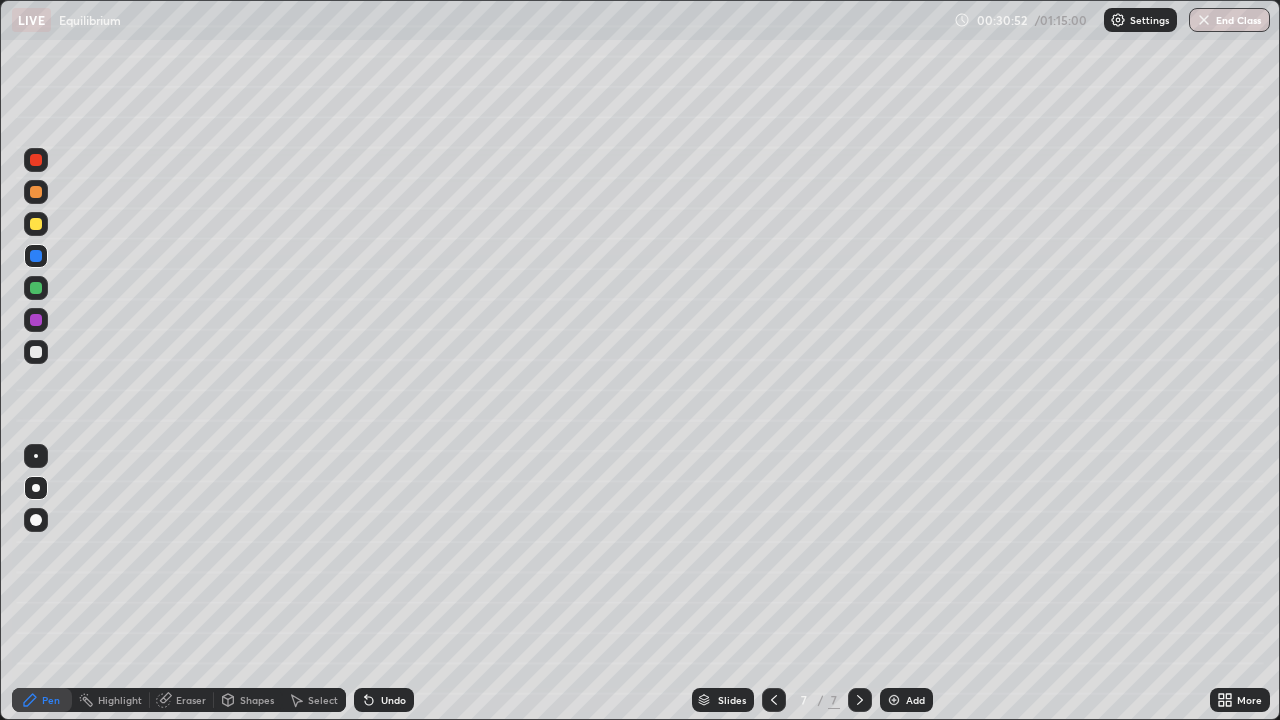 click at bounding box center [36, 224] 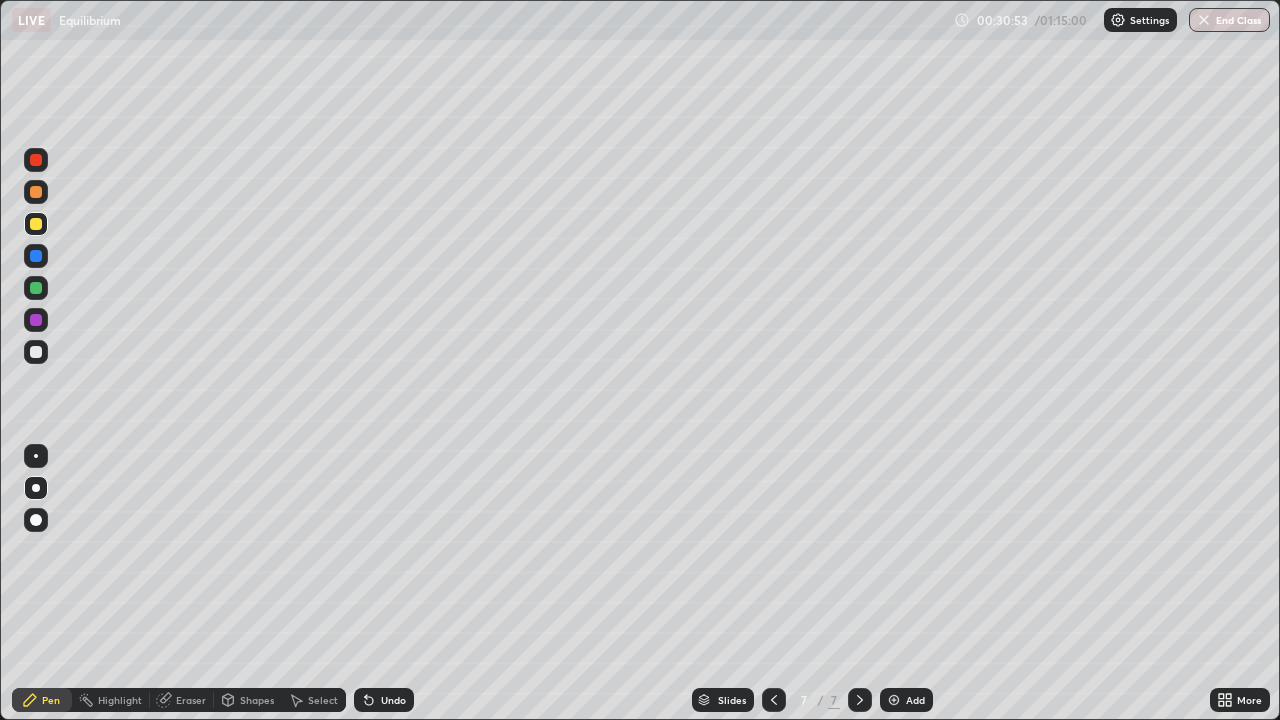 click at bounding box center (36, 288) 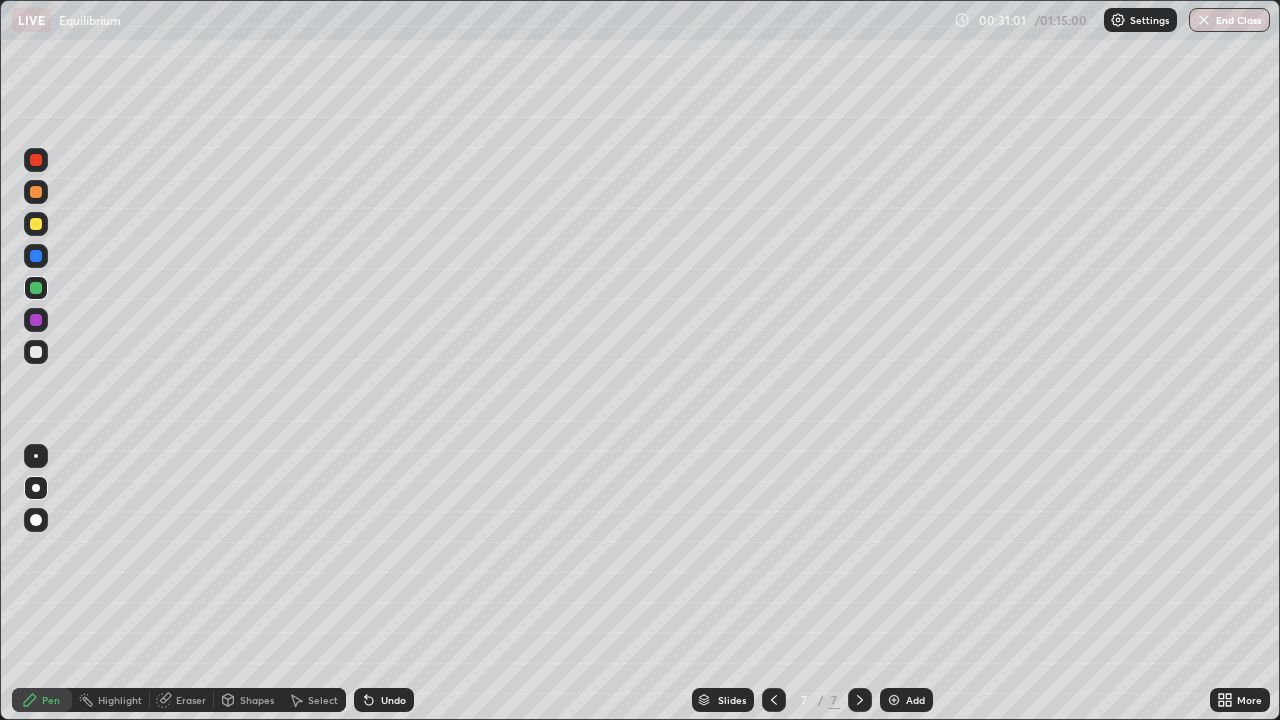 click on "Shapes" at bounding box center [248, 700] 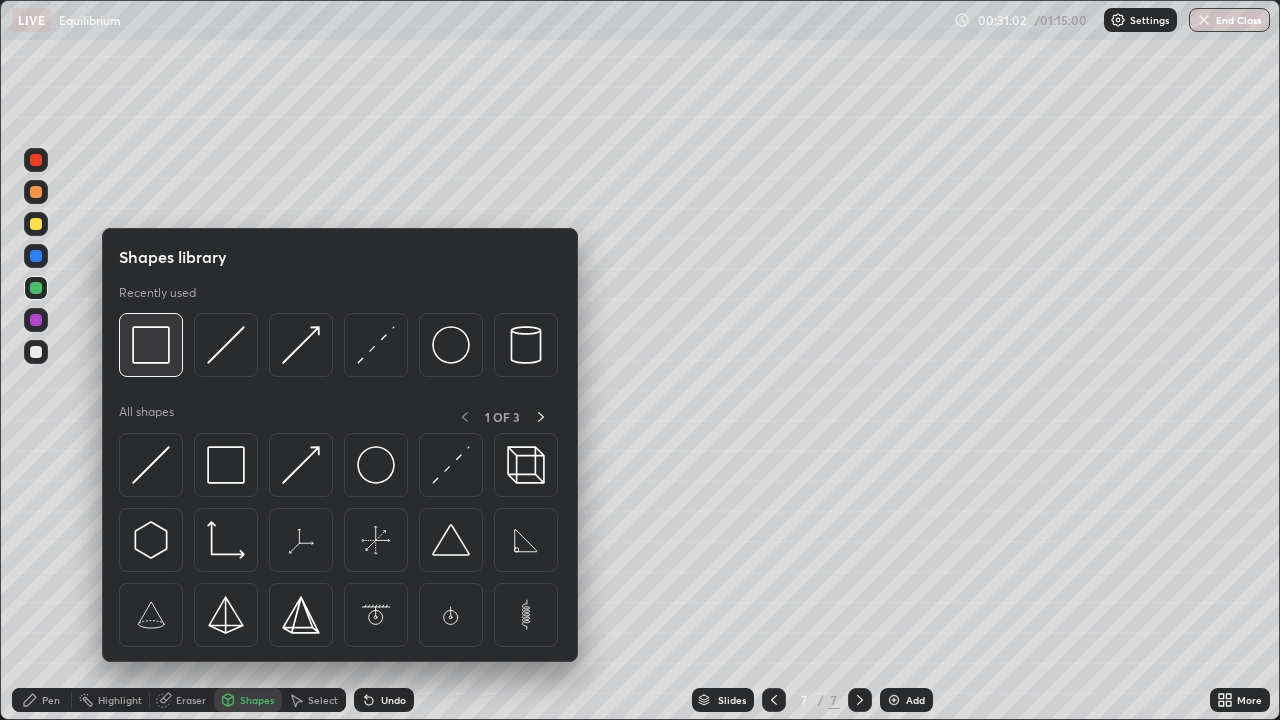 click at bounding box center (151, 345) 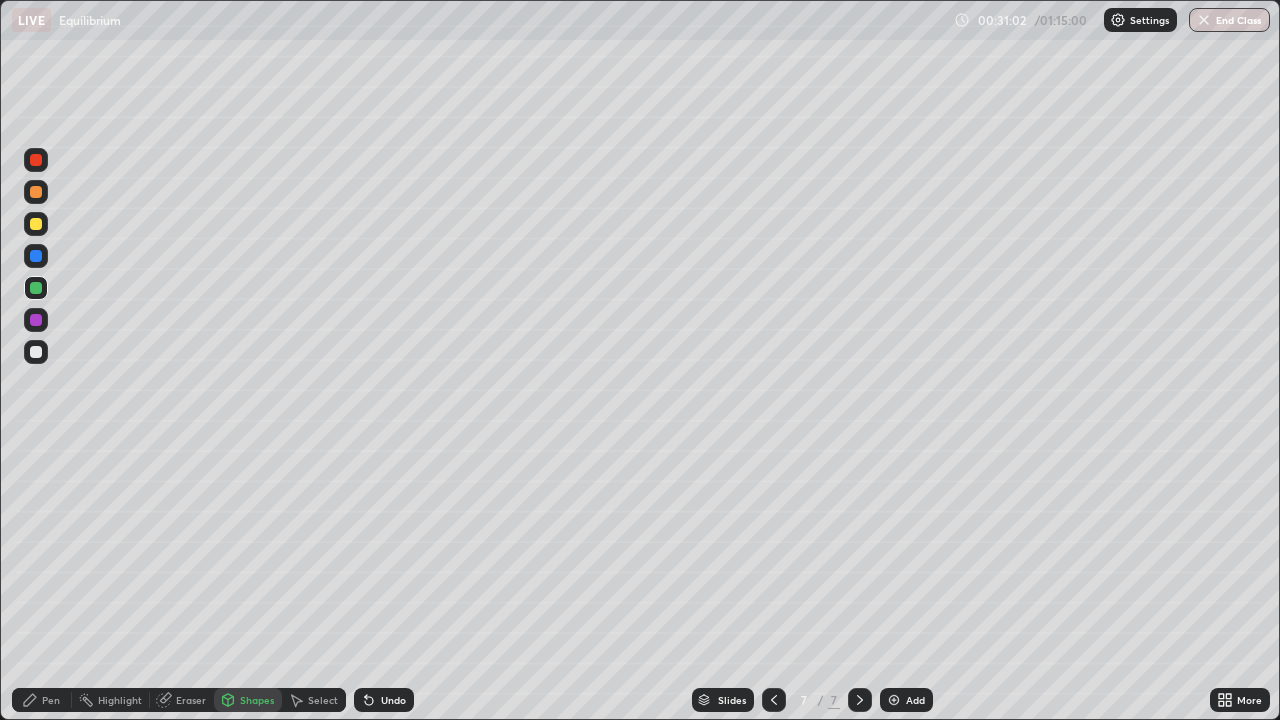 click at bounding box center [36, 224] 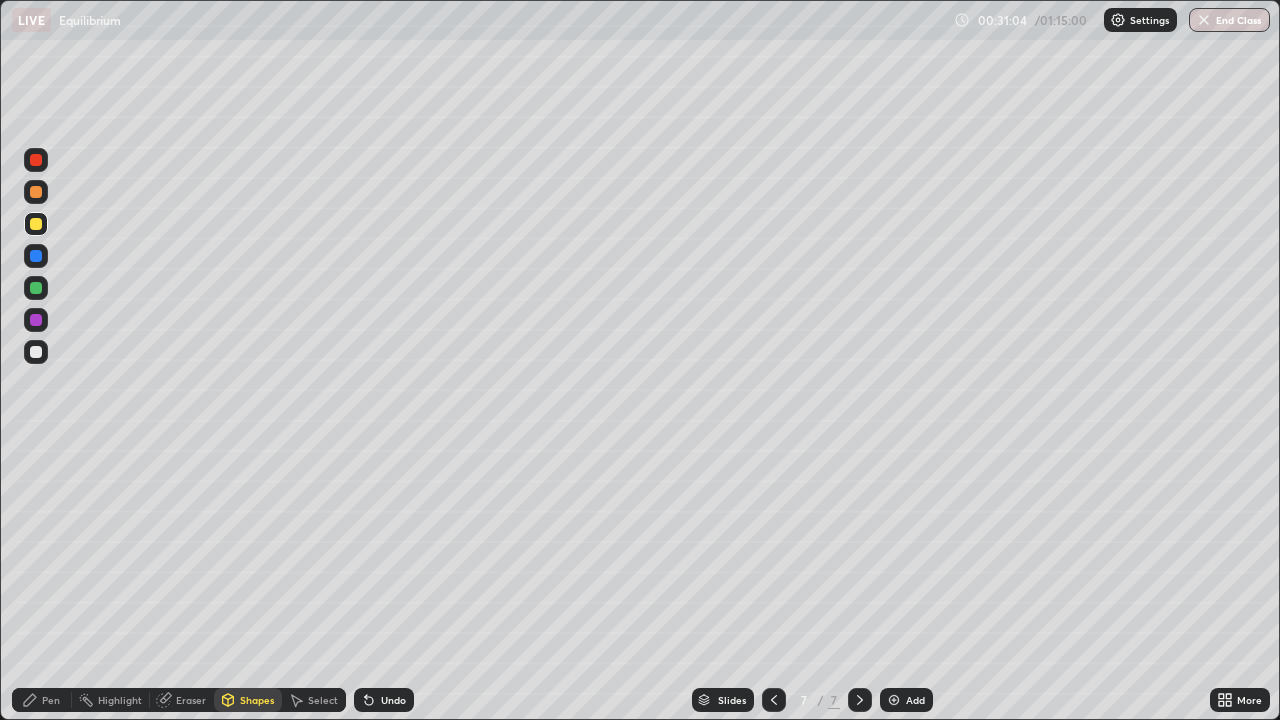 click on "Pen" at bounding box center [51, 700] 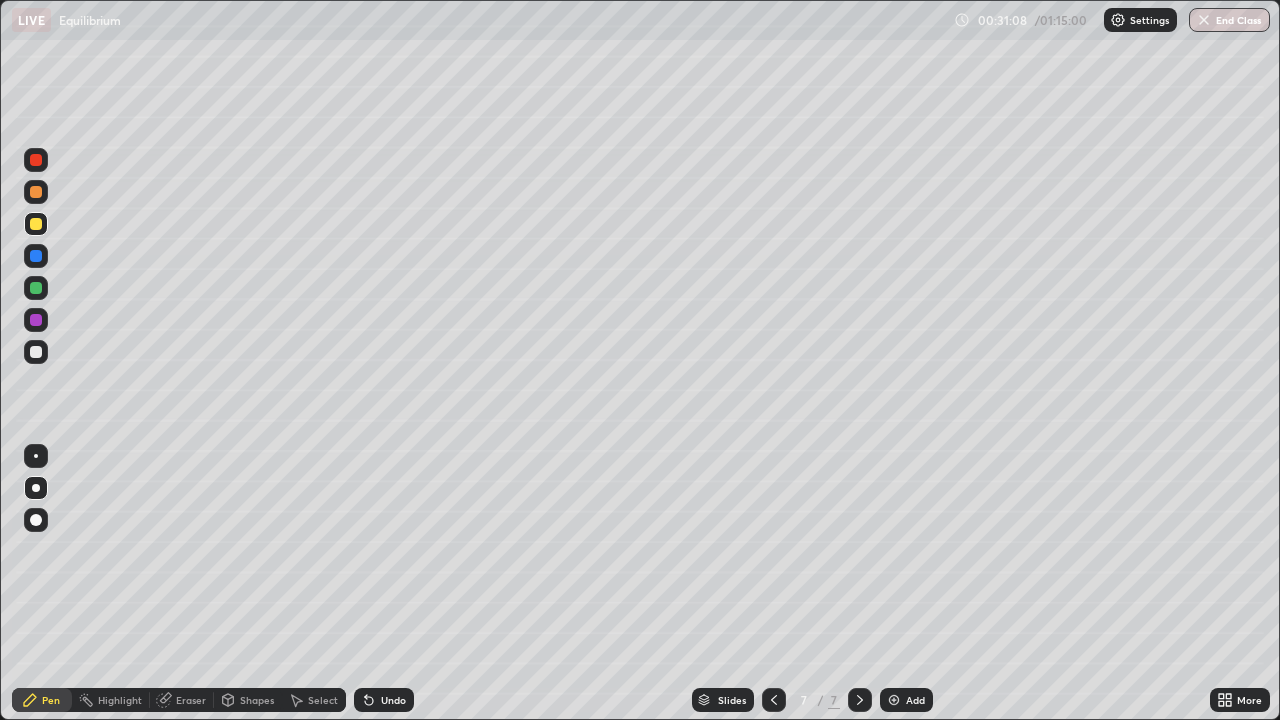 click at bounding box center [36, 288] 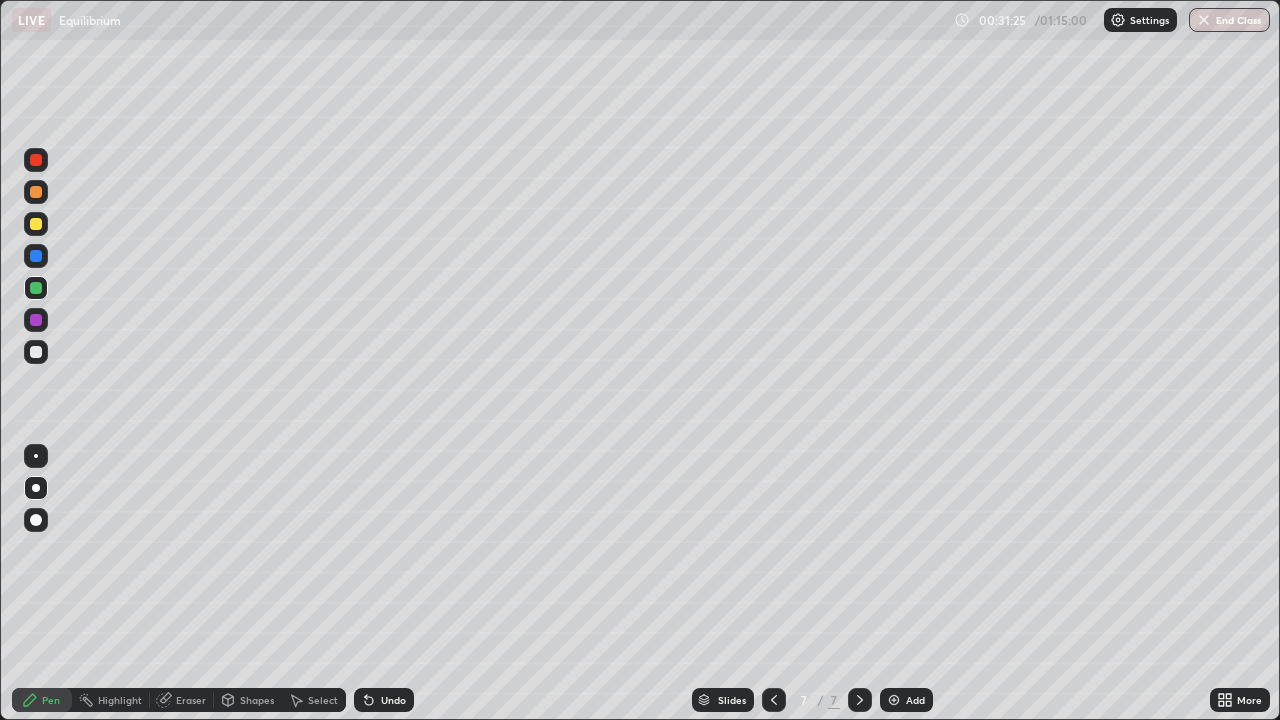 click 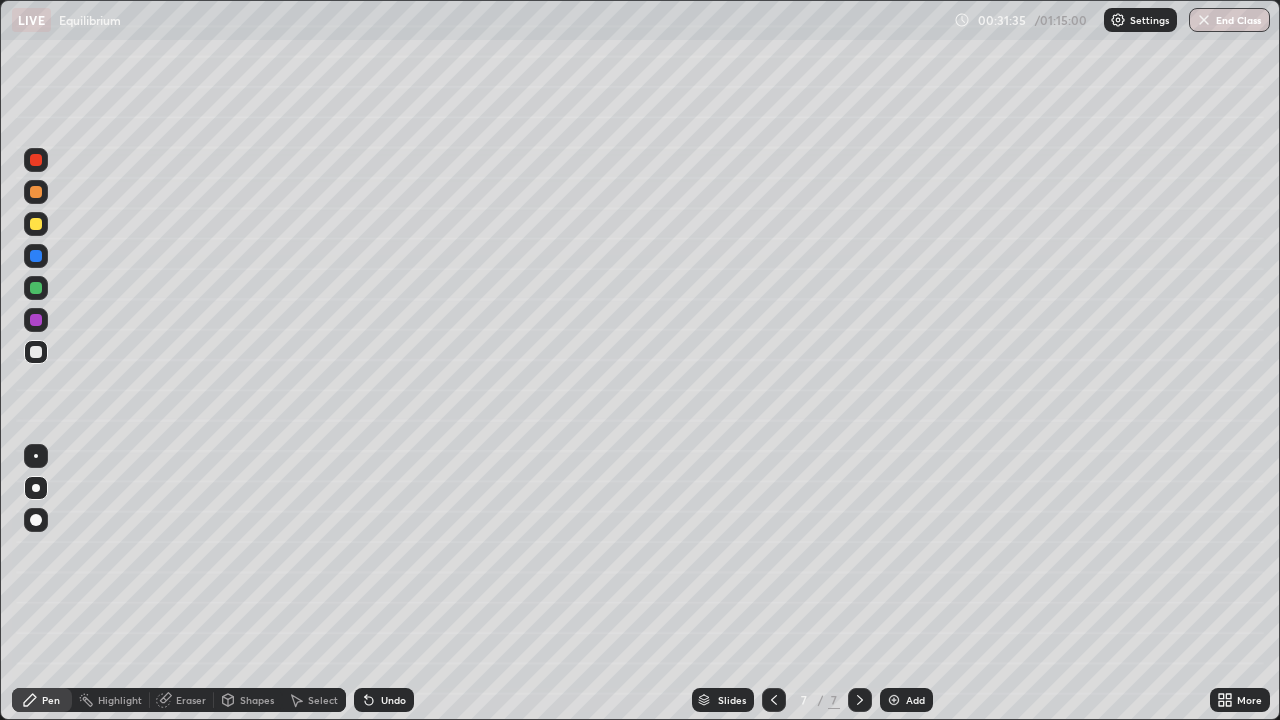 click at bounding box center (36, 256) 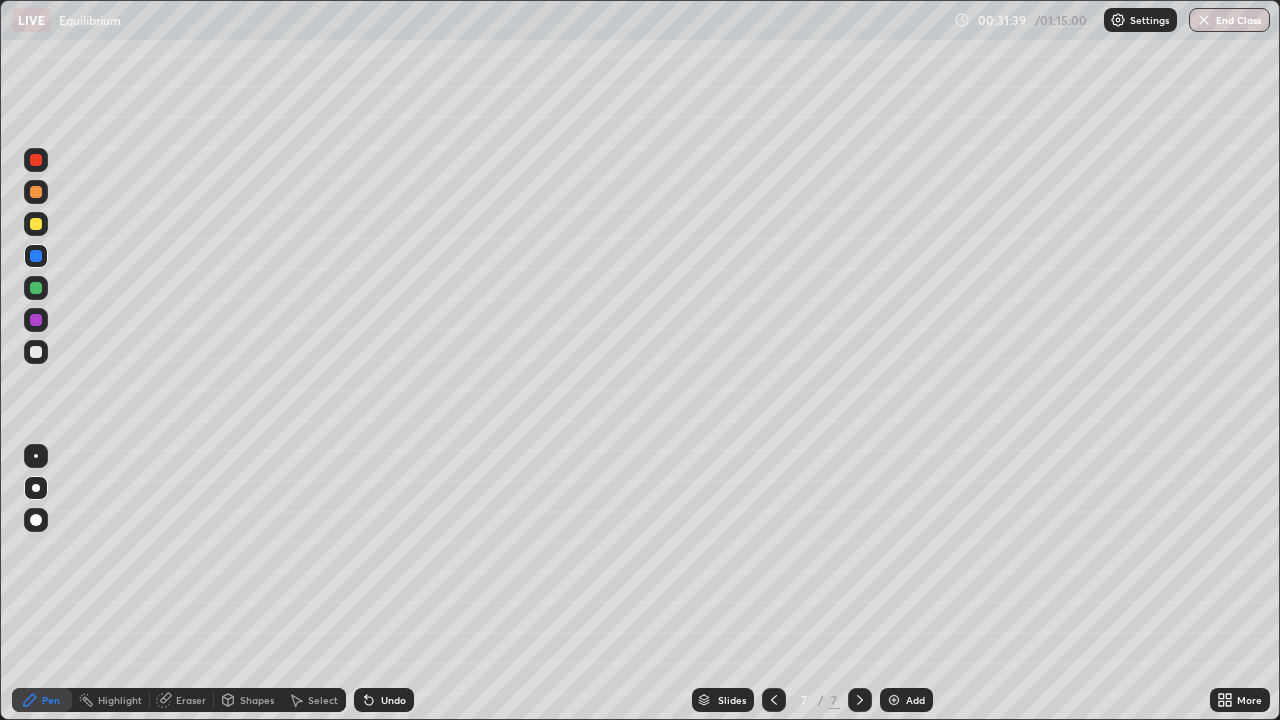 click on "Undo" at bounding box center [393, 700] 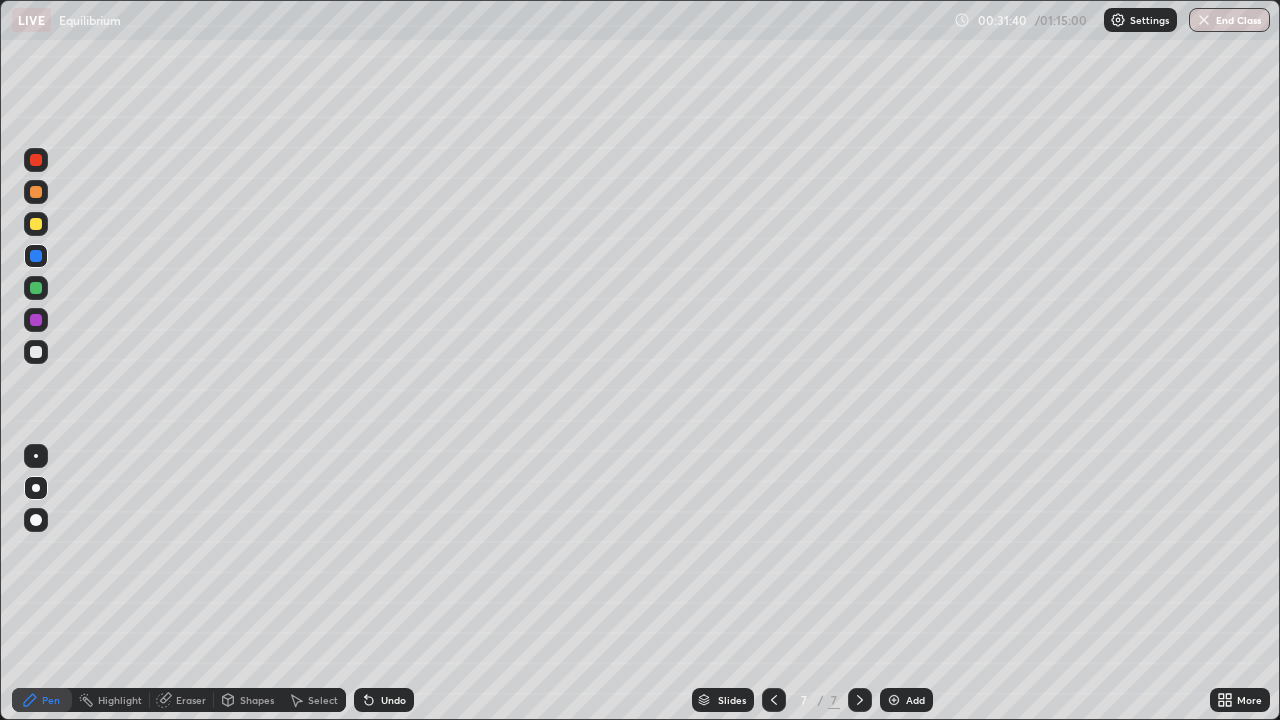 click on "Undo" at bounding box center [393, 700] 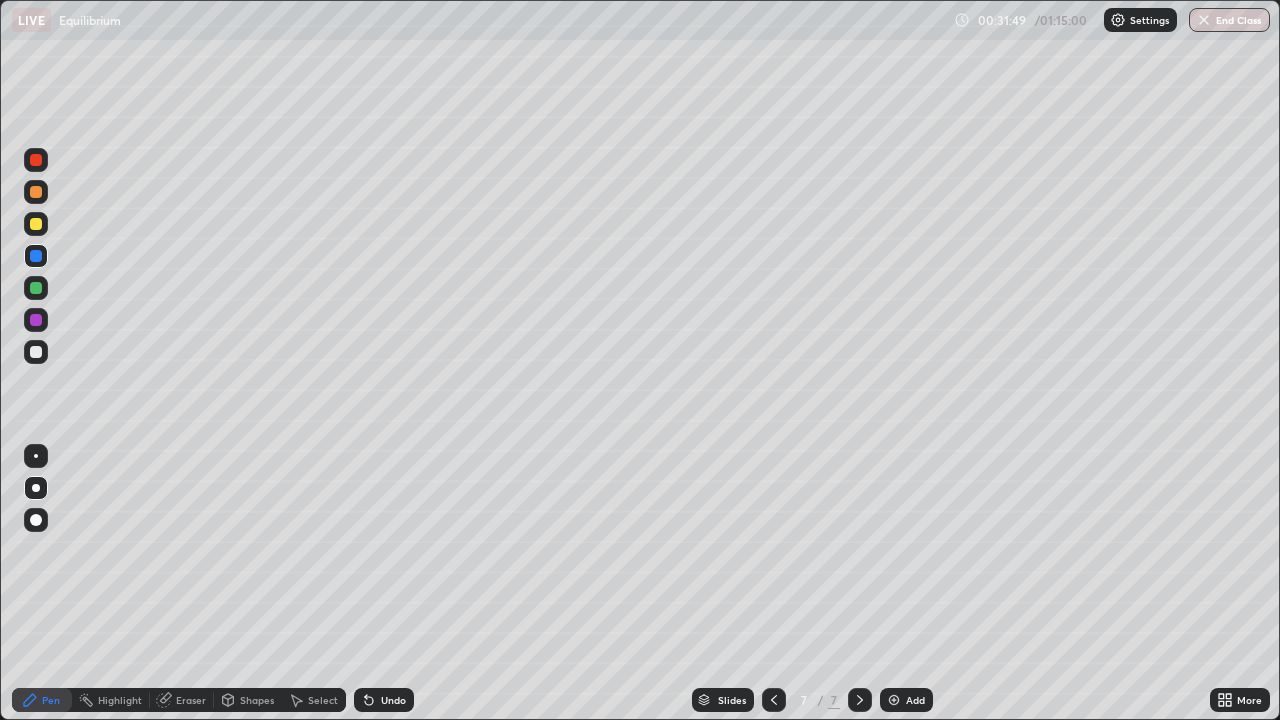 click on "Shapes" at bounding box center (257, 700) 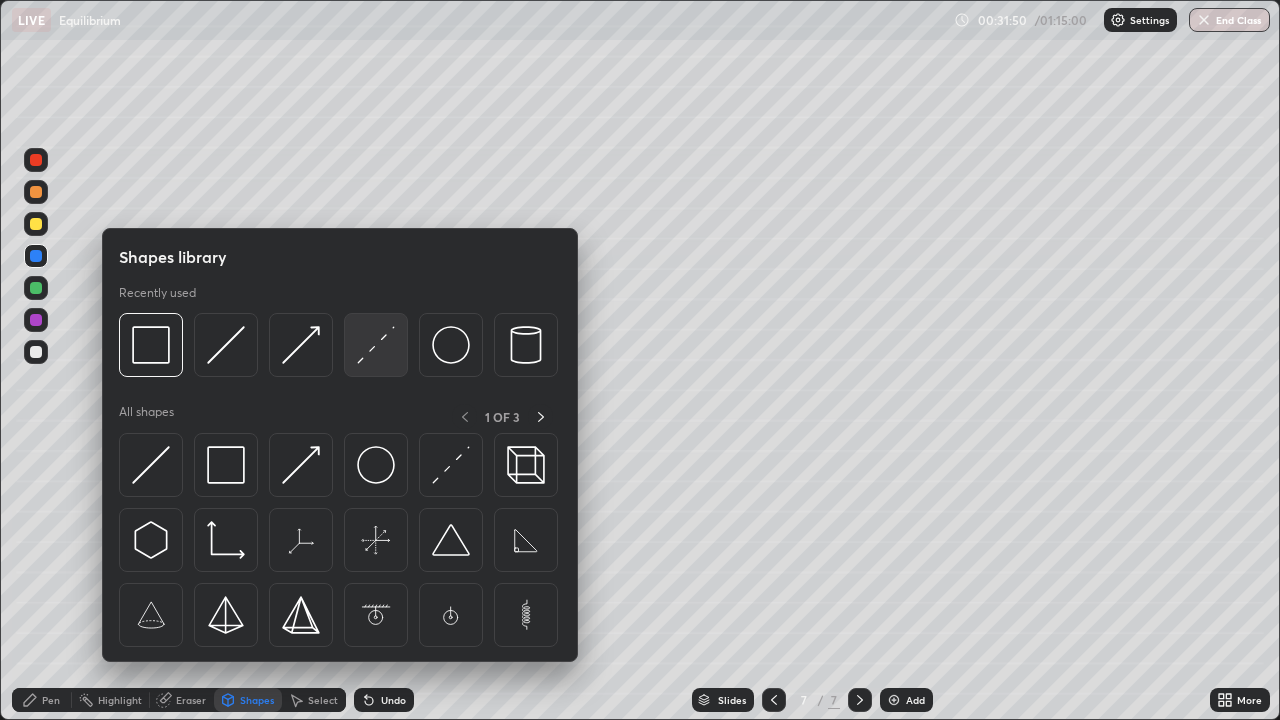 click at bounding box center [376, 345] 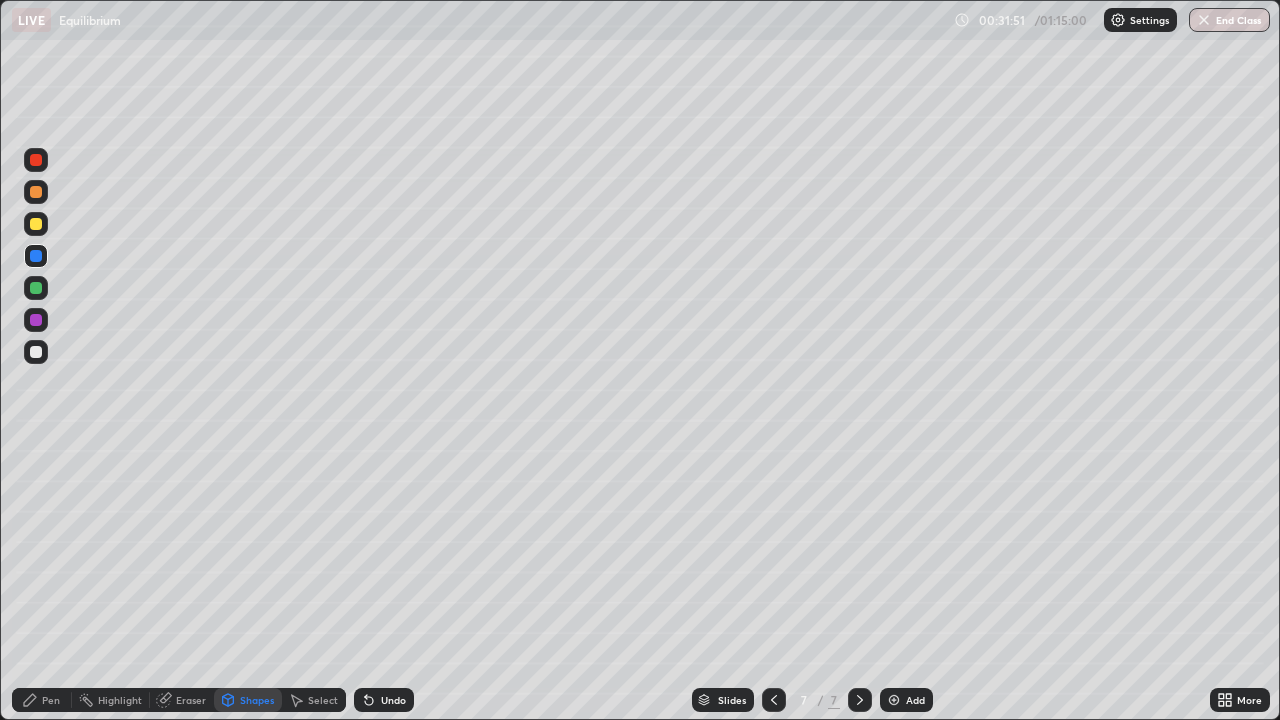 click at bounding box center (36, 352) 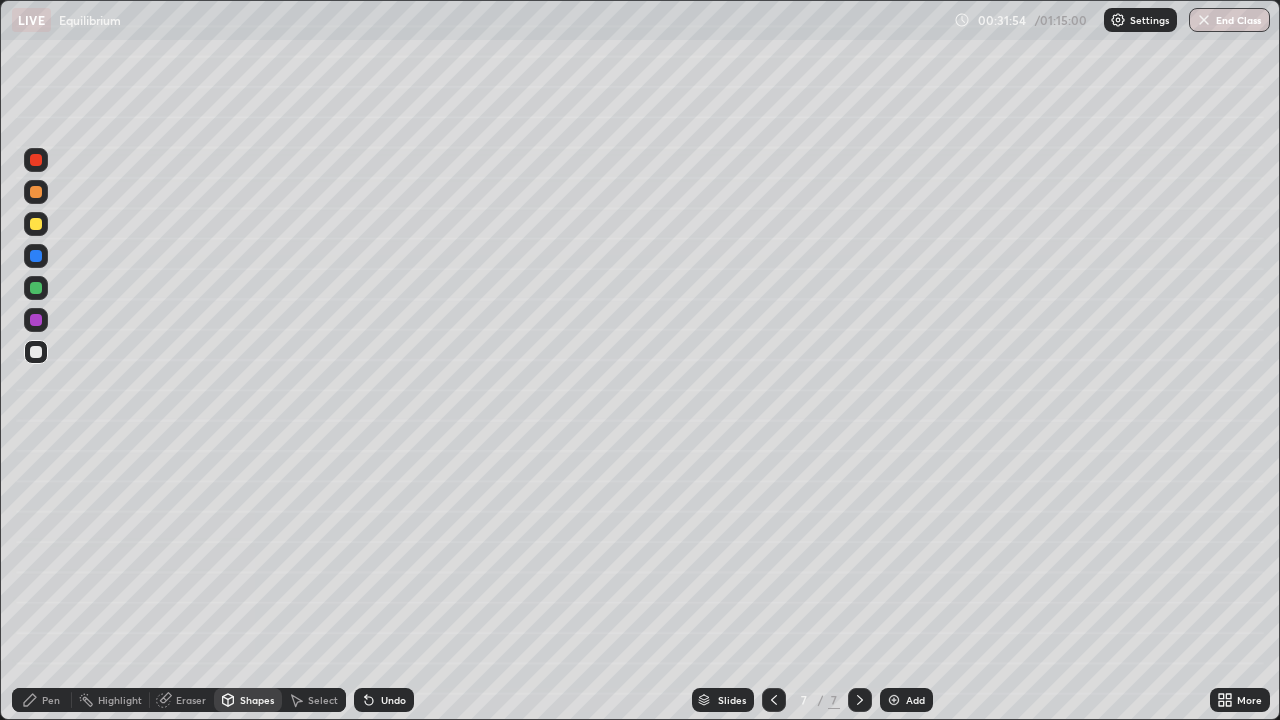 click on "Pen" at bounding box center (51, 700) 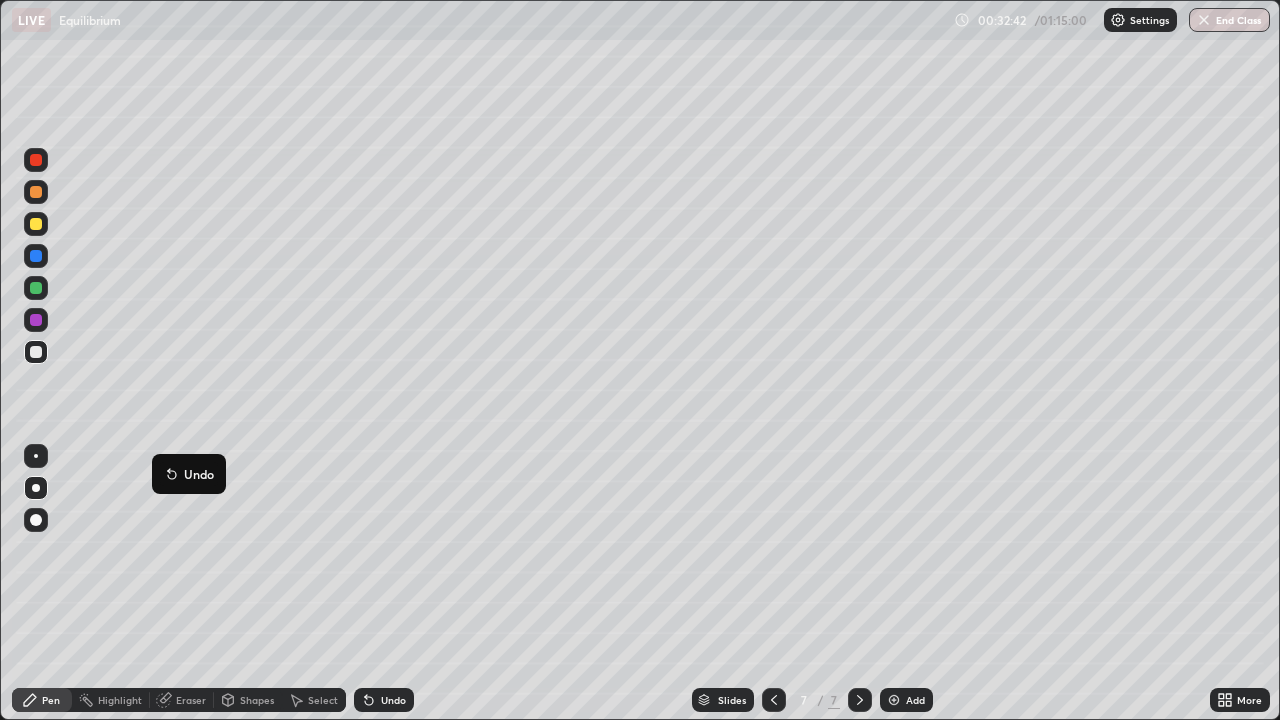 click at bounding box center (36, 256) 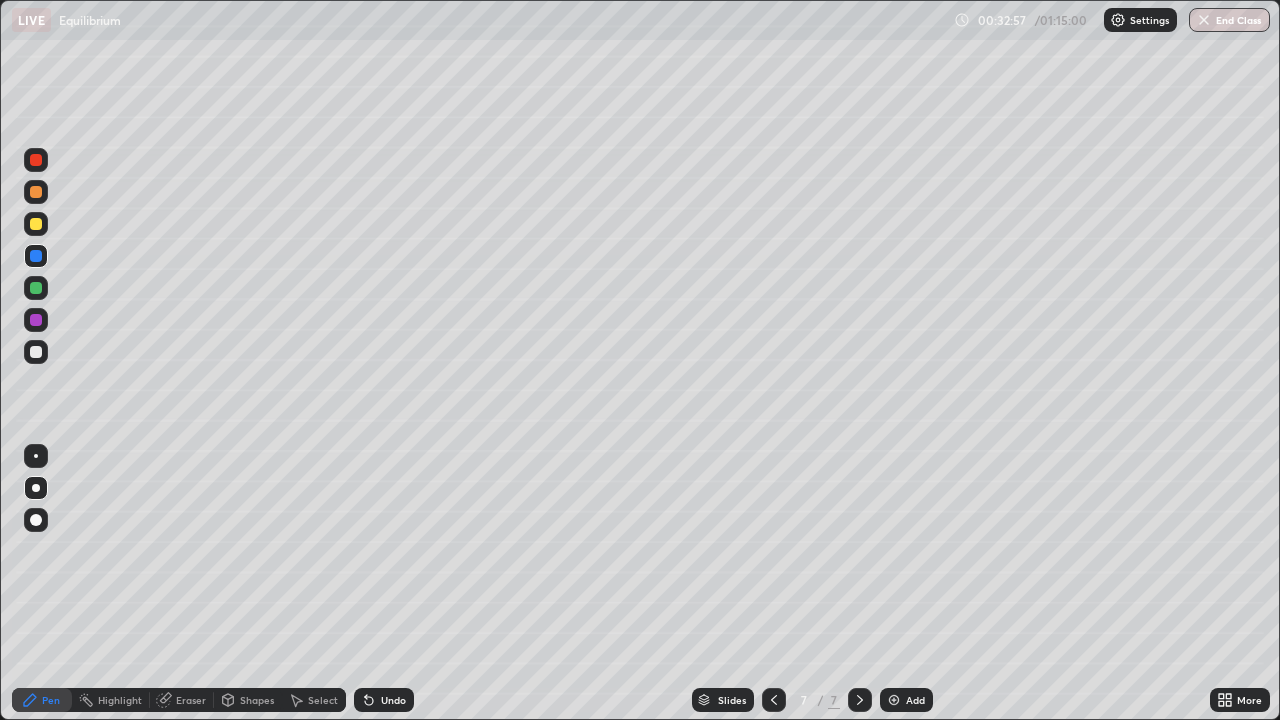 click at bounding box center [36, 352] 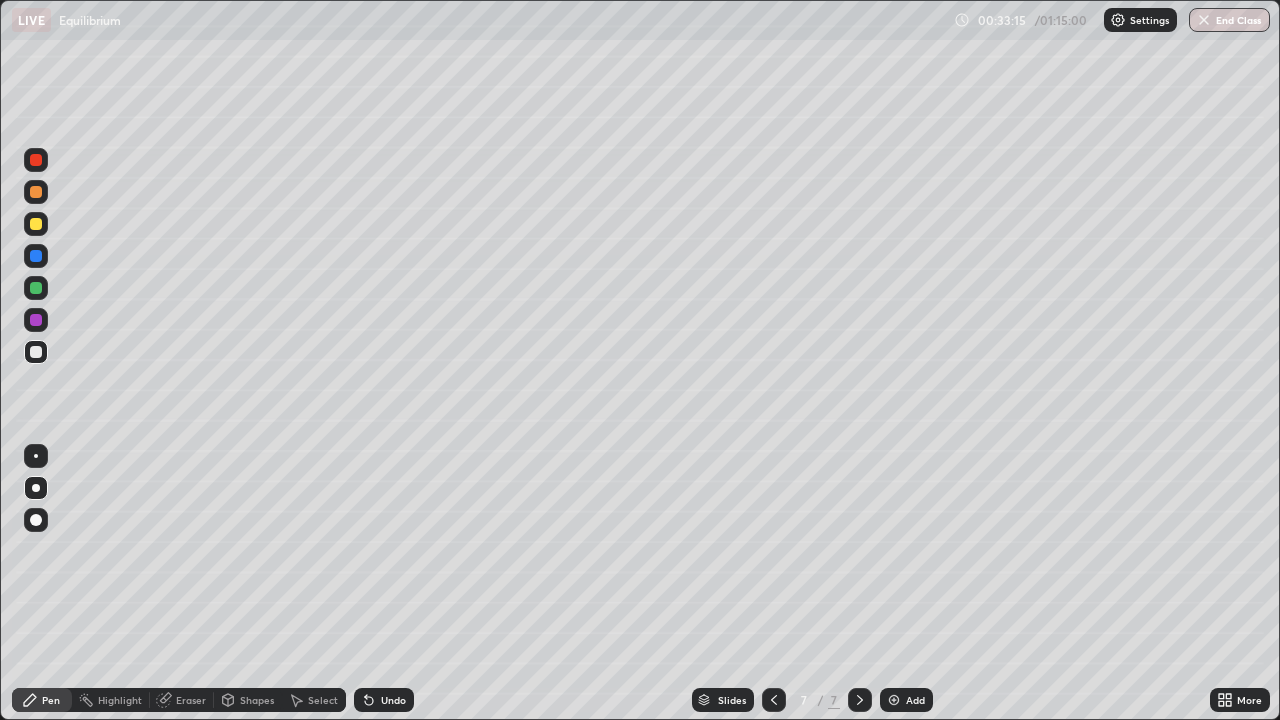 click at bounding box center [36, 224] 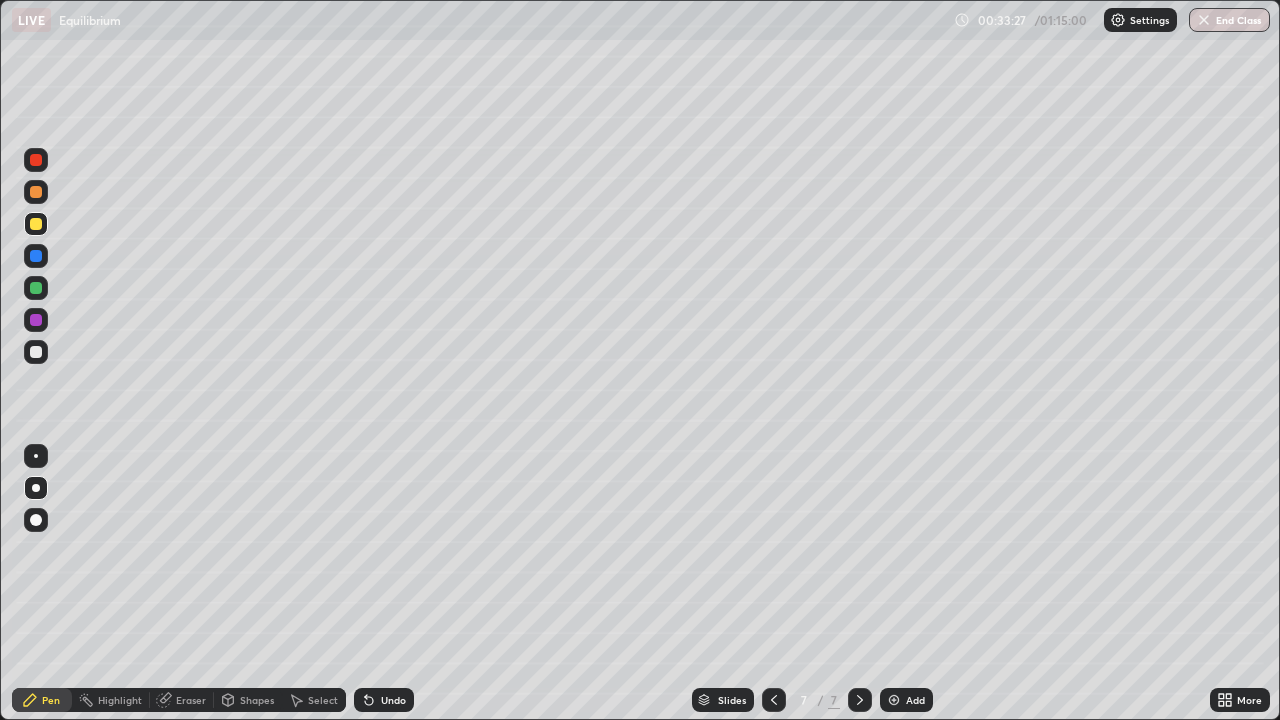 click on "Undo" at bounding box center (393, 700) 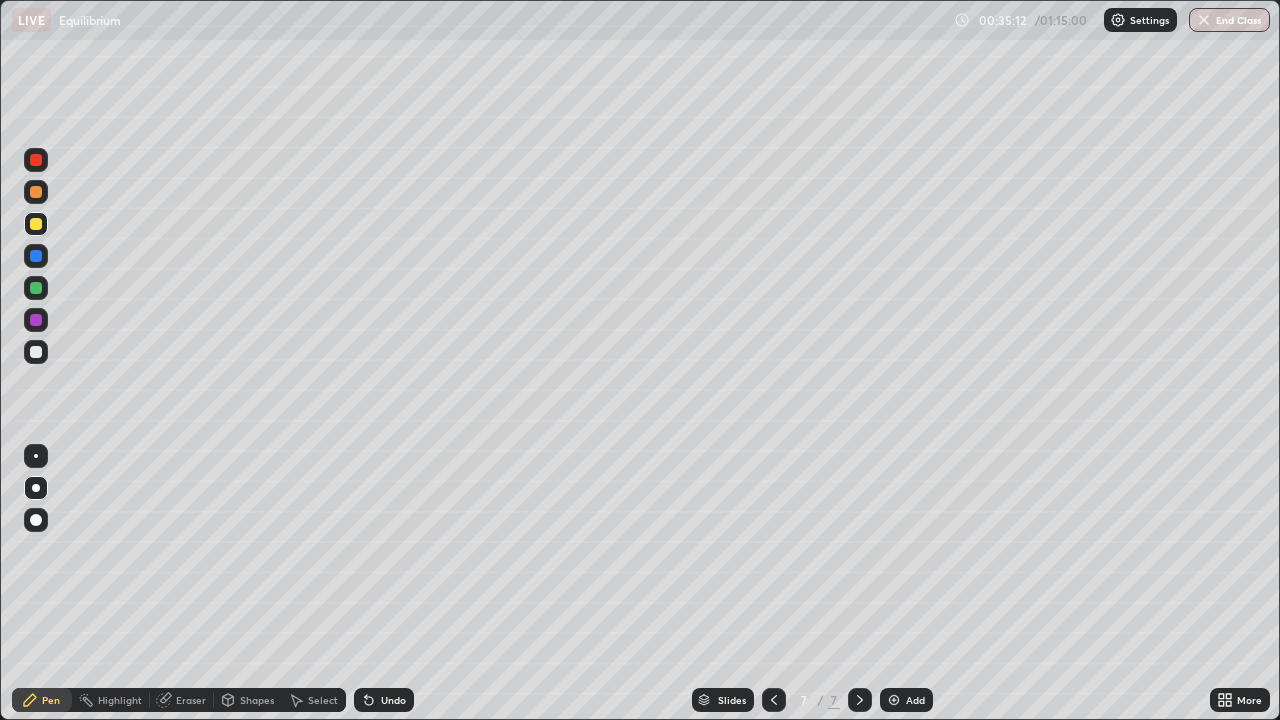 click on "Add" at bounding box center [906, 700] 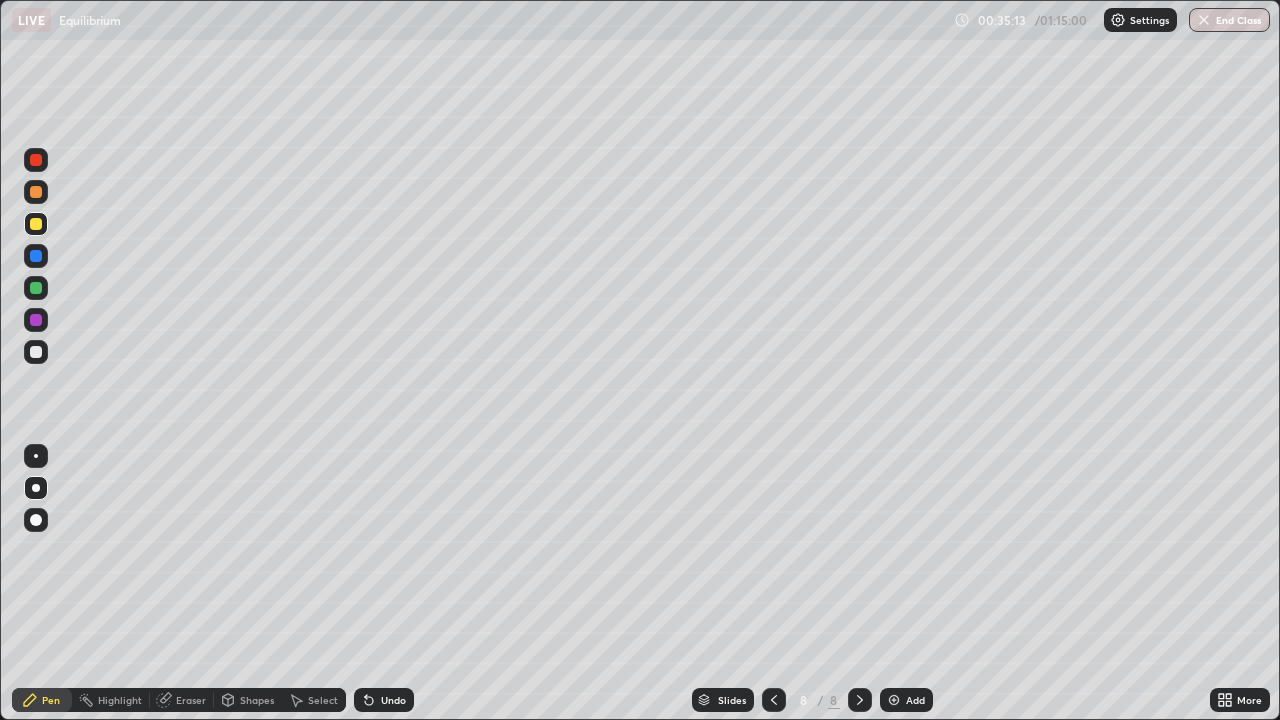 click on "Shapes" at bounding box center (248, 700) 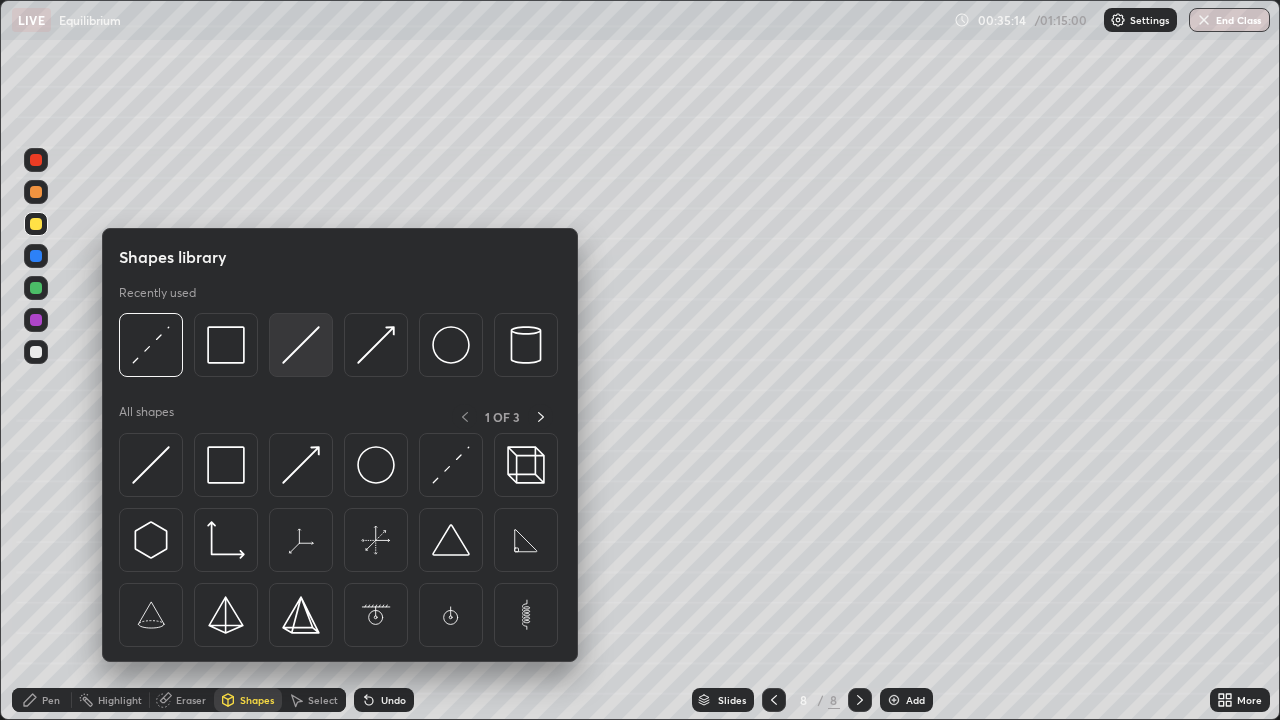 click at bounding box center (301, 345) 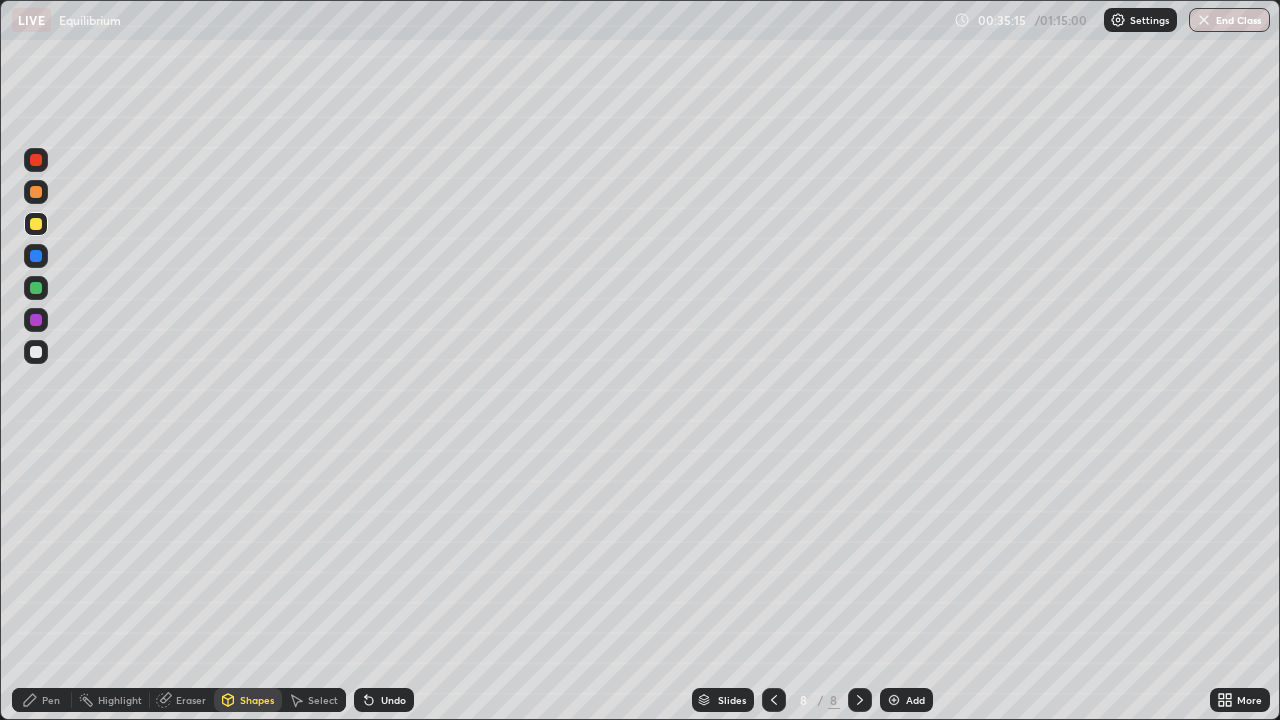 click on "Pen" at bounding box center (42, 700) 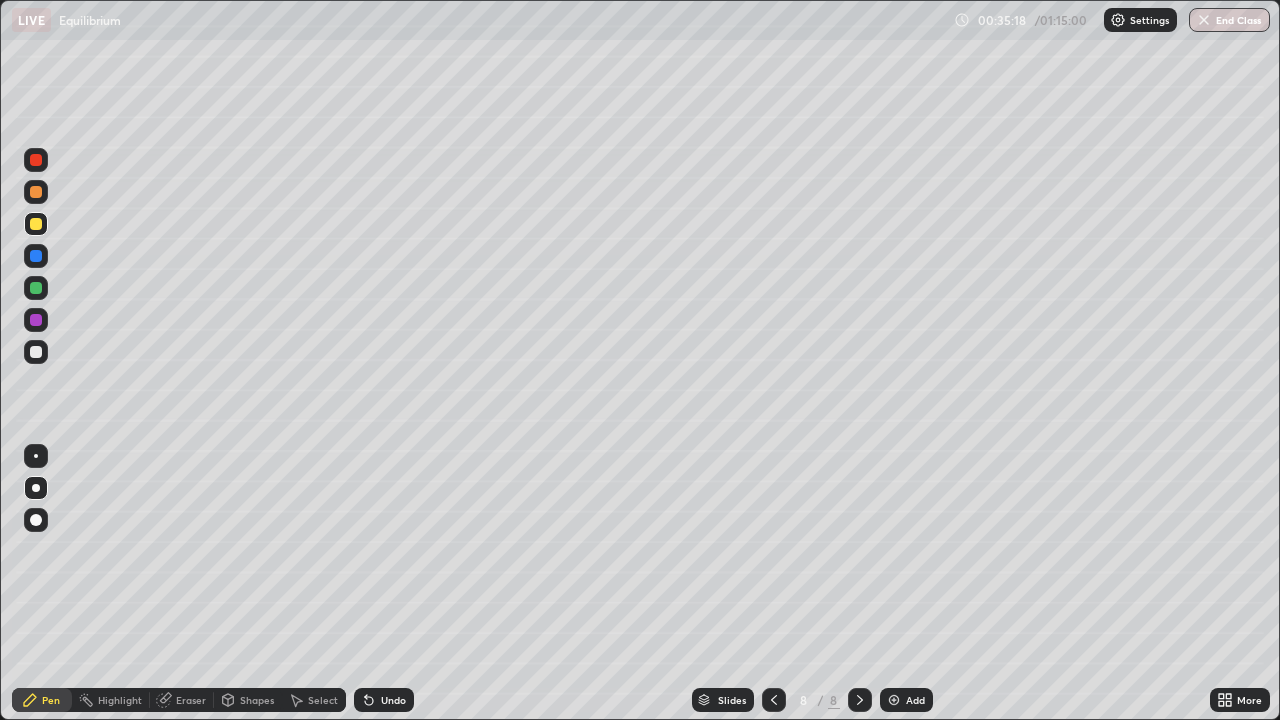 click on "Shapes" at bounding box center (257, 700) 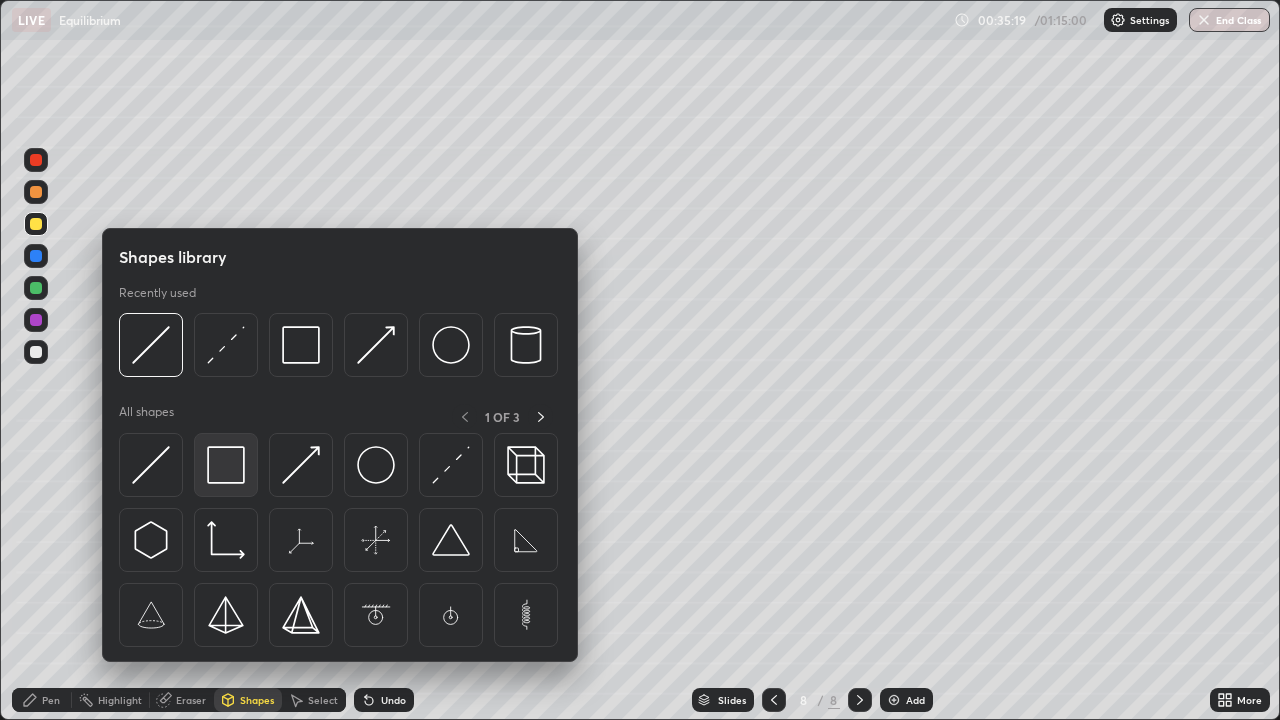 click at bounding box center [226, 465] 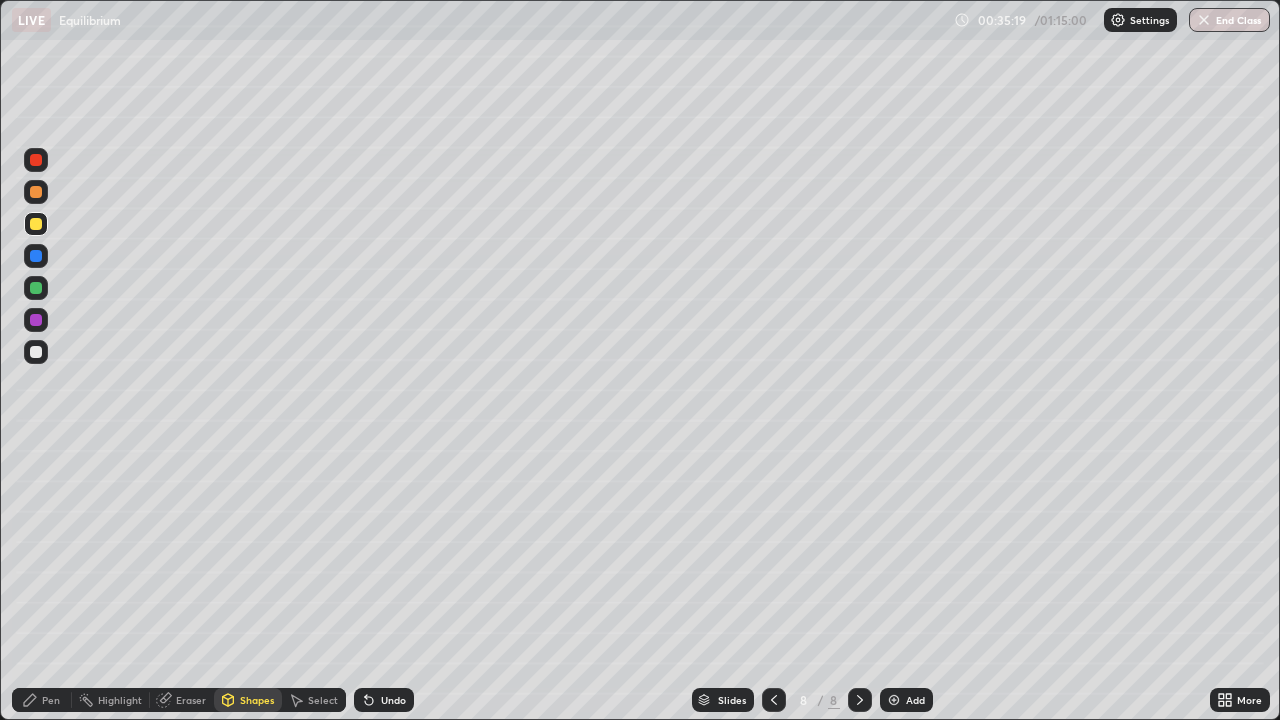 click at bounding box center (36, 288) 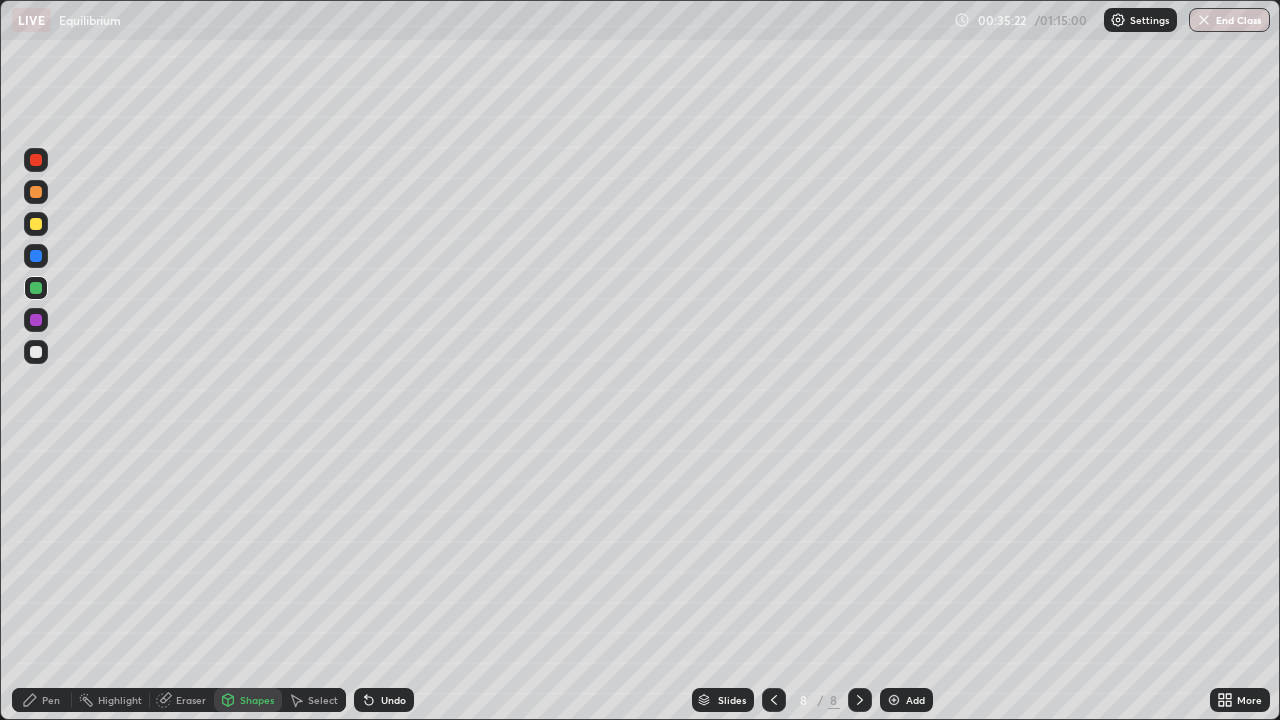 click on "Pen" at bounding box center (42, 700) 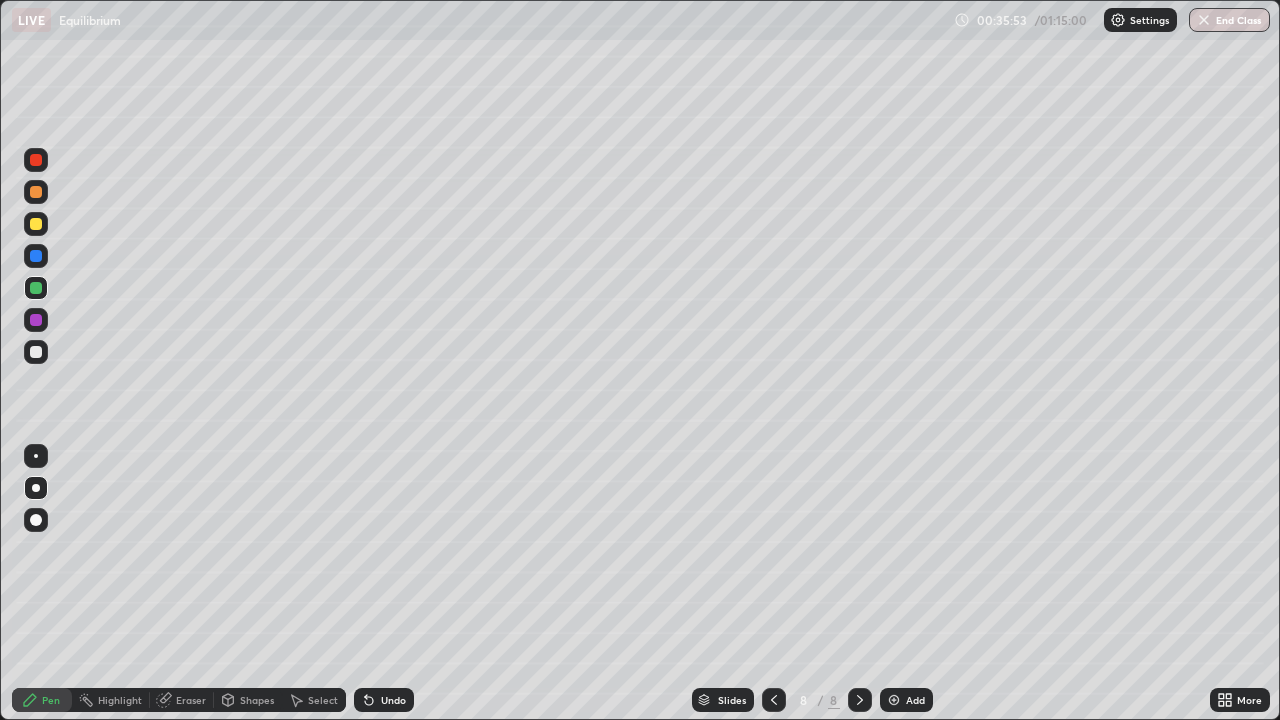 click at bounding box center (36, 352) 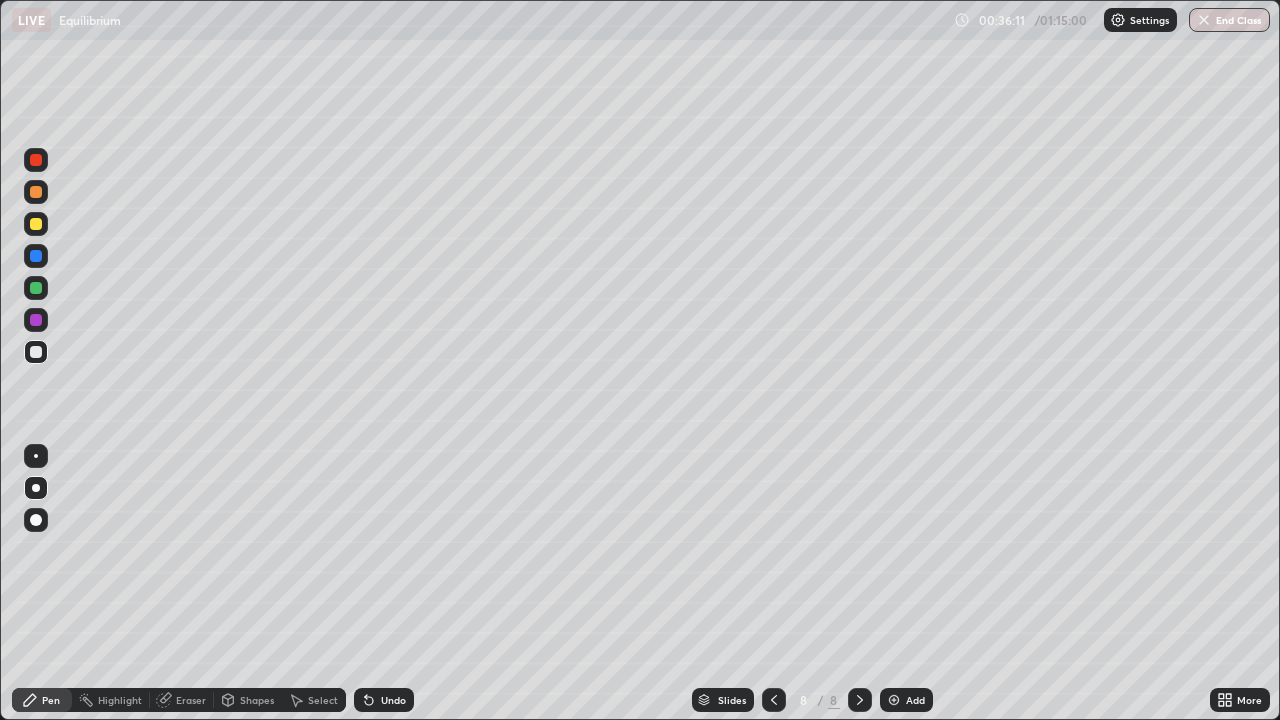 click on "Undo" at bounding box center [384, 700] 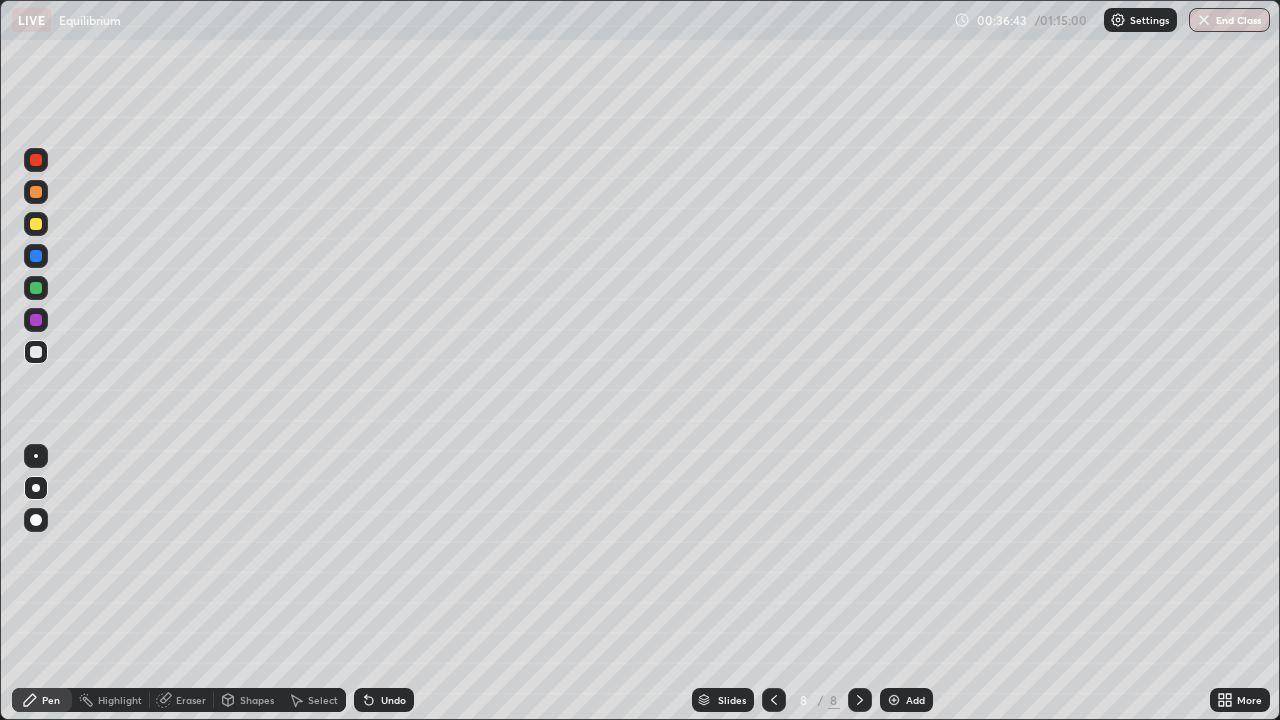 click at bounding box center (774, 700) 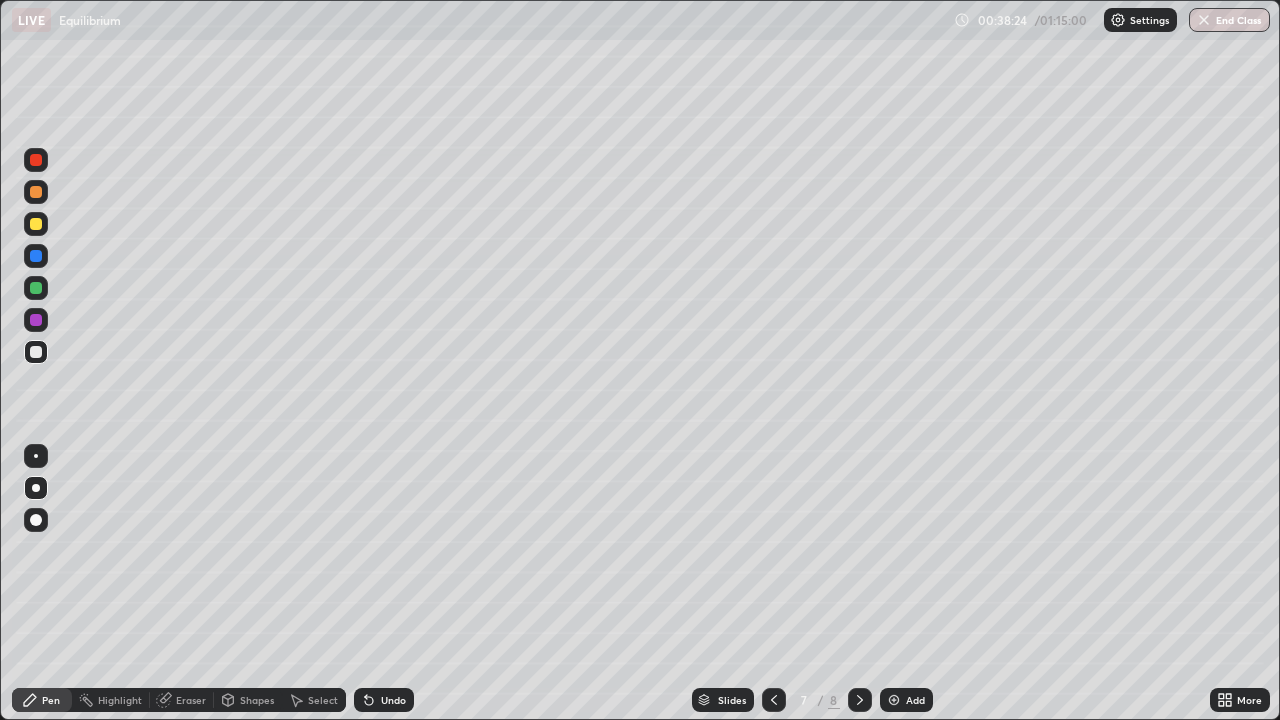 click at bounding box center [860, 700] 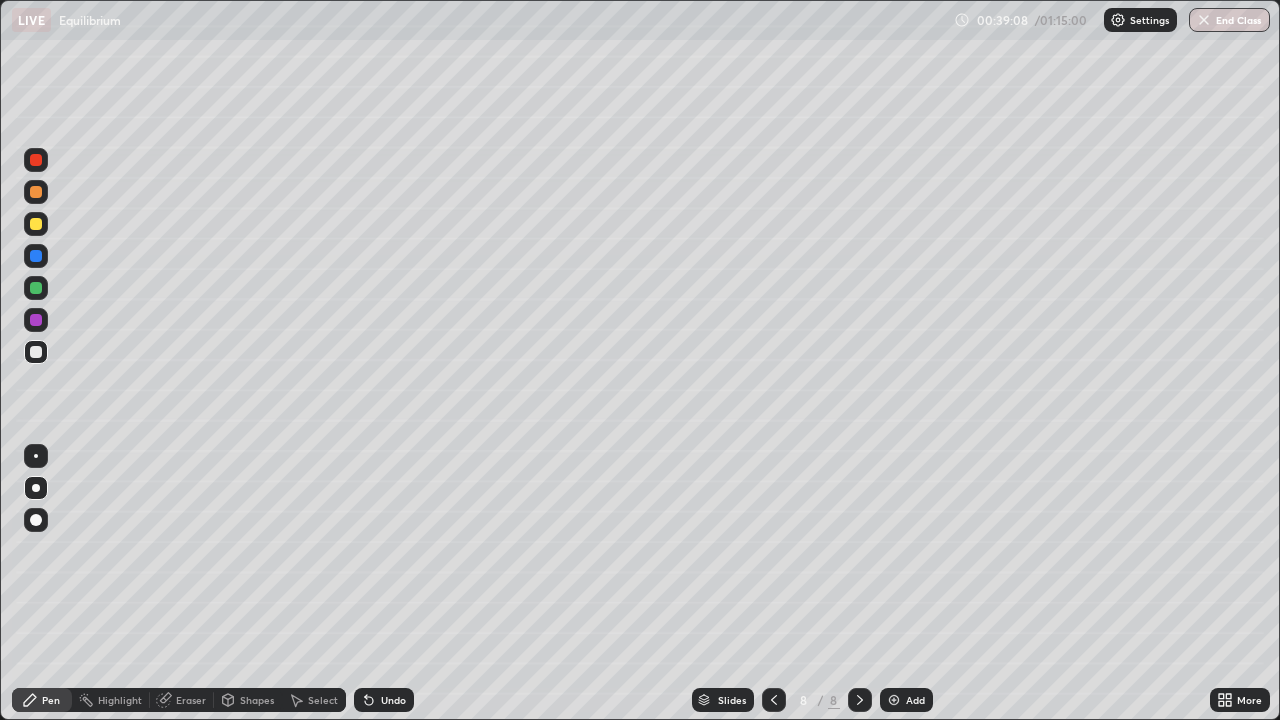 click 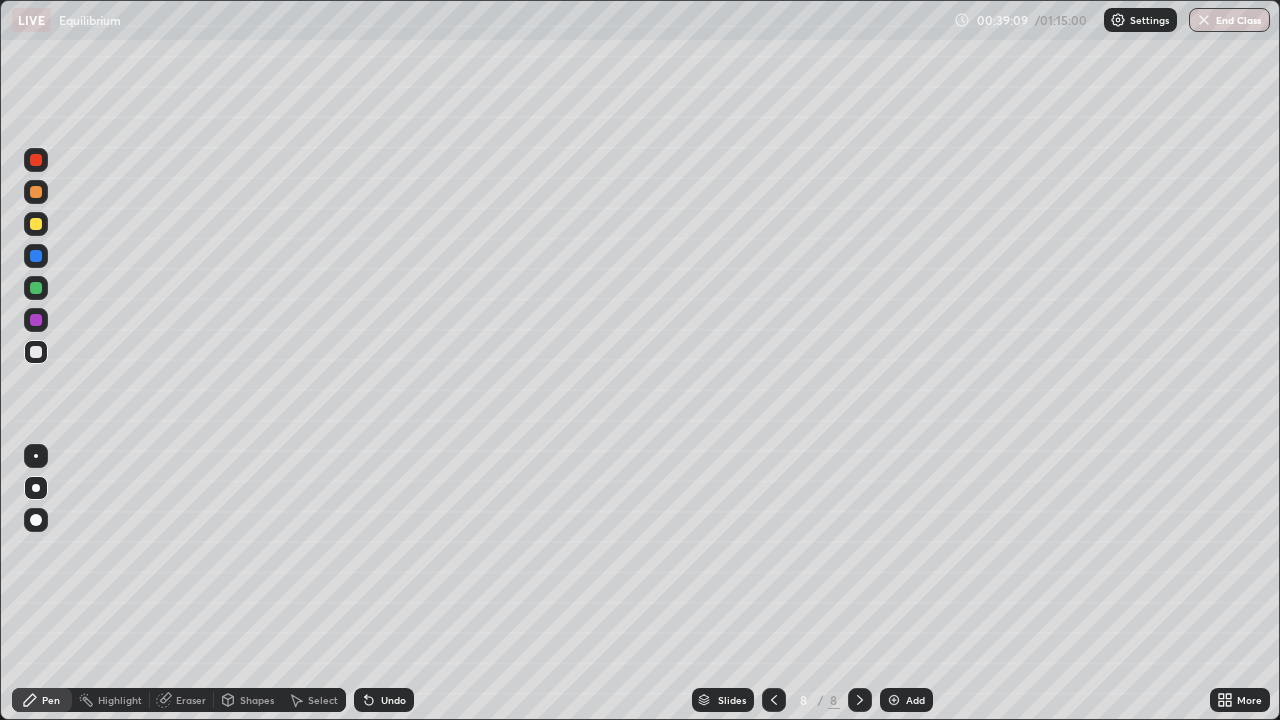click on "Add" at bounding box center (906, 700) 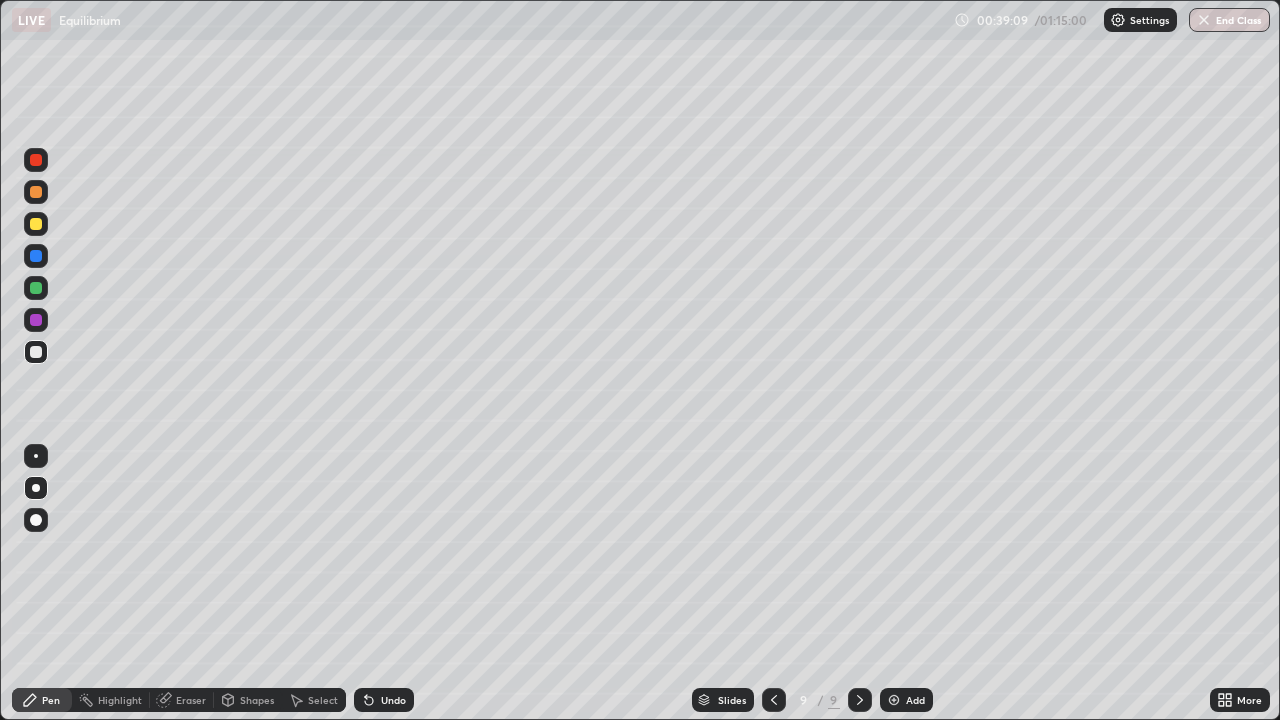 click on "Shapes" at bounding box center [257, 700] 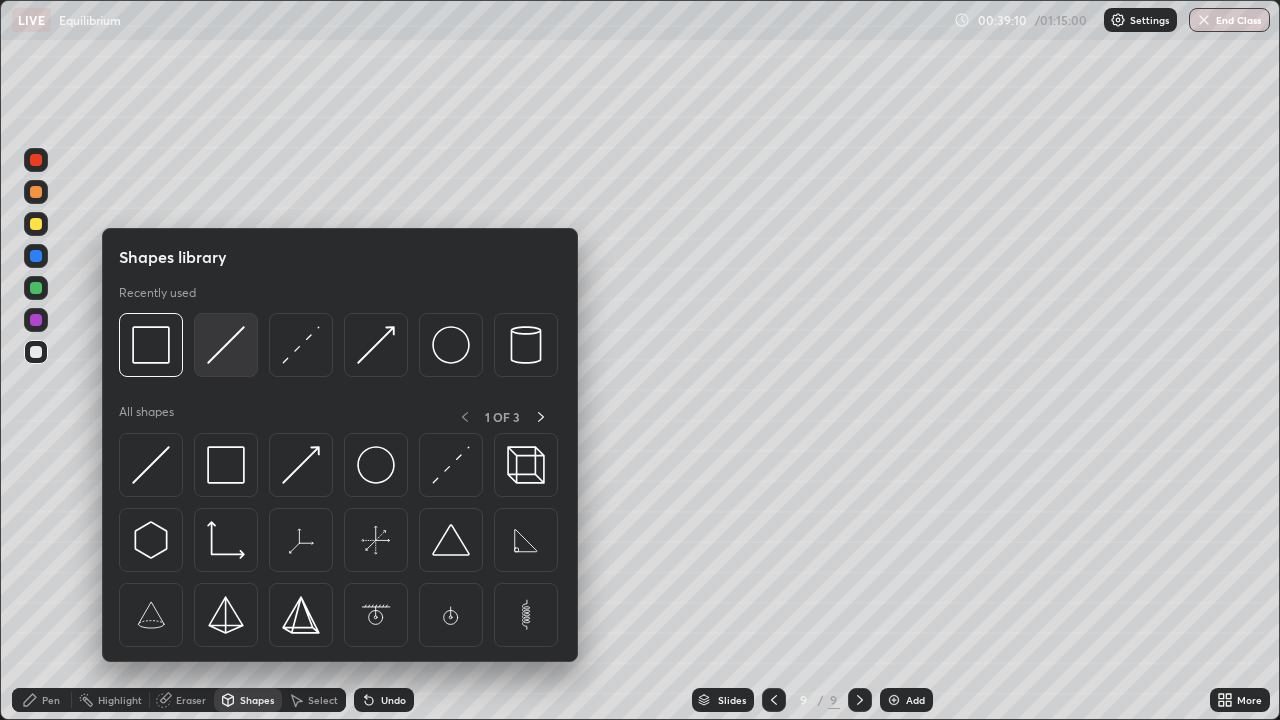 click at bounding box center [226, 345] 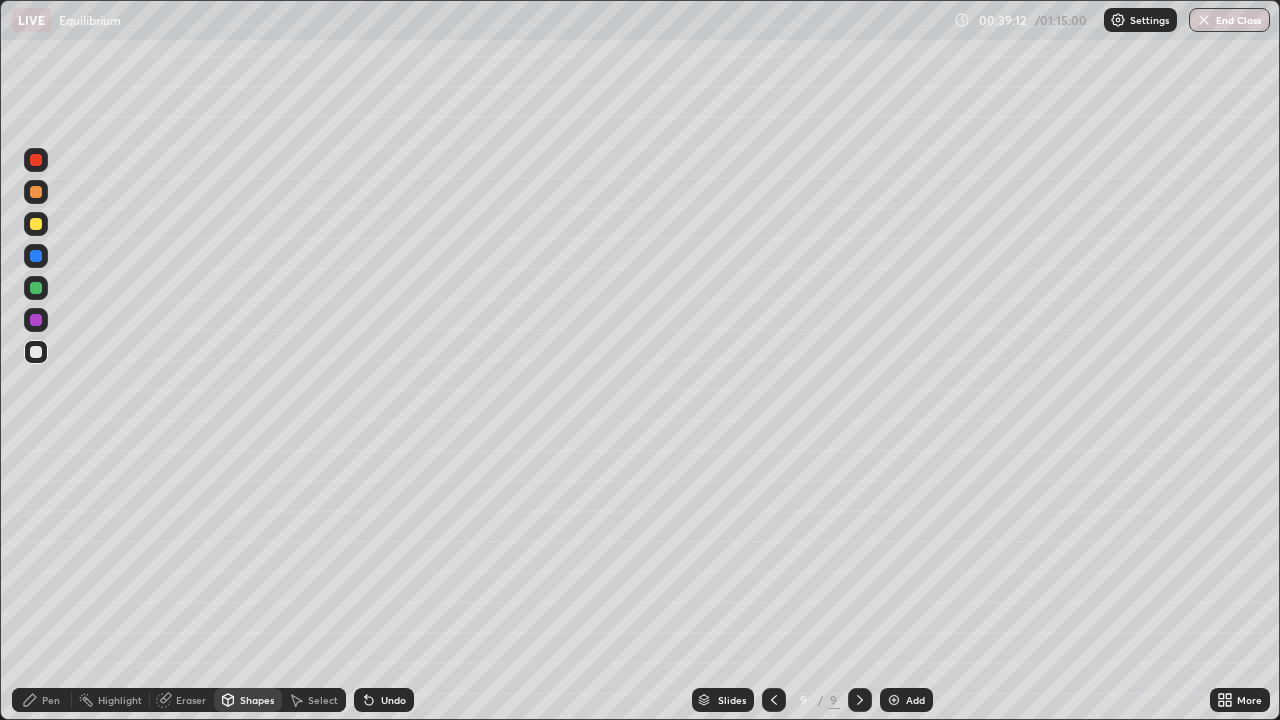 click on "Shapes" at bounding box center [248, 700] 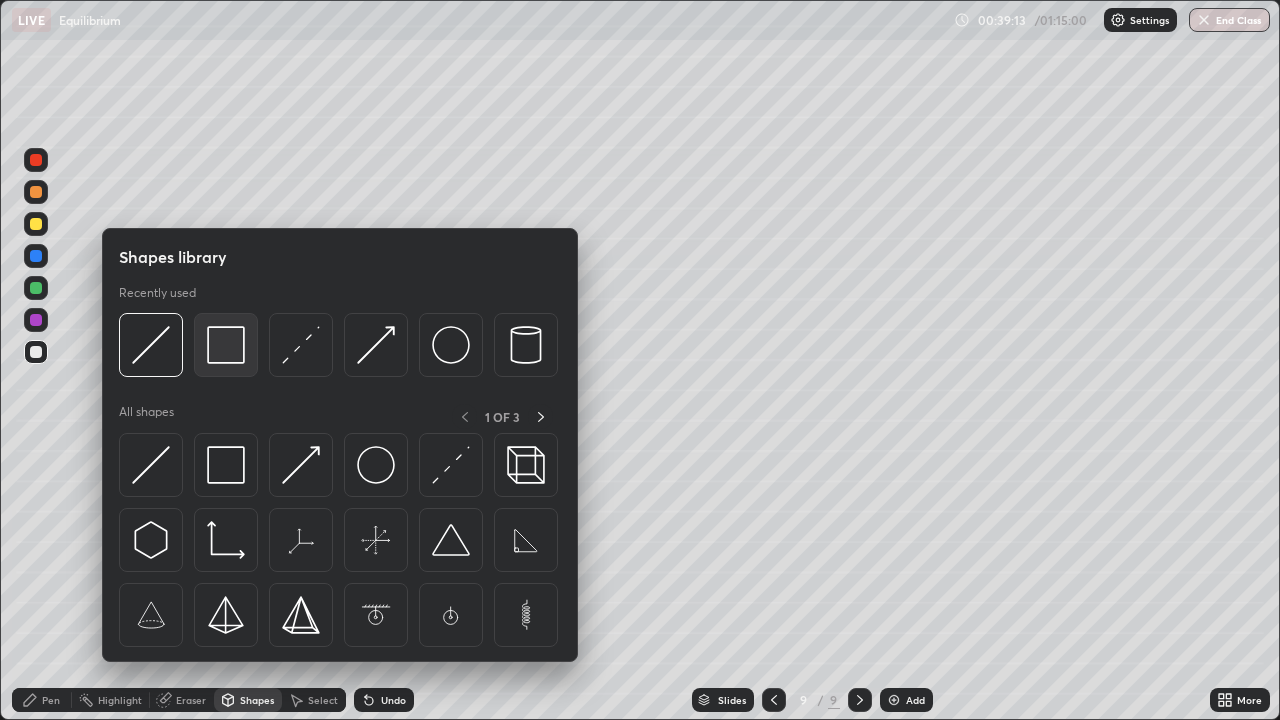 click at bounding box center (226, 345) 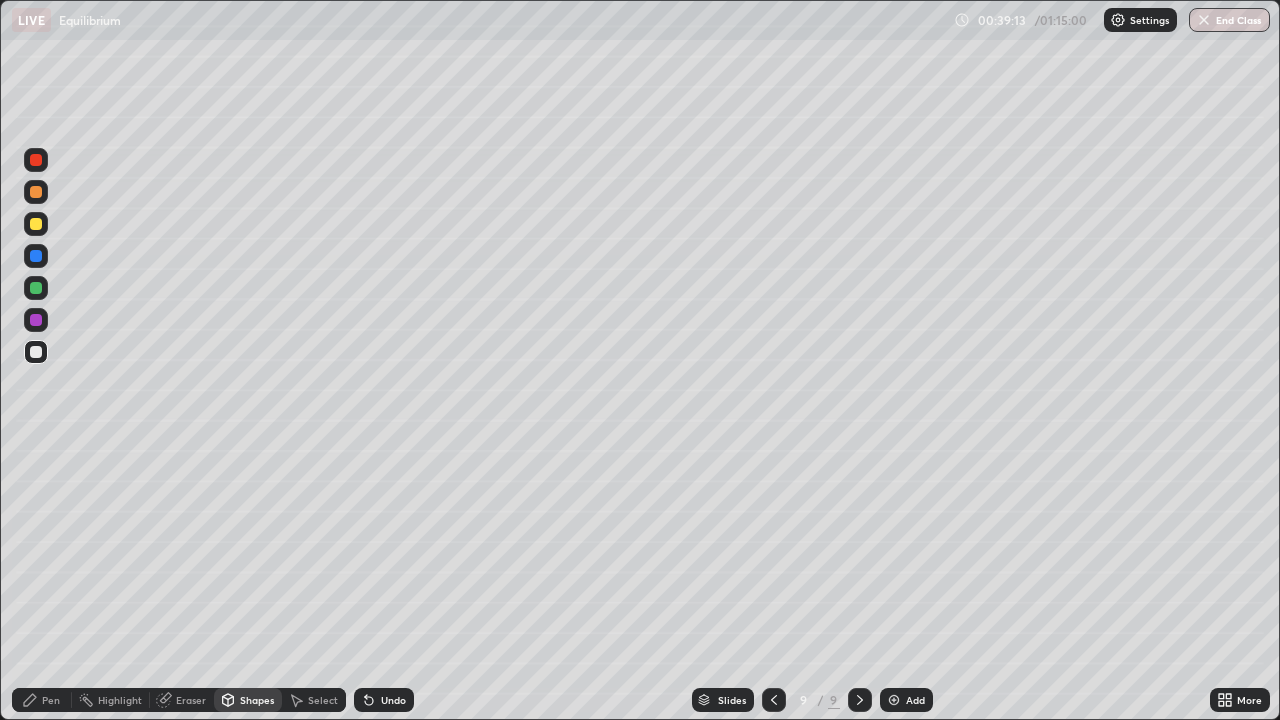 click at bounding box center (36, 224) 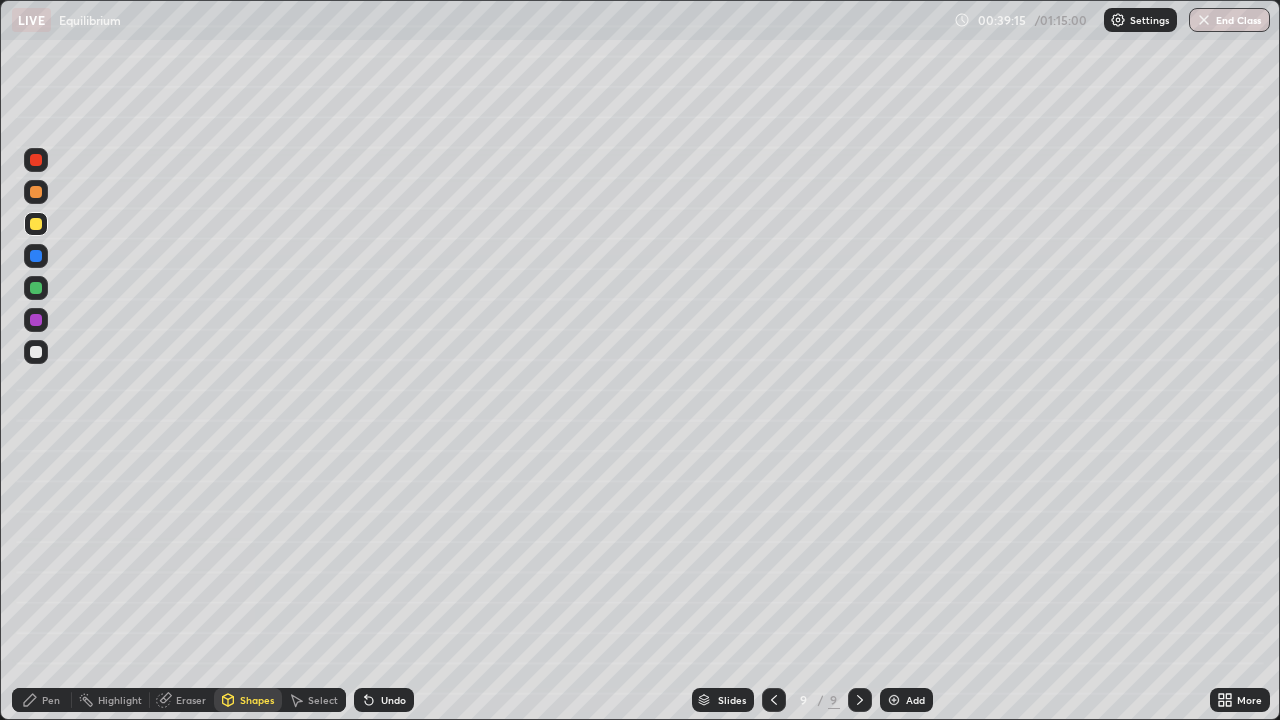 click on "Undo" at bounding box center (393, 700) 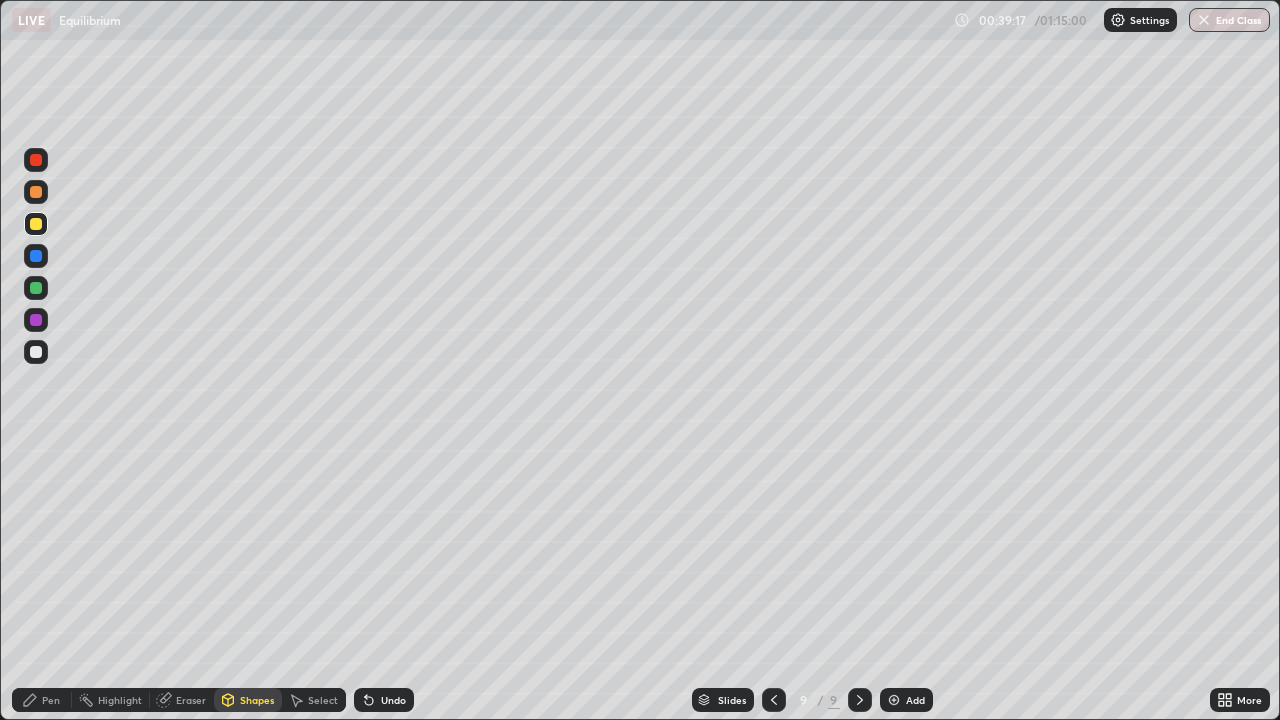 click at bounding box center [36, 256] 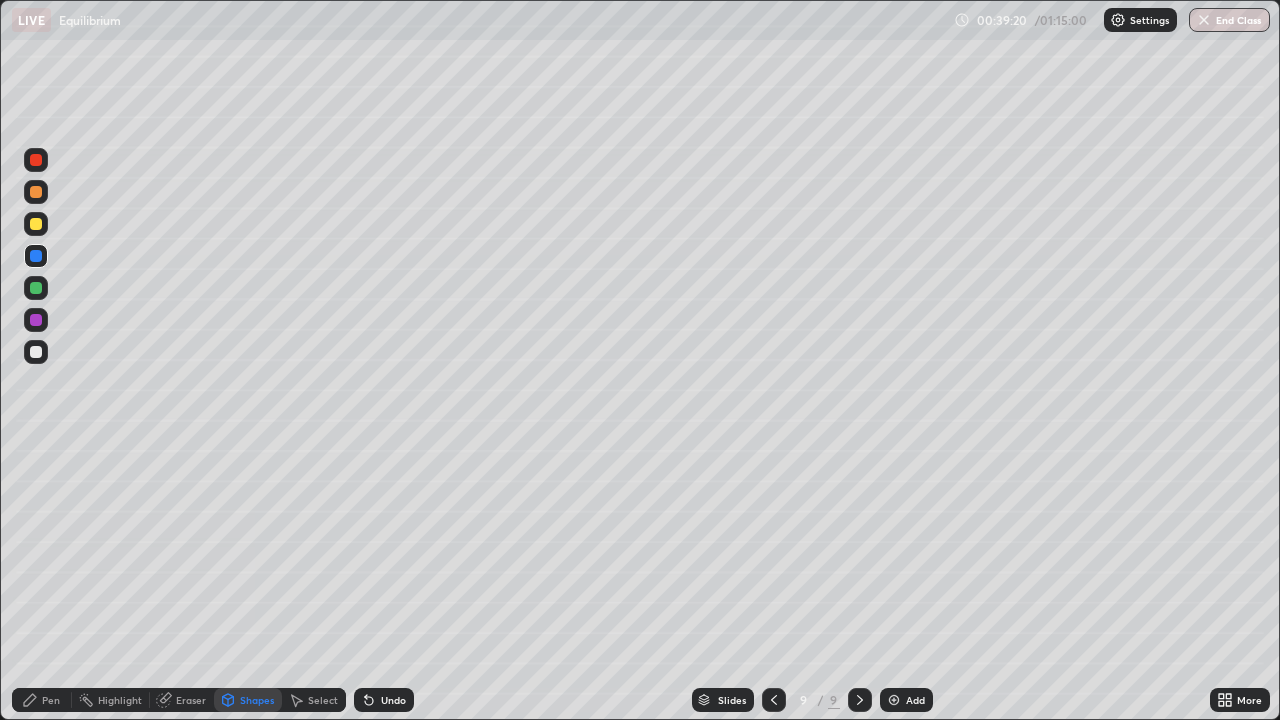 click on "Undo" at bounding box center [384, 700] 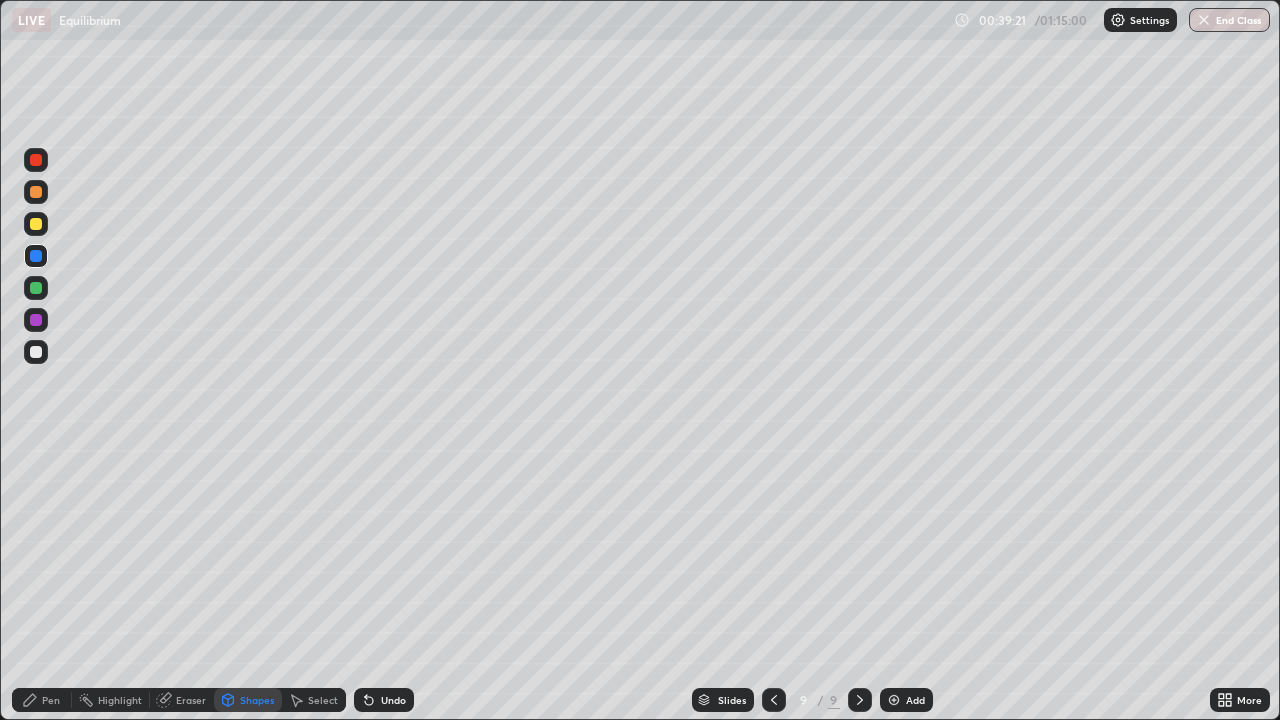 click at bounding box center (36, 224) 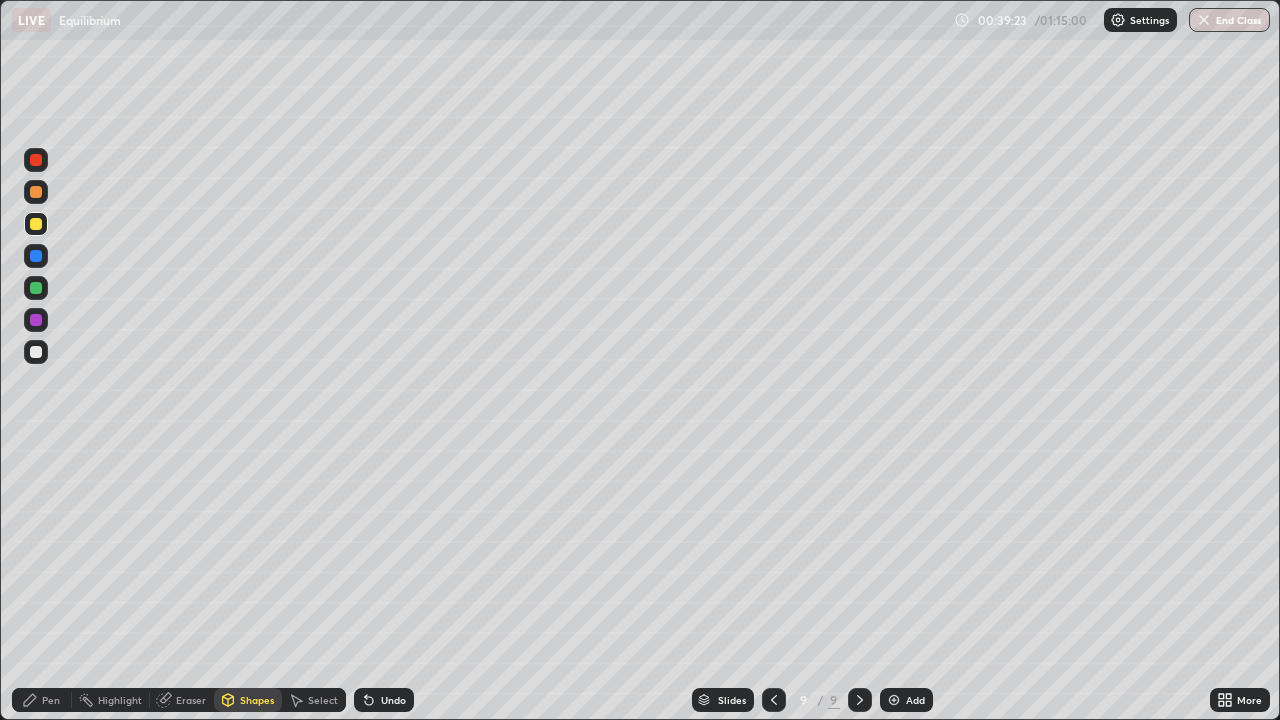 click at bounding box center (36, 256) 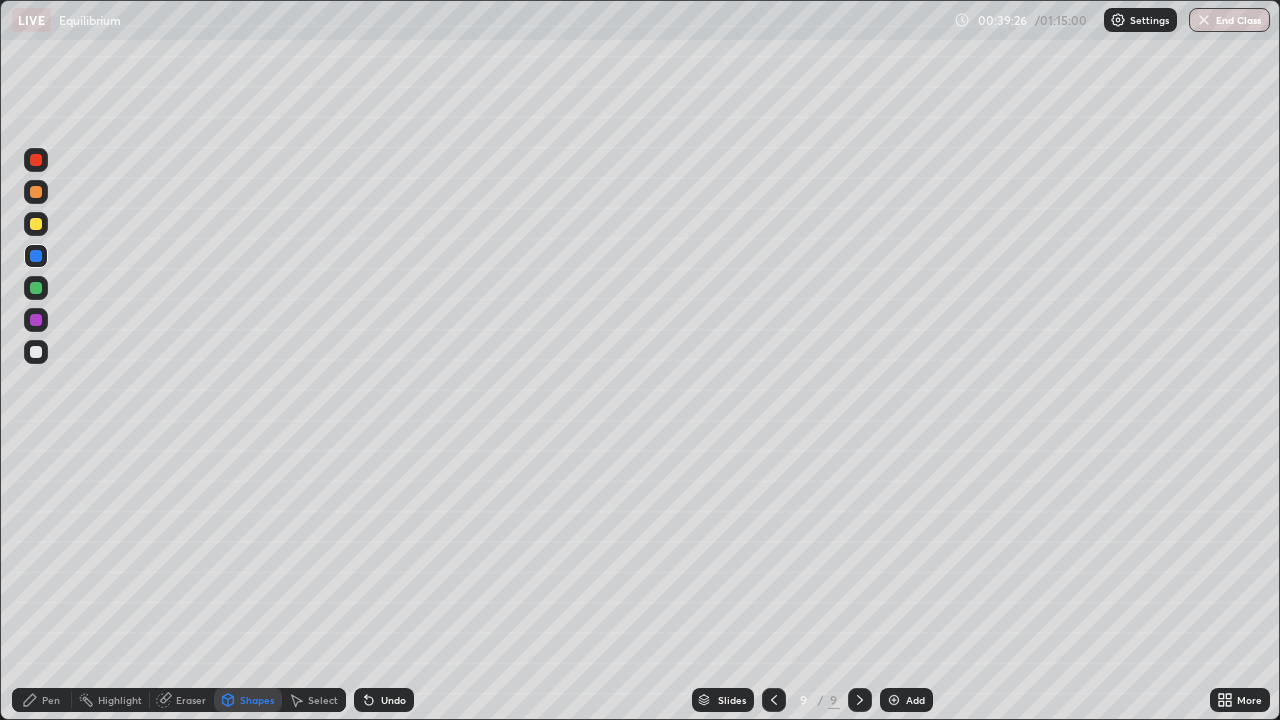 click at bounding box center [36, 288] 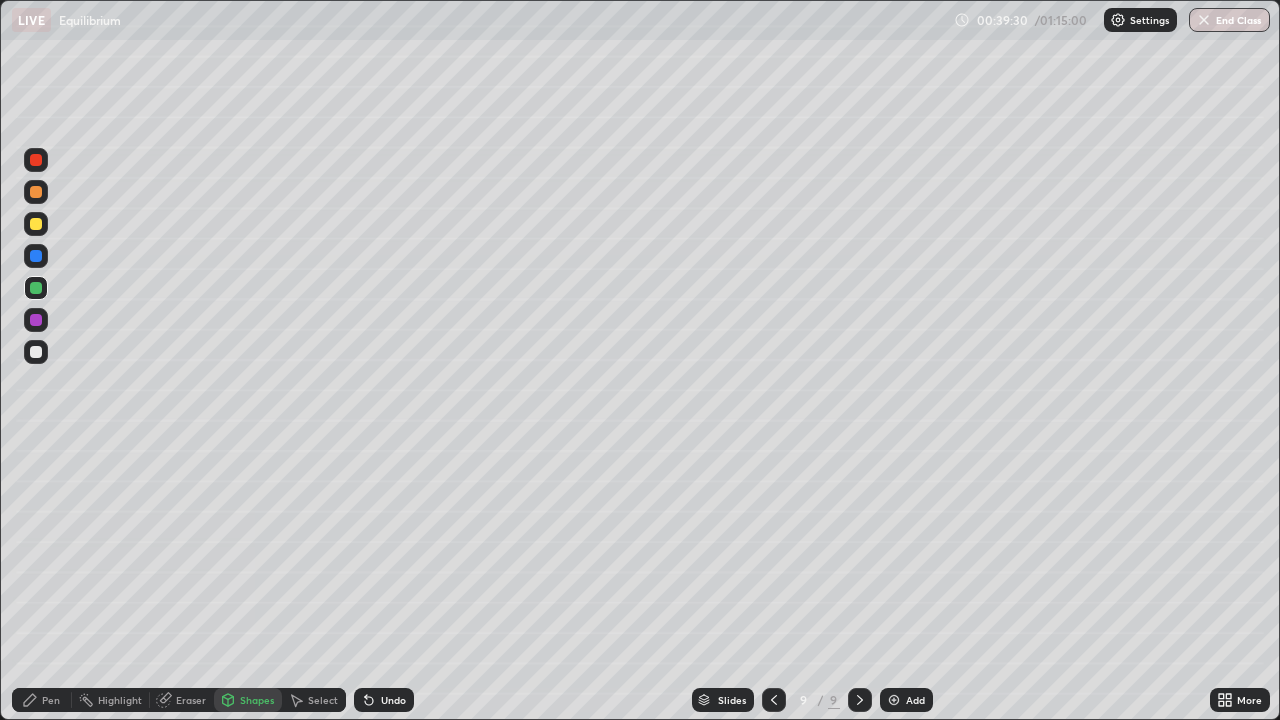 click 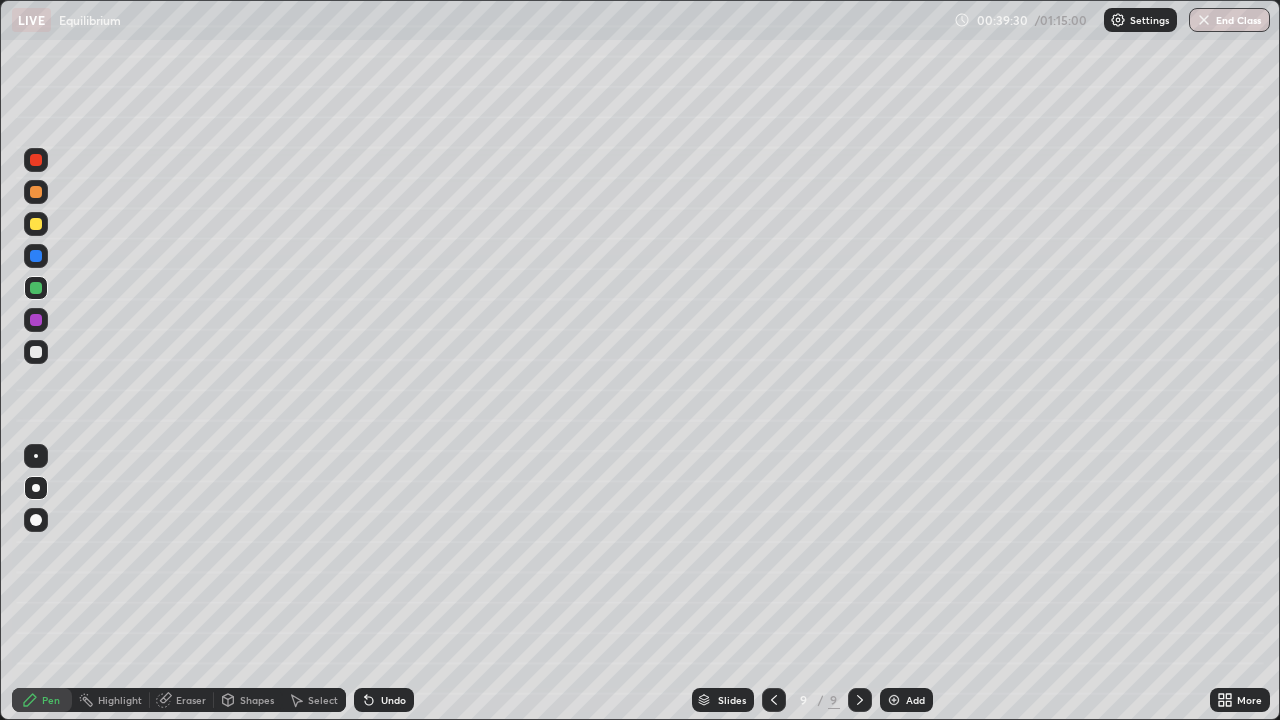 click at bounding box center (36, 224) 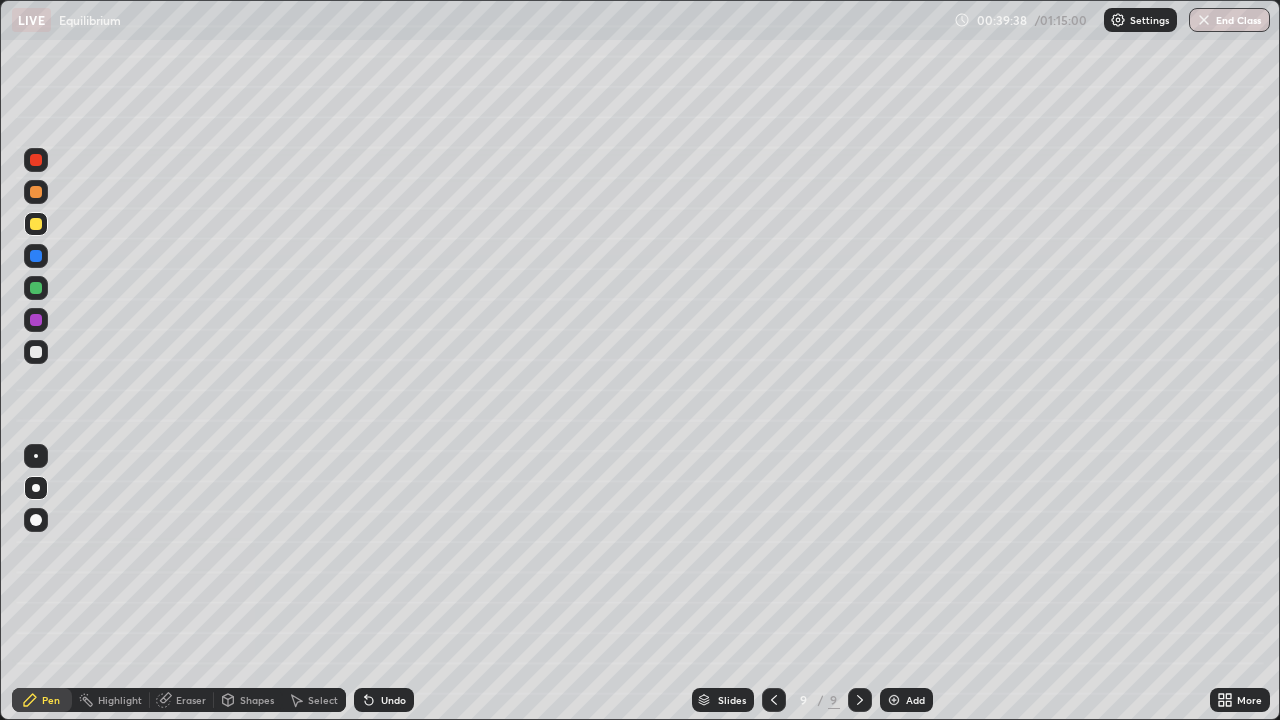 click at bounding box center [36, 352] 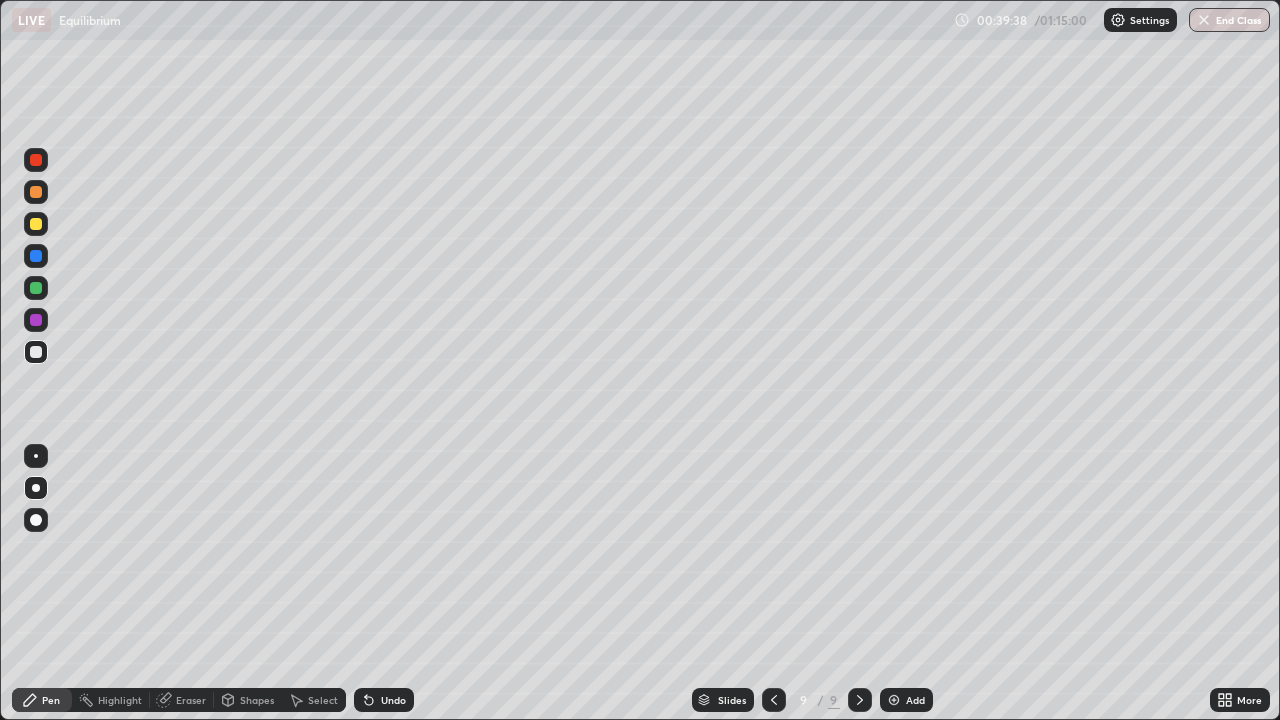 click on "Shapes" at bounding box center [248, 700] 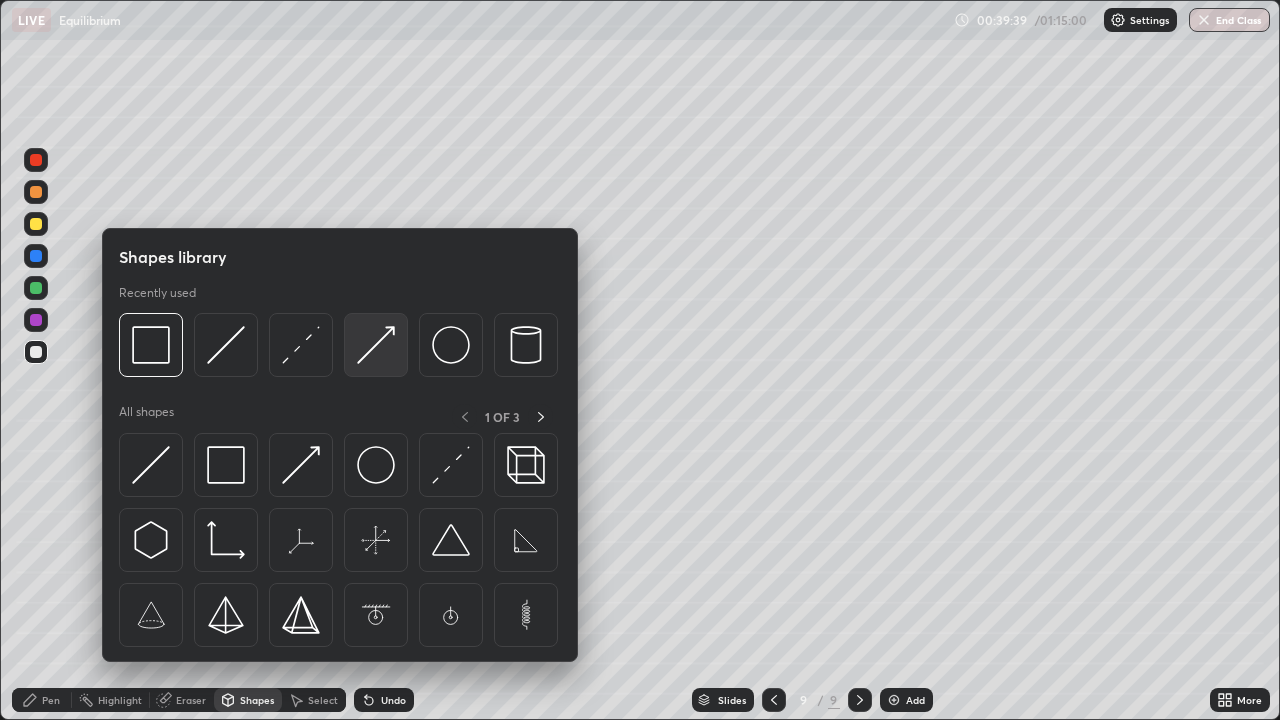 click at bounding box center [376, 345] 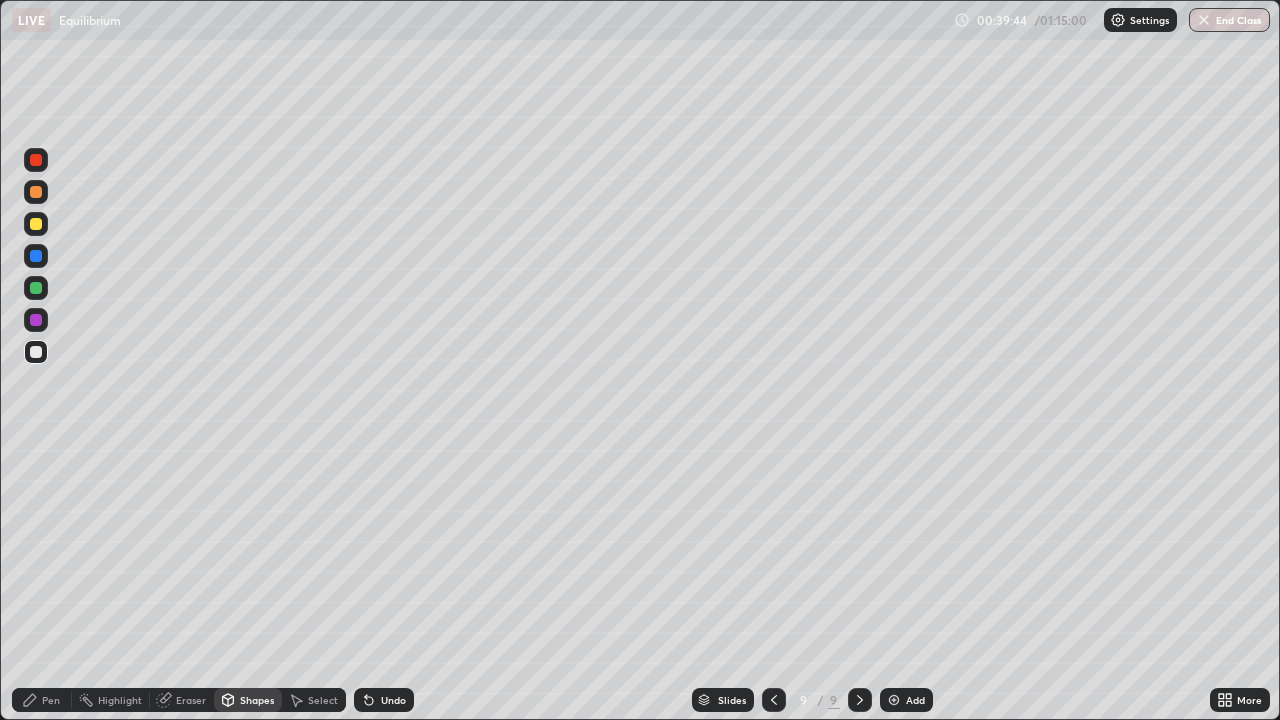 click 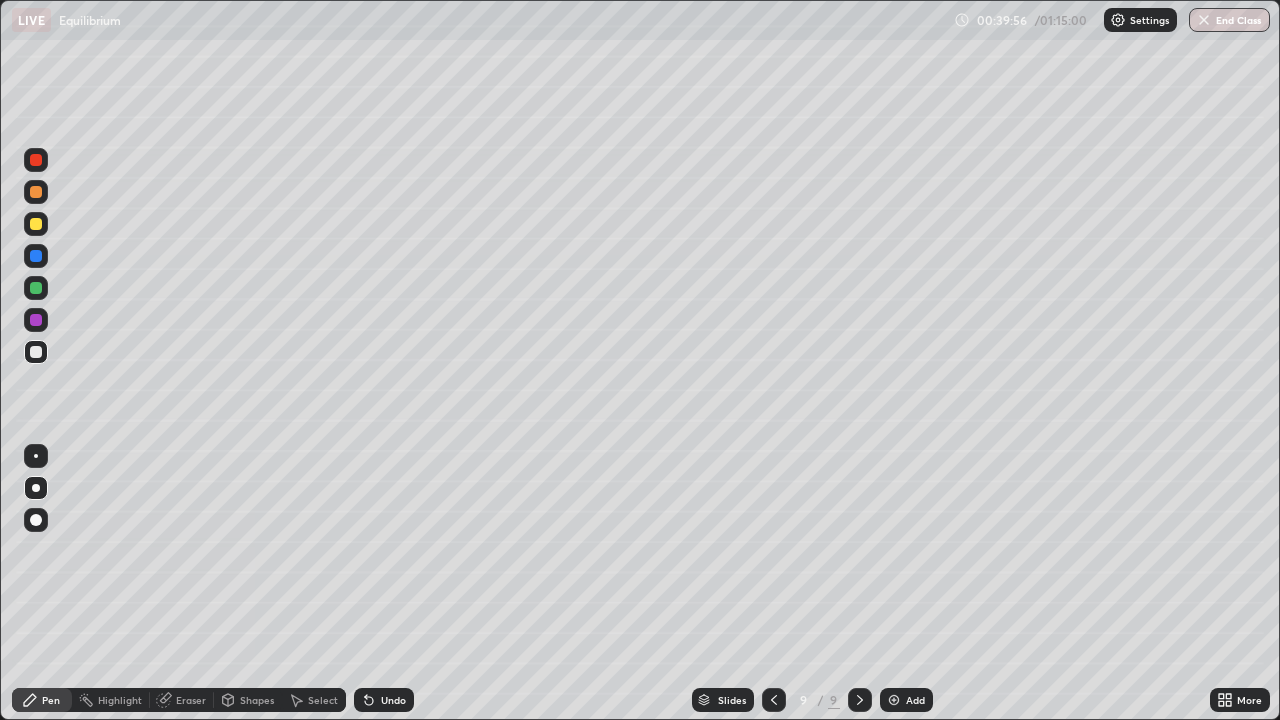 click at bounding box center (36, 224) 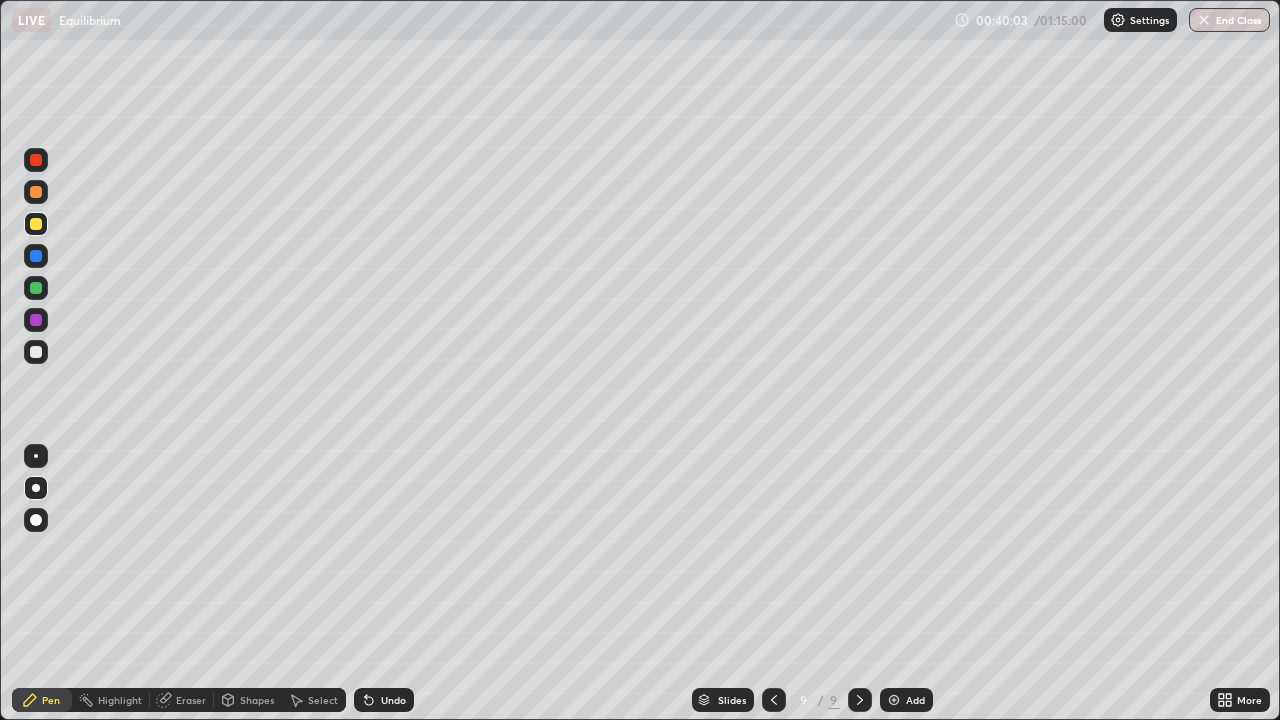 click at bounding box center (36, 160) 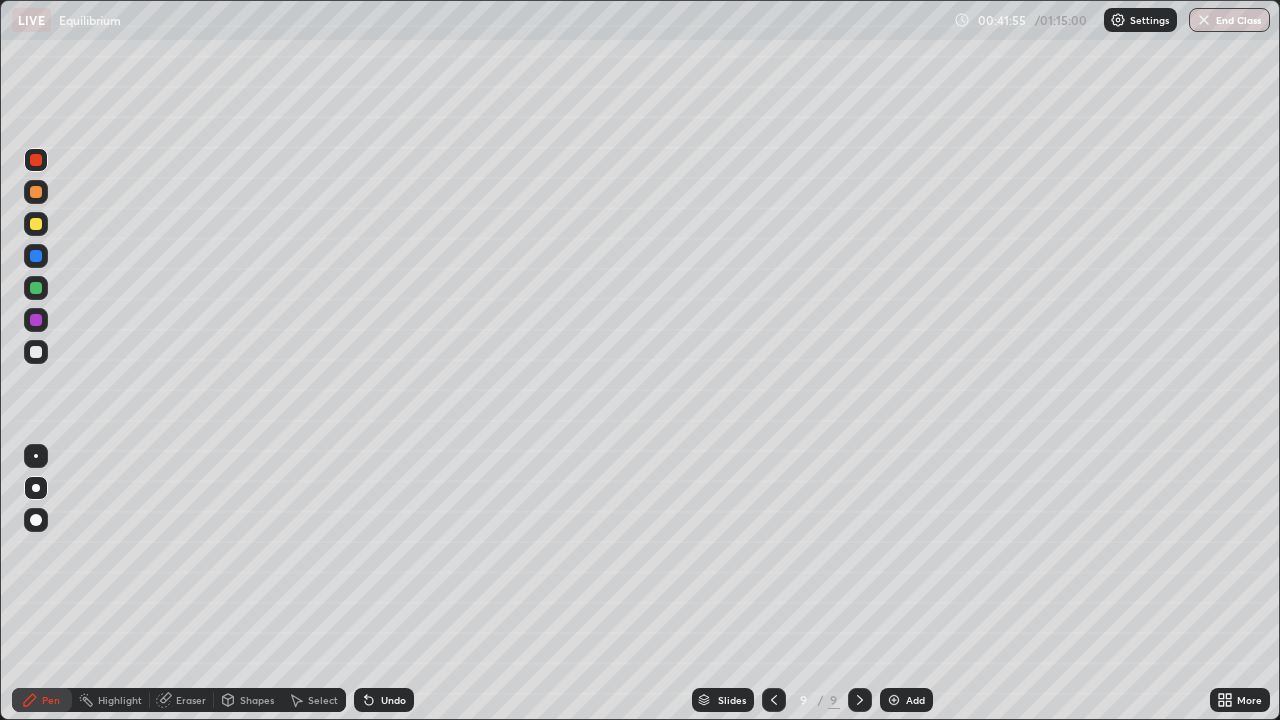 click on "Add" at bounding box center (915, 700) 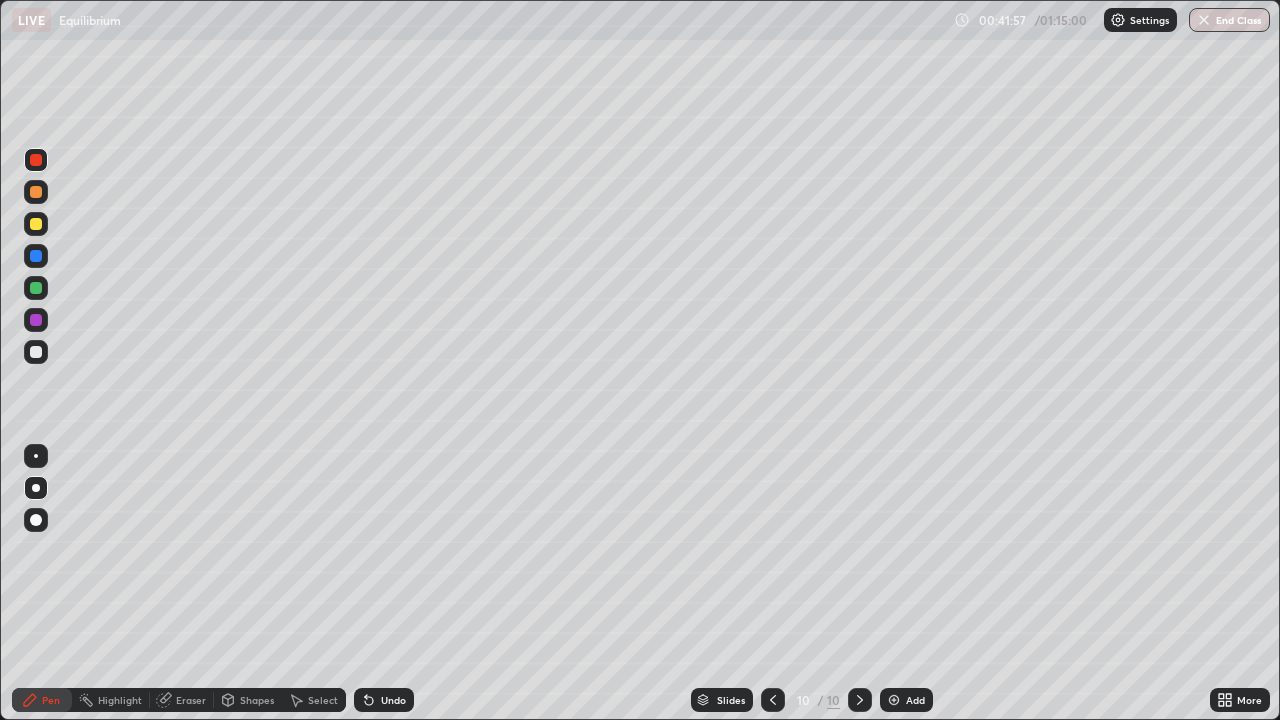 click on "Shapes" at bounding box center (257, 700) 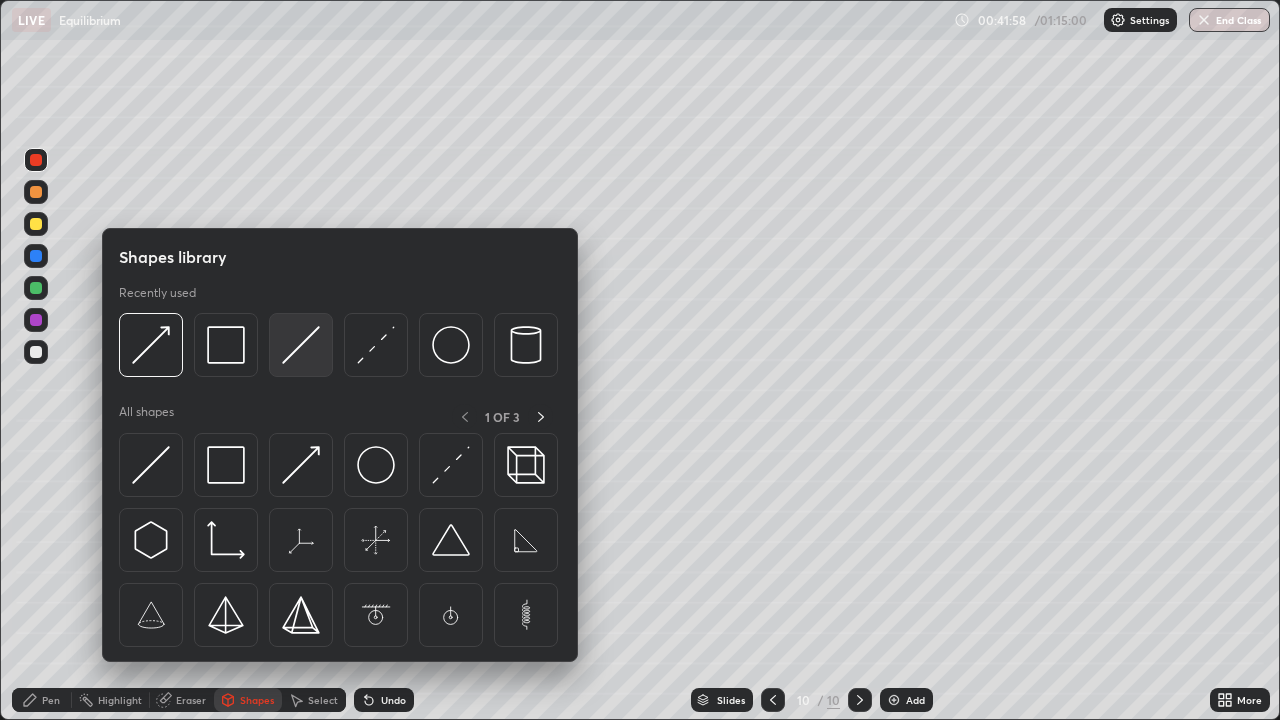 click at bounding box center [301, 345] 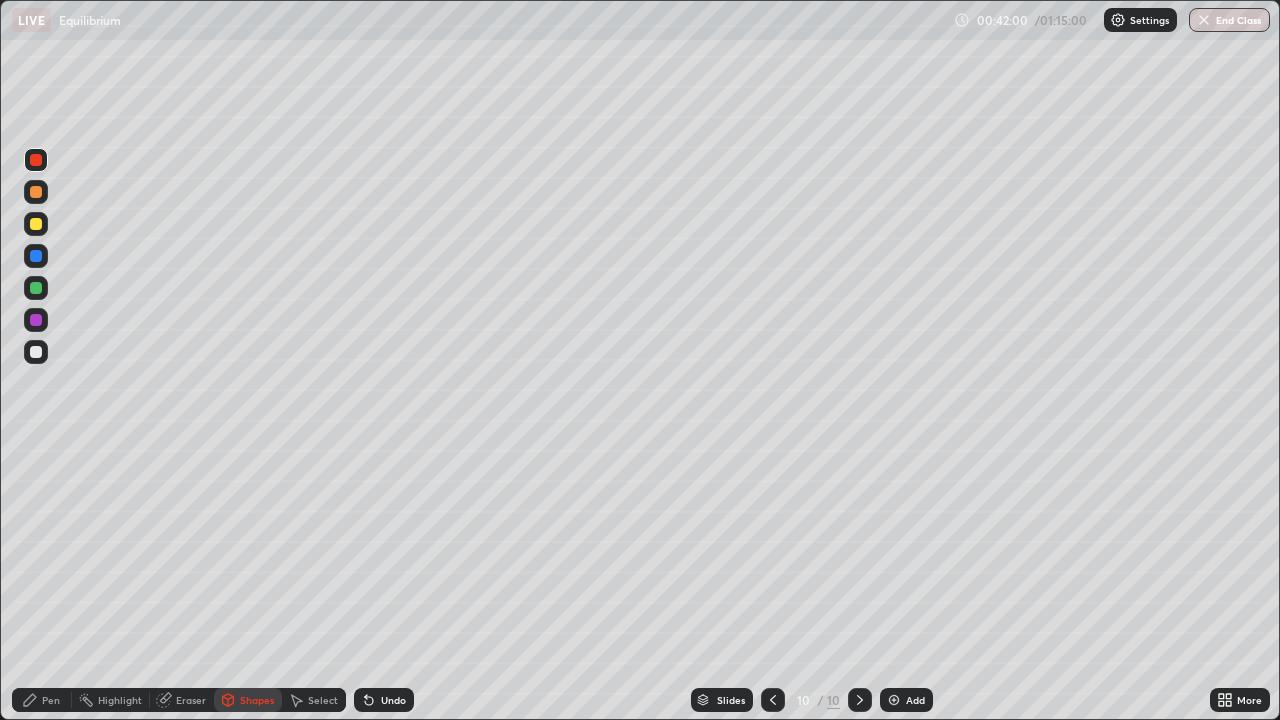 click on "Pen" at bounding box center [51, 700] 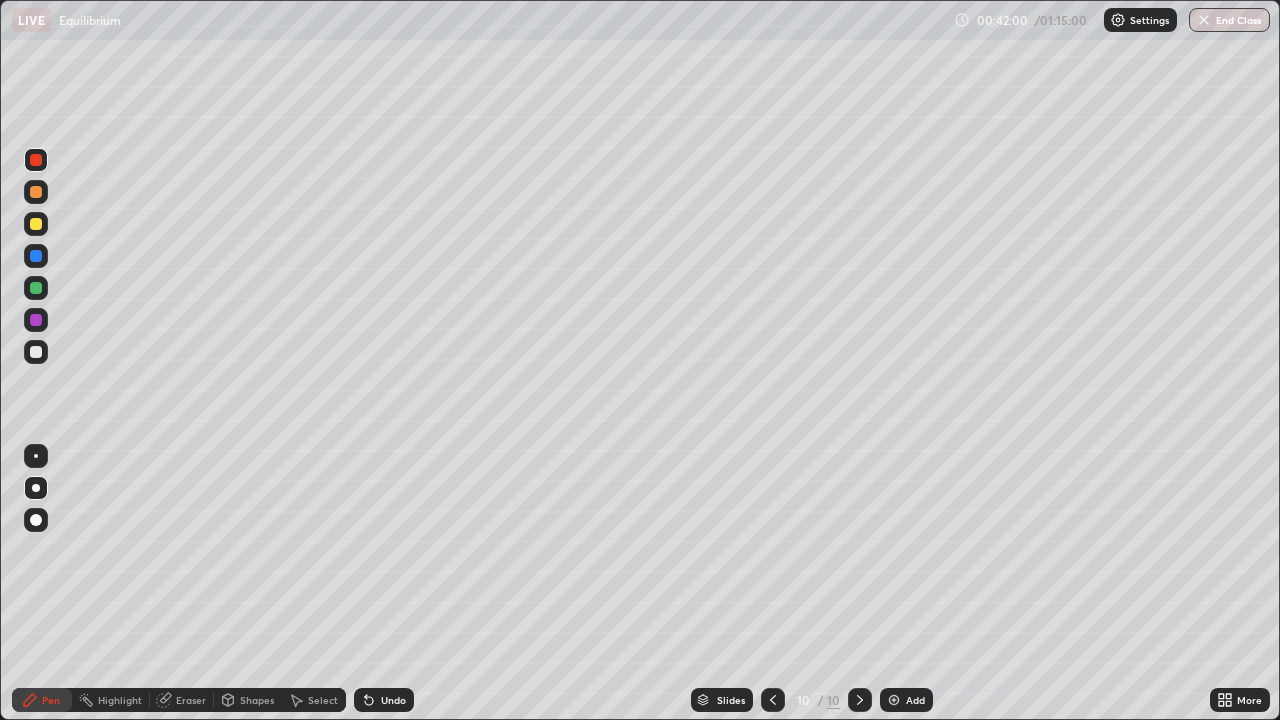 click at bounding box center [36, 352] 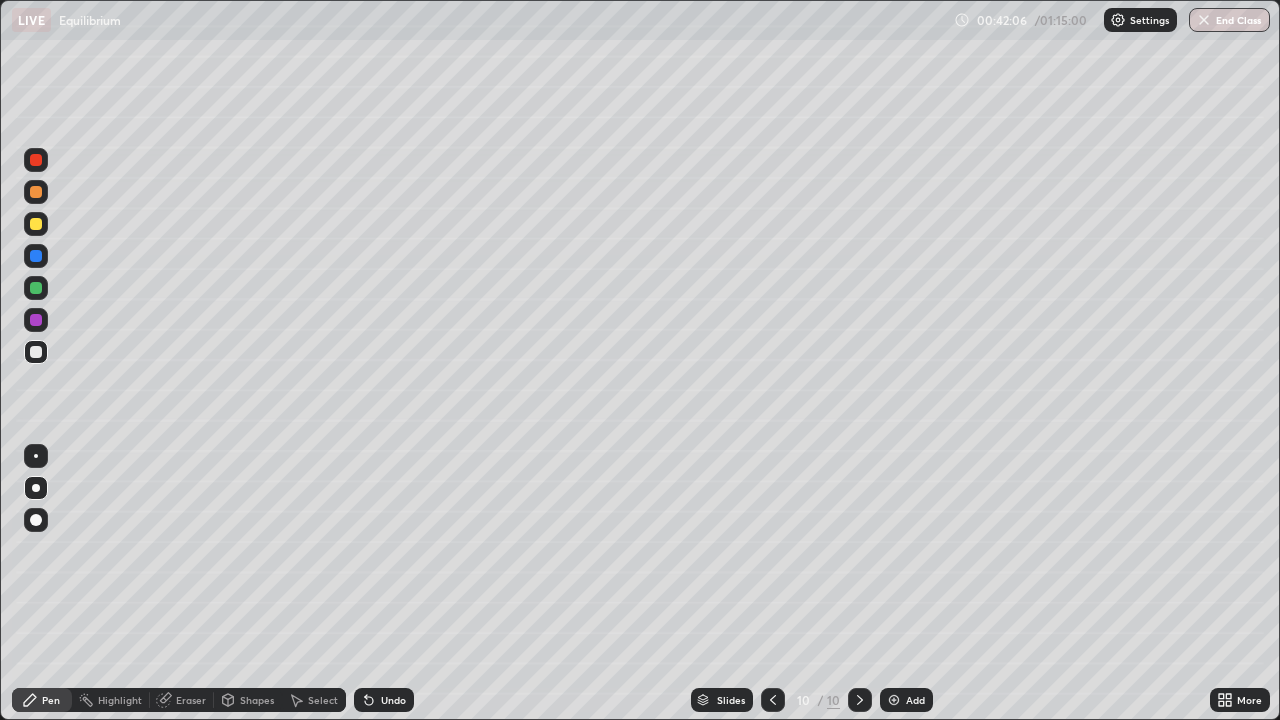 click on "Shapes" at bounding box center (257, 700) 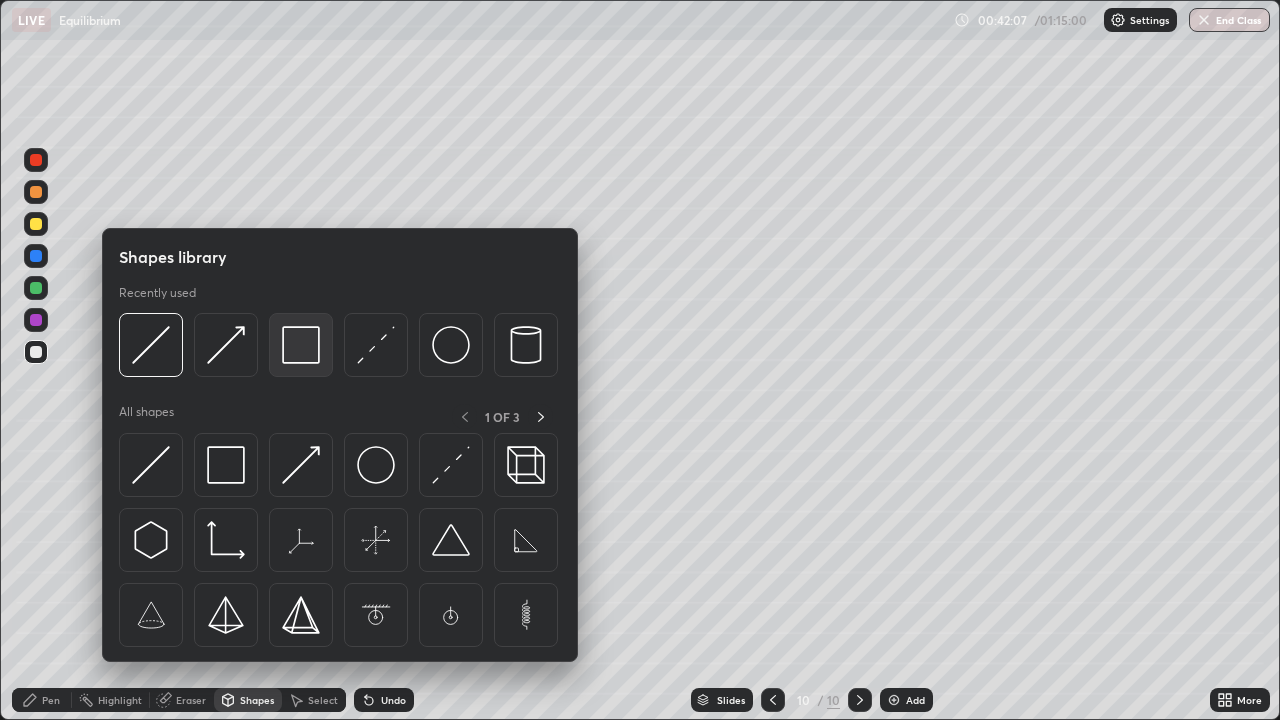 click at bounding box center (301, 345) 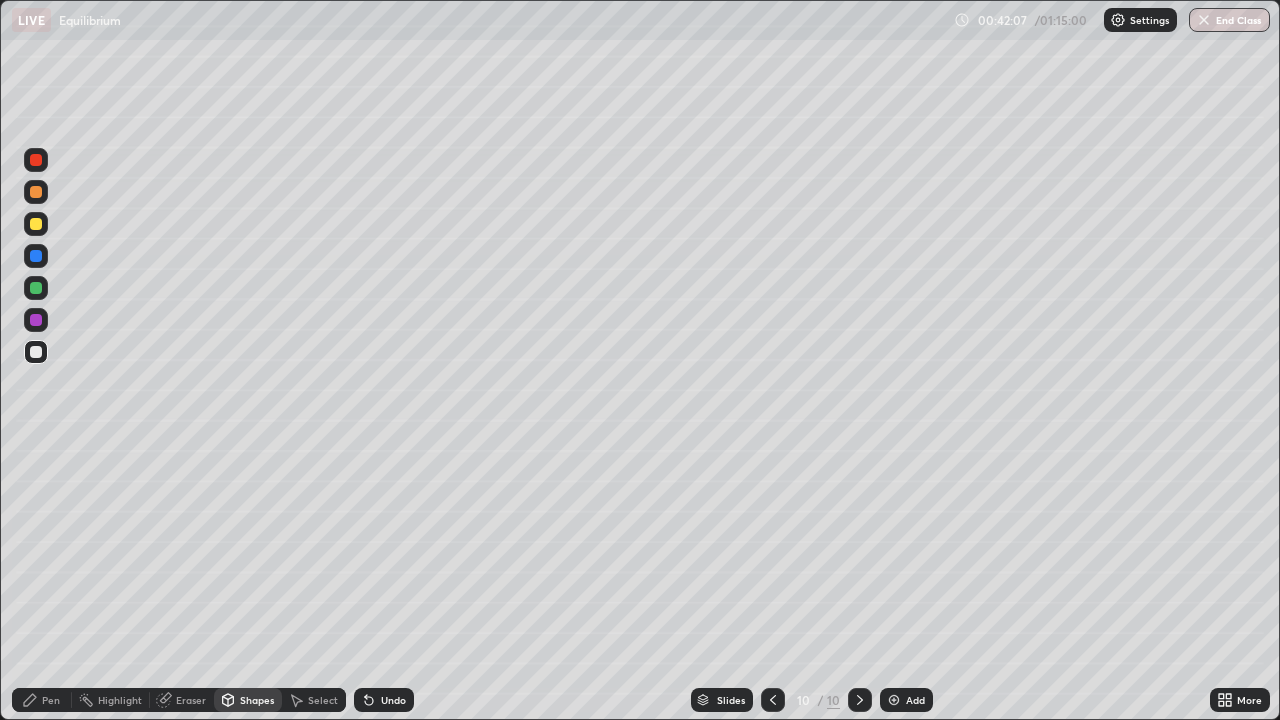 click at bounding box center [36, 256] 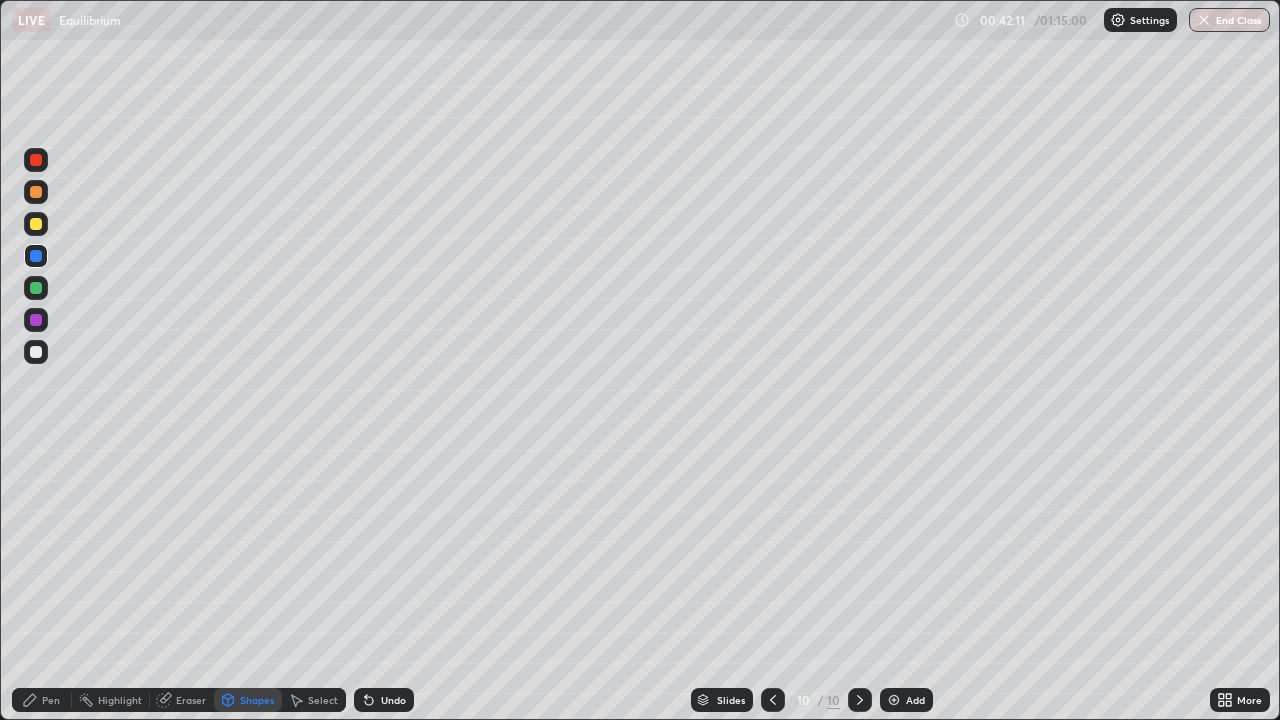 click at bounding box center [36, 288] 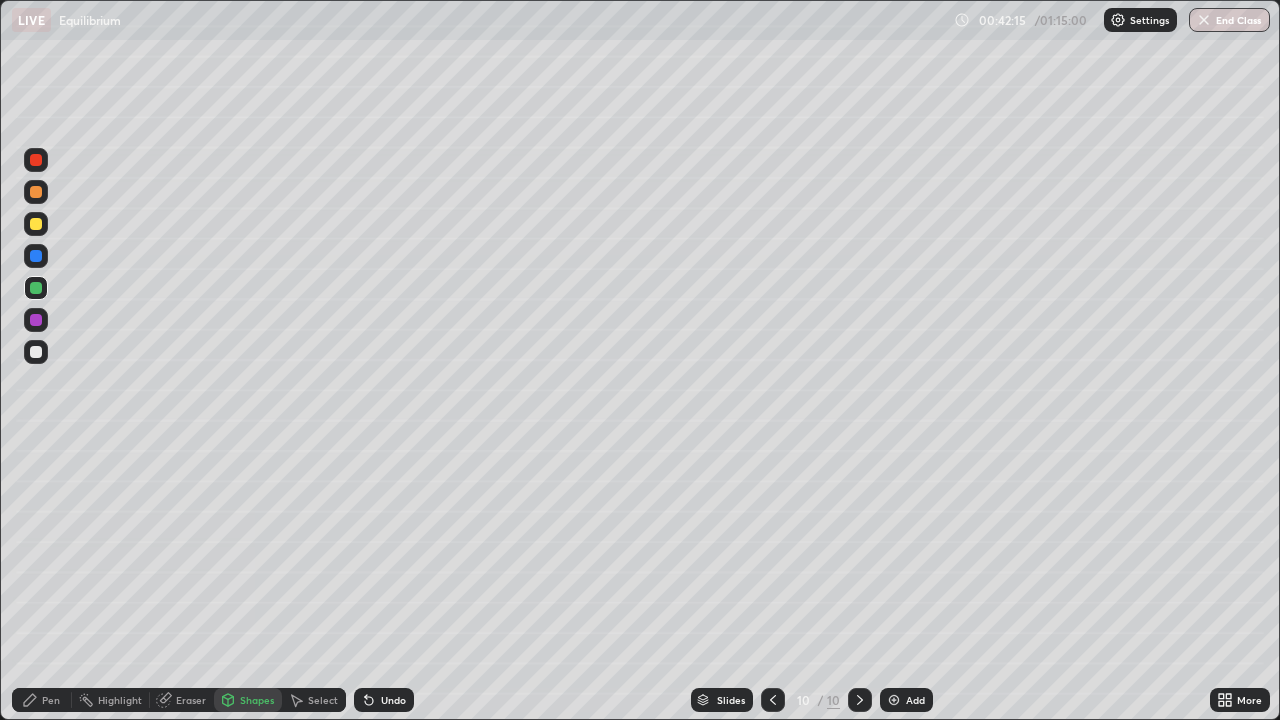 click on "Shapes" at bounding box center (257, 700) 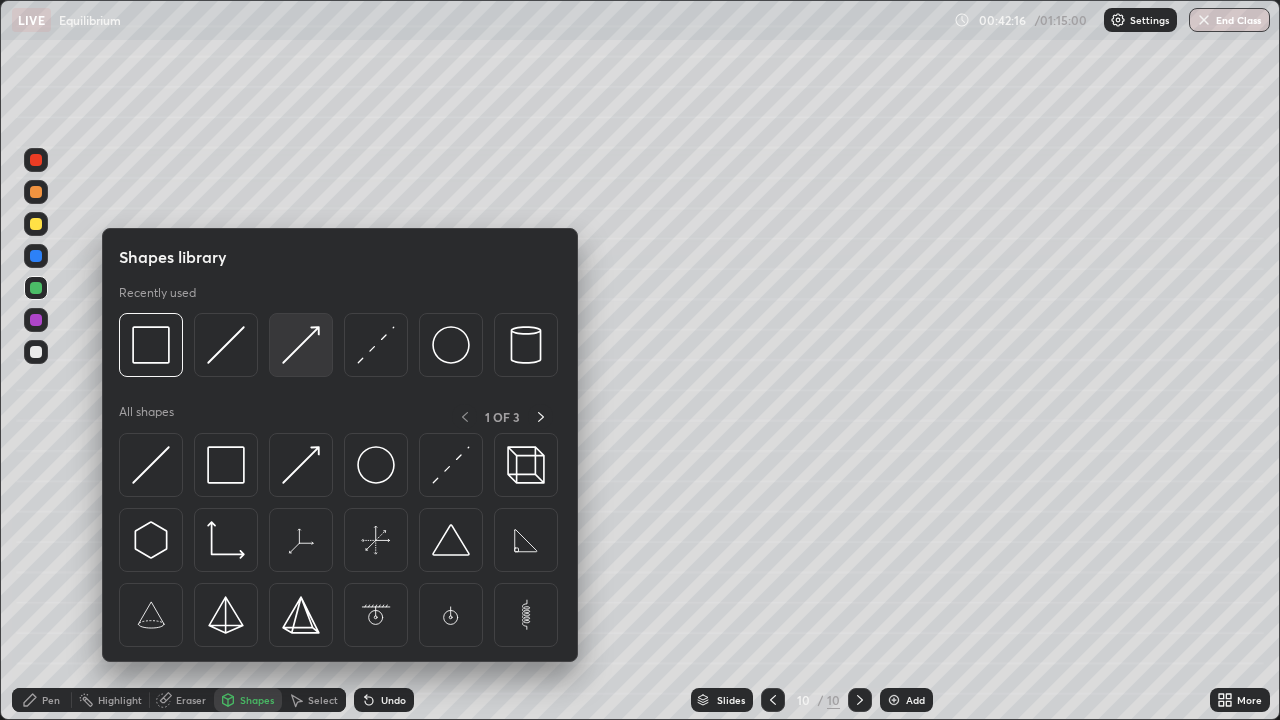 click at bounding box center [301, 345] 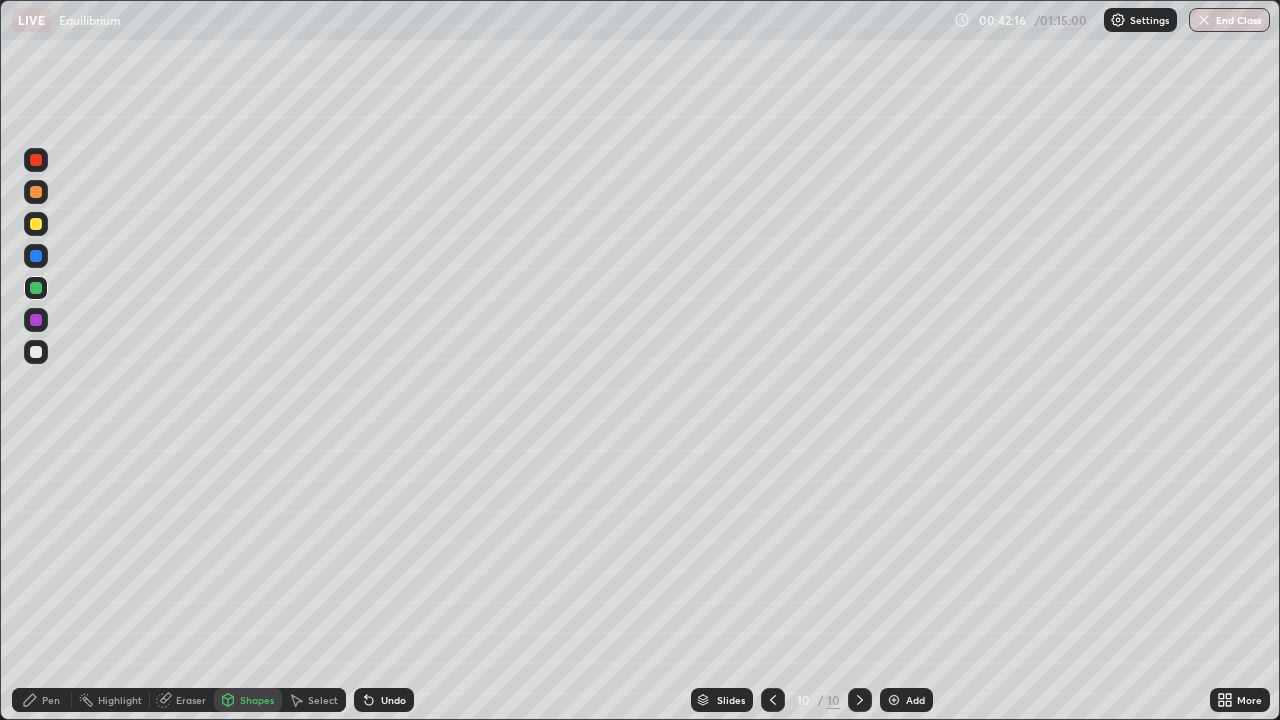 click at bounding box center (36, 224) 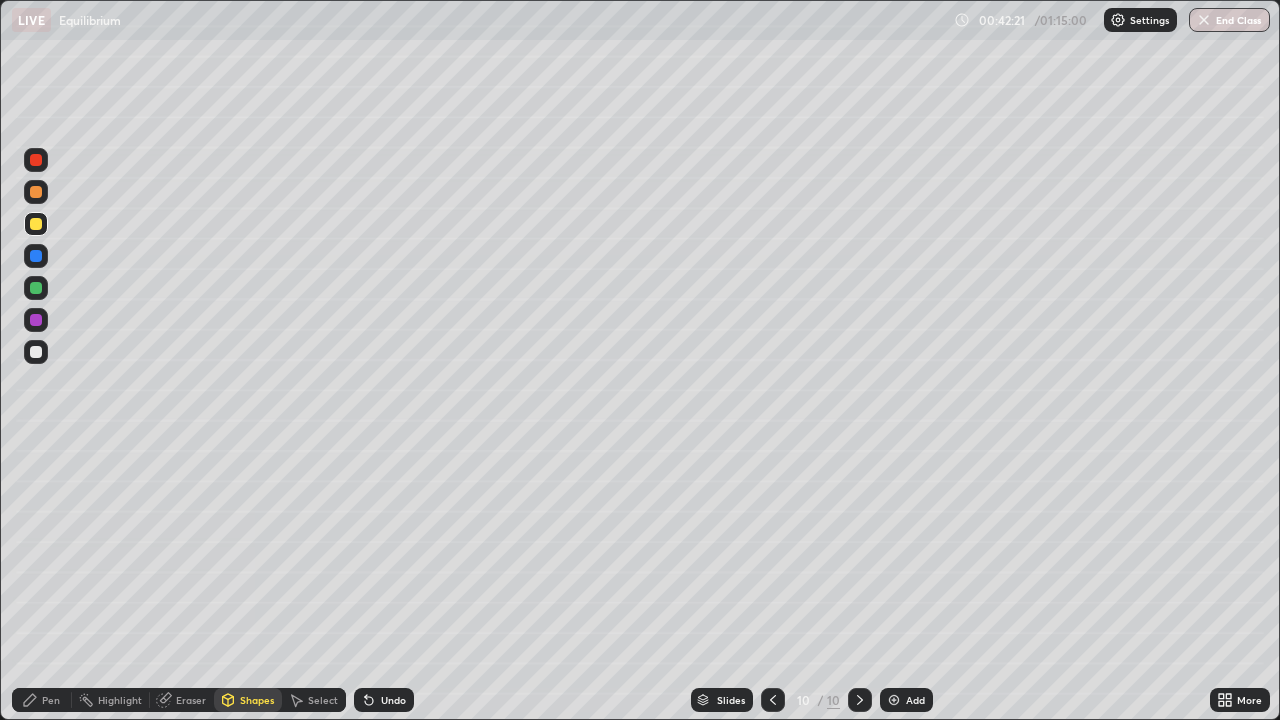 click on "Shapes" at bounding box center [257, 700] 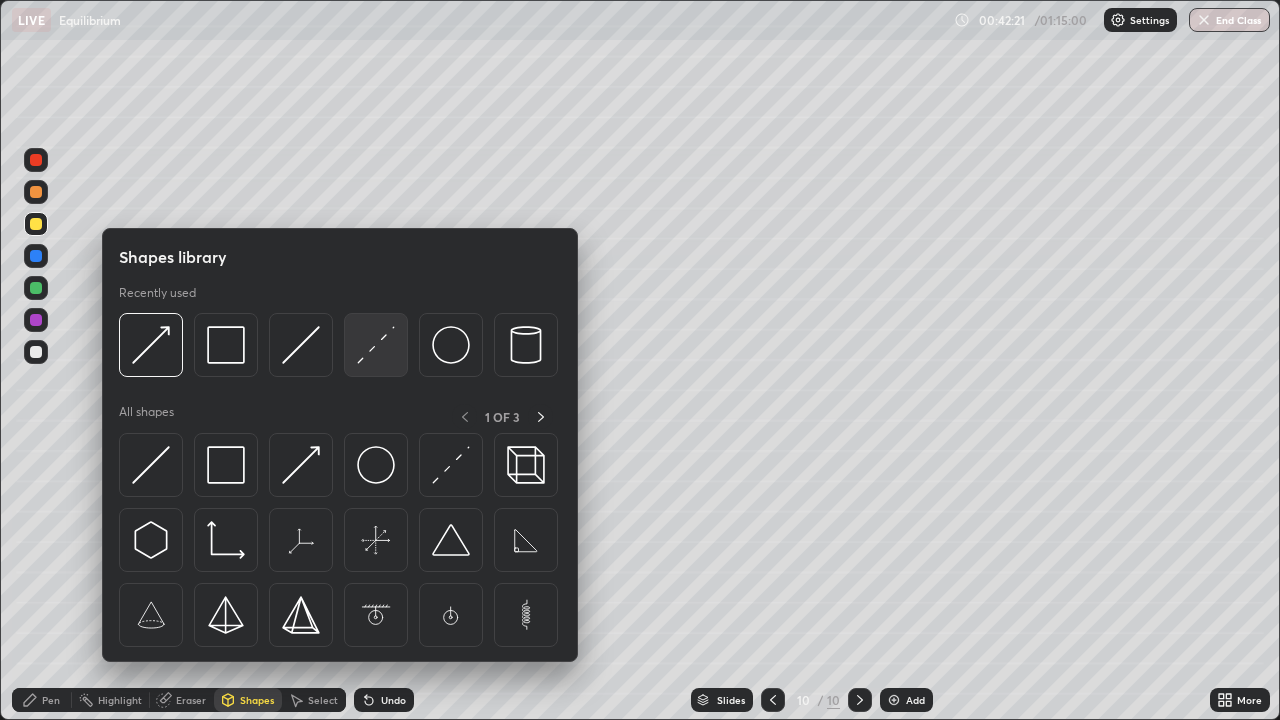 click at bounding box center (376, 345) 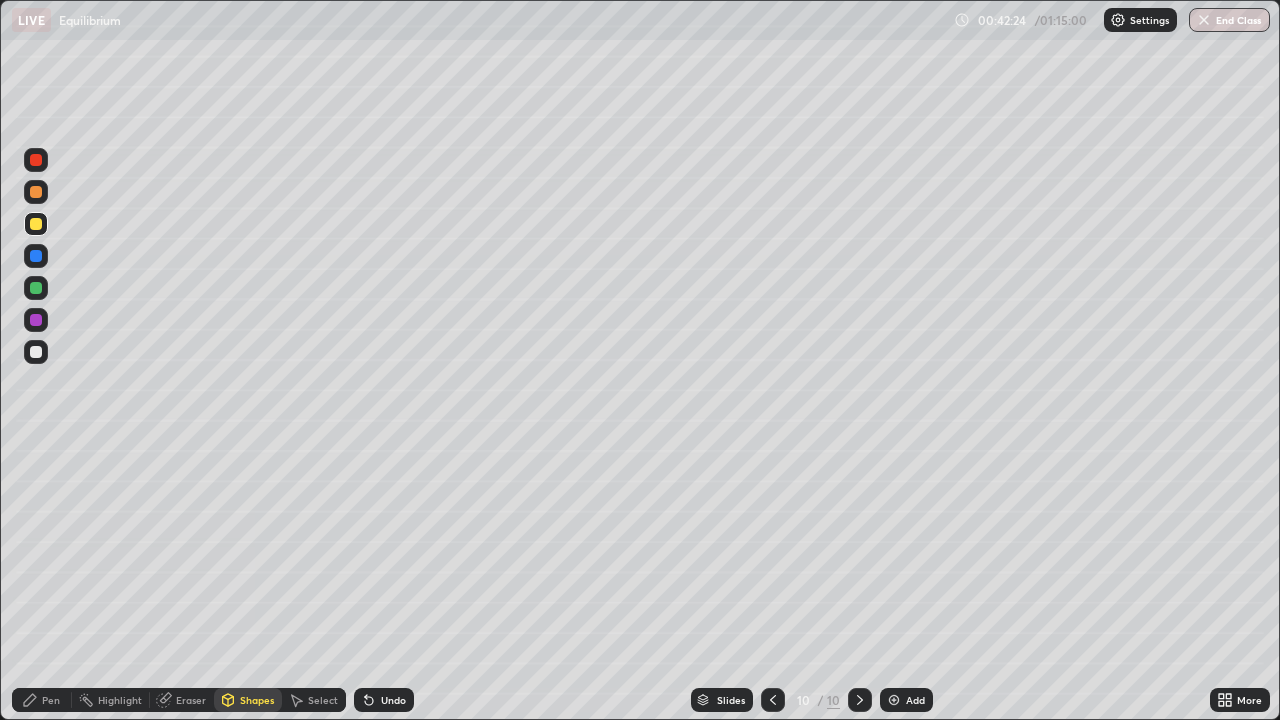 click on "Pen" at bounding box center (51, 700) 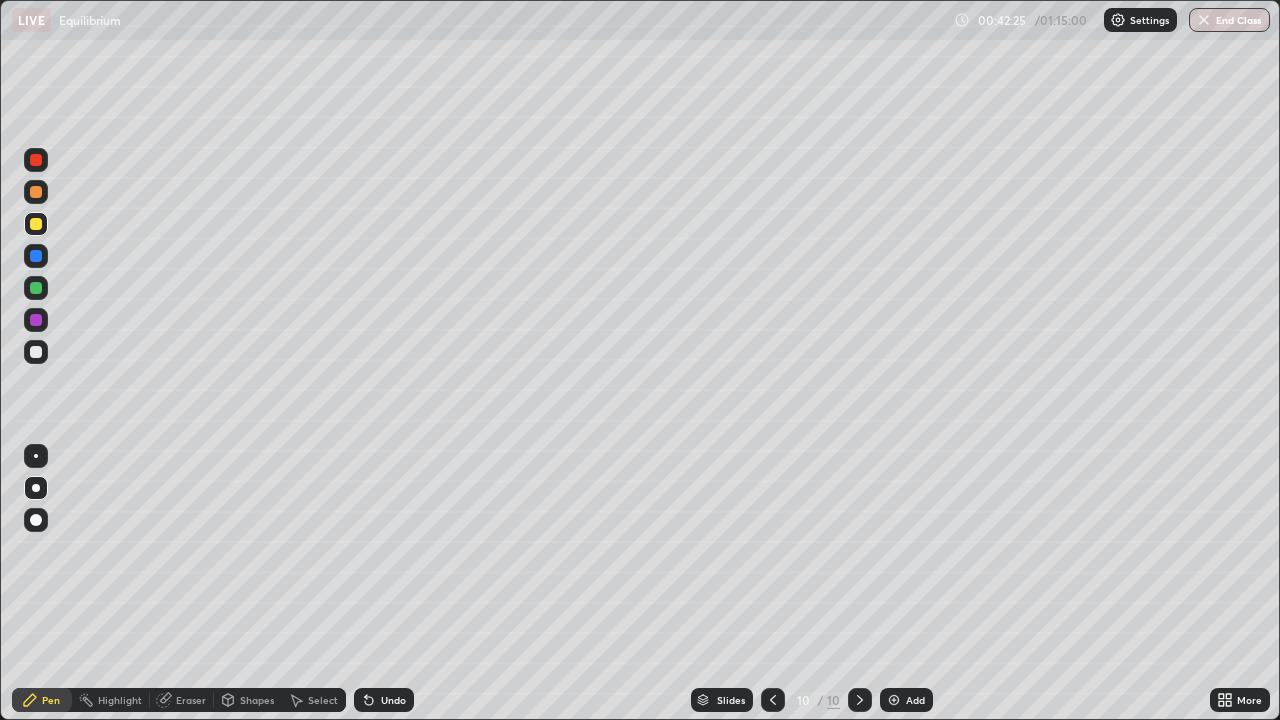 click at bounding box center [36, 352] 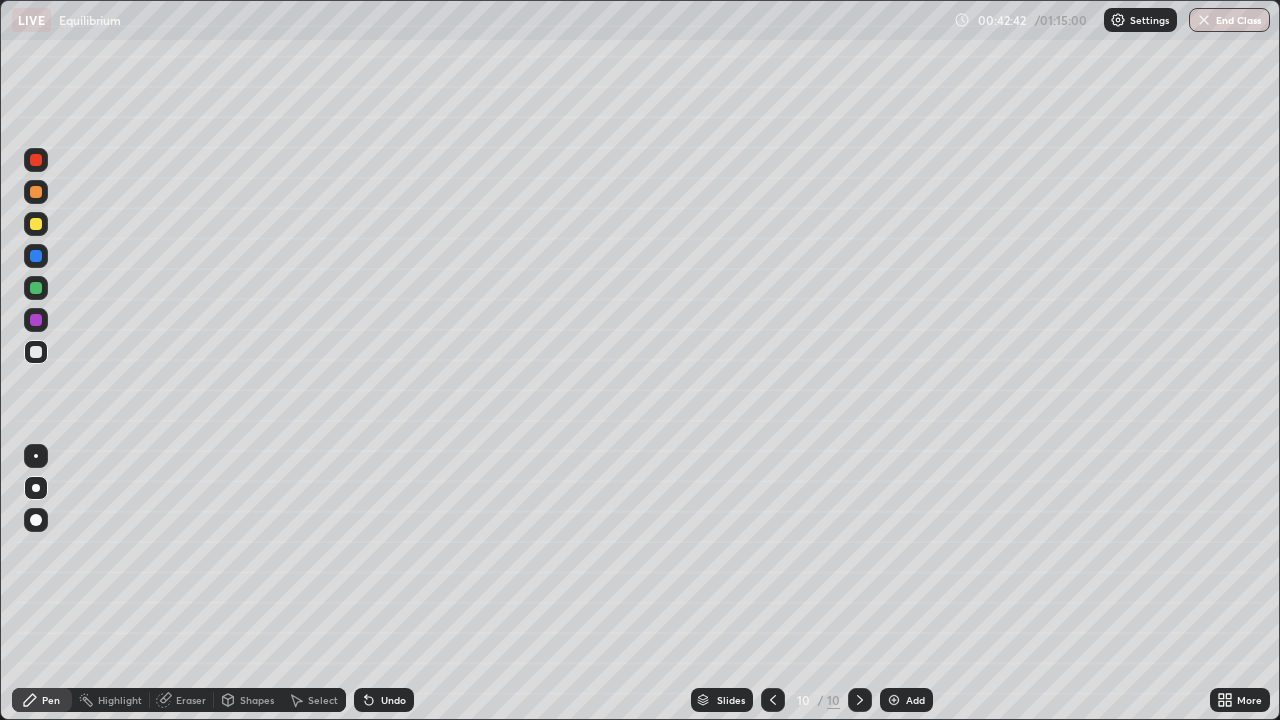 click at bounding box center [36, 224] 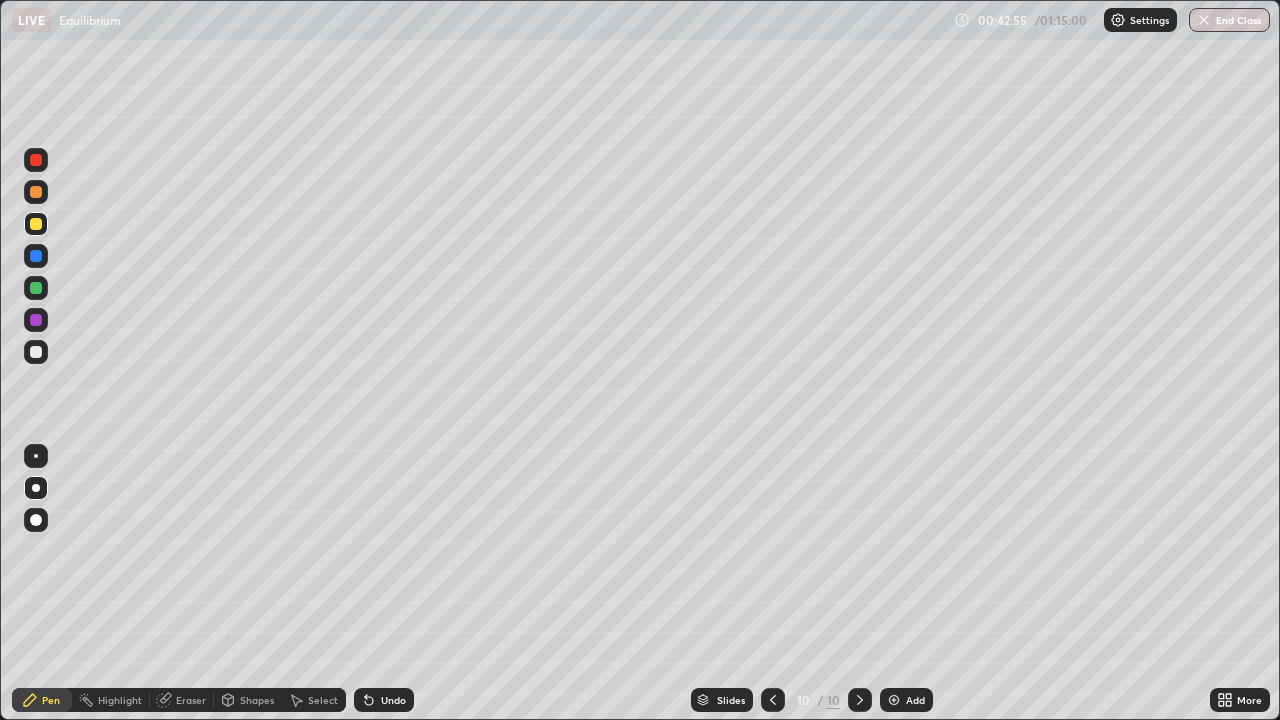 click on "Eraser" at bounding box center (191, 700) 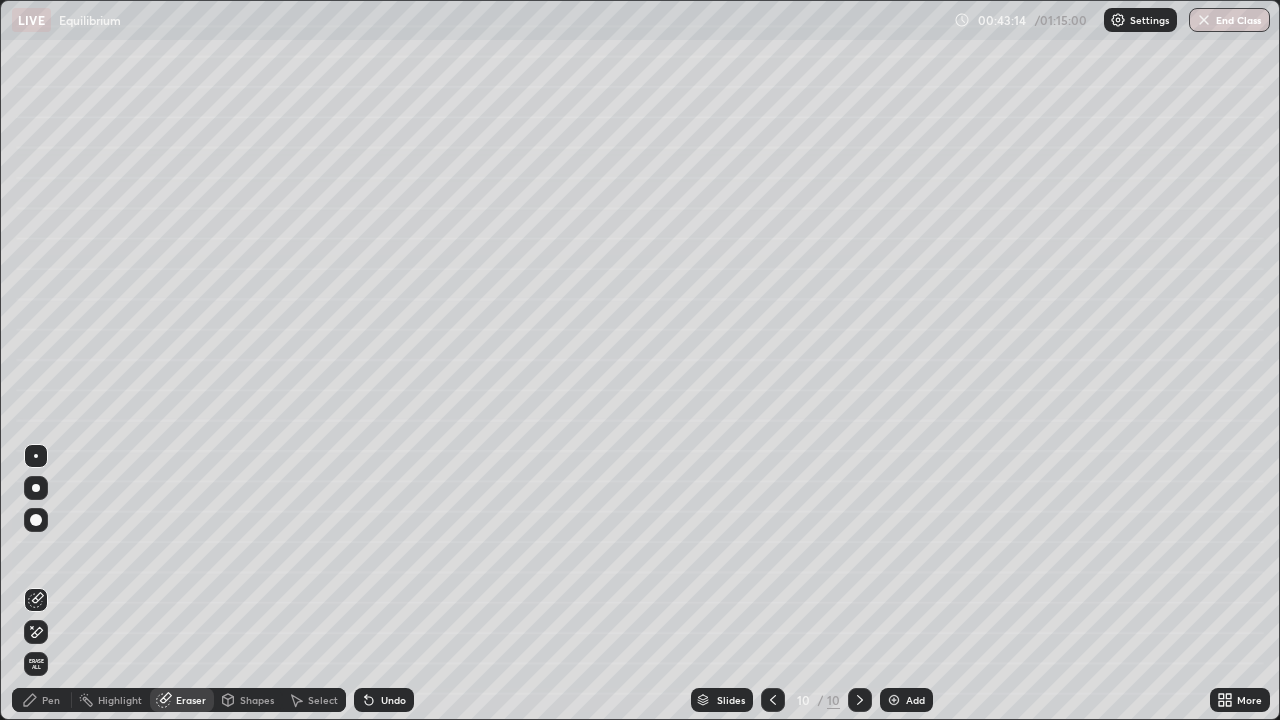 click 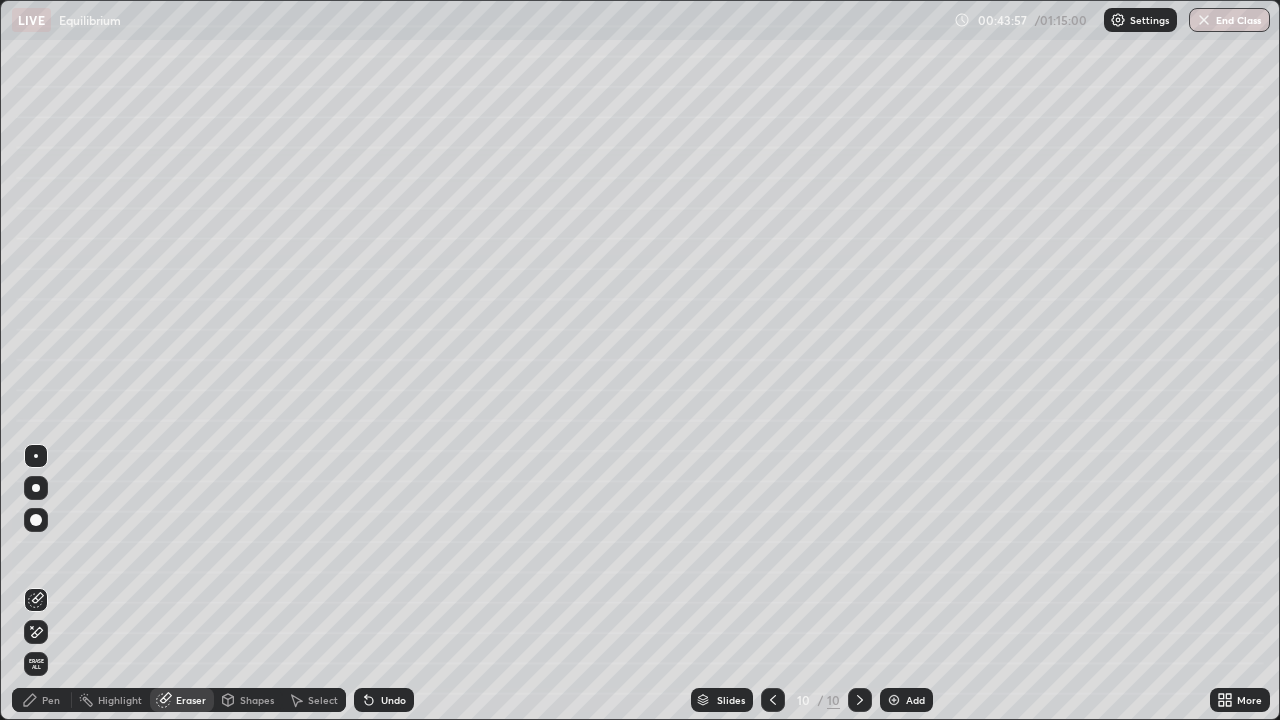 click on "Add" at bounding box center [915, 700] 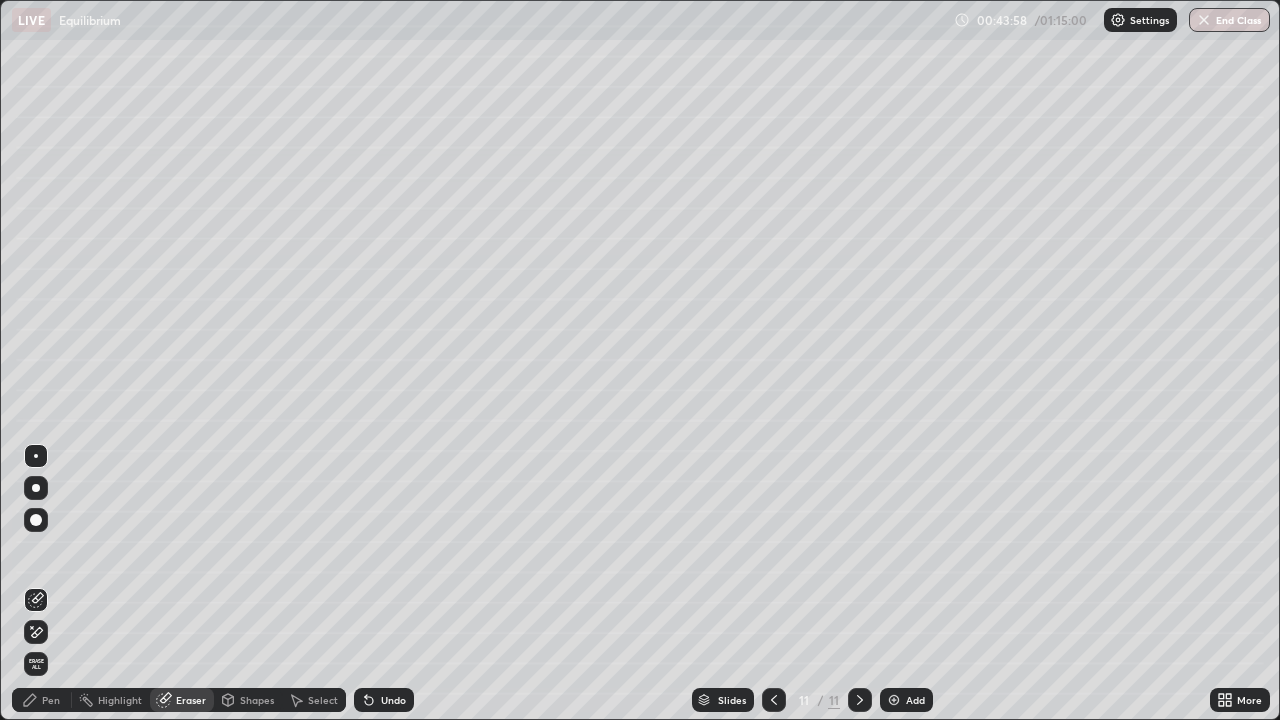 click on "Shapes" at bounding box center [257, 700] 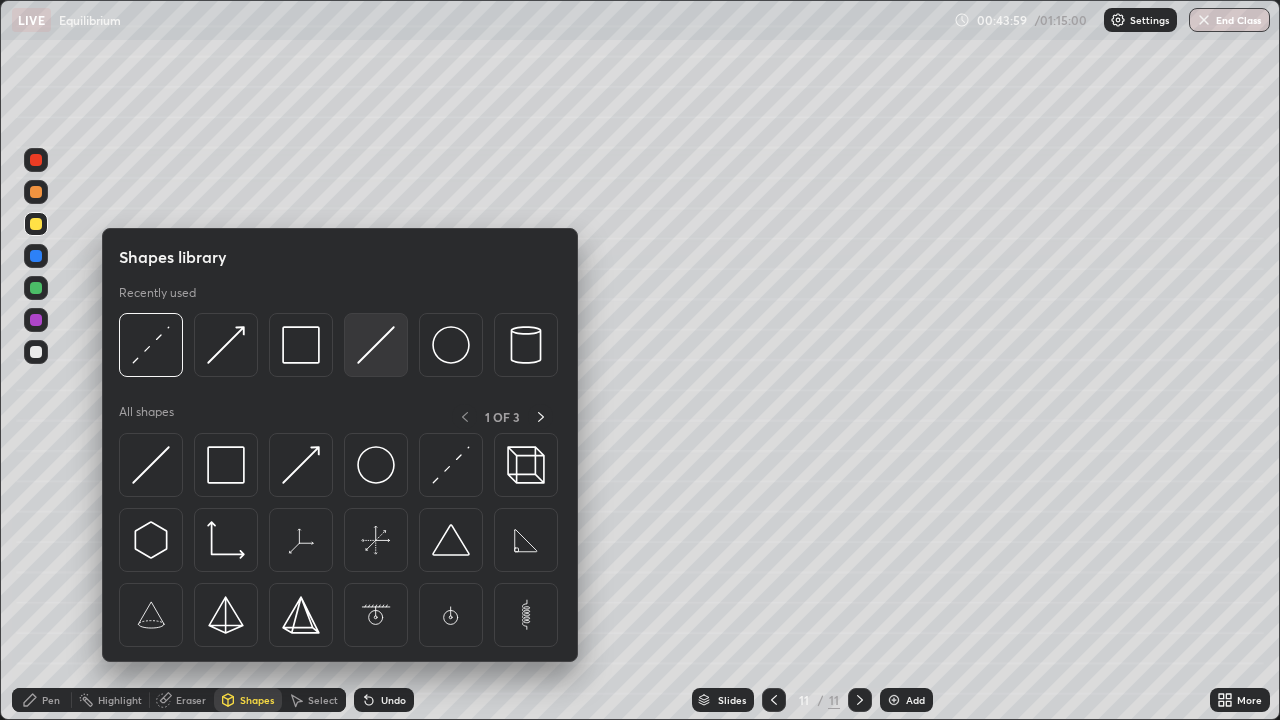 click at bounding box center [376, 345] 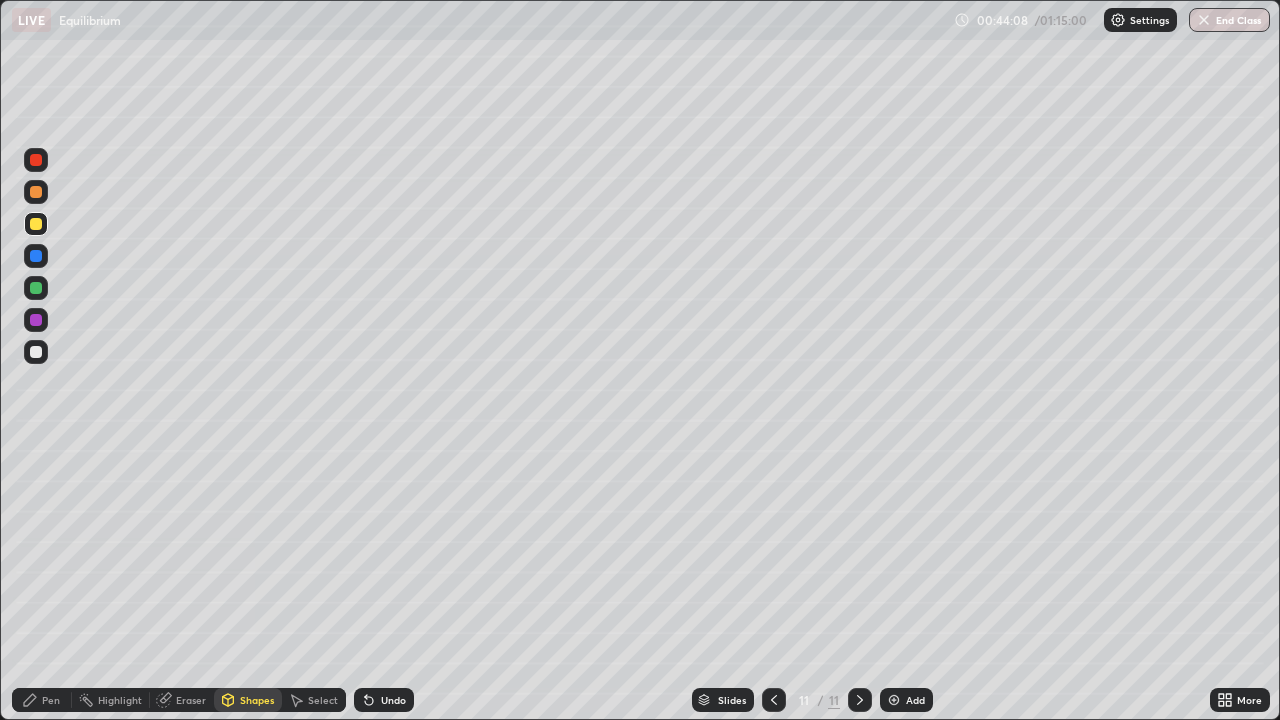 click on "Shapes" at bounding box center [257, 700] 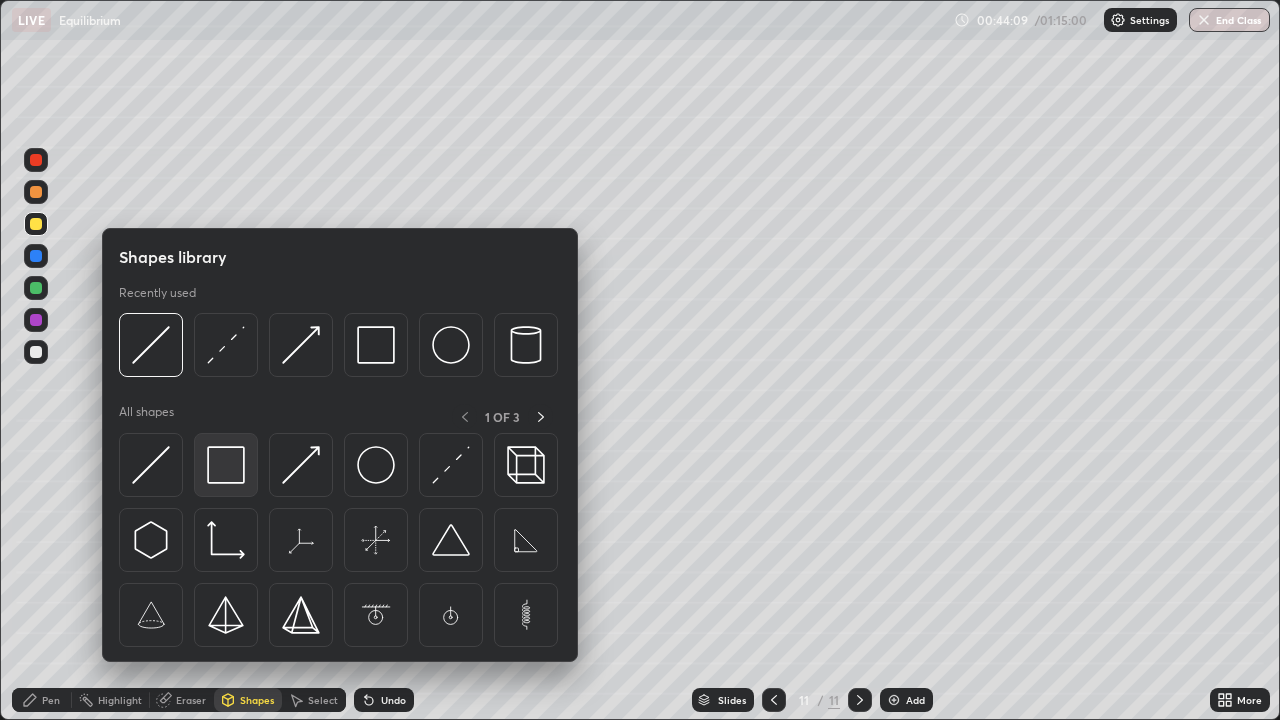 click at bounding box center [226, 465] 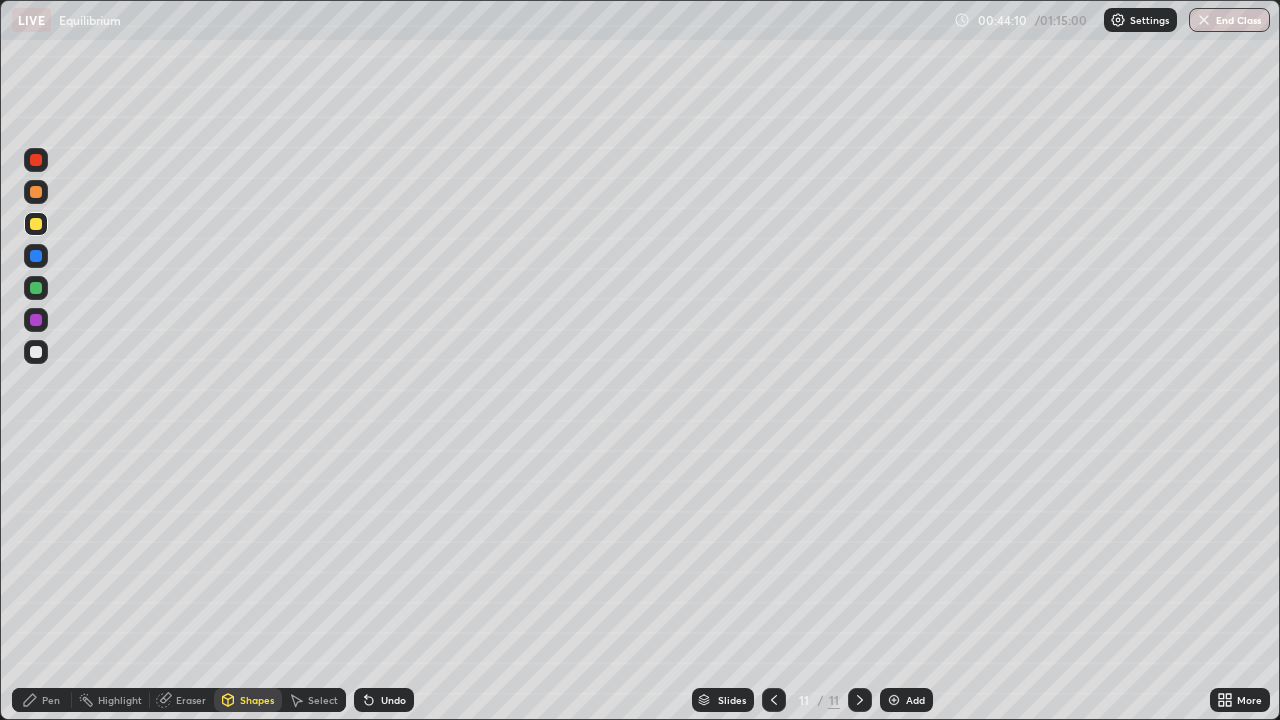 click at bounding box center (36, 288) 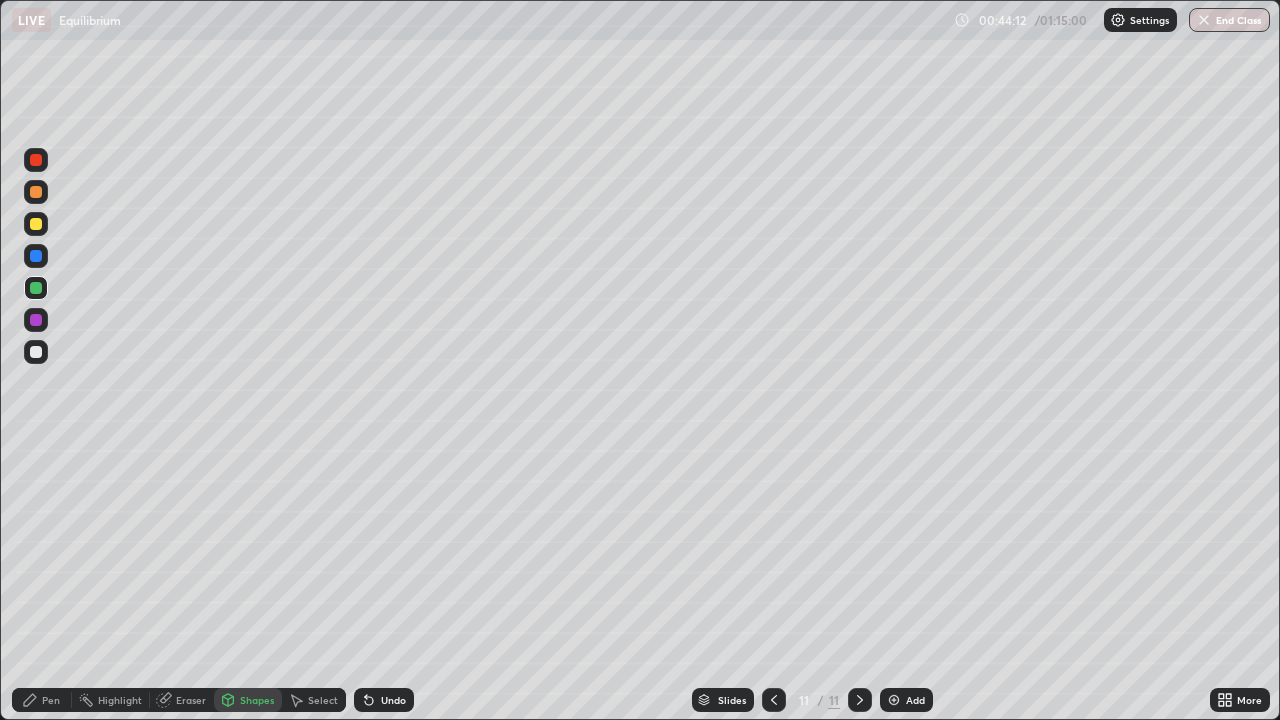 click 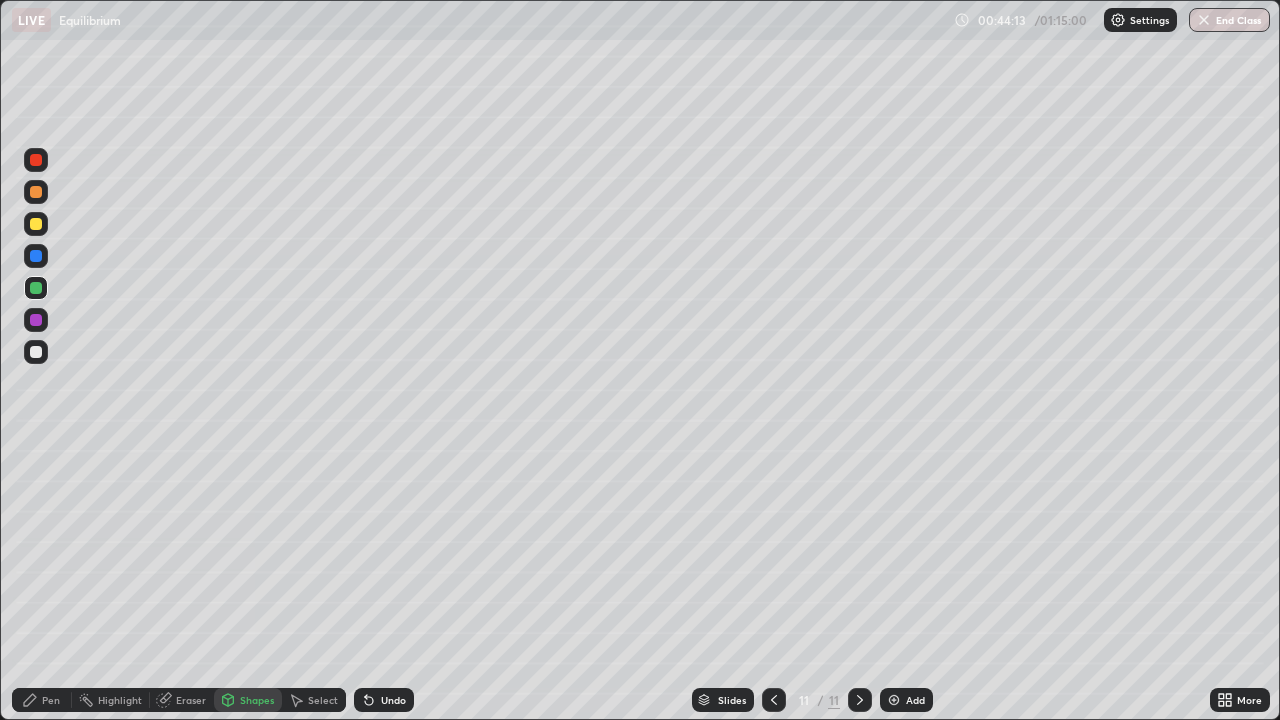 click on "Pen" at bounding box center [42, 700] 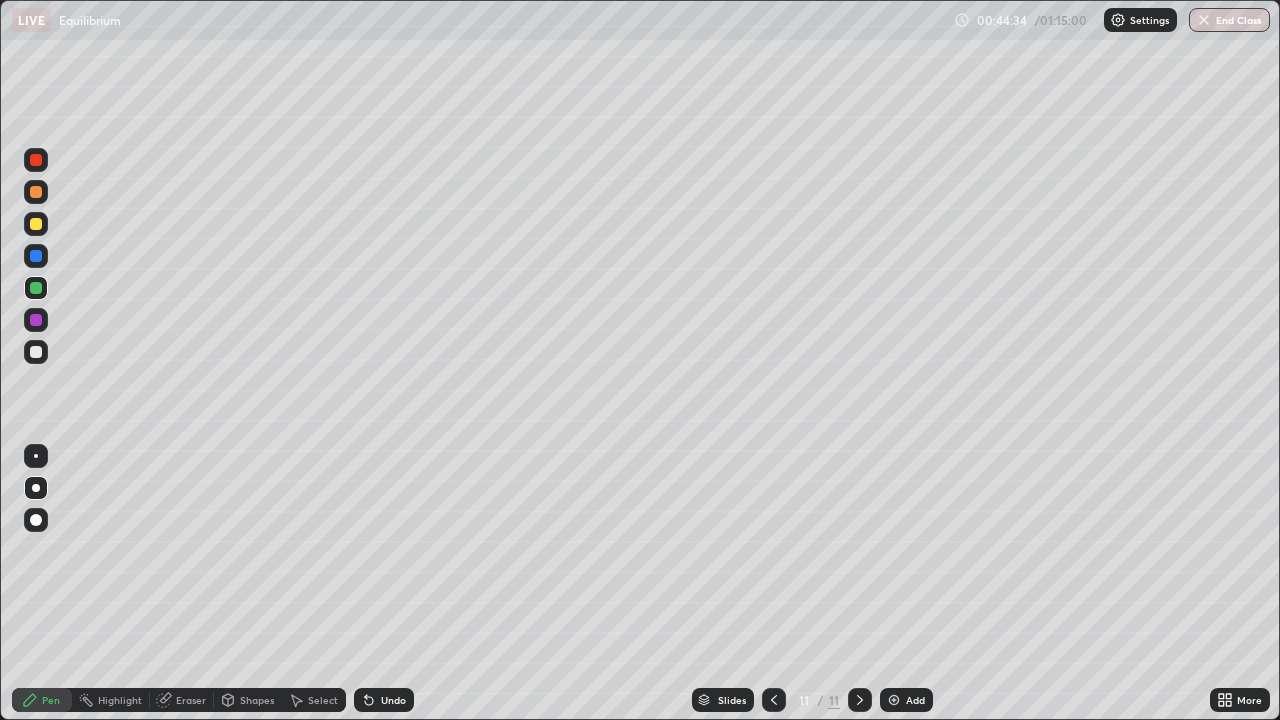 click 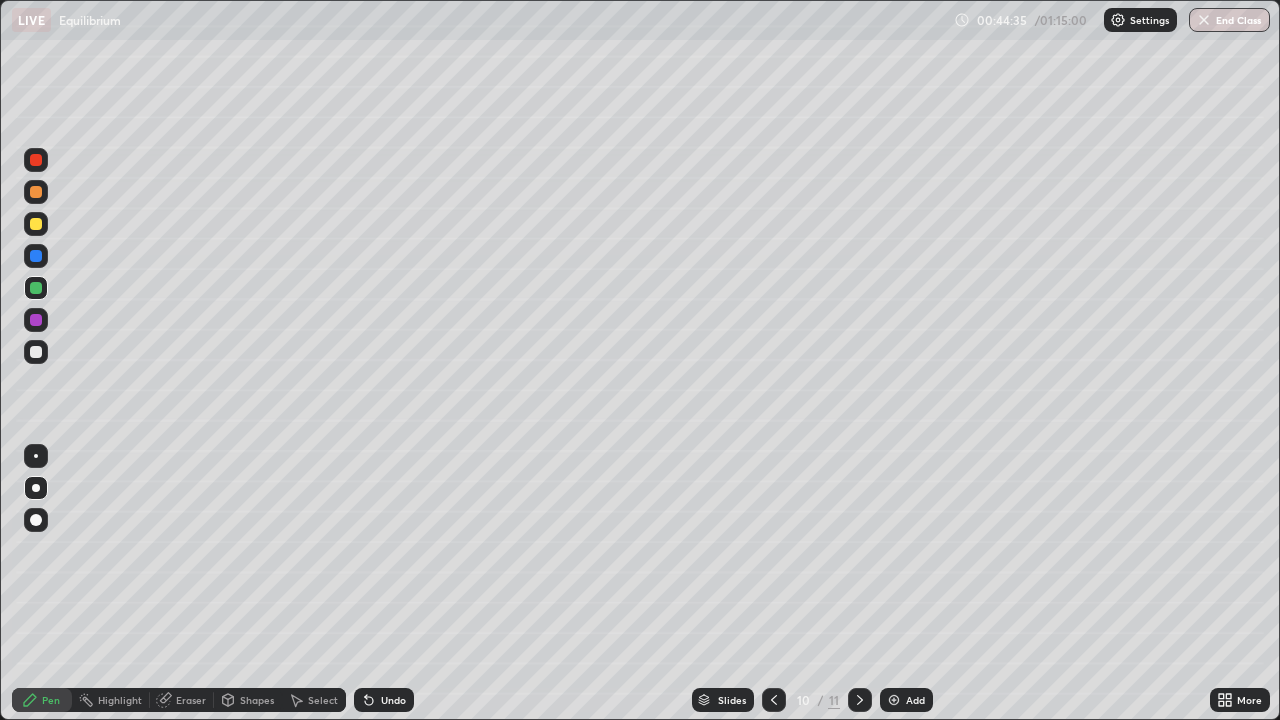 click 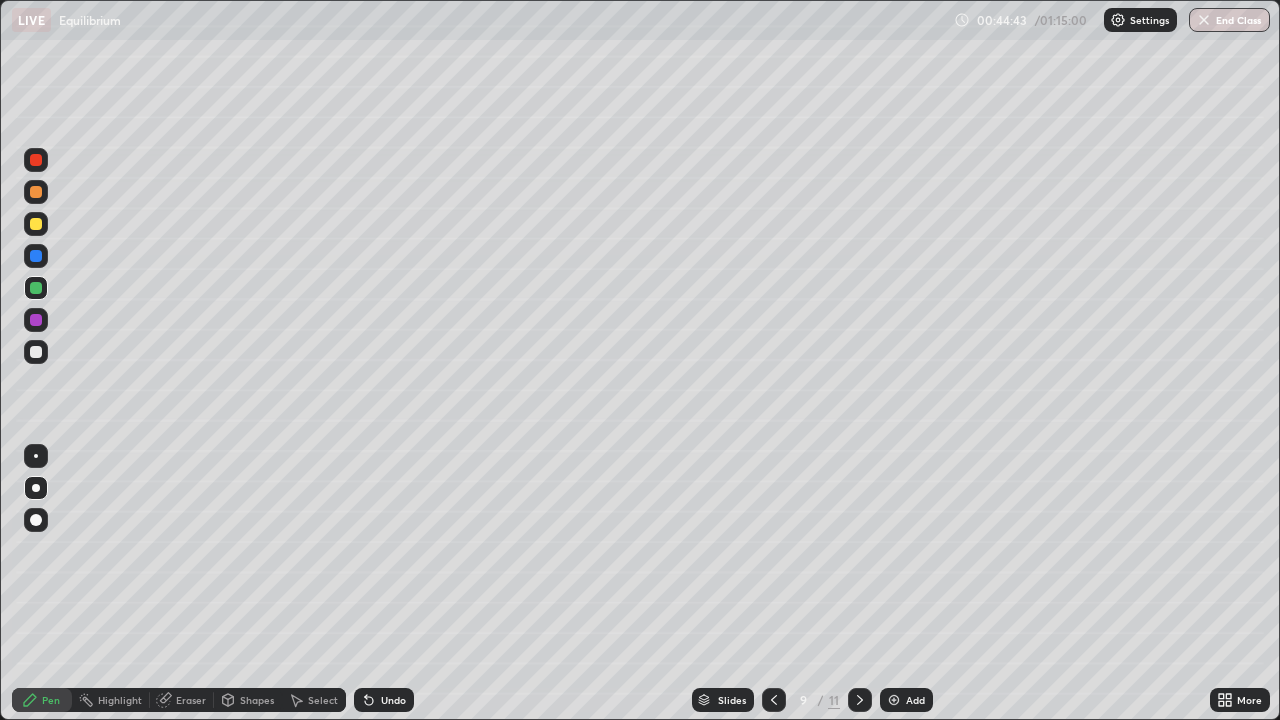 click at bounding box center [36, 160] 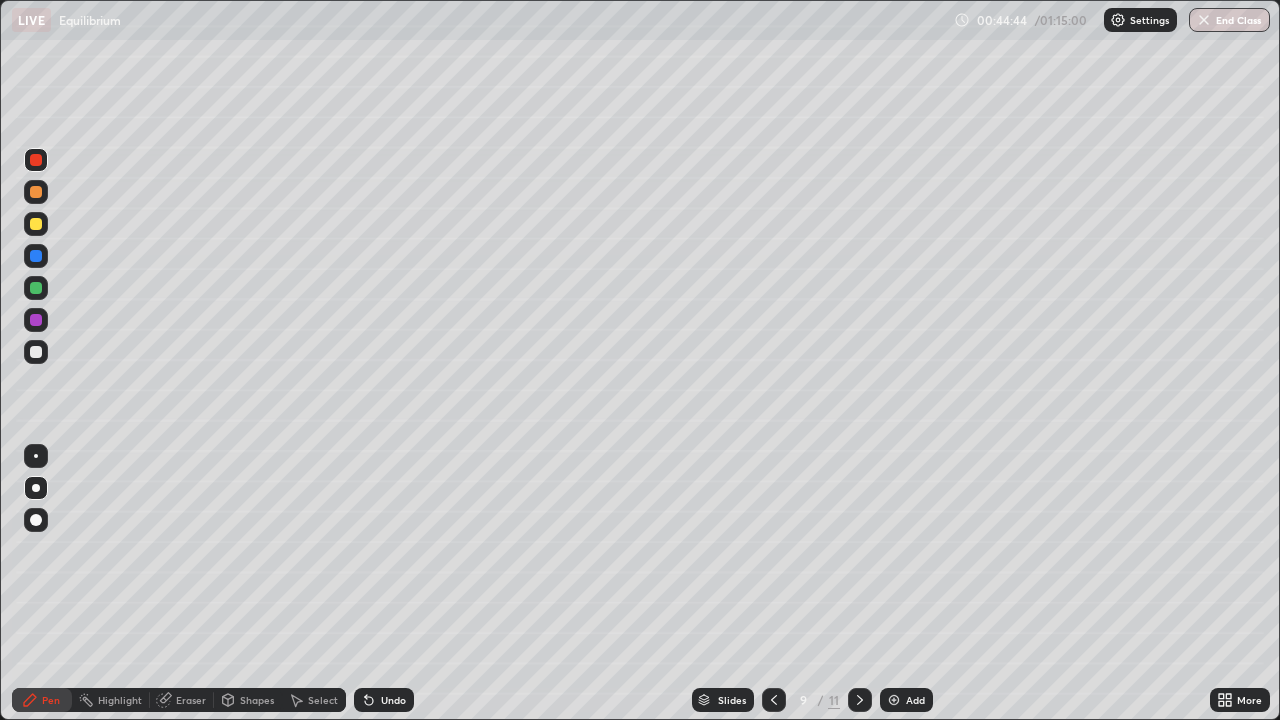 click at bounding box center (36, 352) 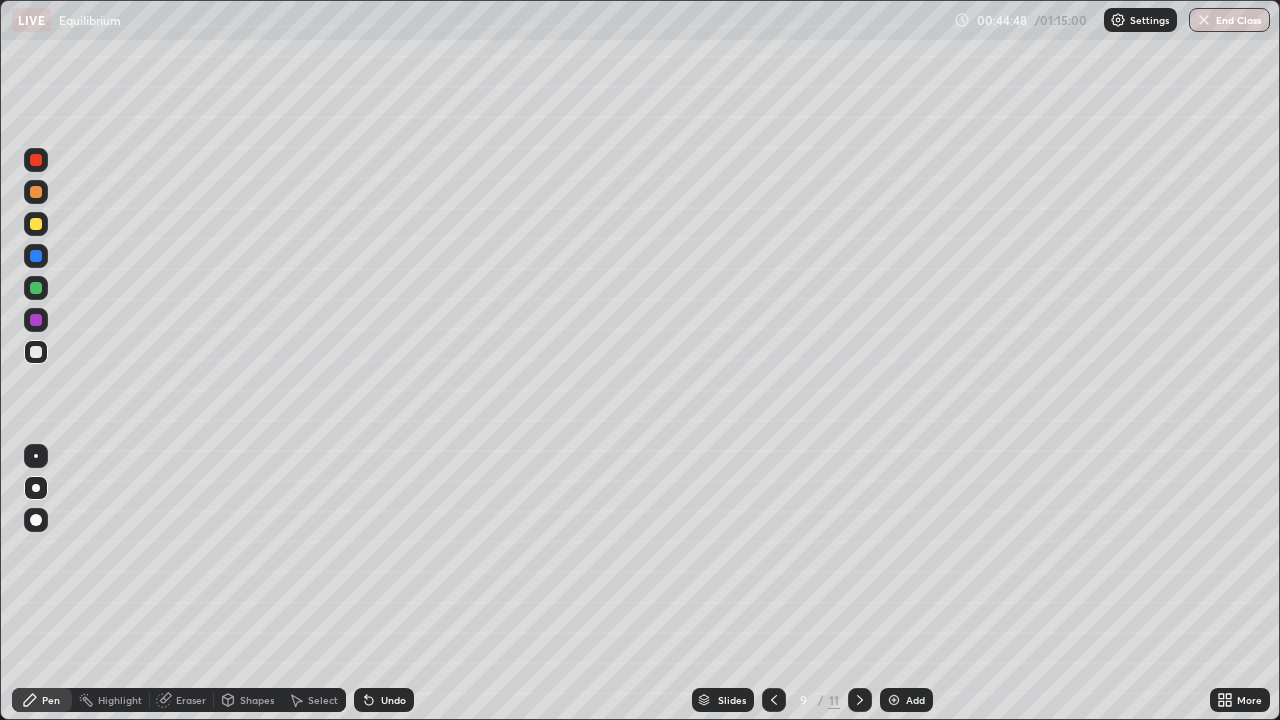 click at bounding box center (36, 352) 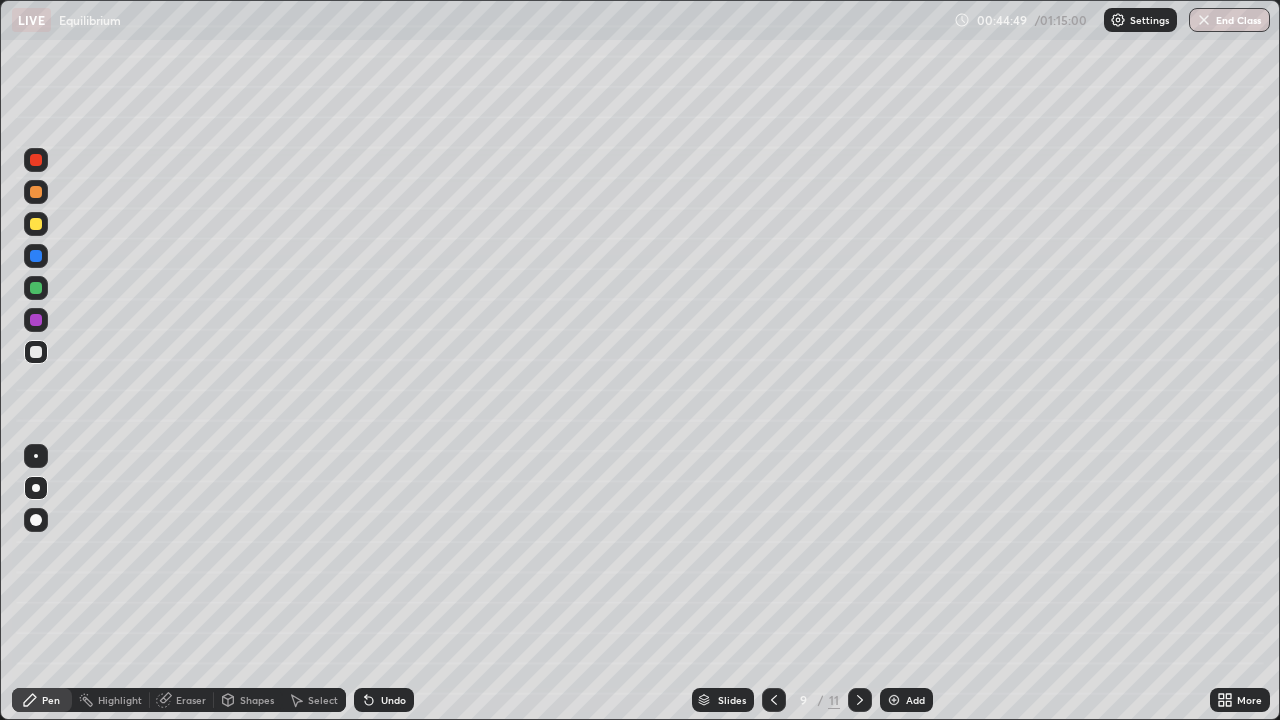 click at bounding box center [36, 352] 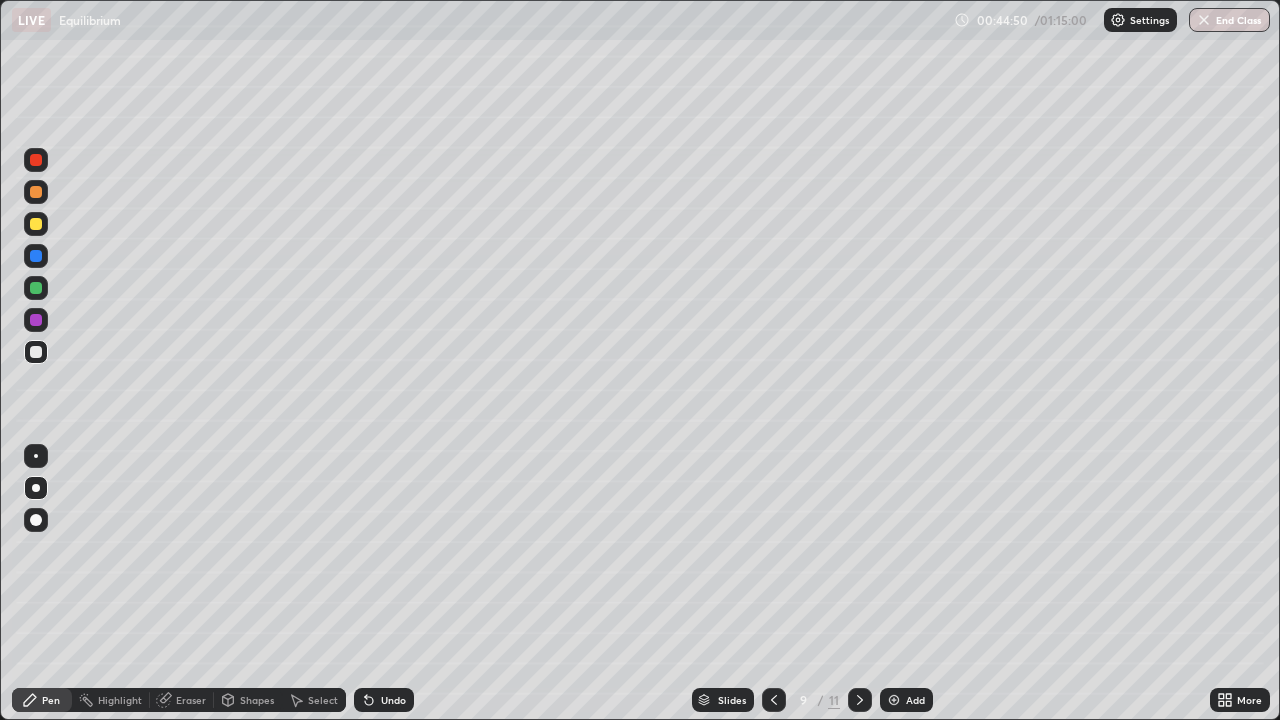 click at bounding box center (36, 352) 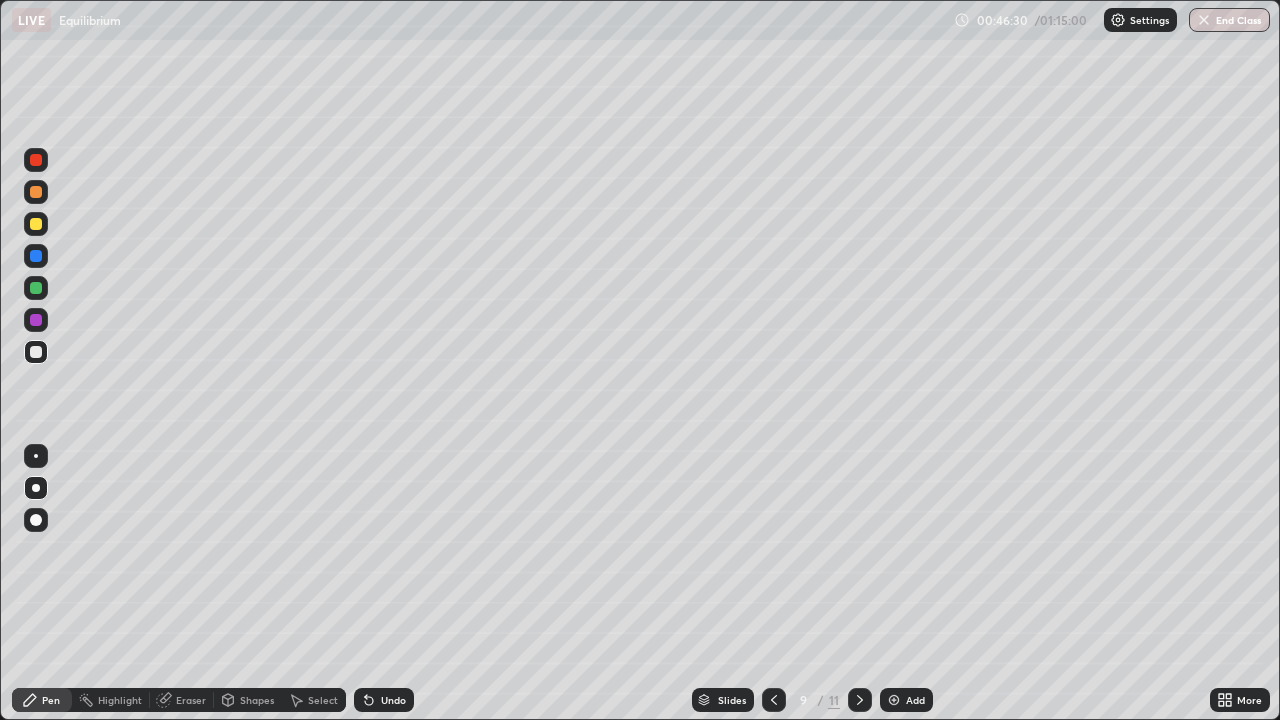click at bounding box center (36, 192) 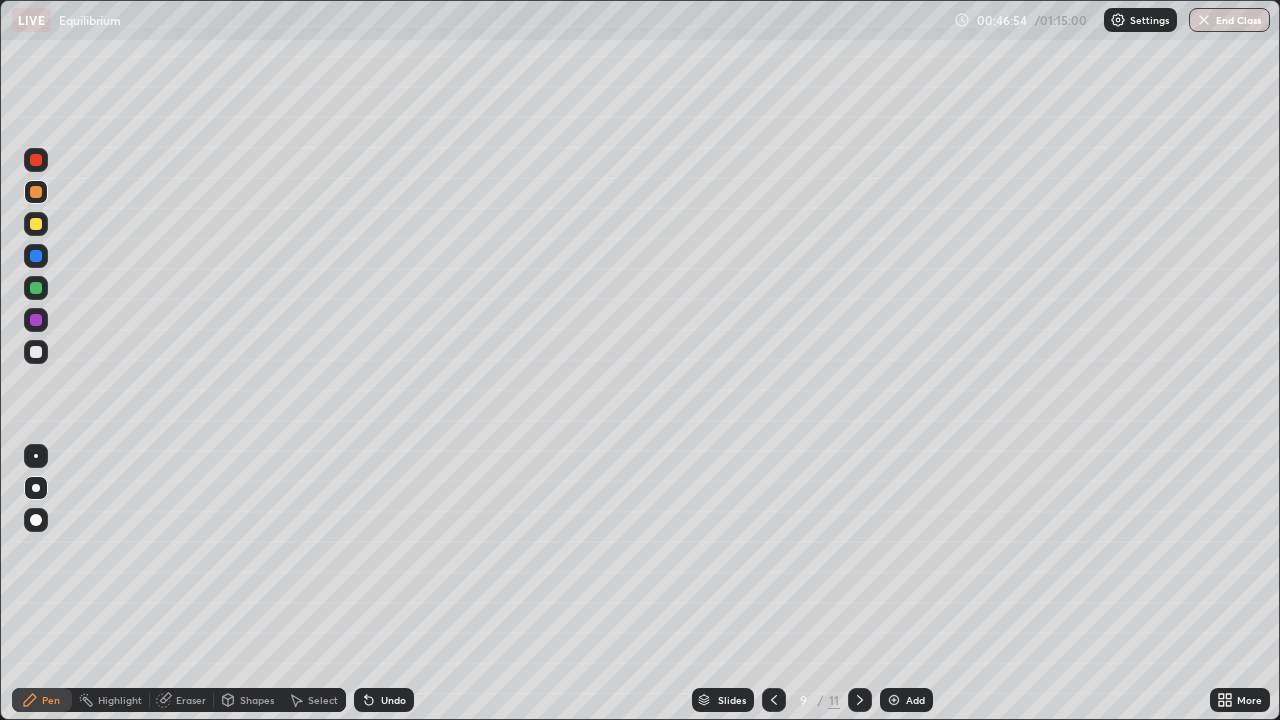 click at bounding box center [36, 352] 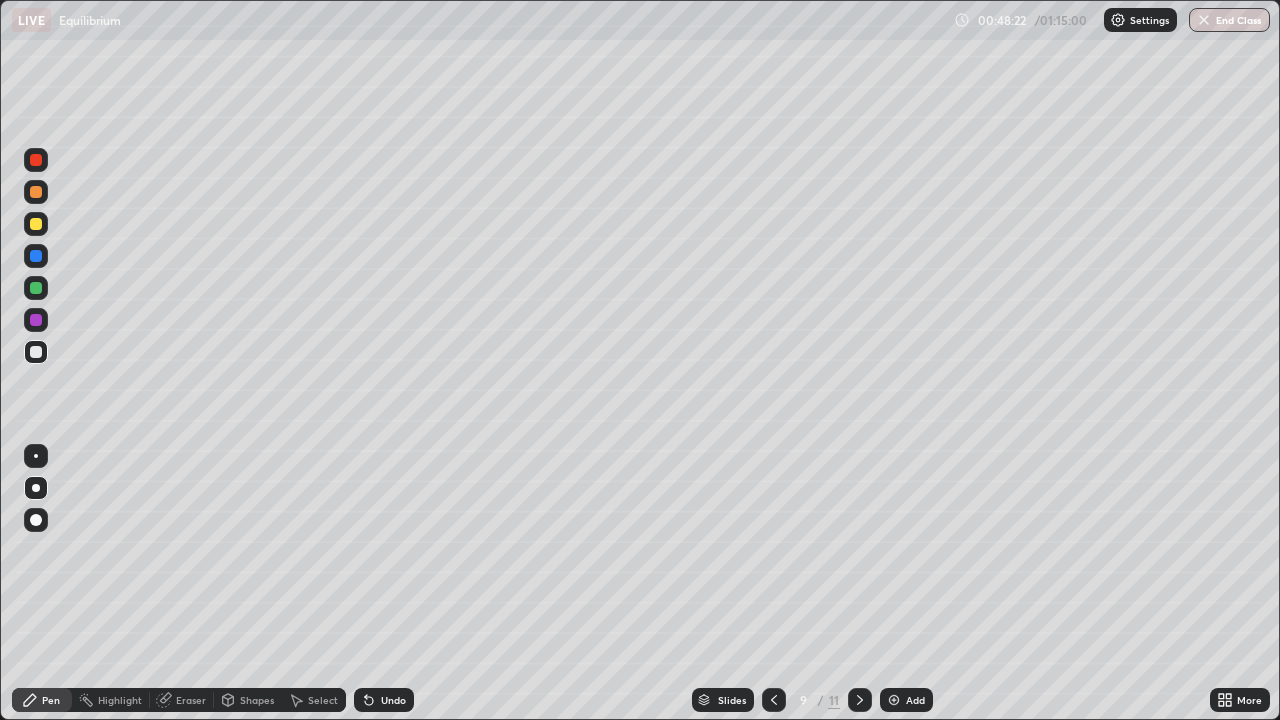 click 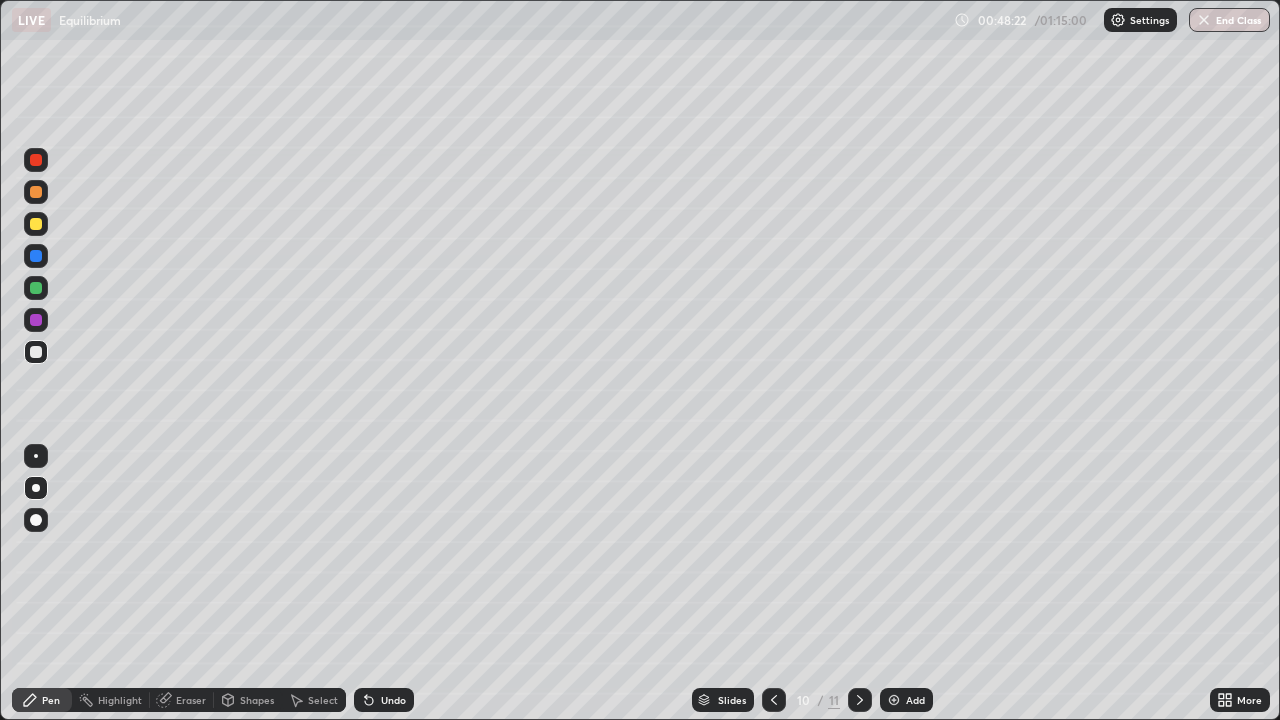 click 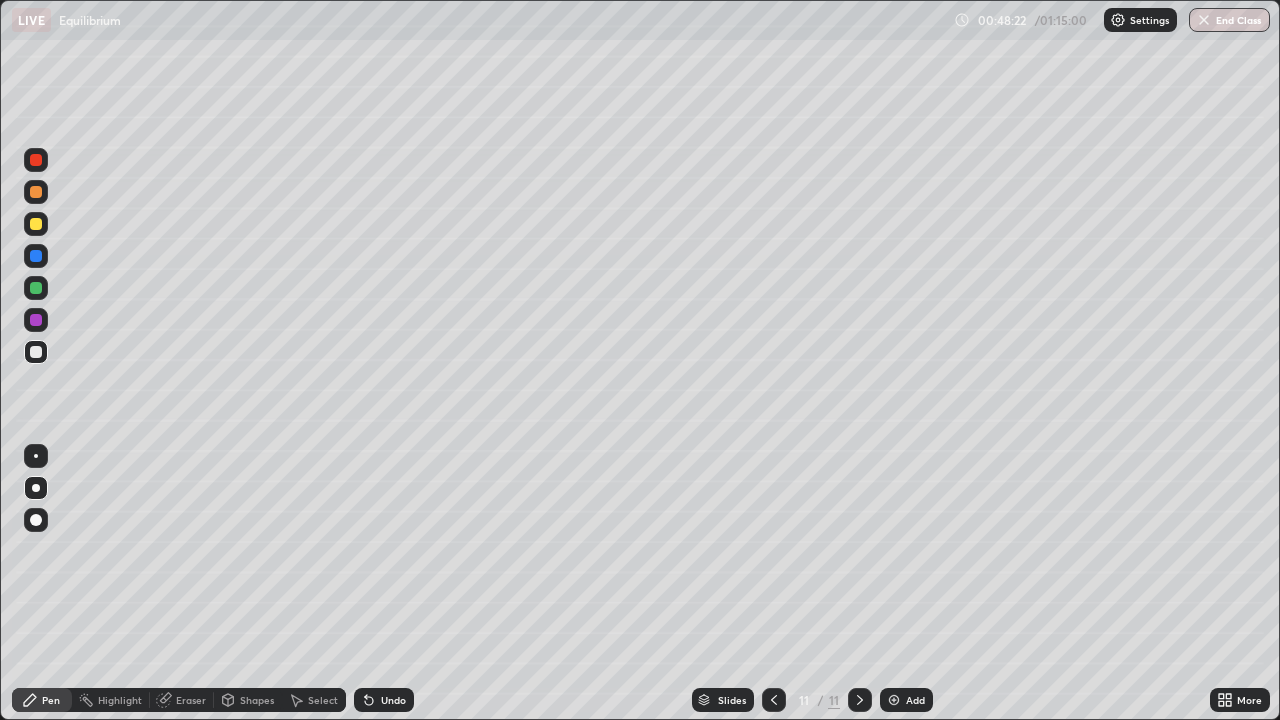 click 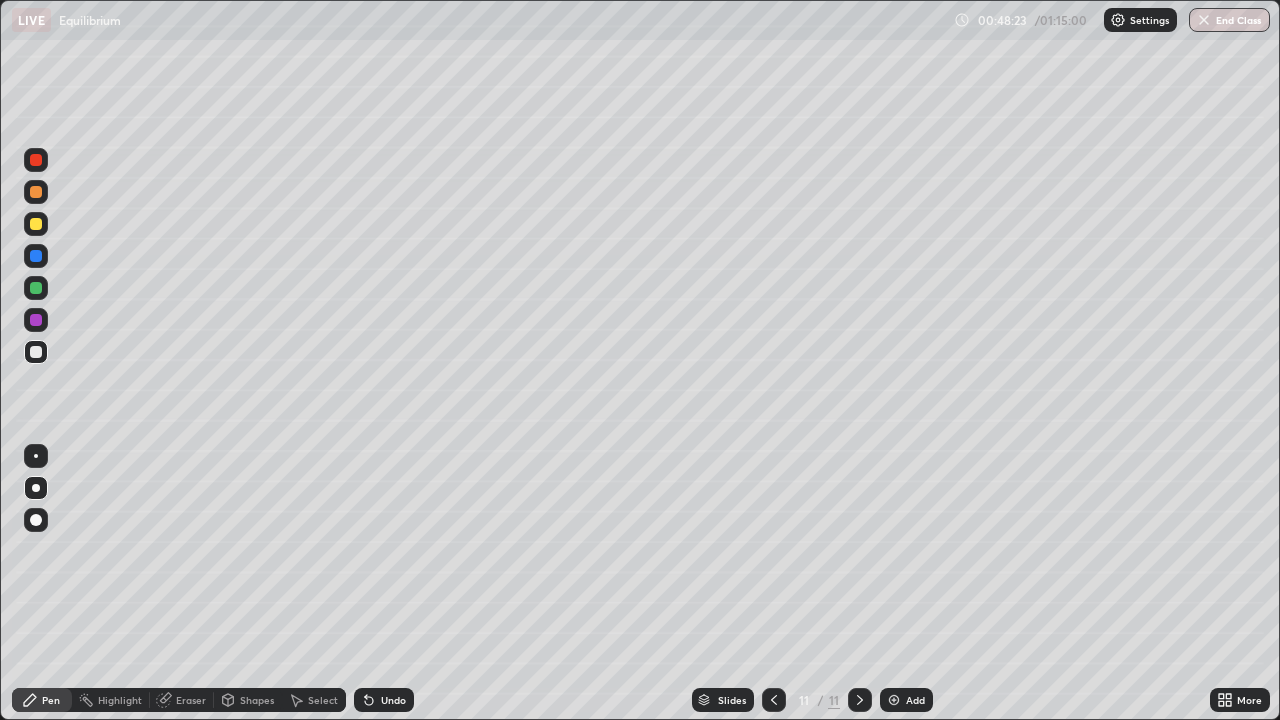 click on "Add" at bounding box center (906, 700) 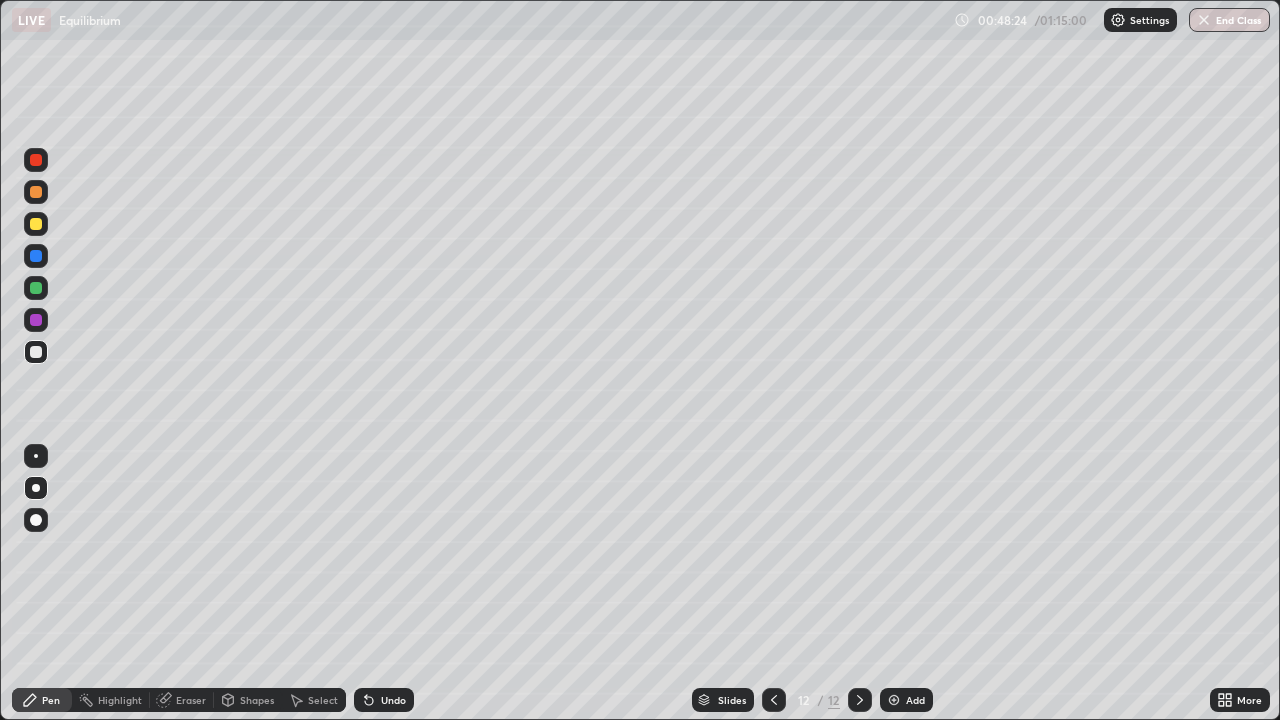 click on "Shapes" at bounding box center (257, 700) 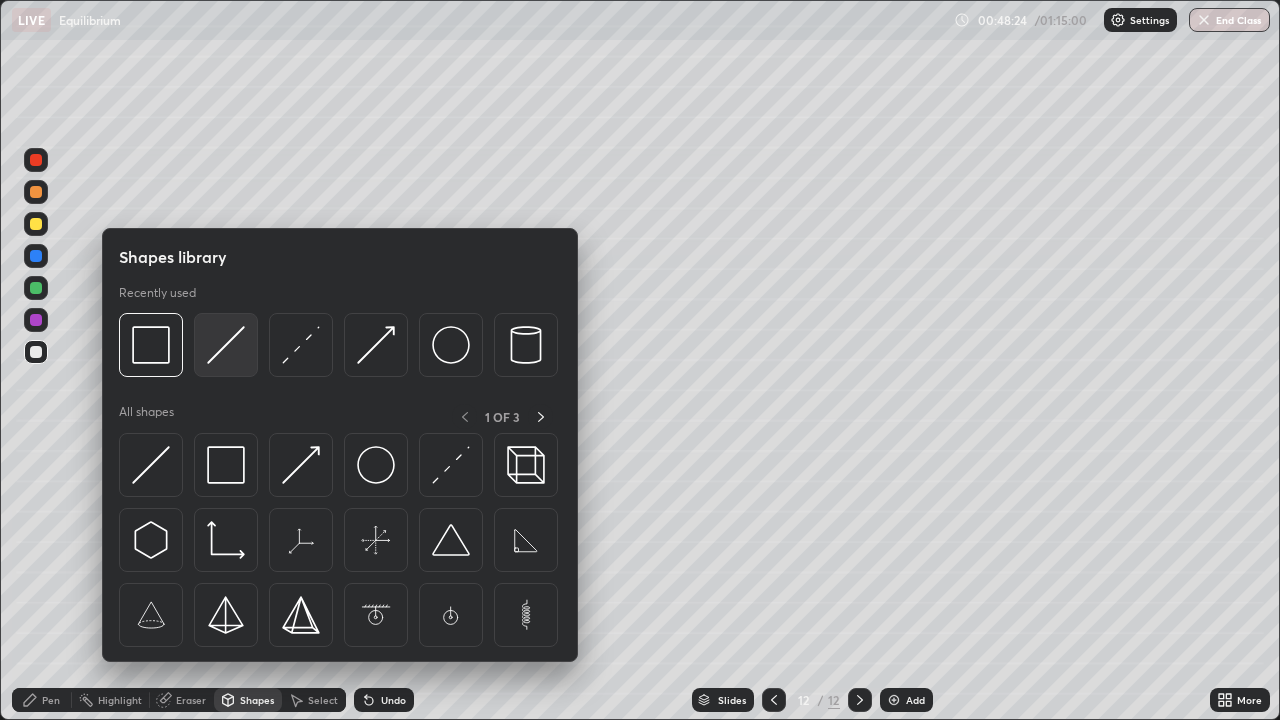 click at bounding box center [226, 345] 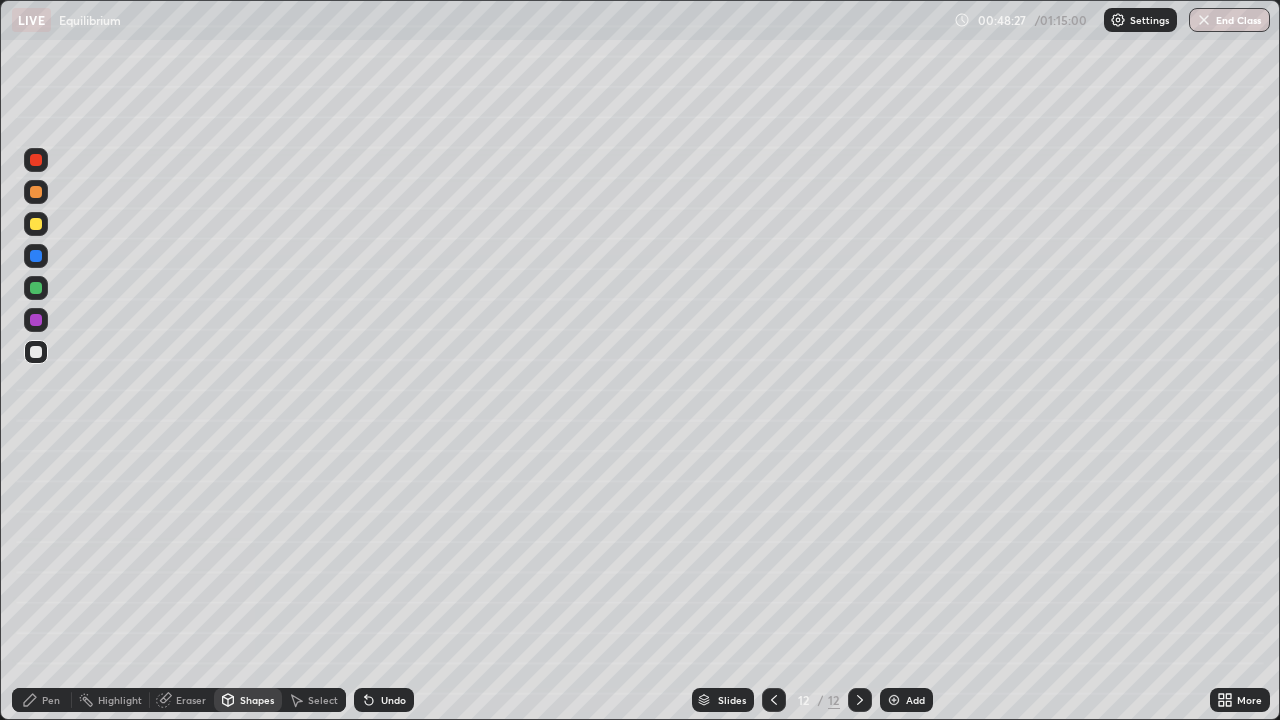 click at bounding box center (36, 256) 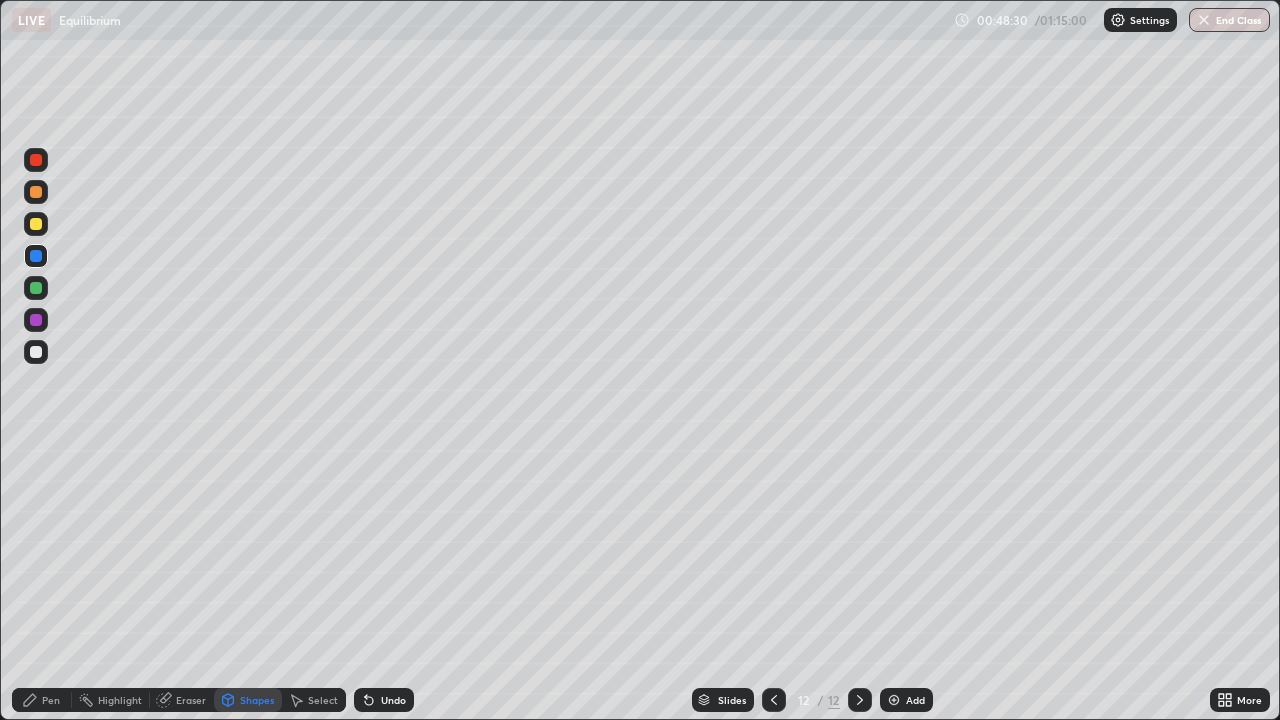 click on "Undo" at bounding box center [393, 700] 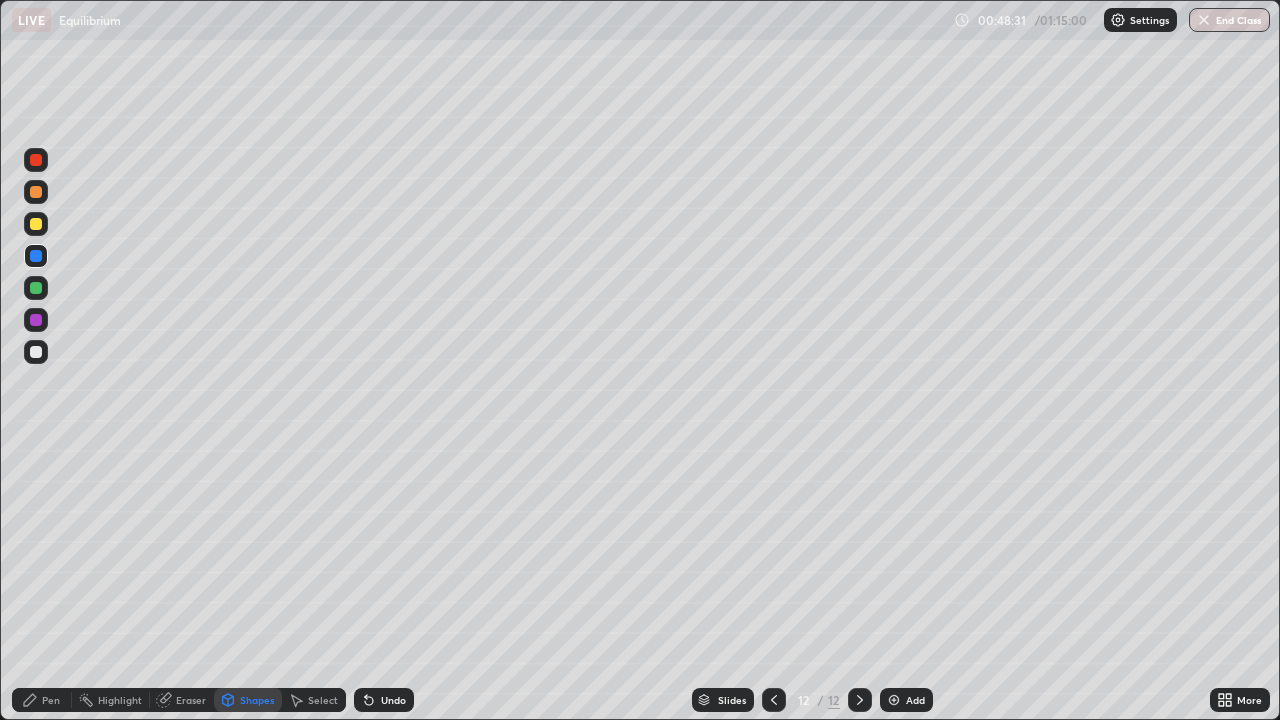 click 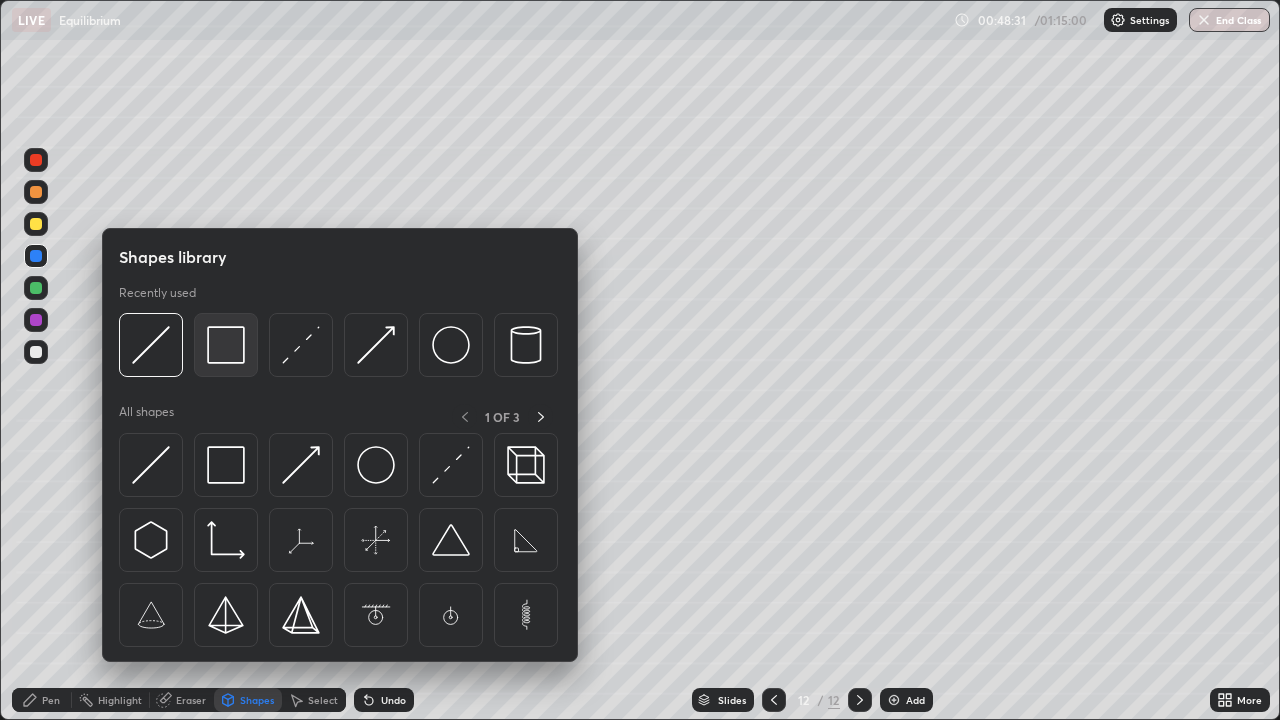 click at bounding box center [226, 345] 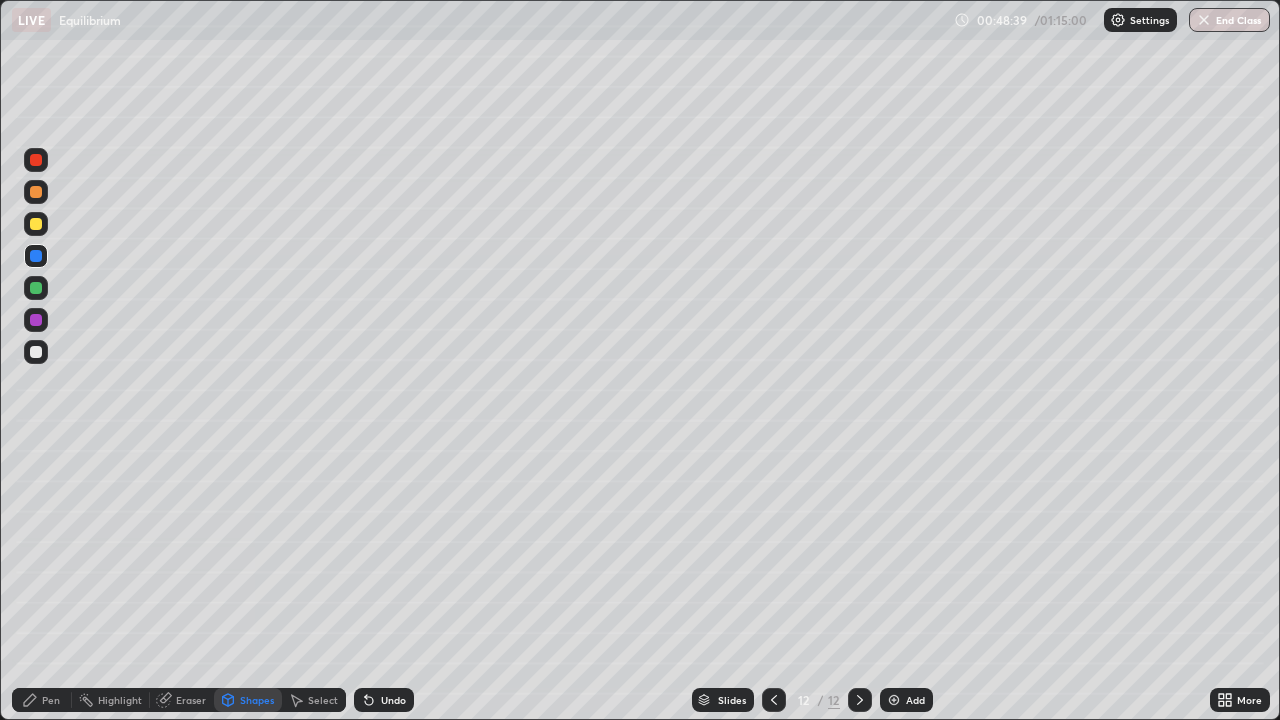 click on "Pen" at bounding box center [42, 700] 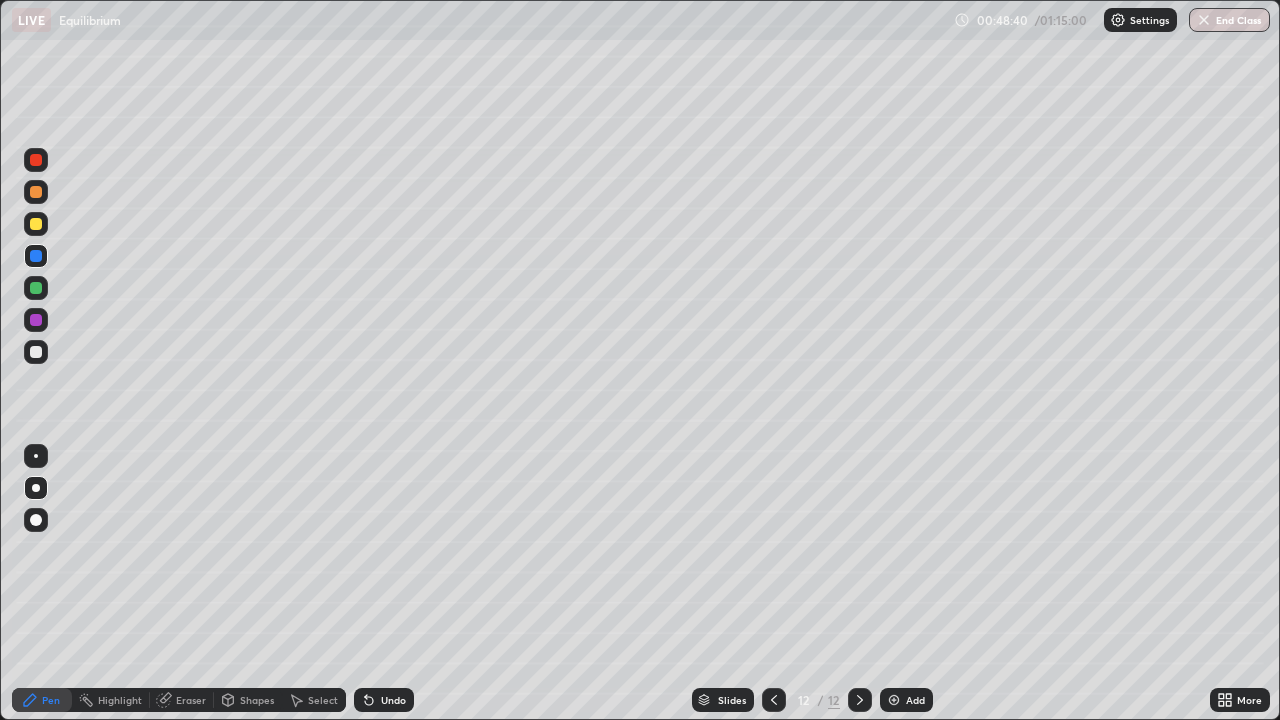 click at bounding box center (36, 352) 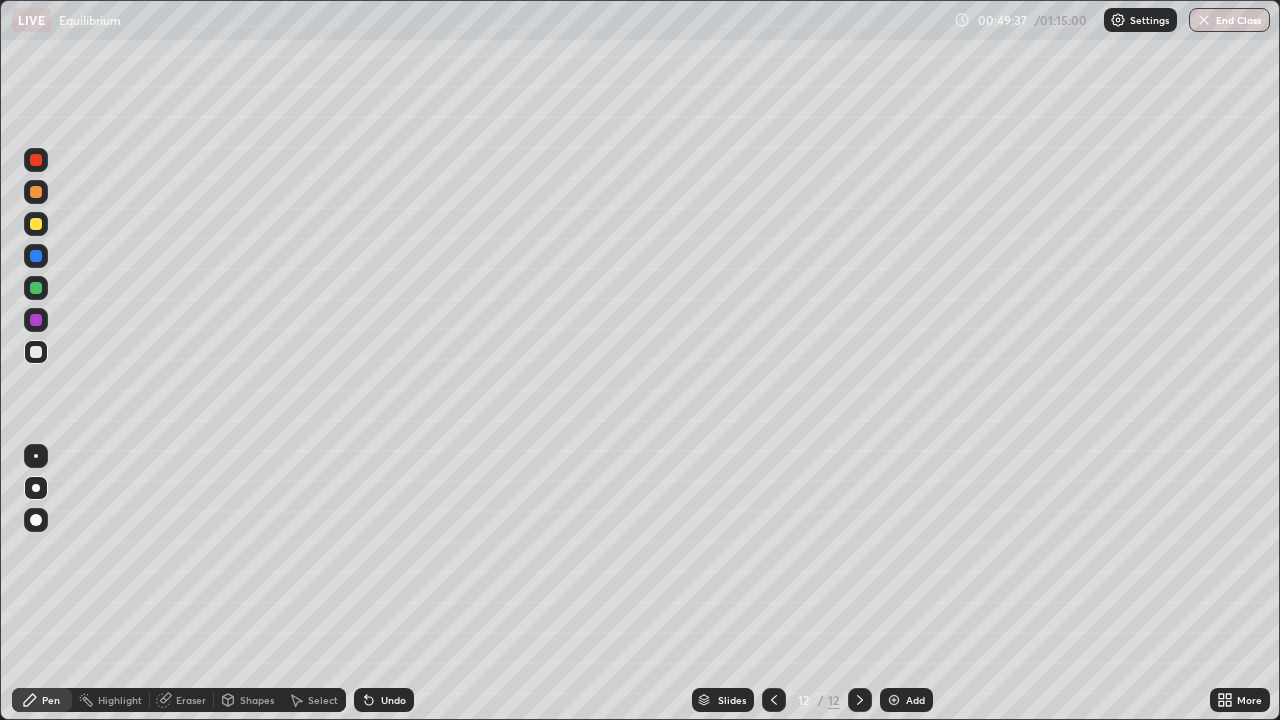 click at bounding box center [36, 224] 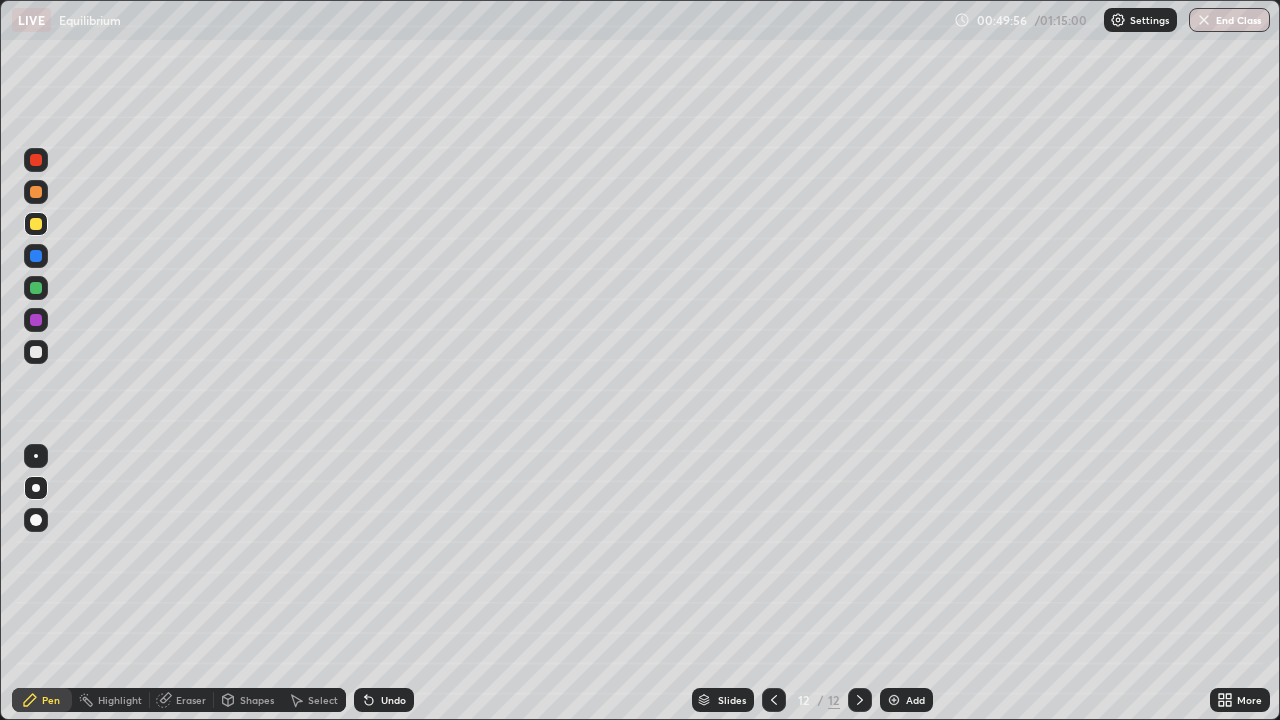 click 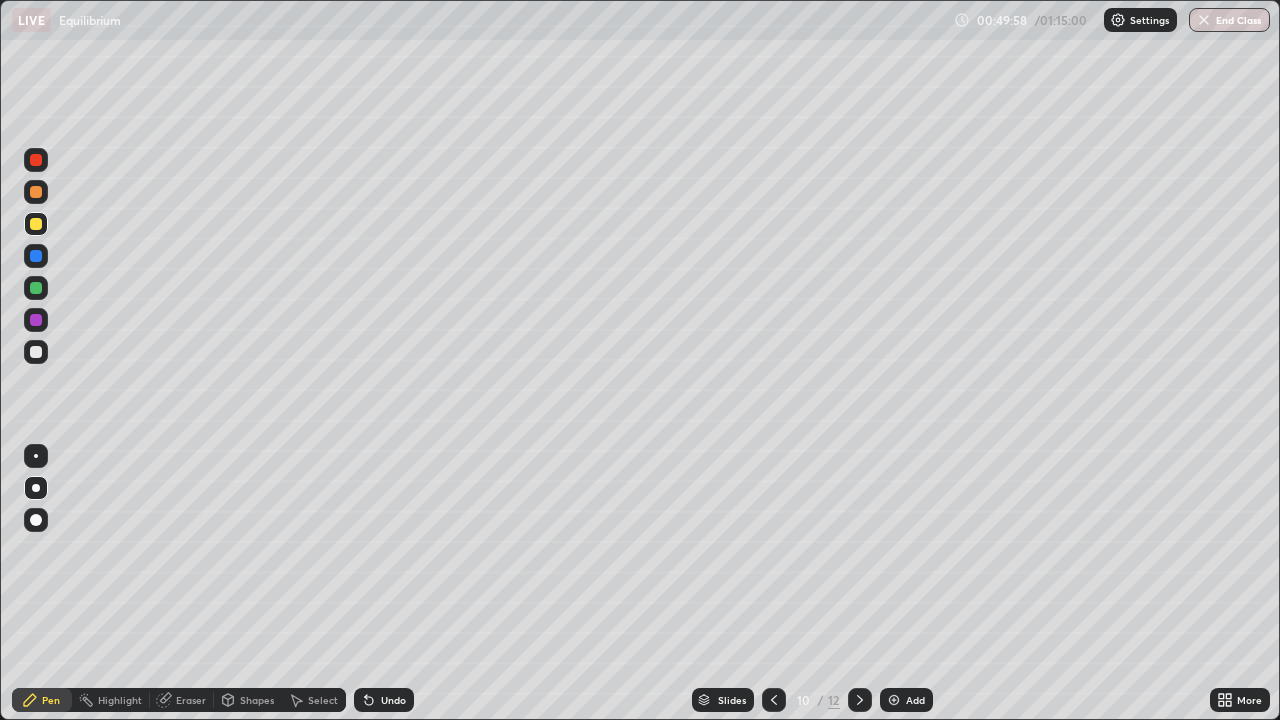 click 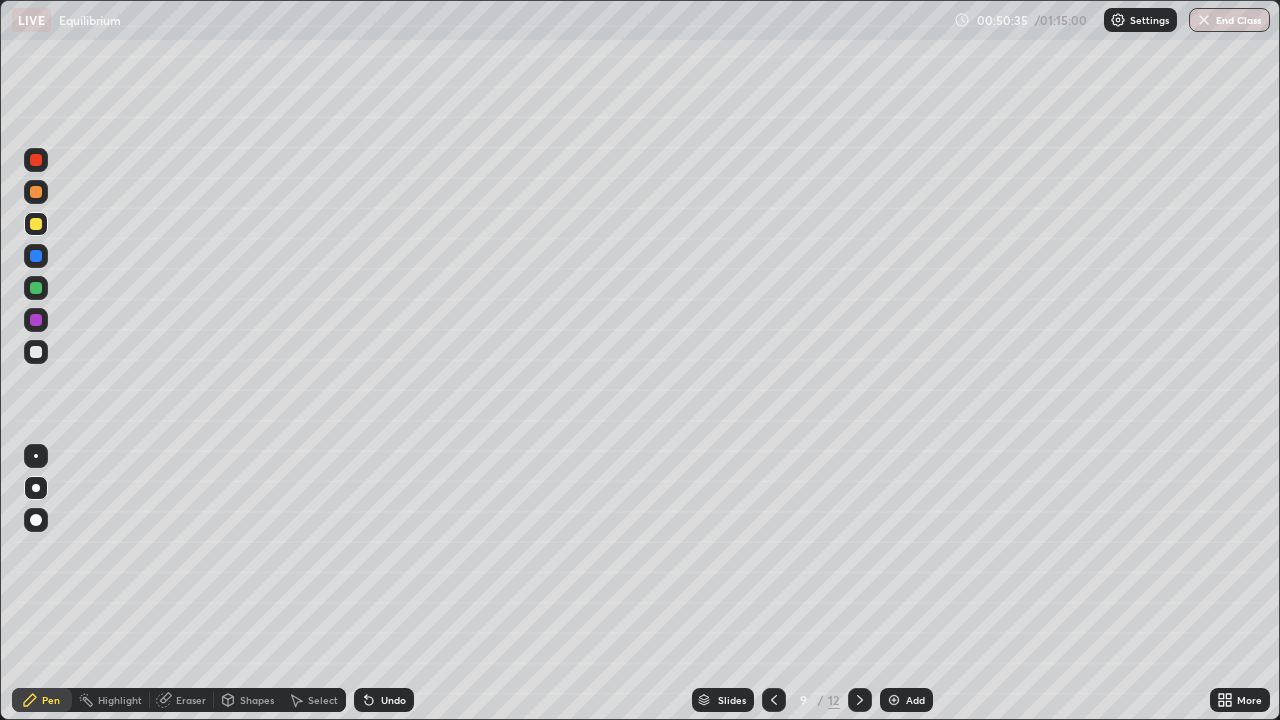 click 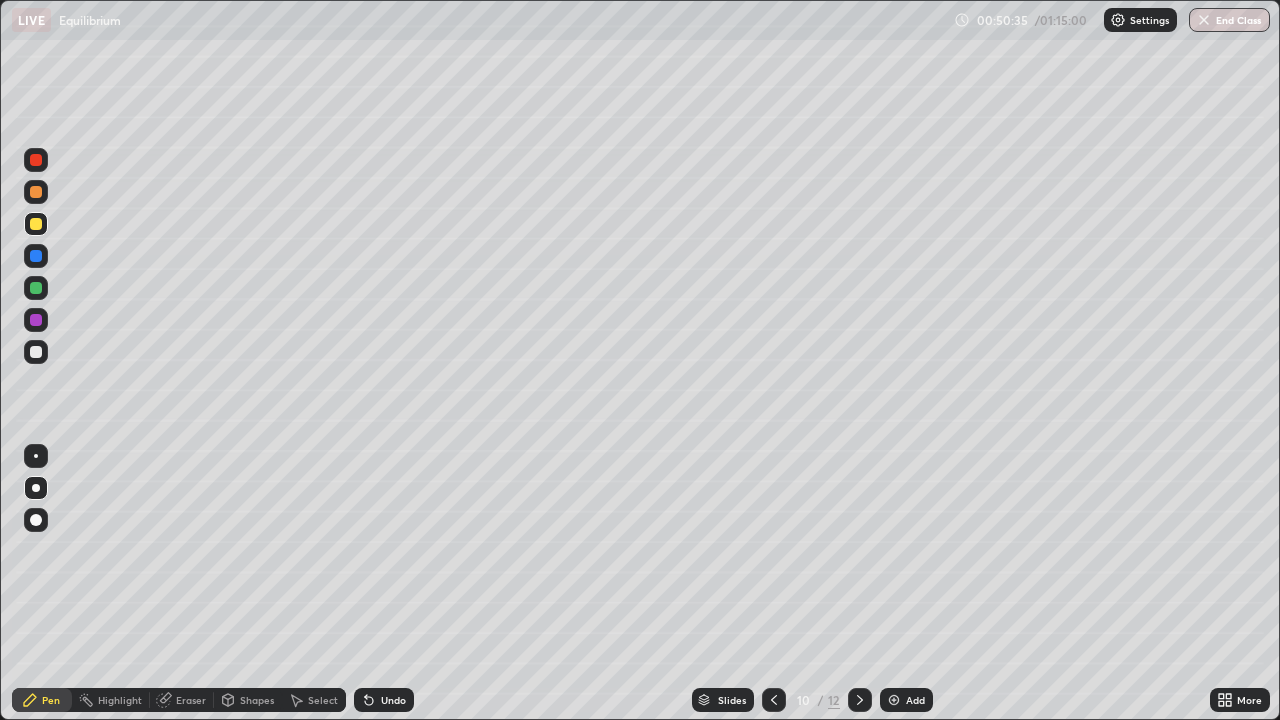 click 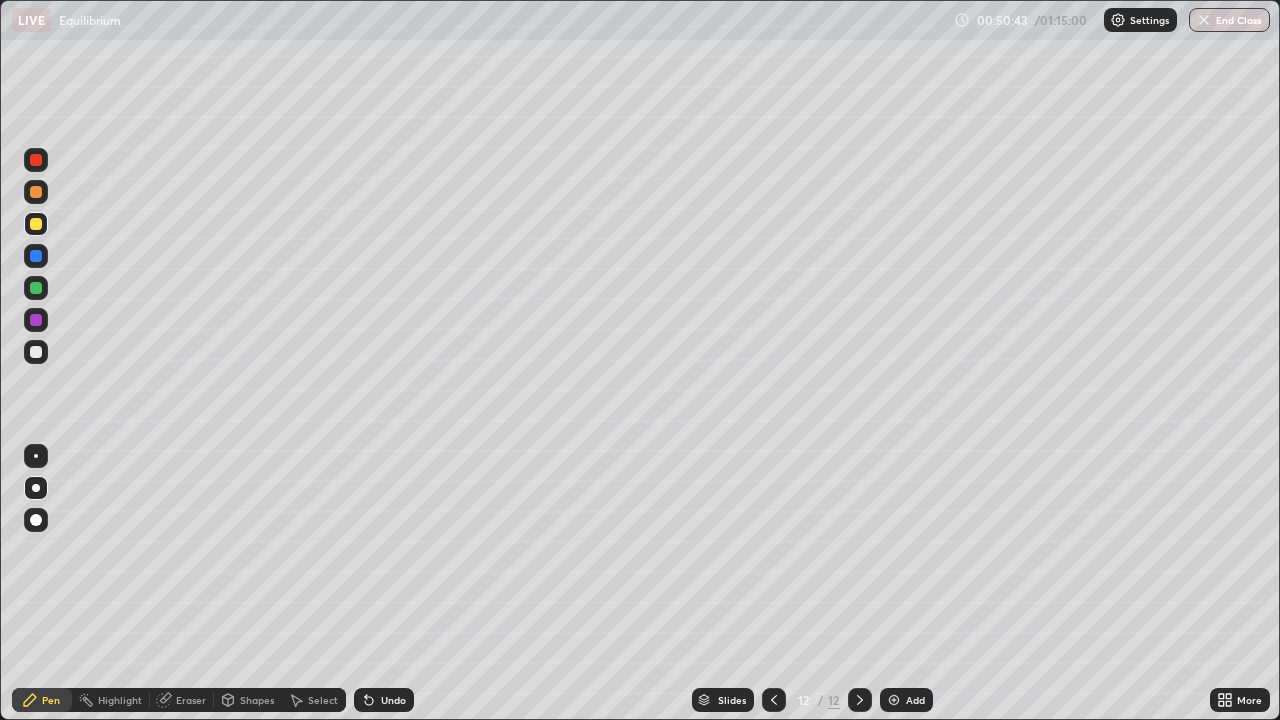 click 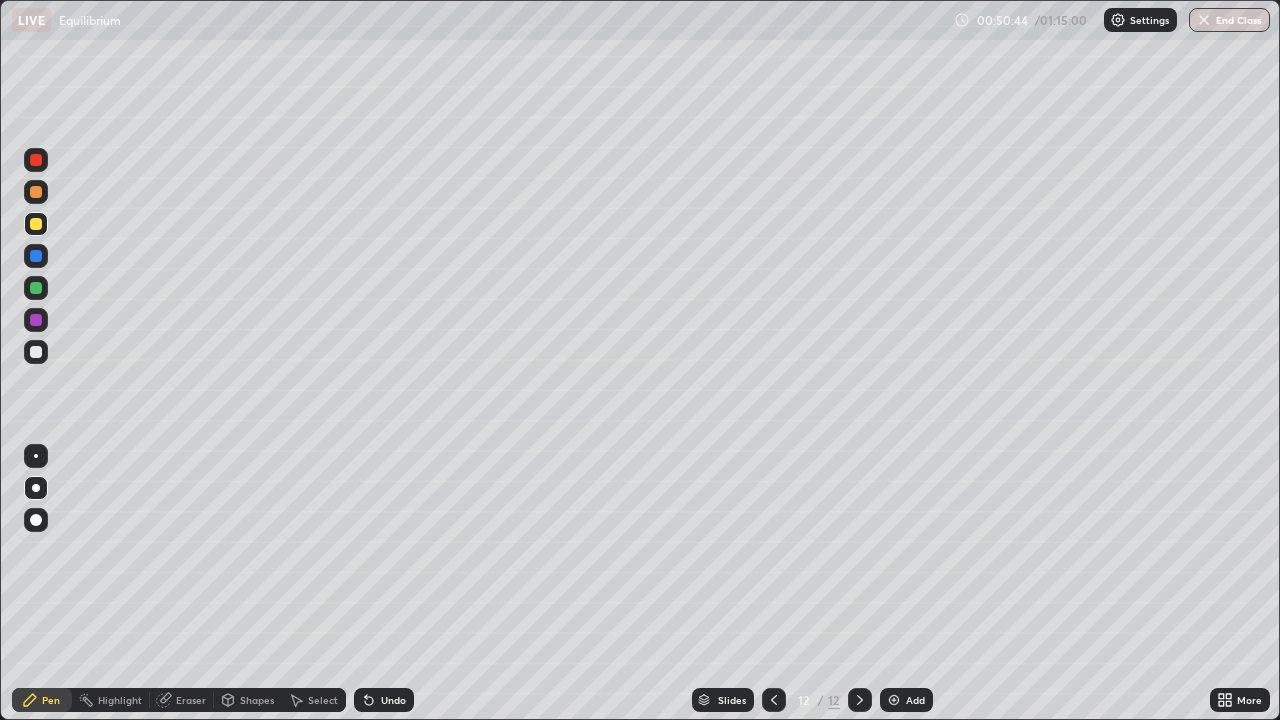 click at bounding box center [774, 700] 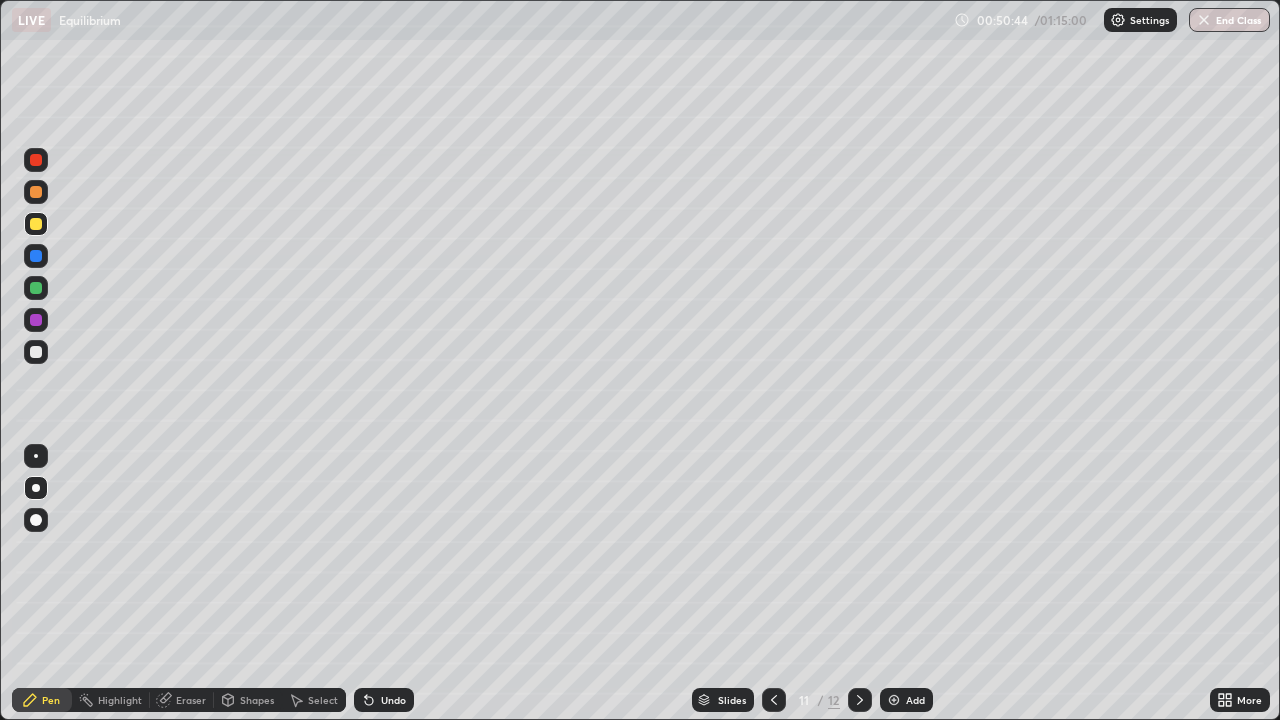 click 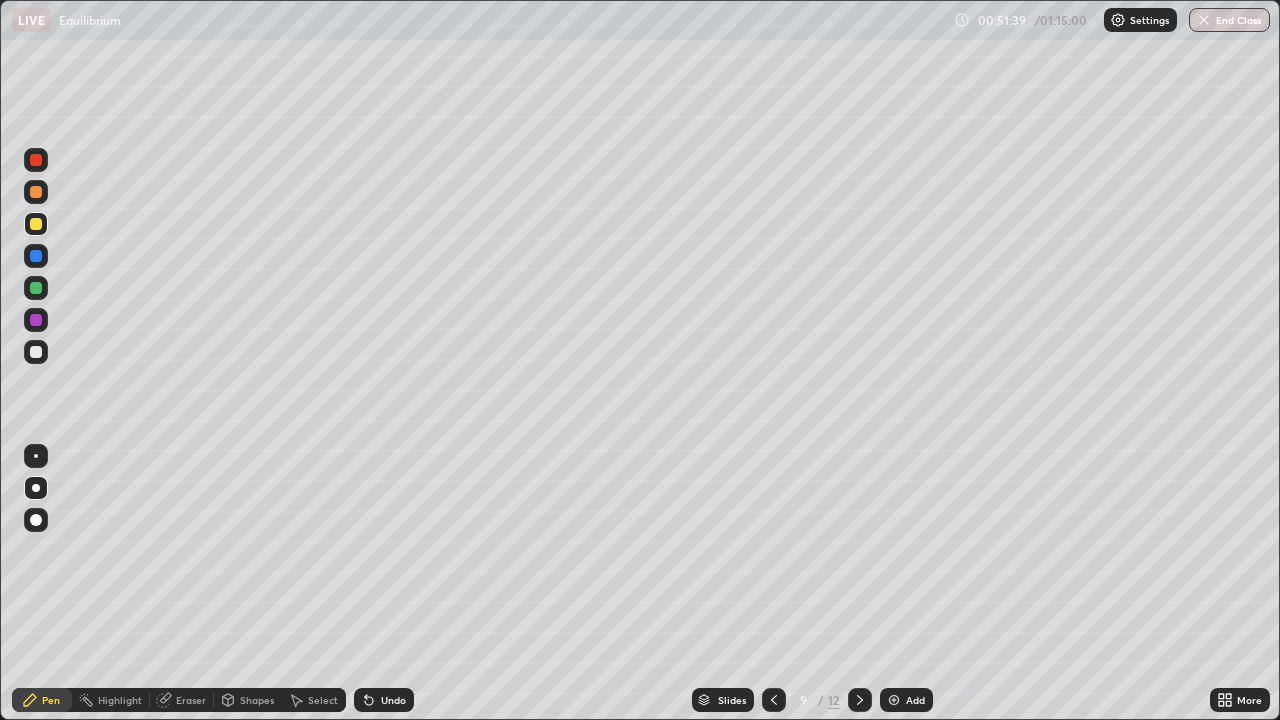 click at bounding box center [860, 700] 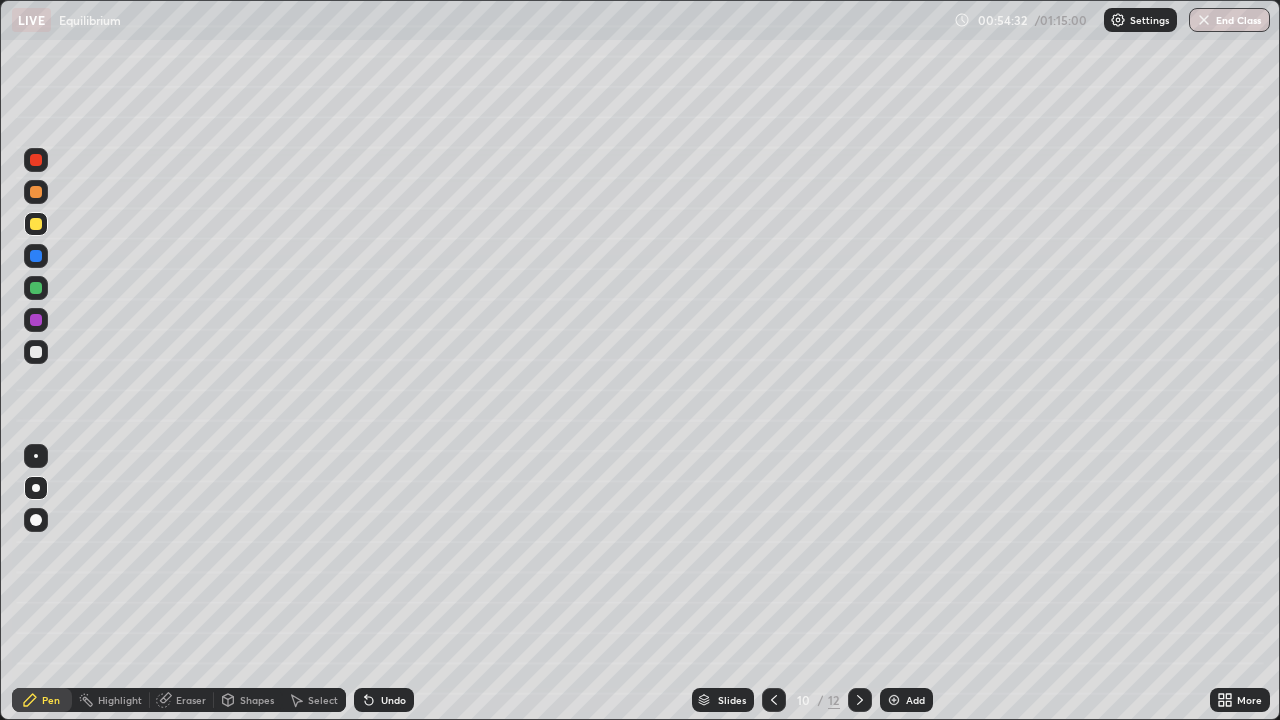 click on "Shapes" at bounding box center [257, 700] 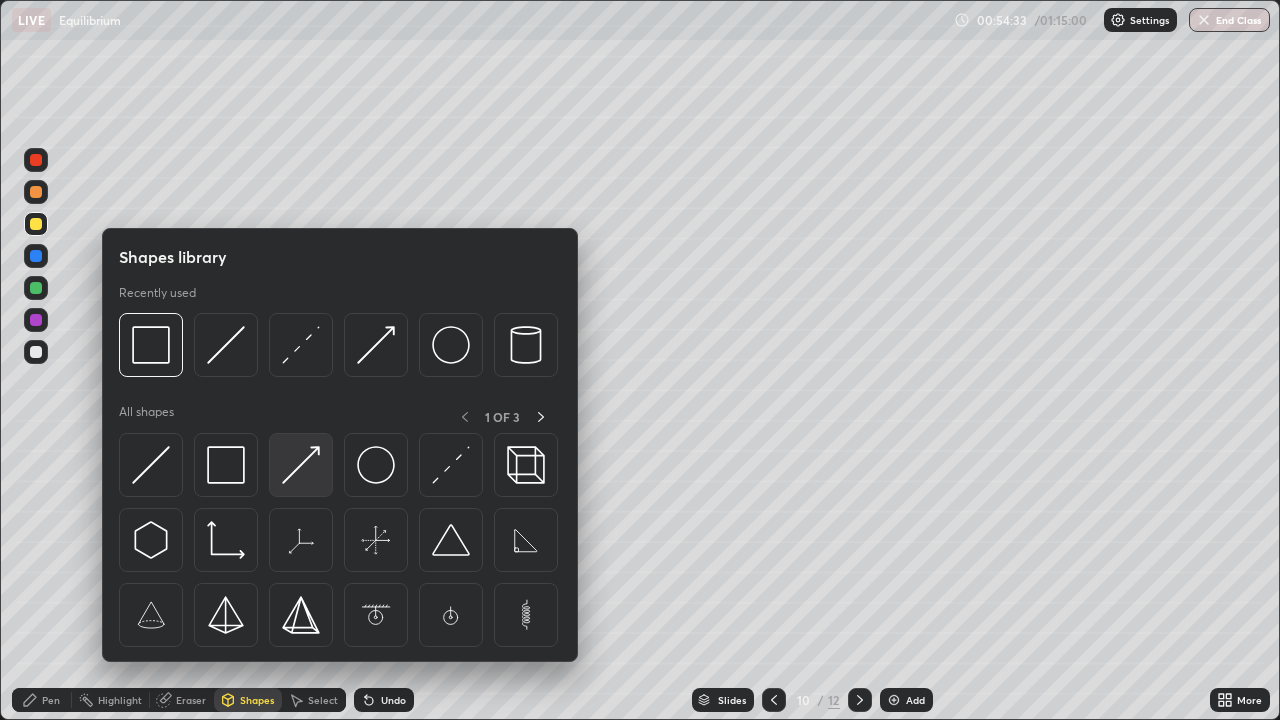click at bounding box center [301, 465] 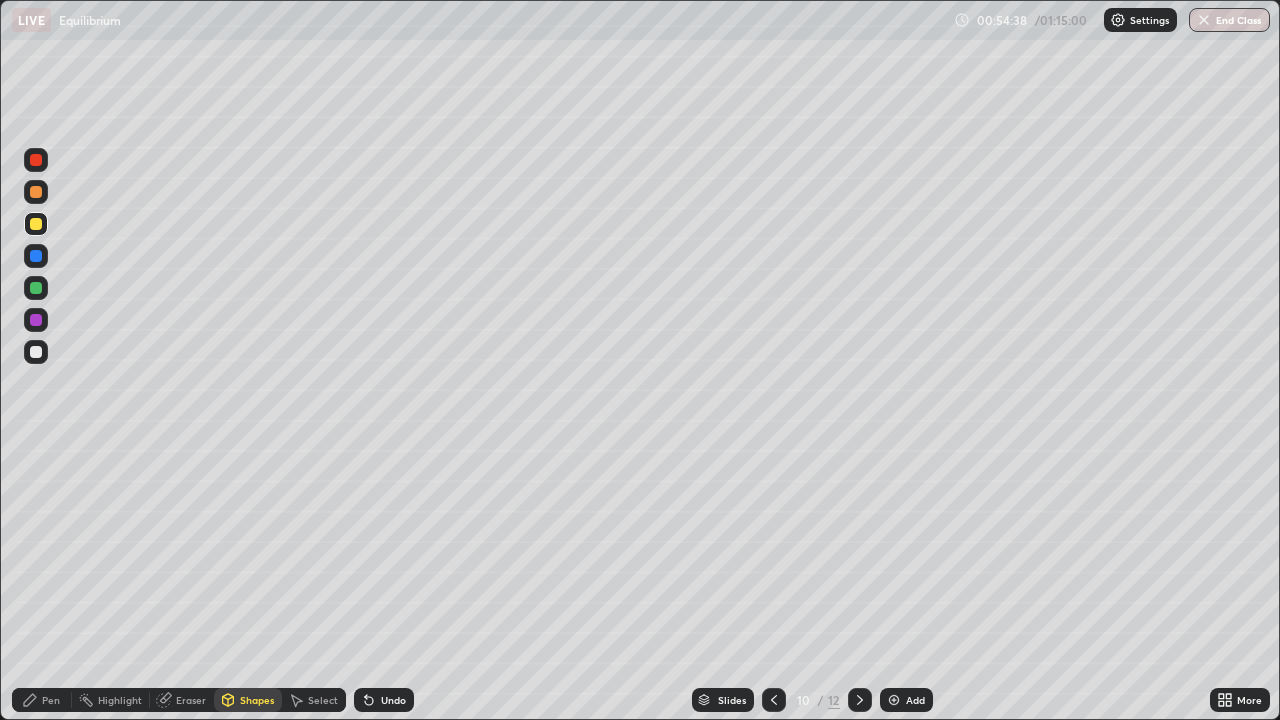 click at bounding box center [36, 160] 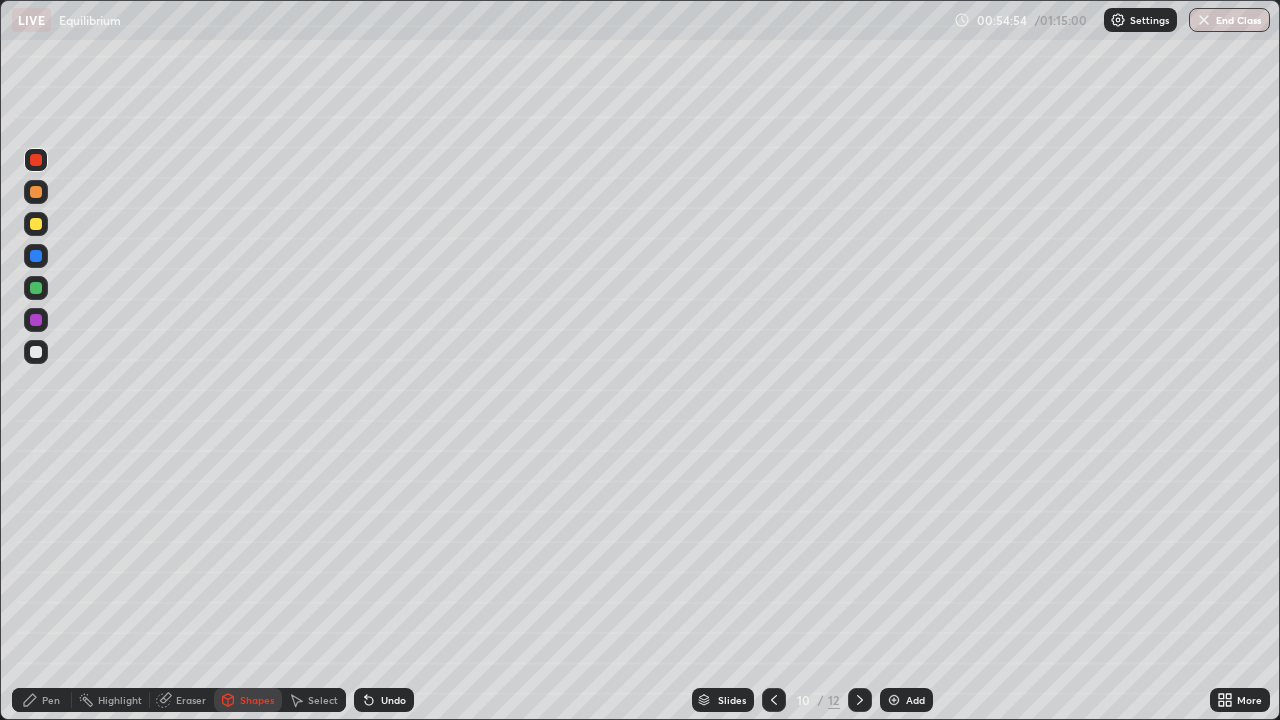click on "Pen" at bounding box center [42, 700] 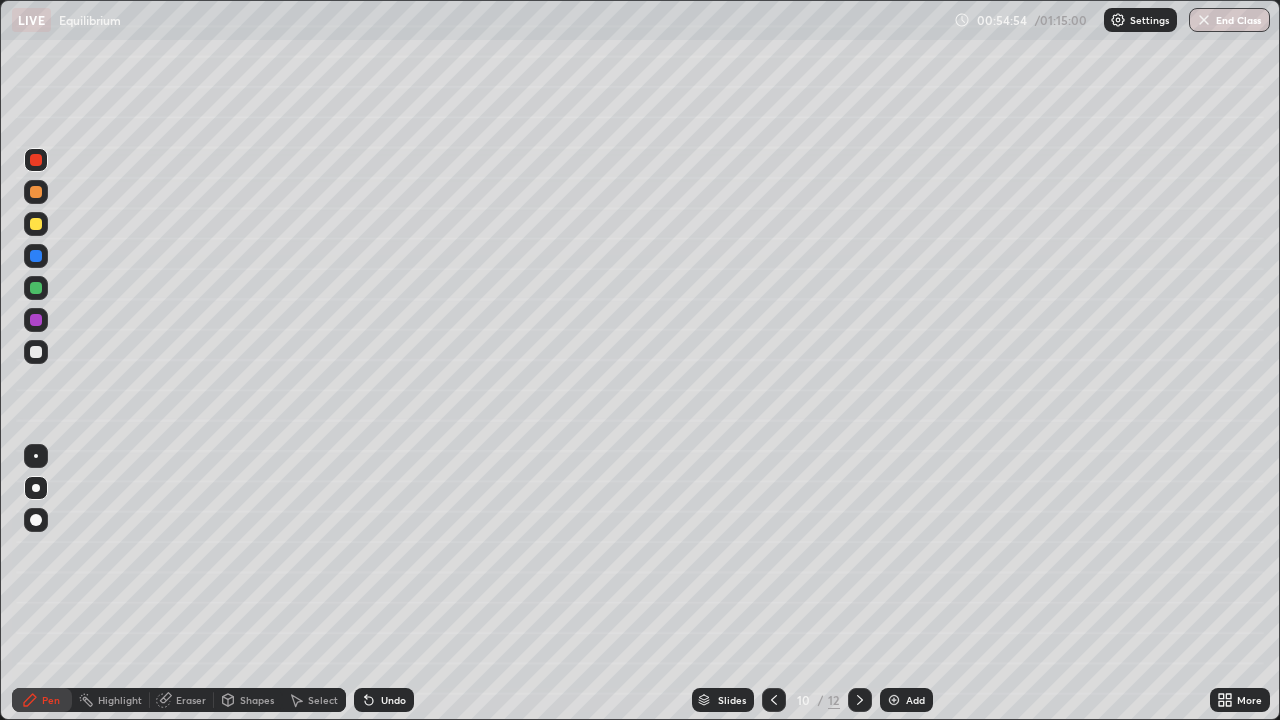 click at bounding box center (36, 224) 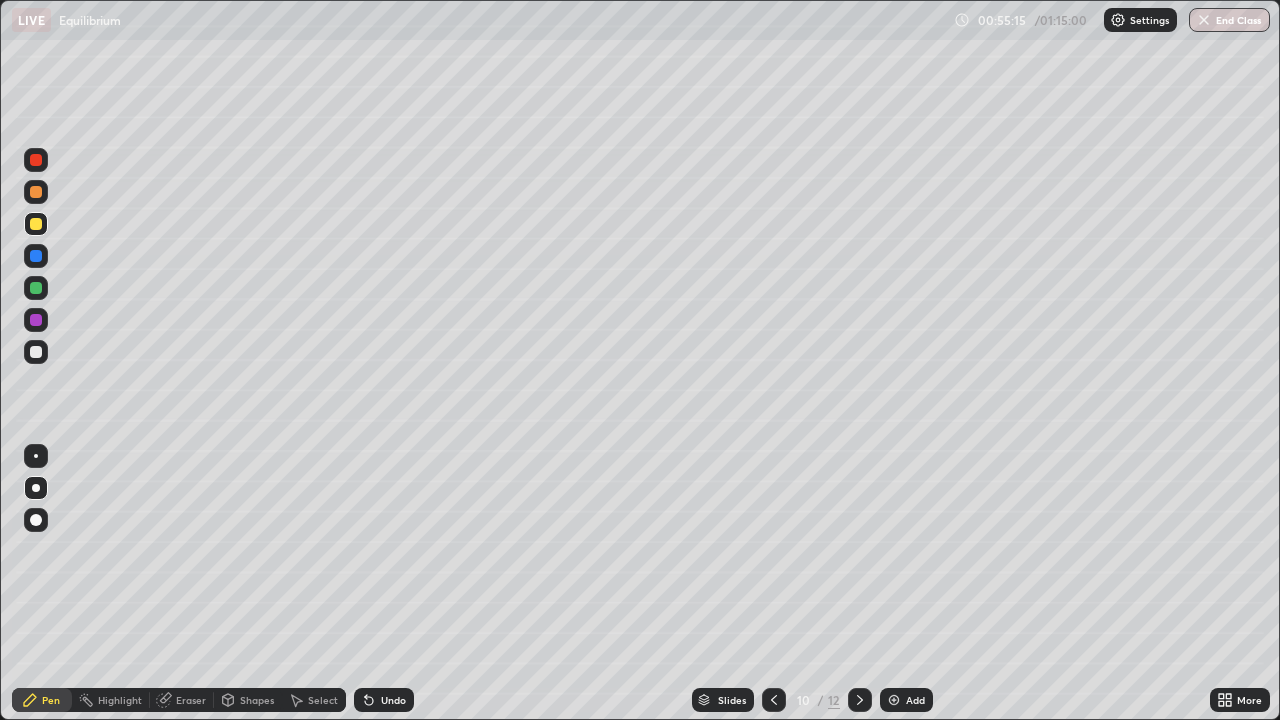 click at bounding box center [36, 352] 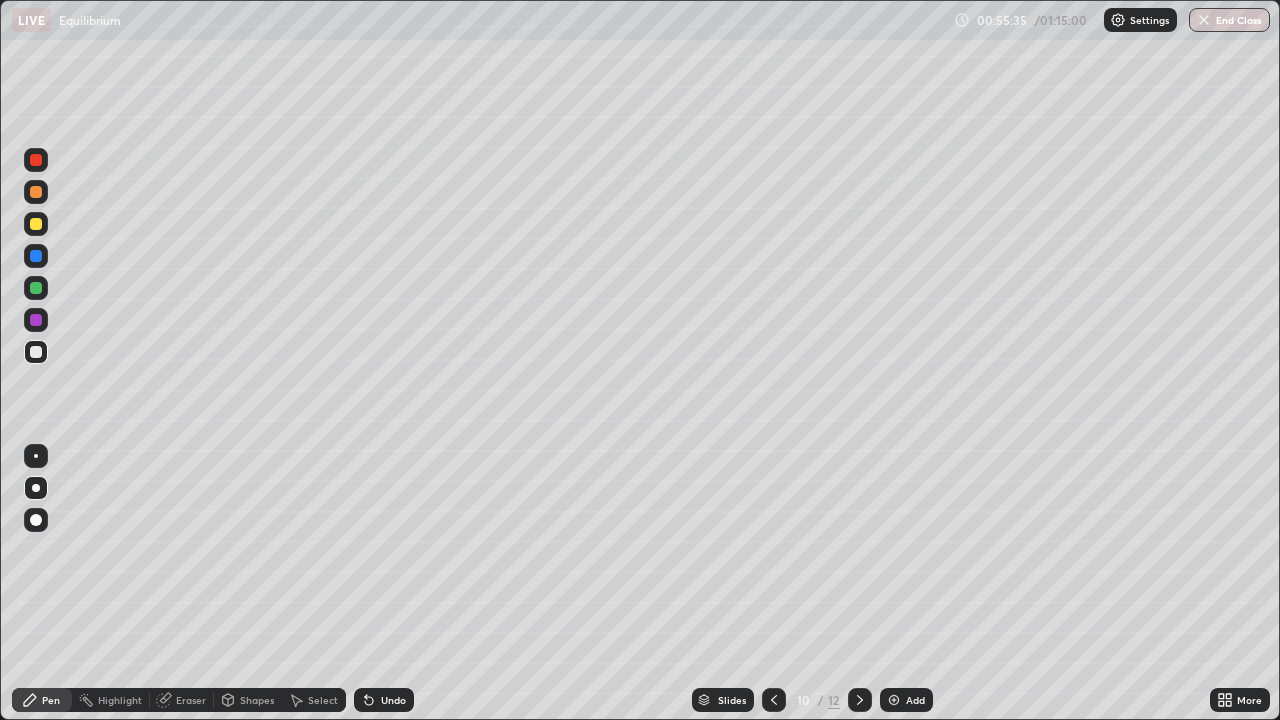 click on "Undo" at bounding box center (393, 700) 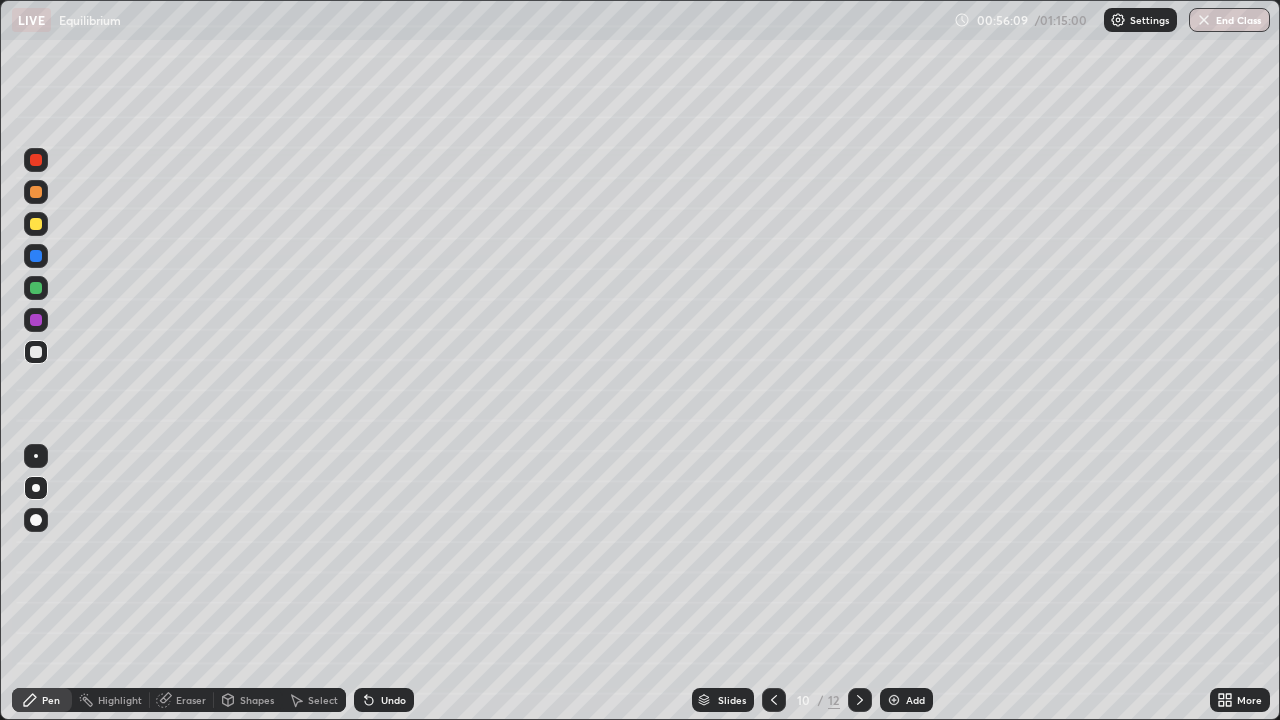 click at bounding box center (36, 320) 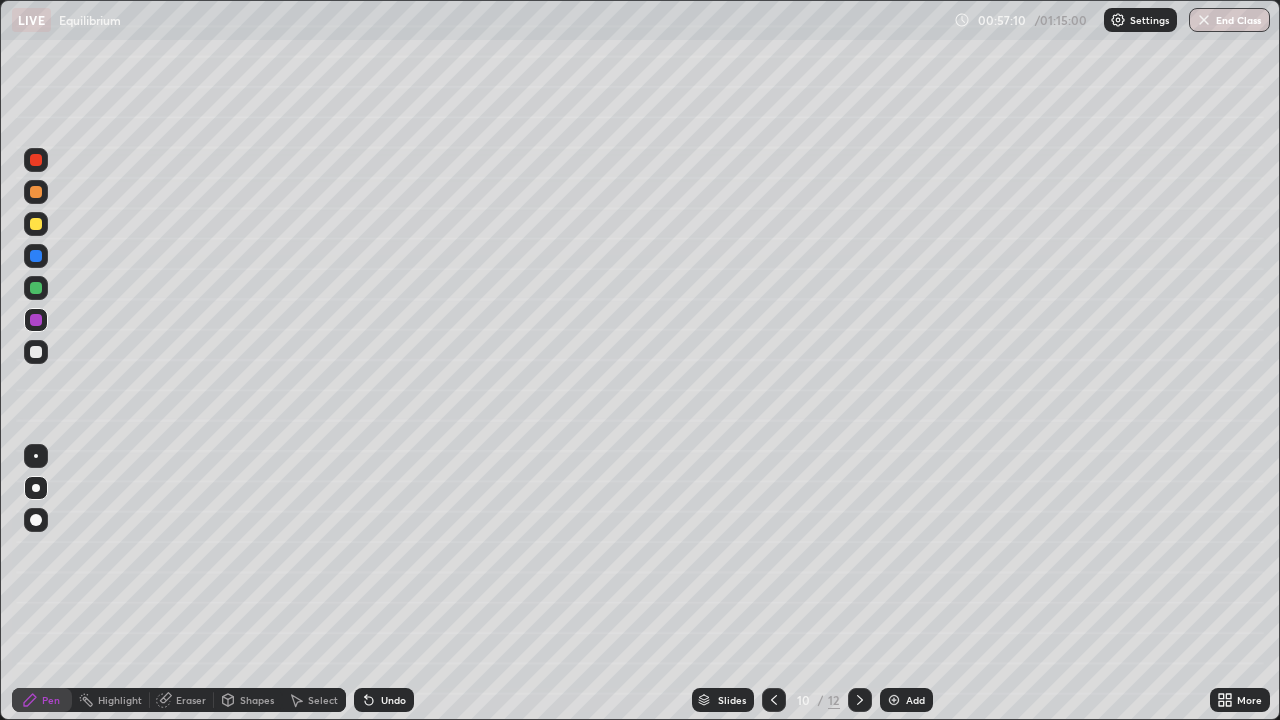 click at bounding box center [36, 352] 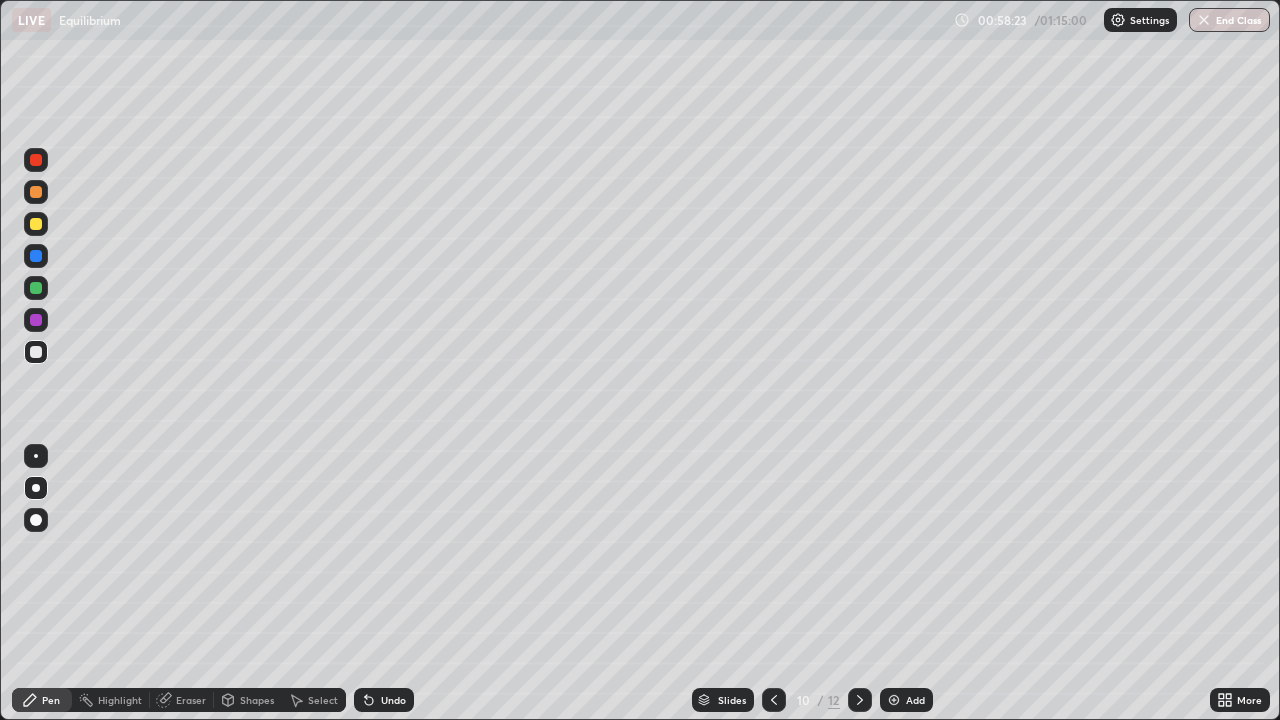 click 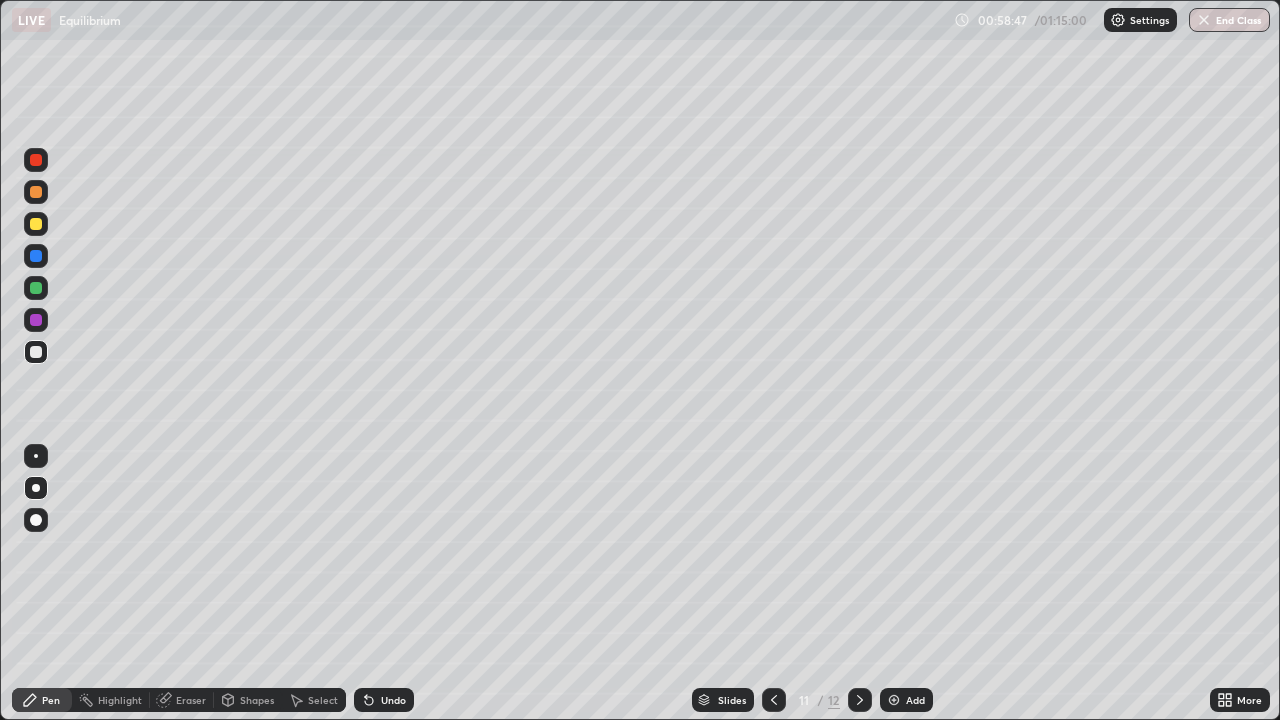 click on "Shapes" at bounding box center [257, 700] 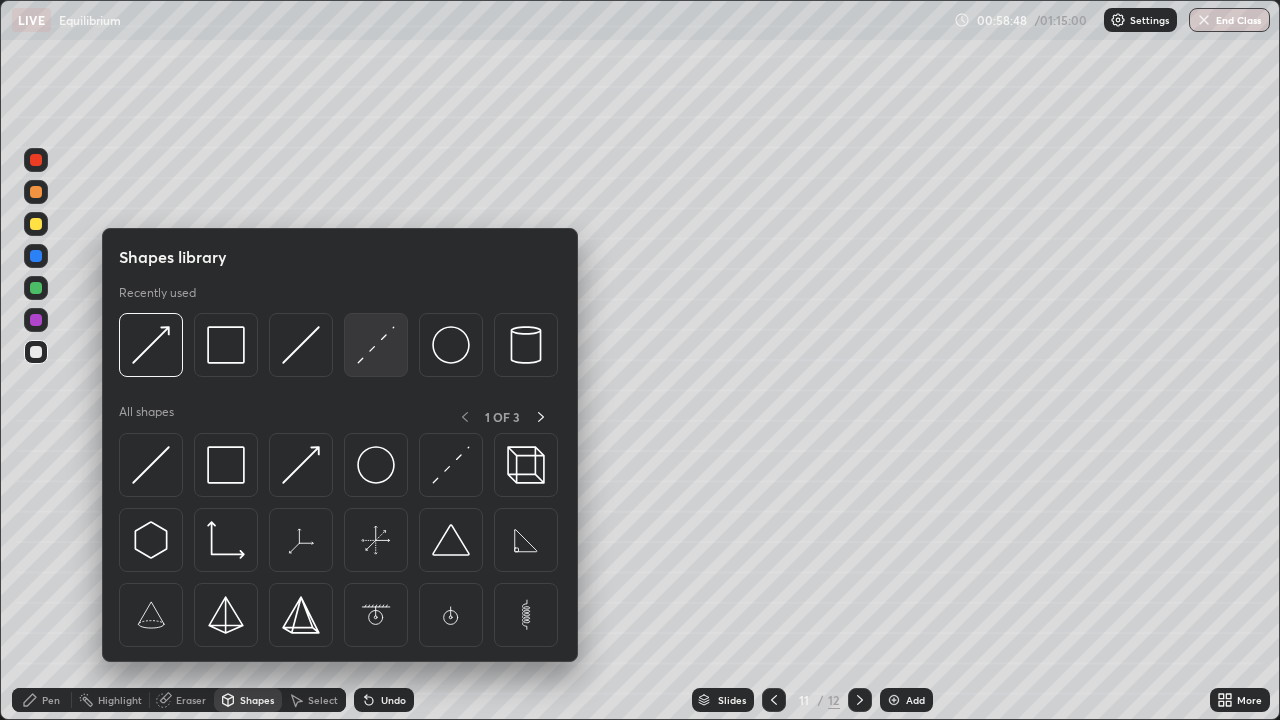 click at bounding box center (376, 345) 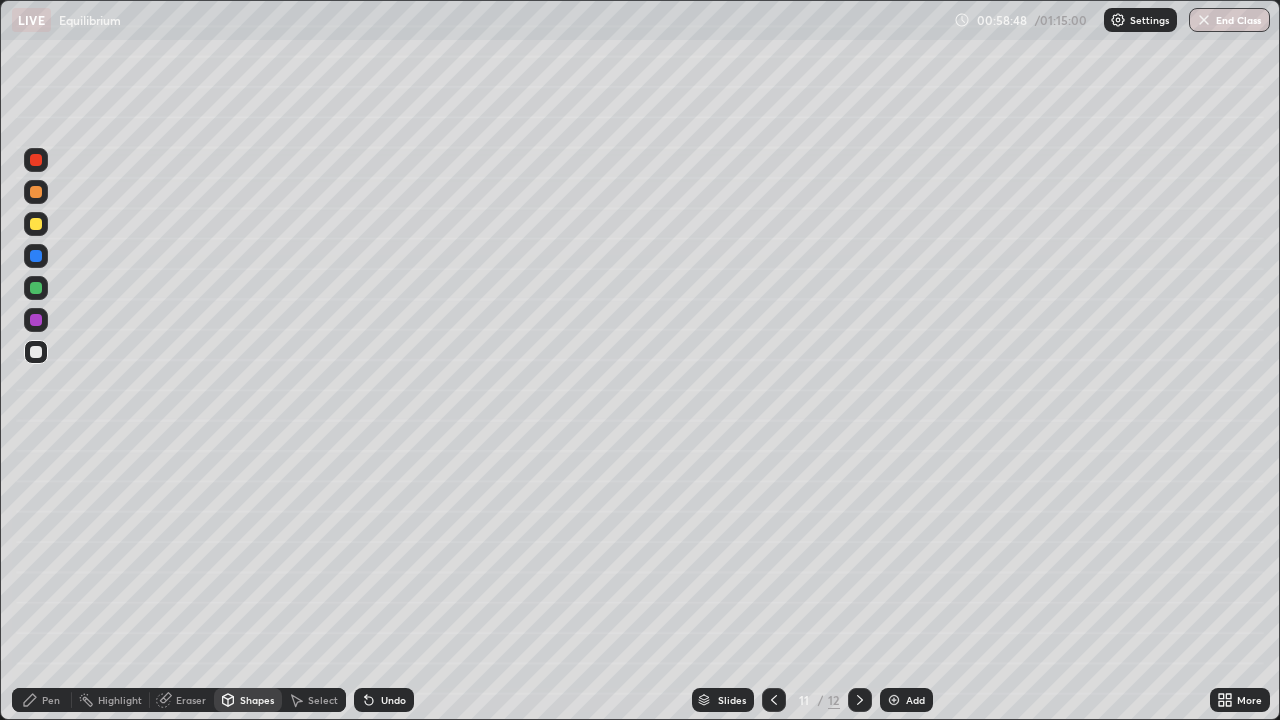 click at bounding box center (36, 256) 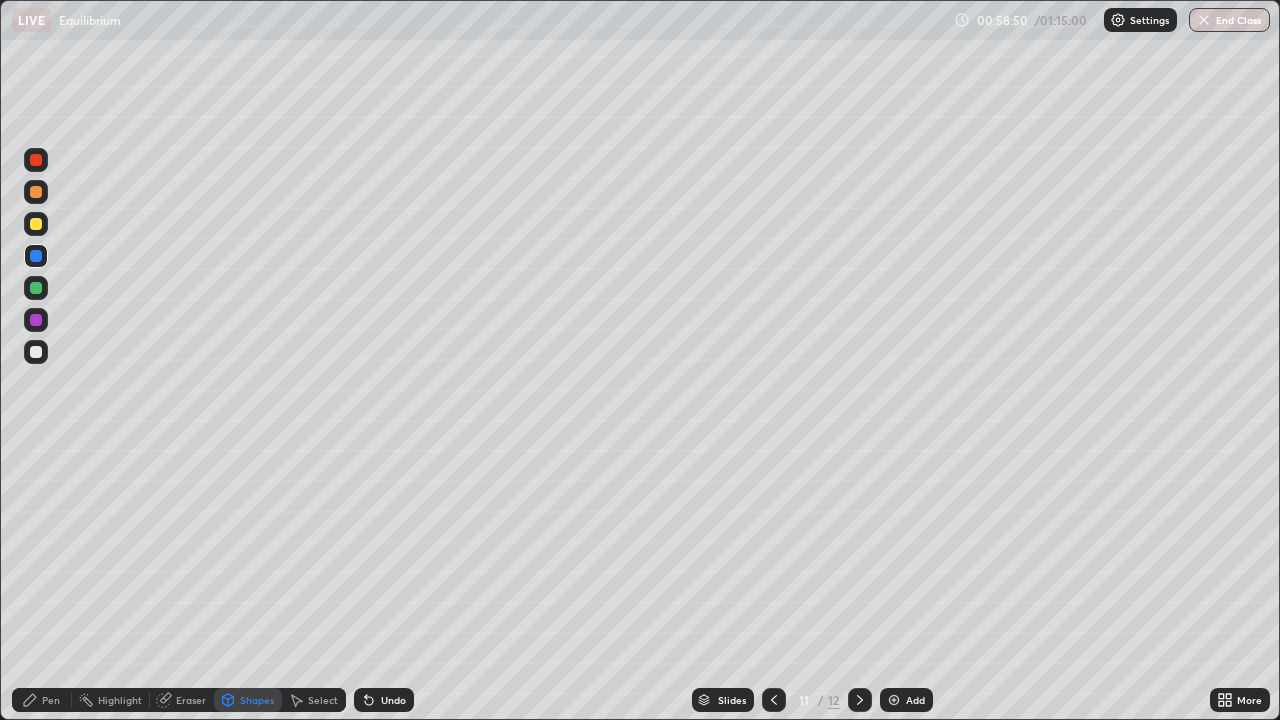click 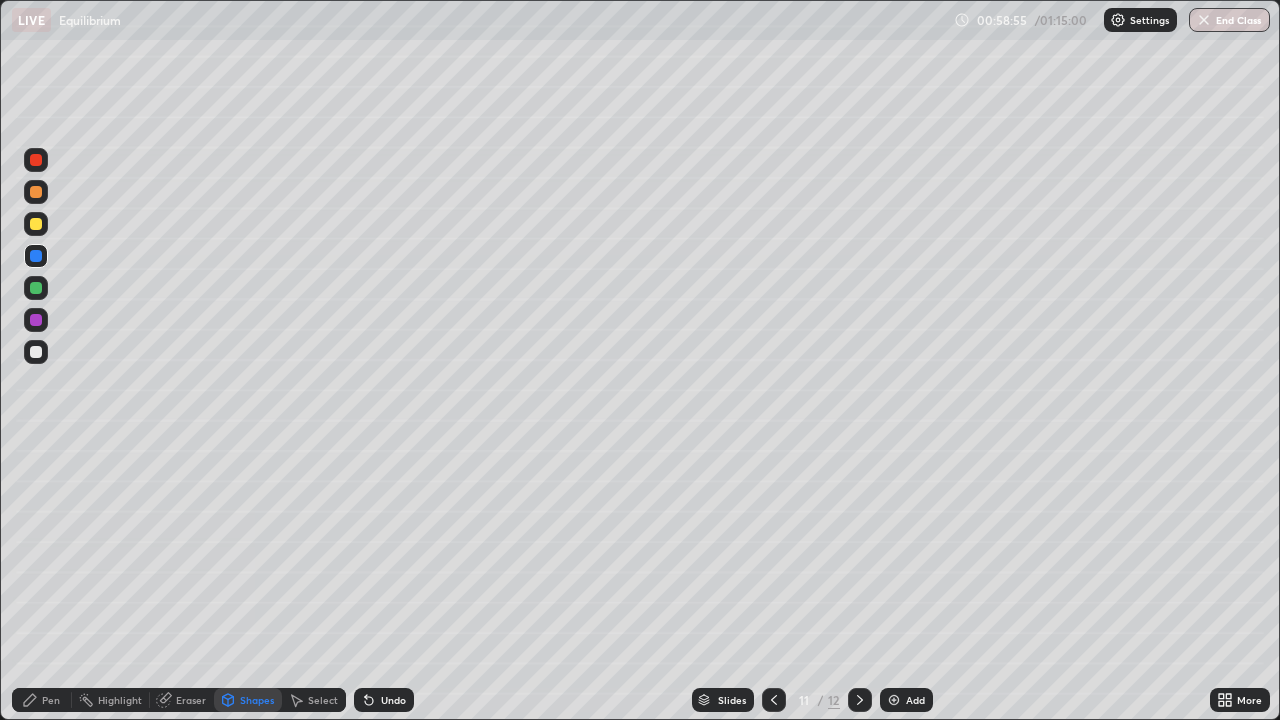 click on "Pen" at bounding box center [51, 700] 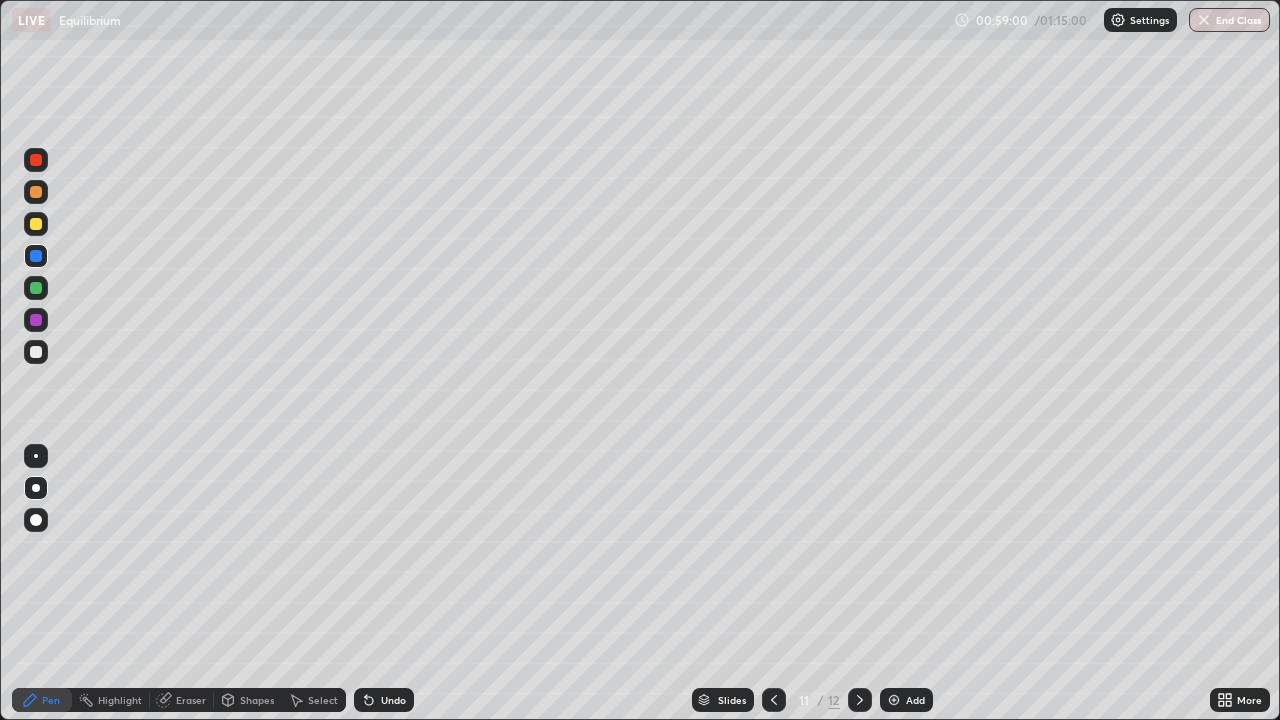 click on "Shapes" at bounding box center (248, 700) 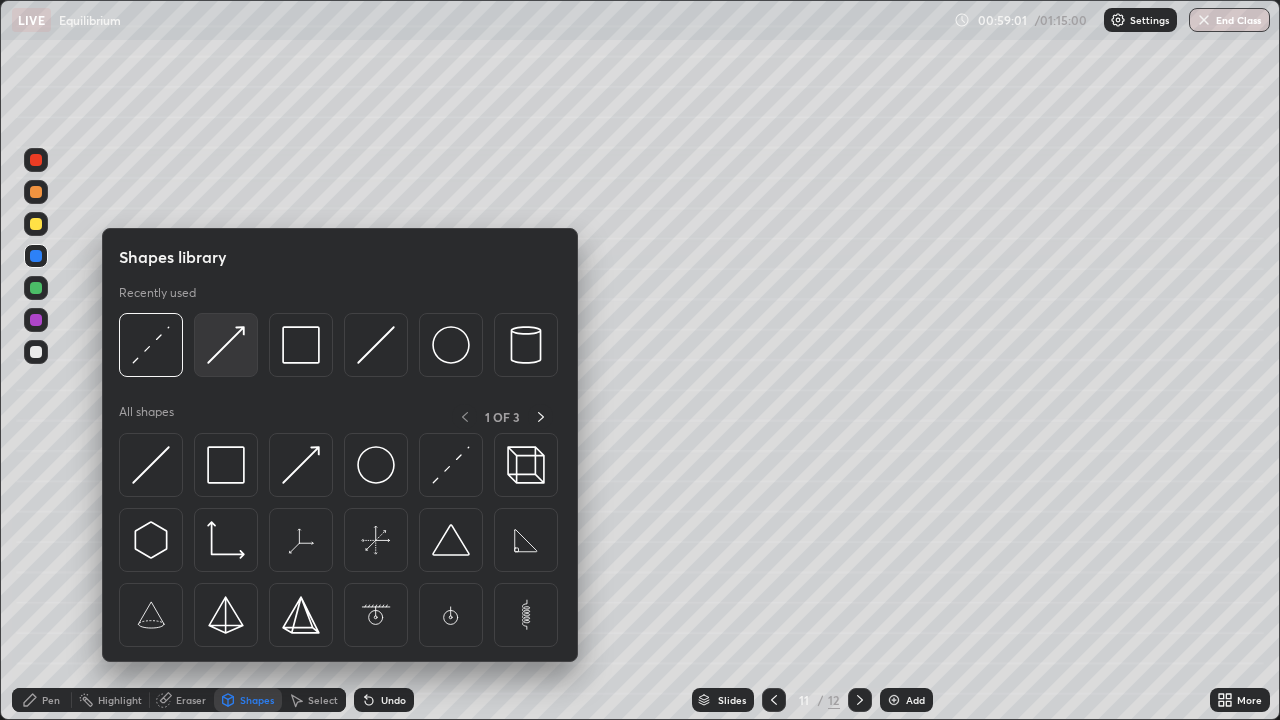 click at bounding box center (226, 345) 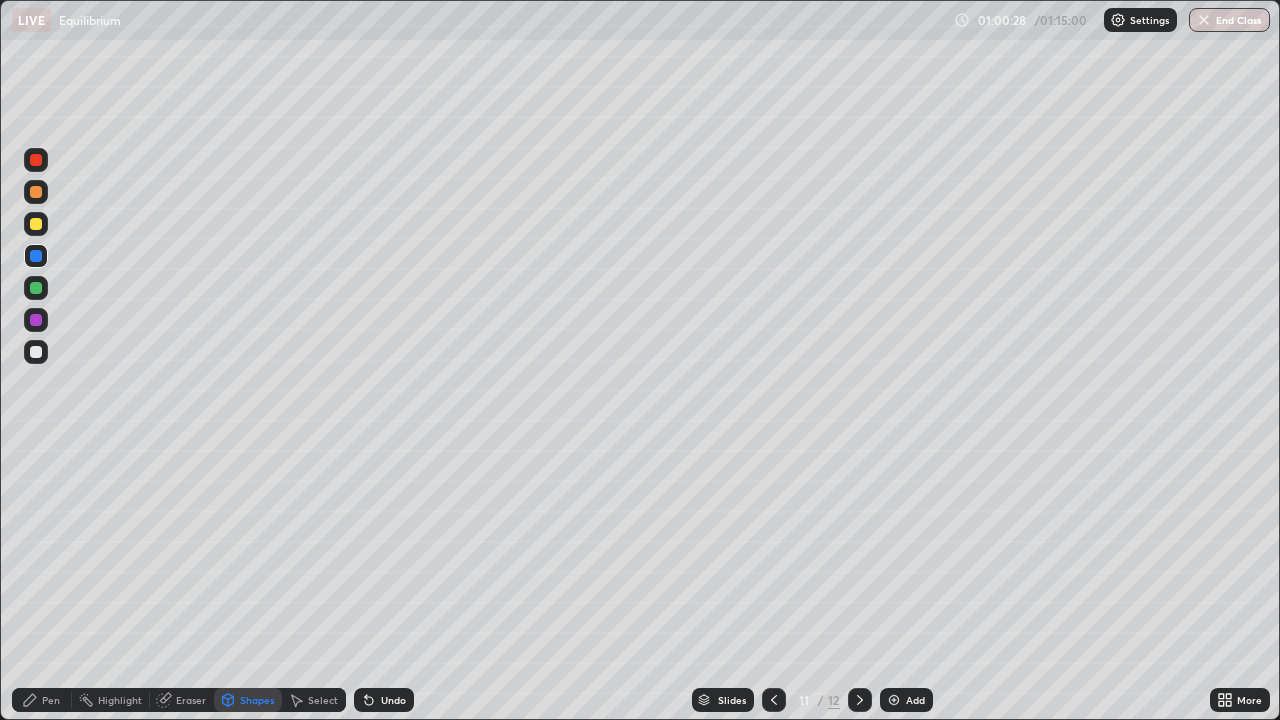 click at bounding box center [36, 352] 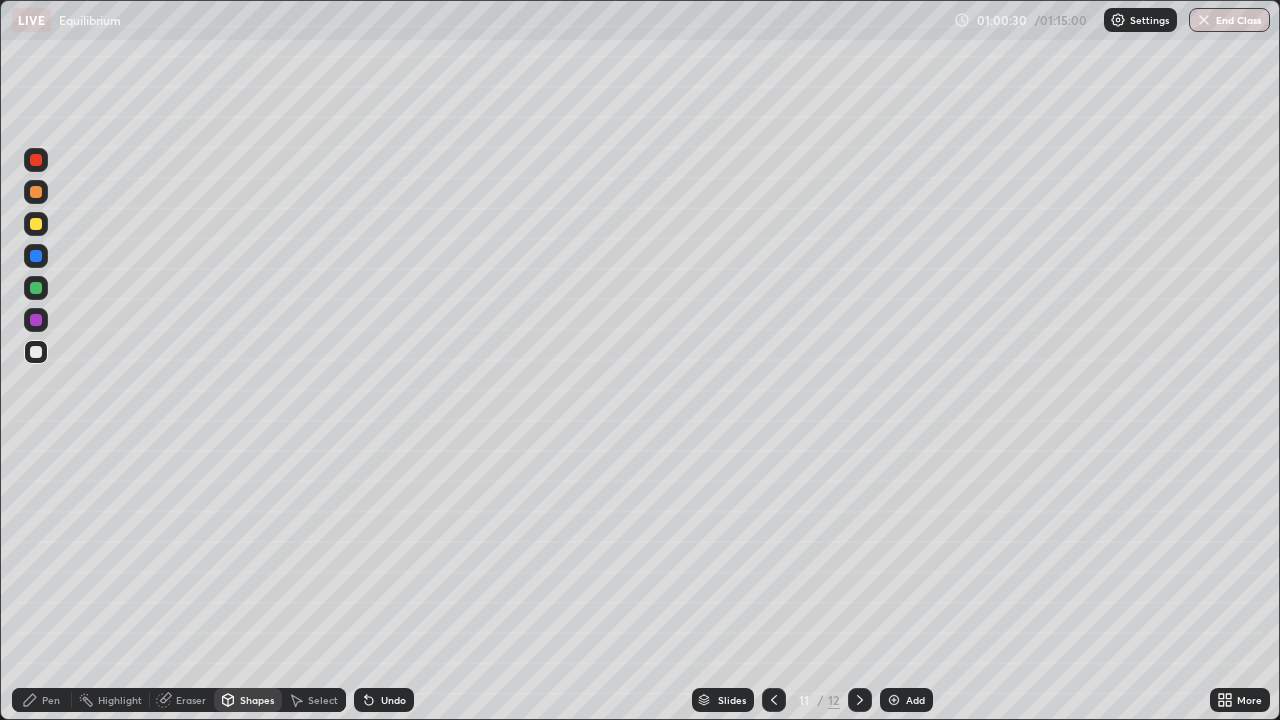 click on "Undo" at bounding box center [393, 700] 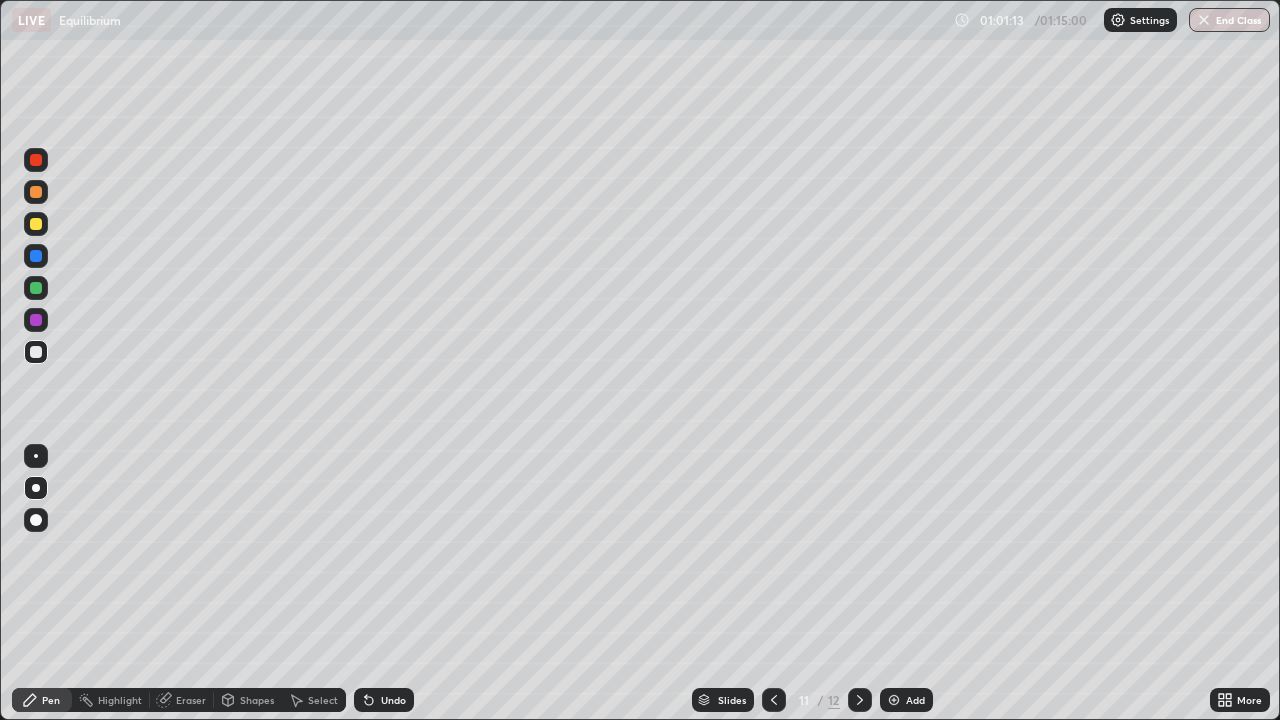 click at bounding box center (36, 160) 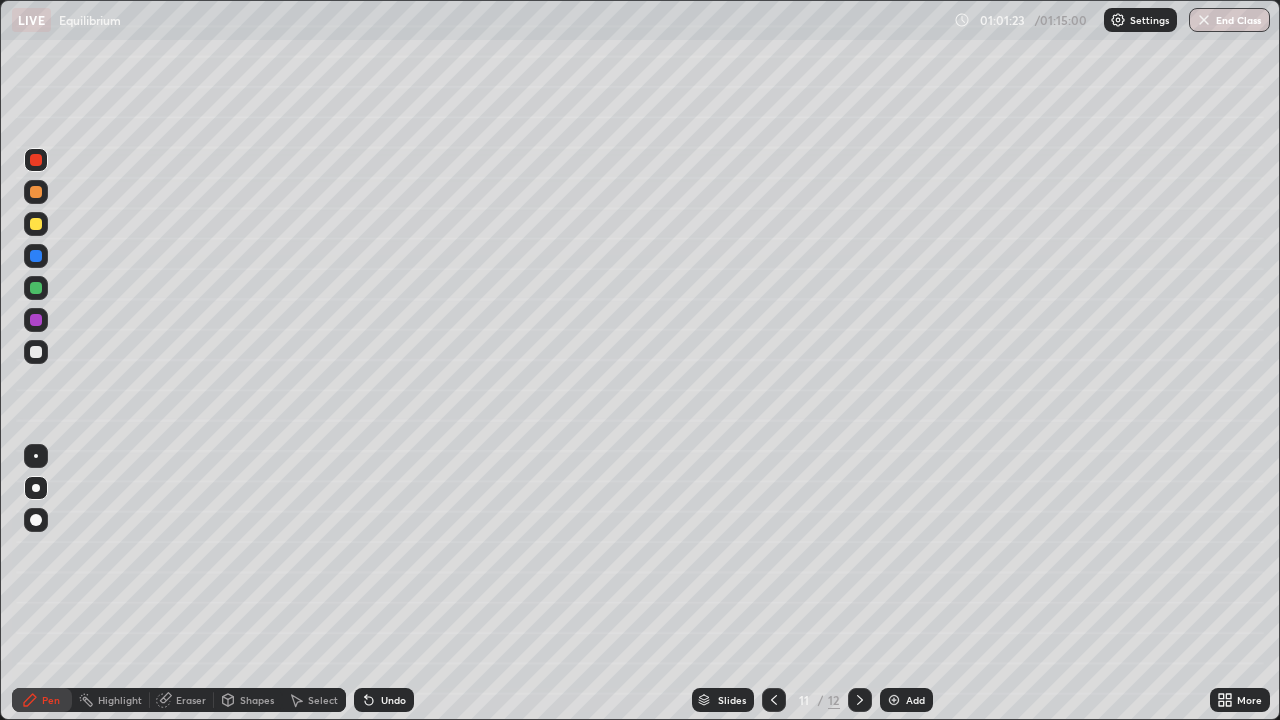 click at bounding box center [36, 224] 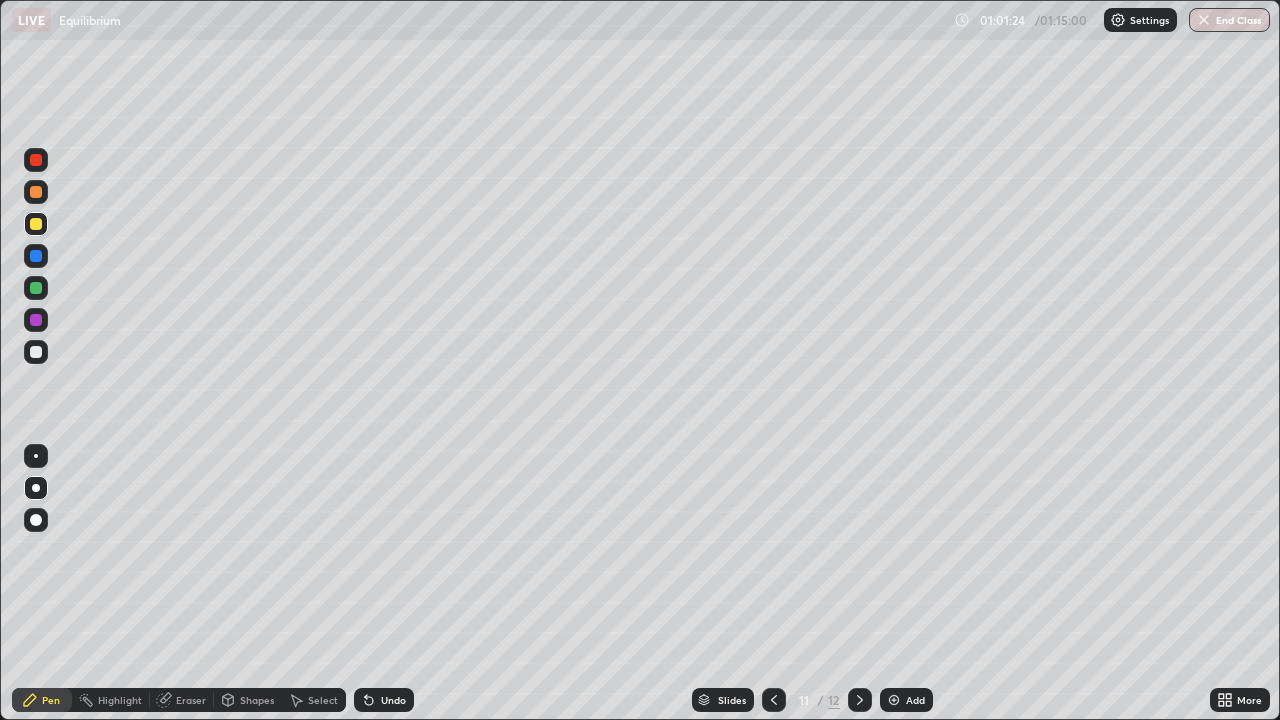 click on "Shapes" at bounding box center (248, 700) 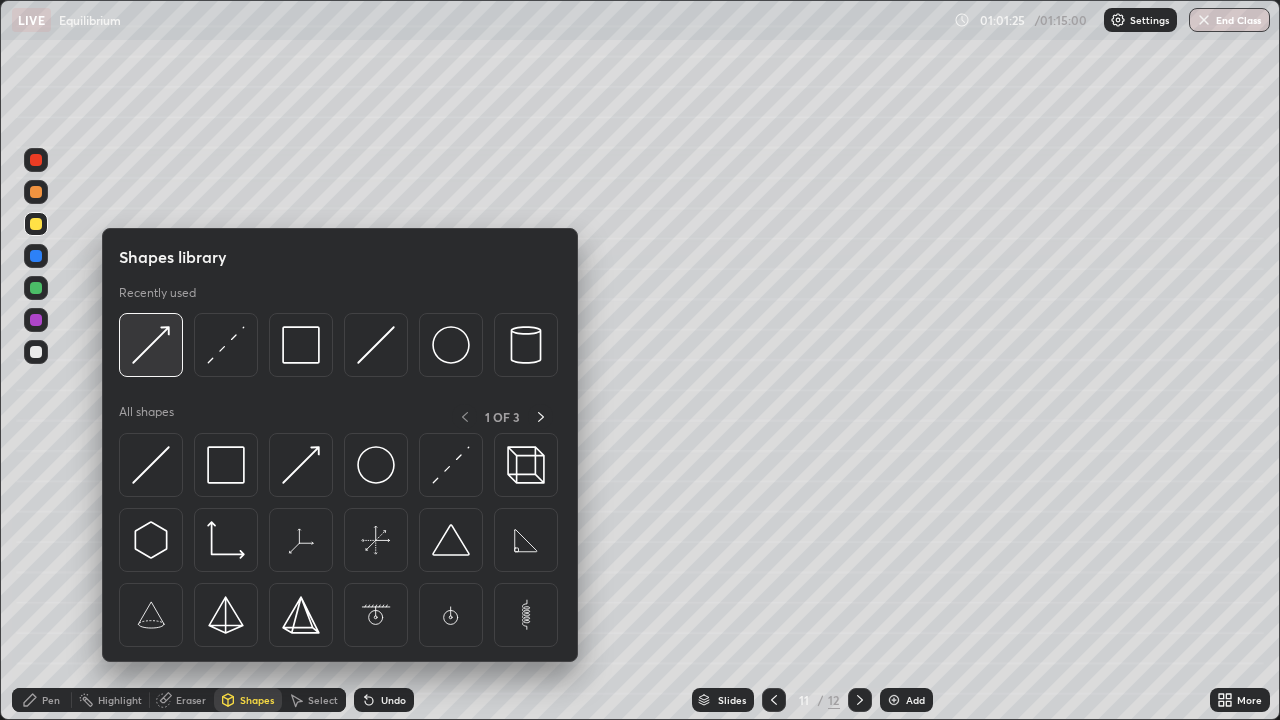 click at bounding box center (151, 345) 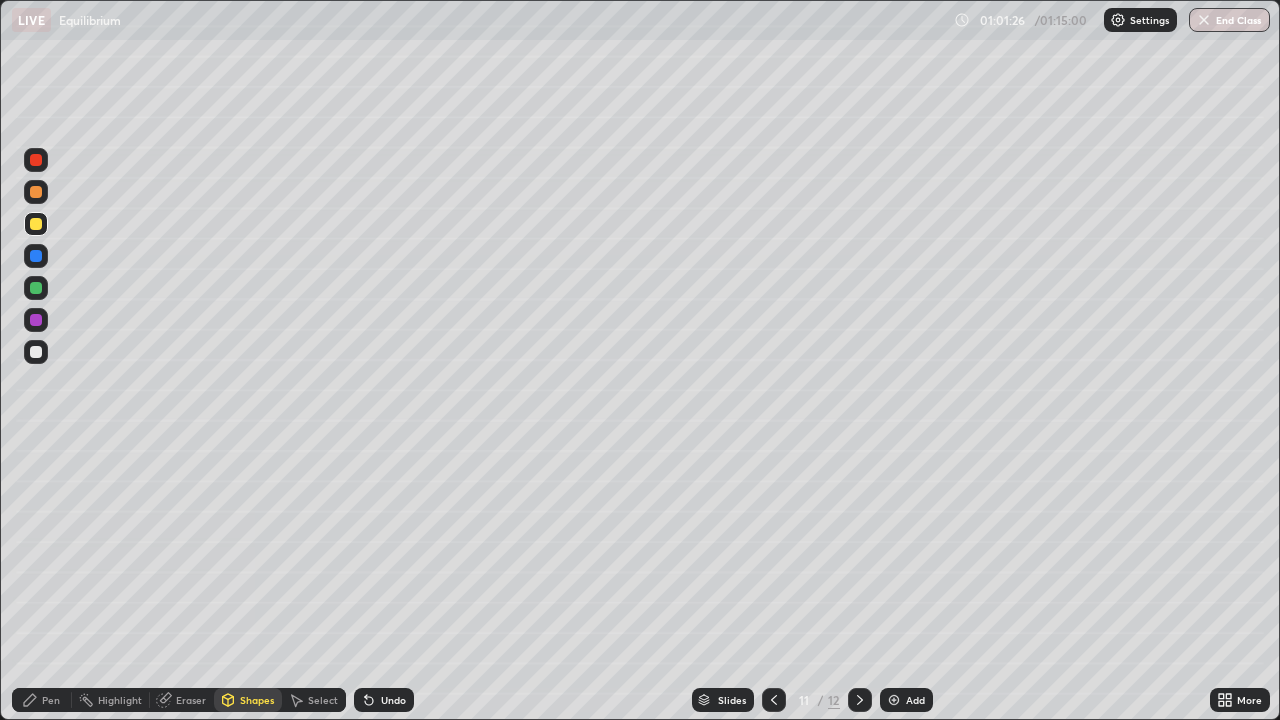 click at bounding box center [36, 288] 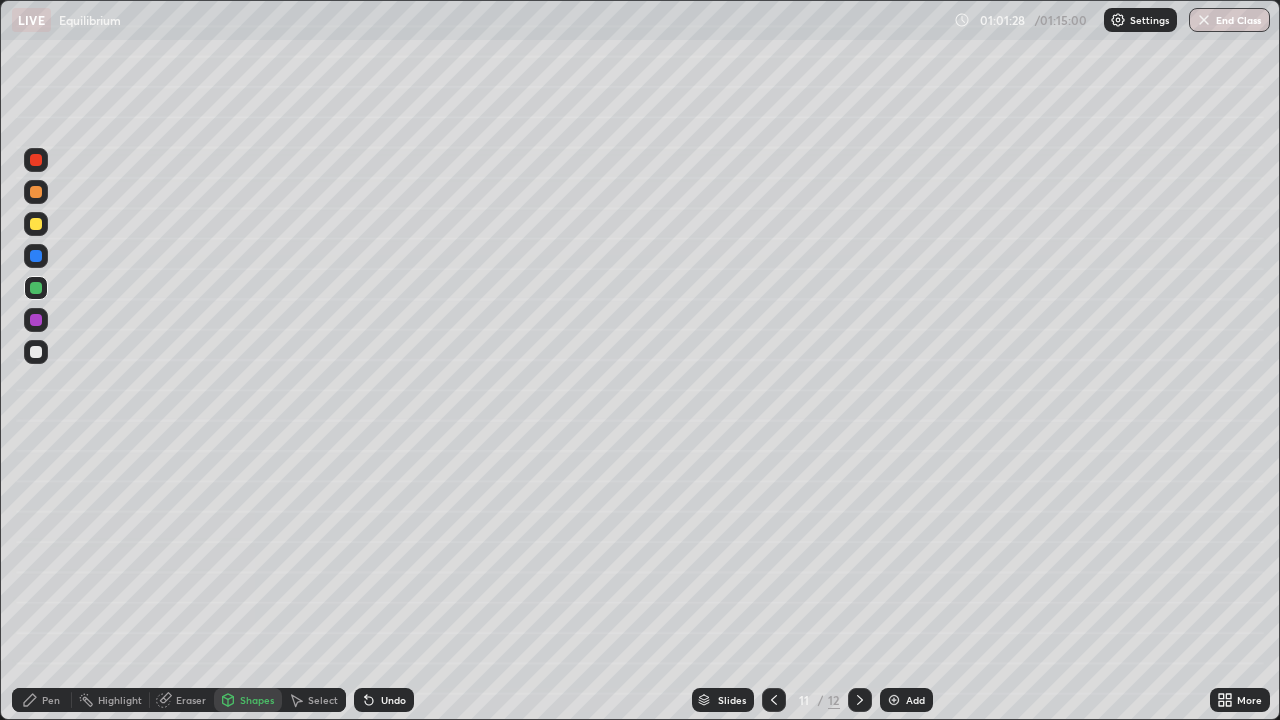 click on "Pen" at bounding box center (51, 700) 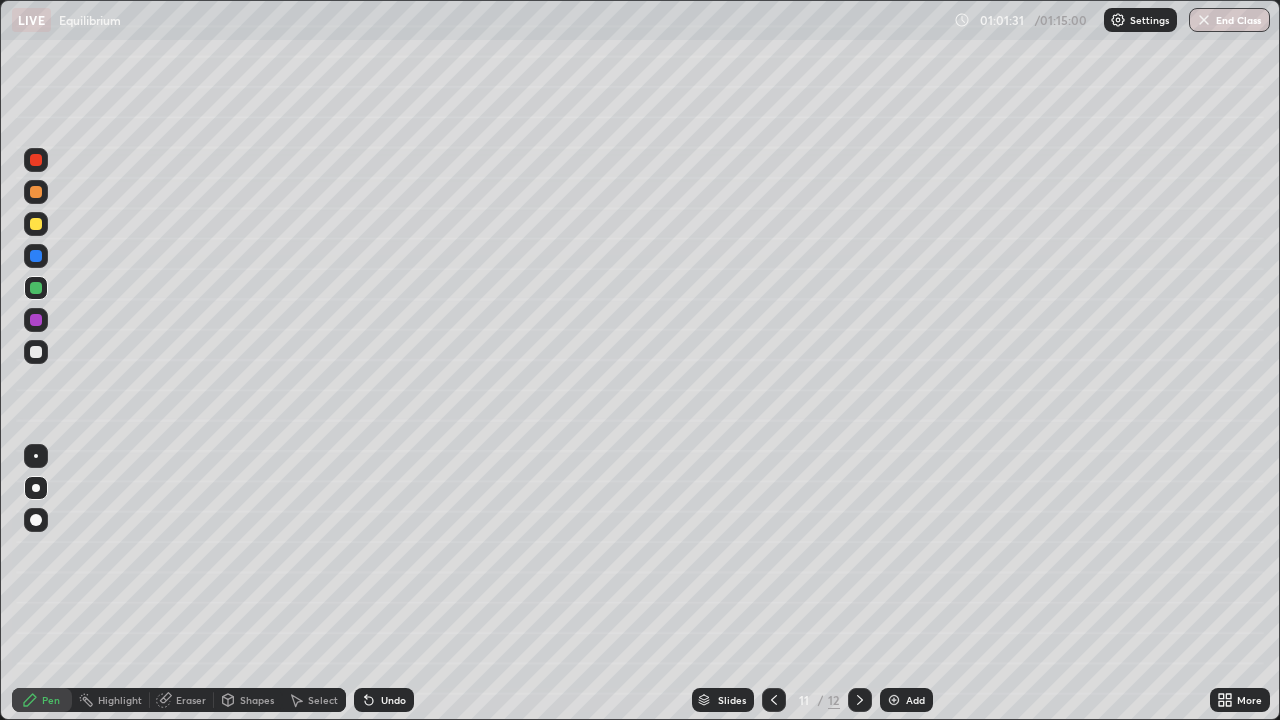 click on "Shapes" at bounding box center (257, 700) 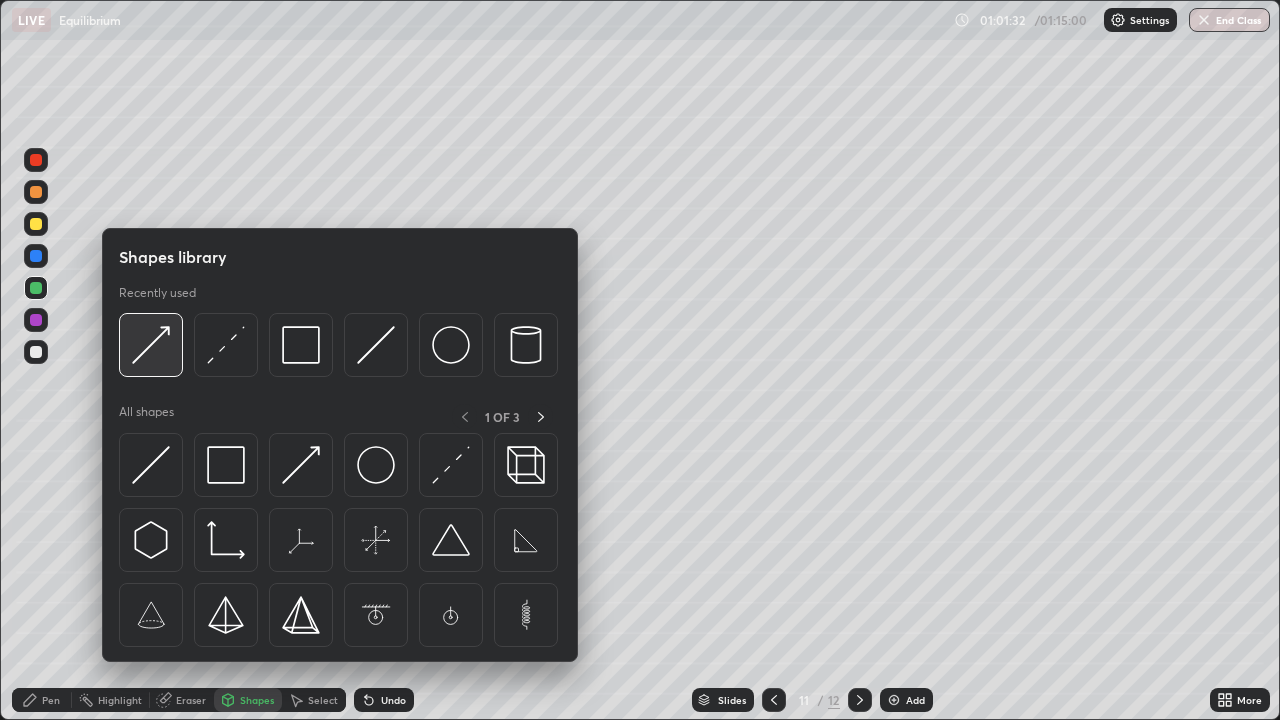 click at bounding box center (151, 345) 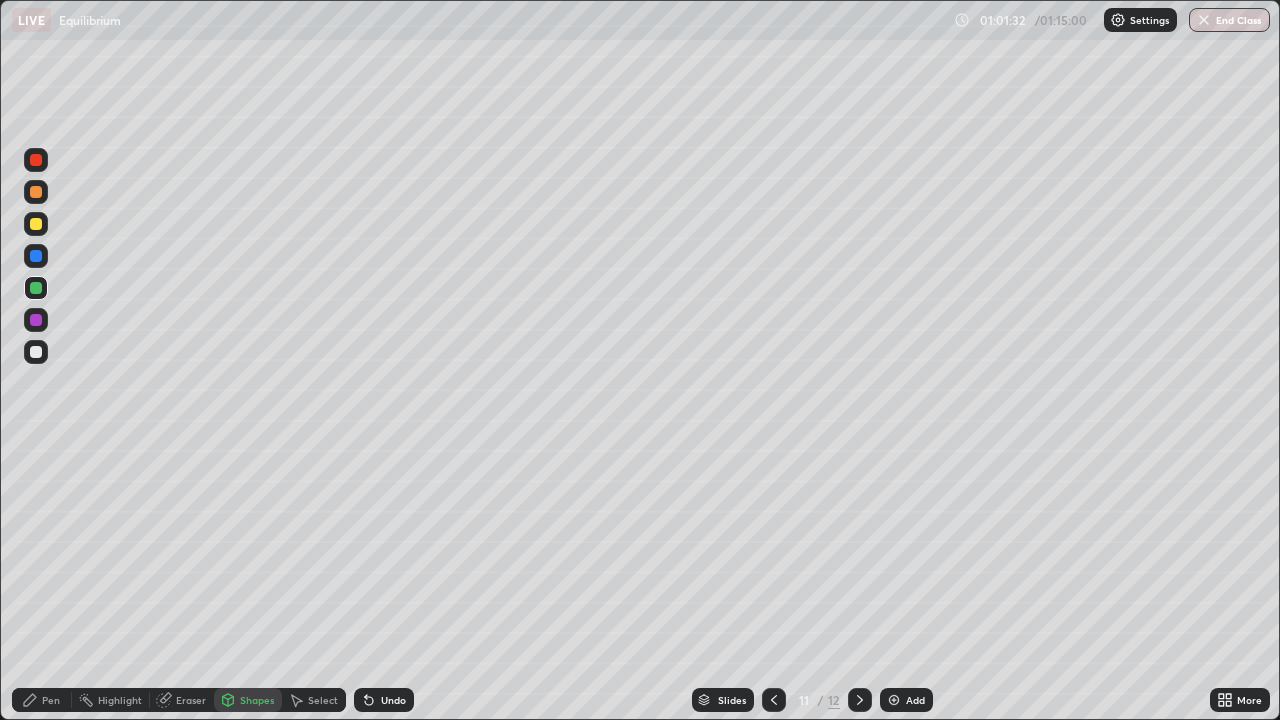 click at bounding box center [36, 320] 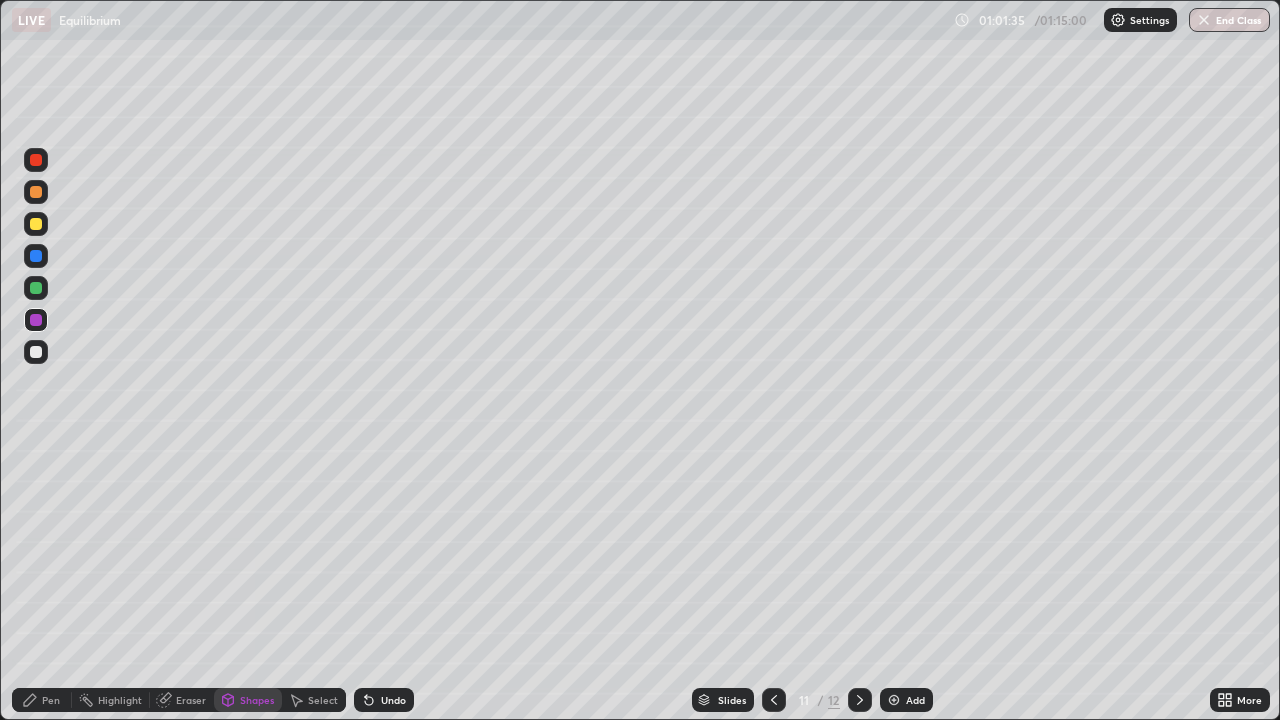 click on "Pen" at bounding box center (42, 700) 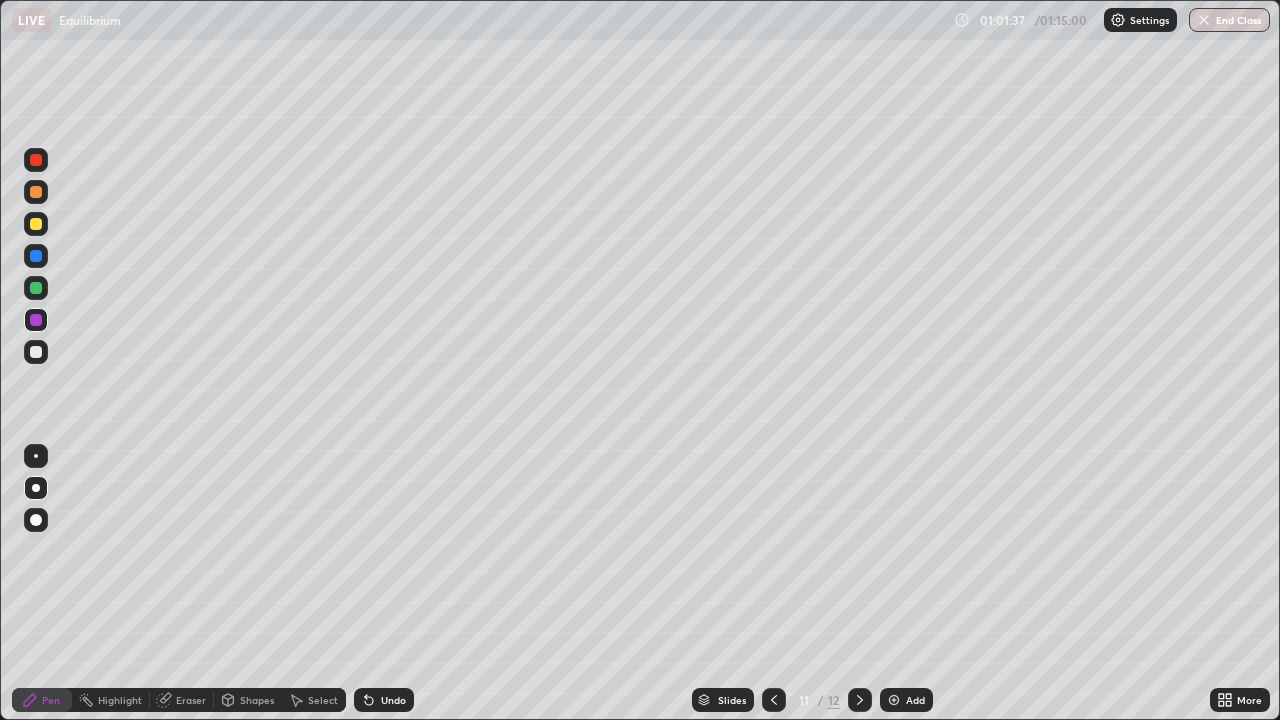 click on "Shapes" at bounding box center [257, 700] 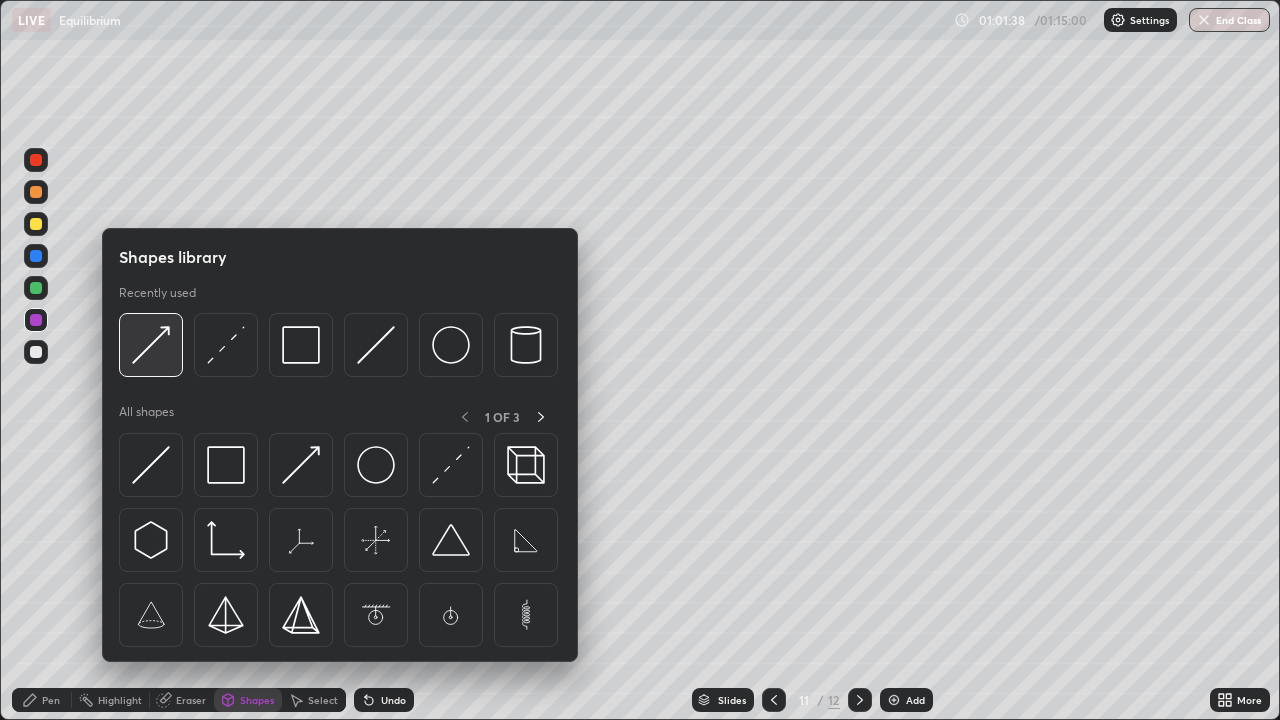 click at bounding box center (151, 345) 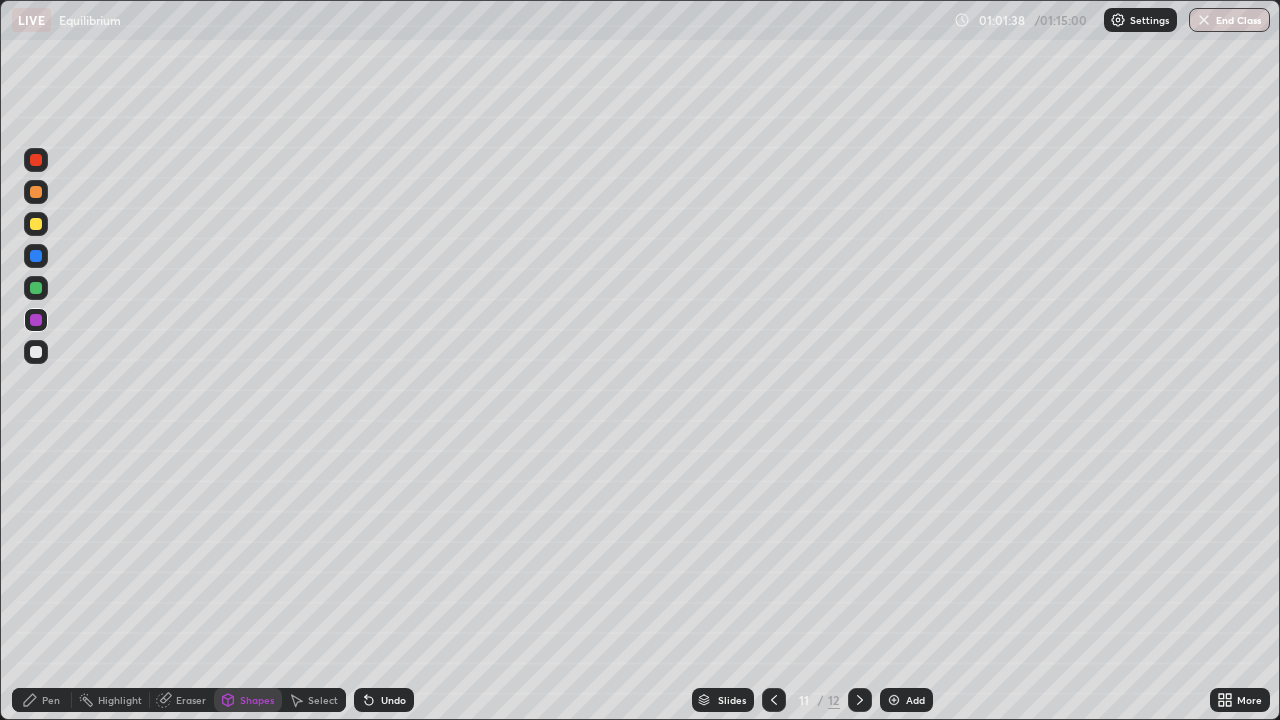 click at bounding box center [36, 160] 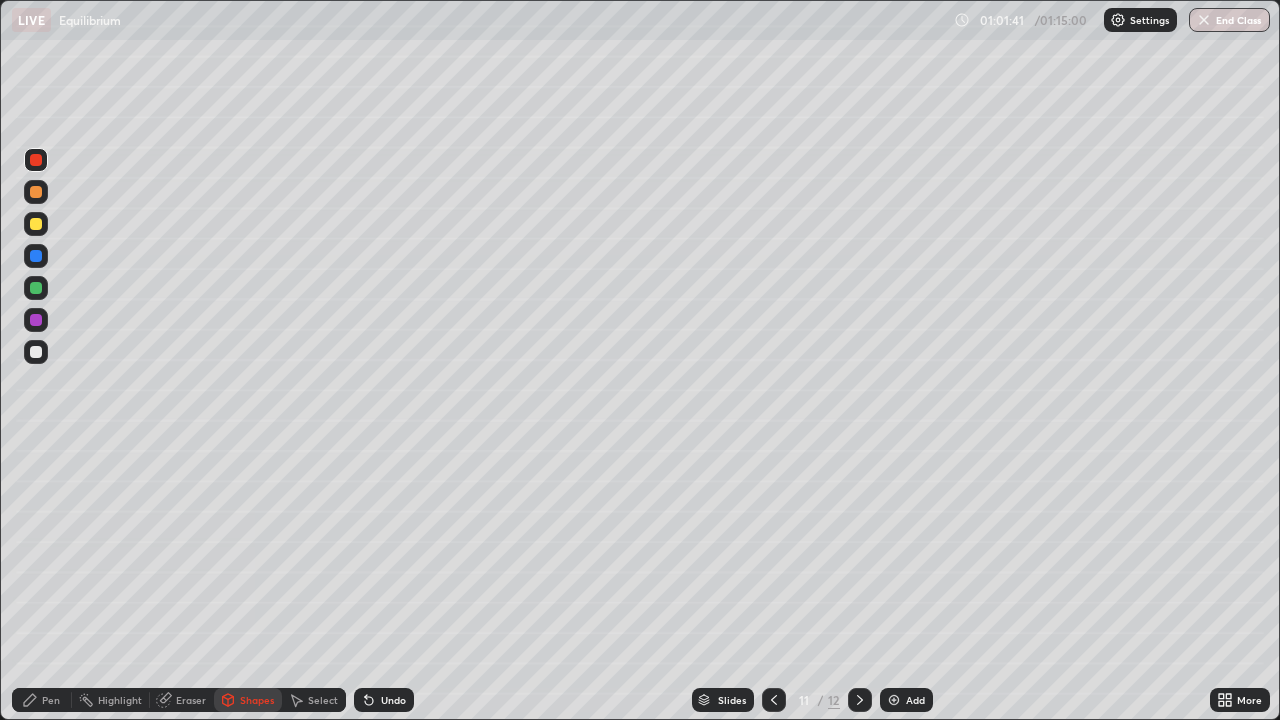 click on "Pen" at bounding box center (42, 700) 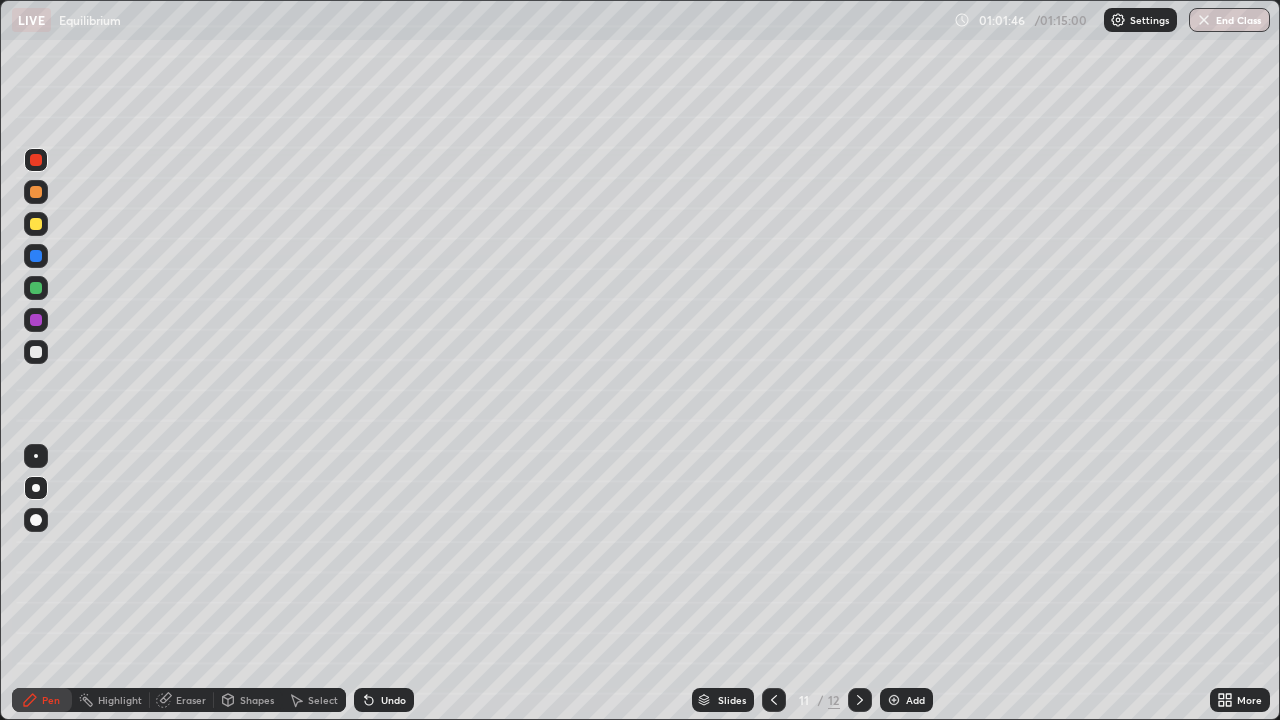 click on "Undo" at bounding box center [380, 700] 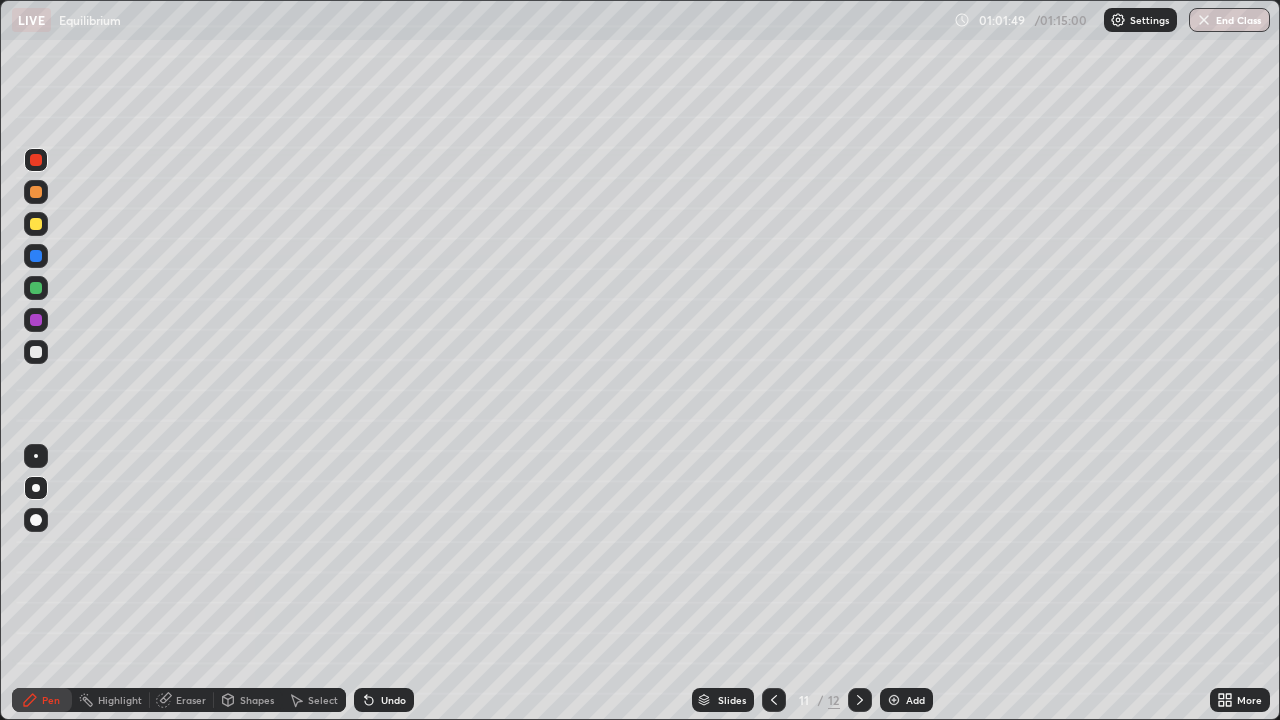 click on "Shapes" at bounding box center (248, 700) 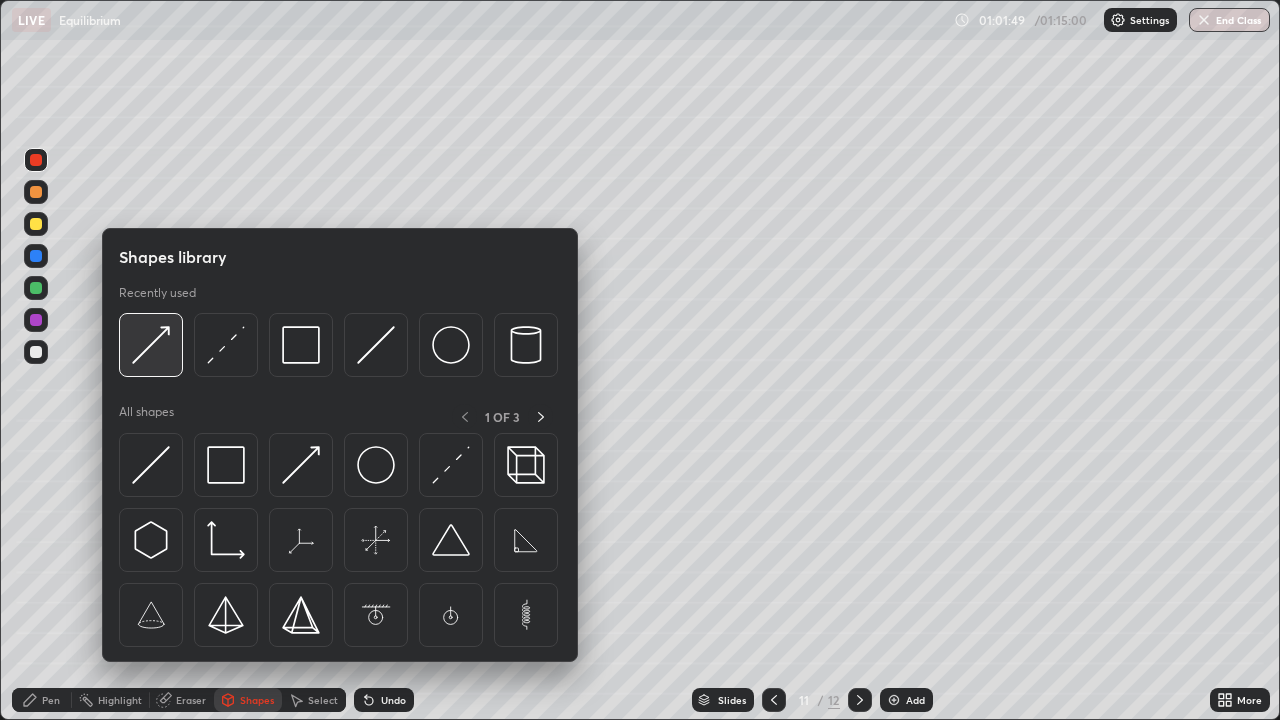 click at bounding box center [151, 345] 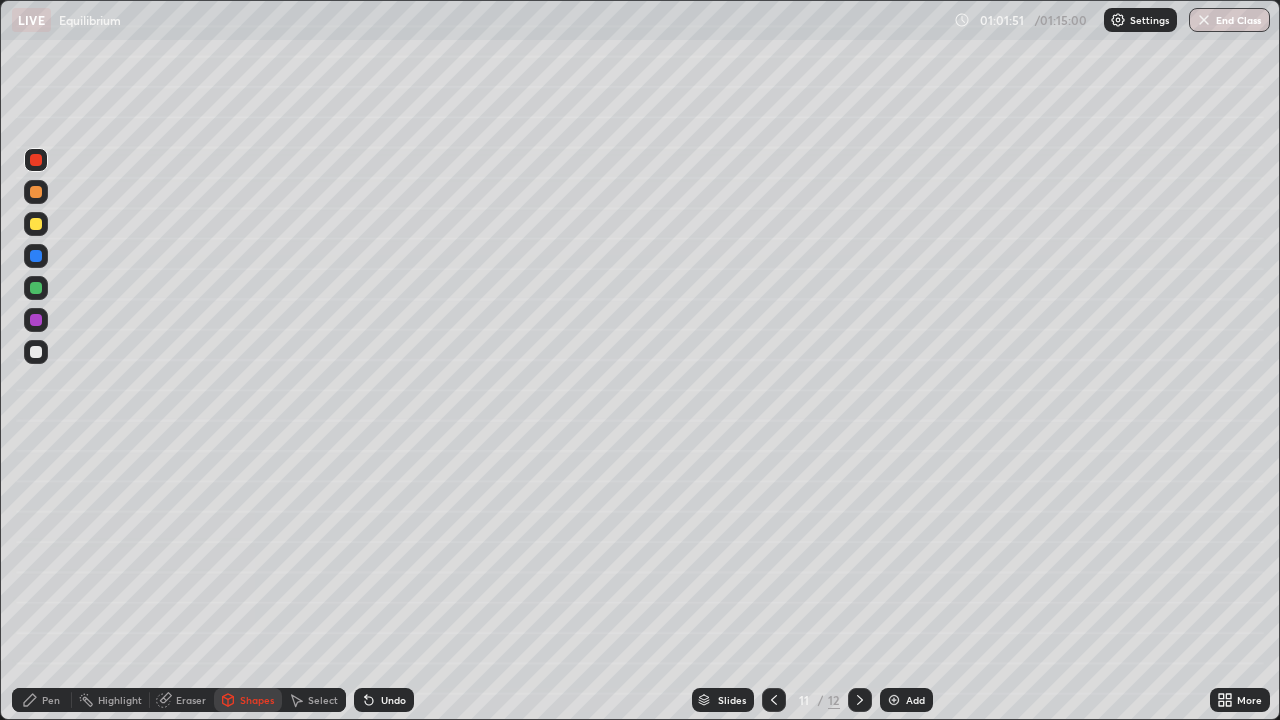 click on "Pen" at bounding box center (42, 700) 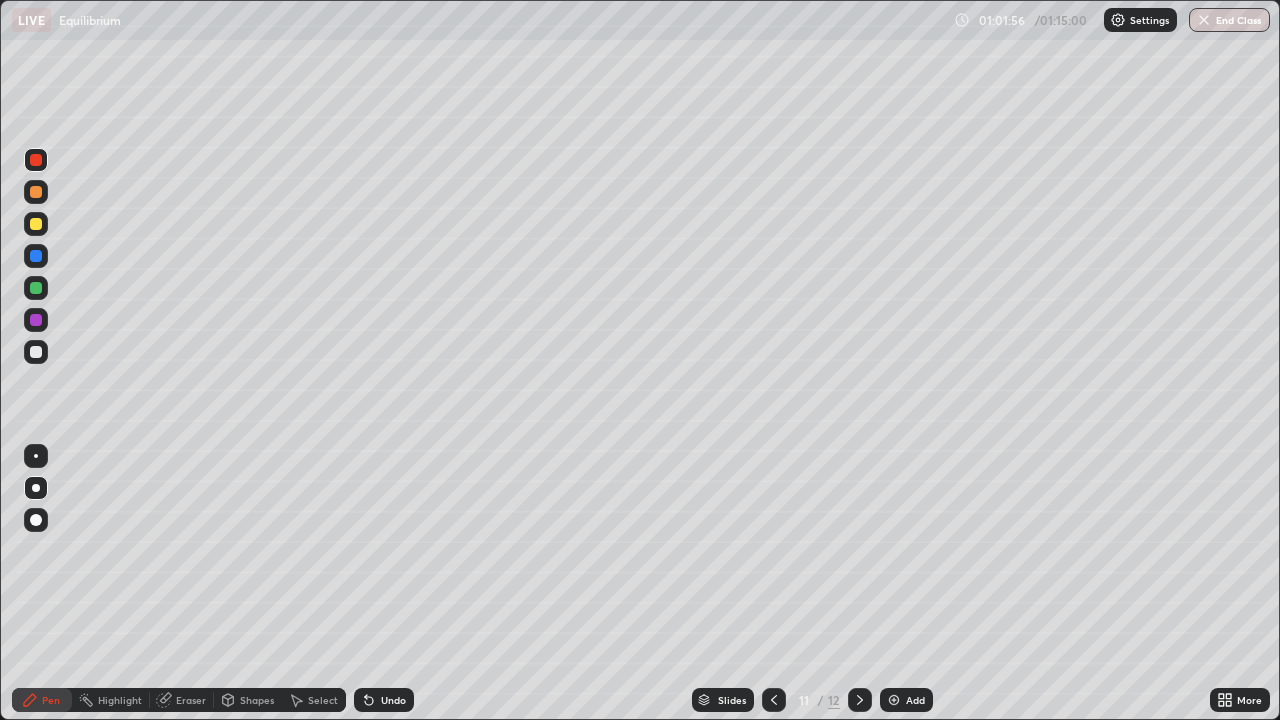 click on "Shapes" at bounding box center (257, 700) 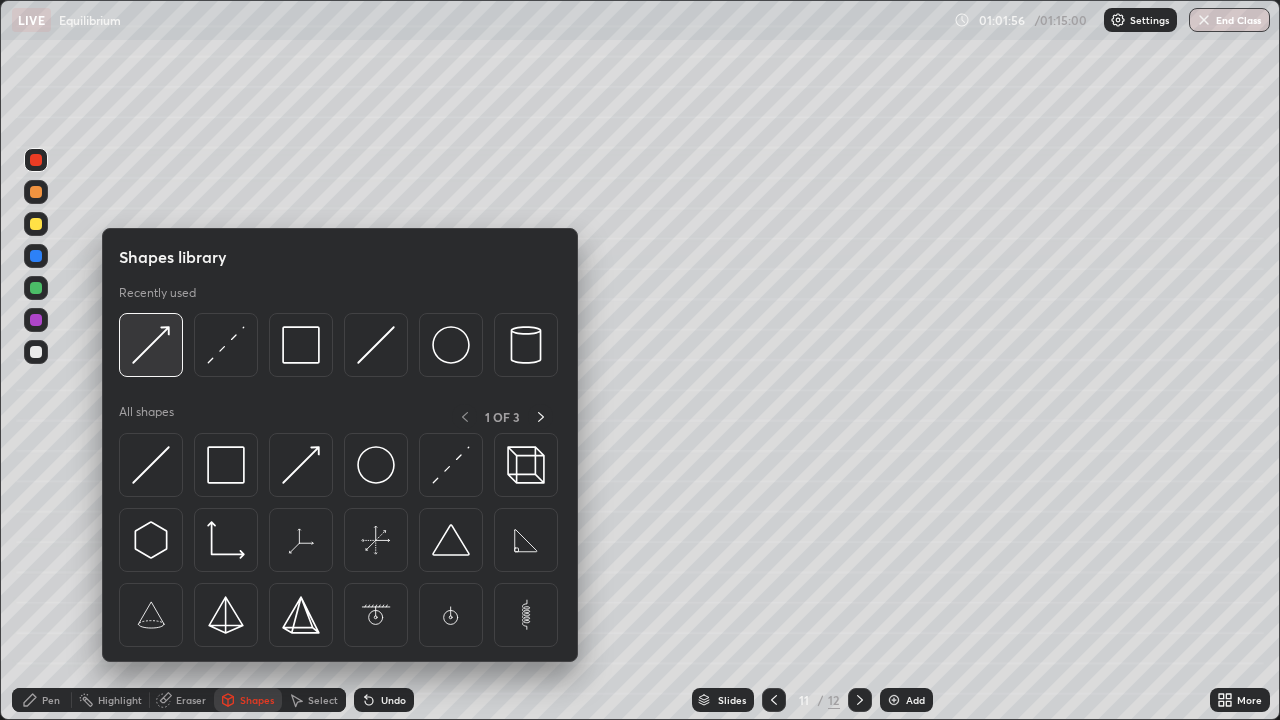 click at bounding box center (151, 345) 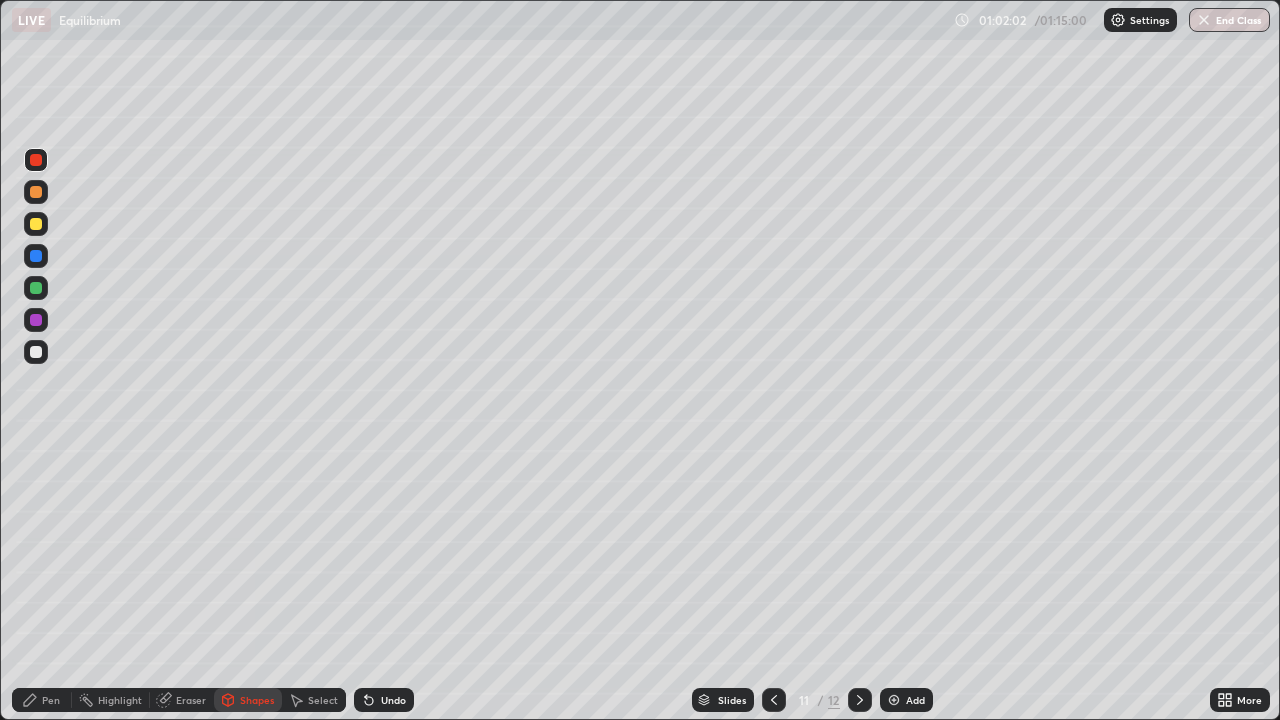 click on "Shapes" at bounding box center [257, 700] 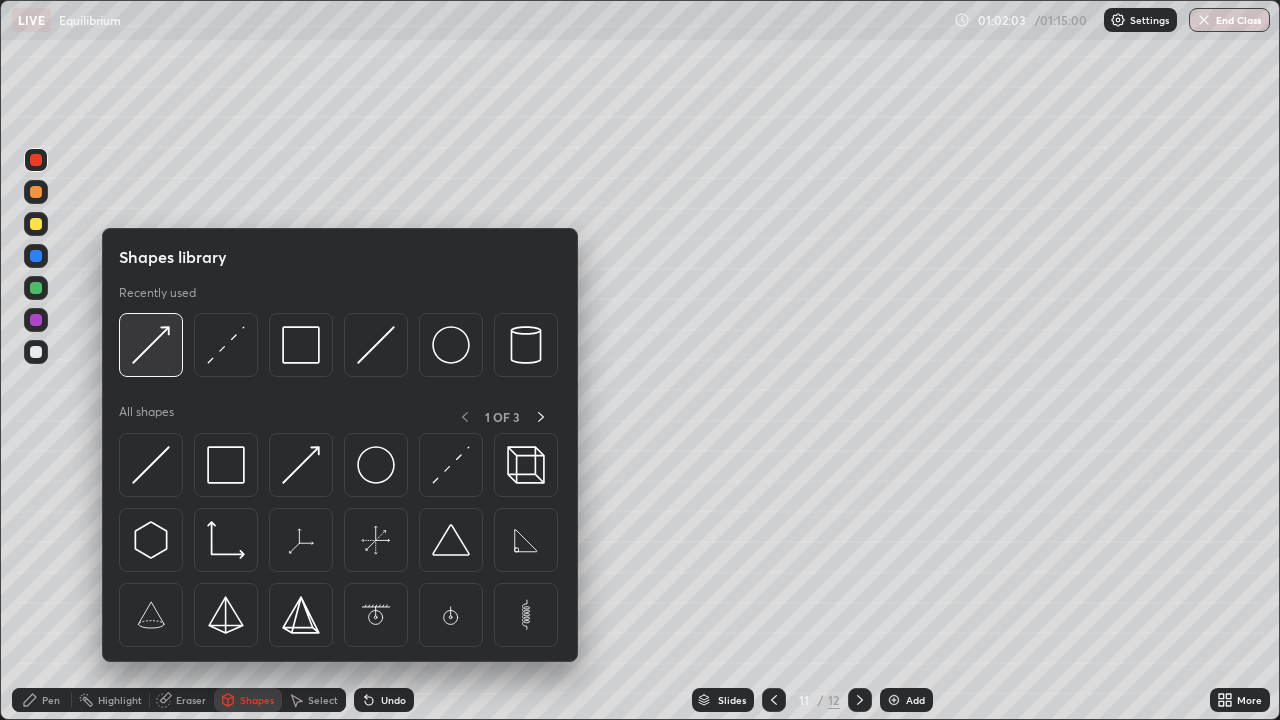 click at bounding box center [151, 345] 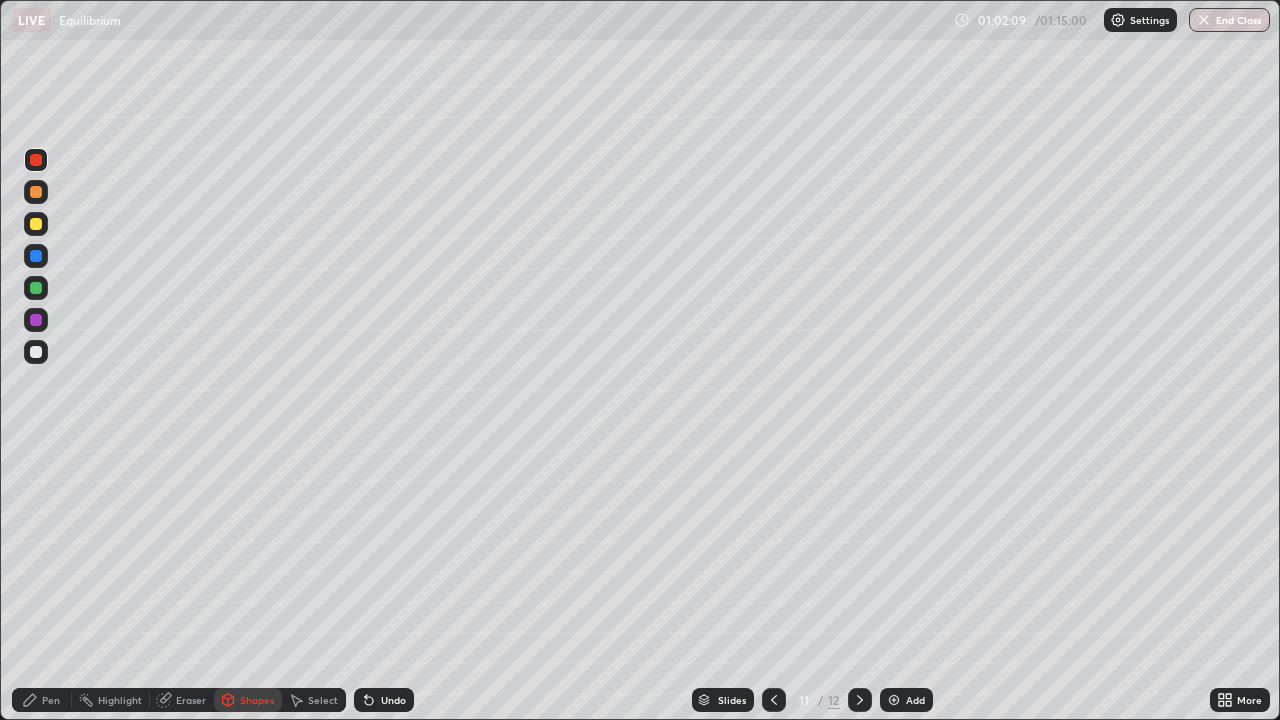 click 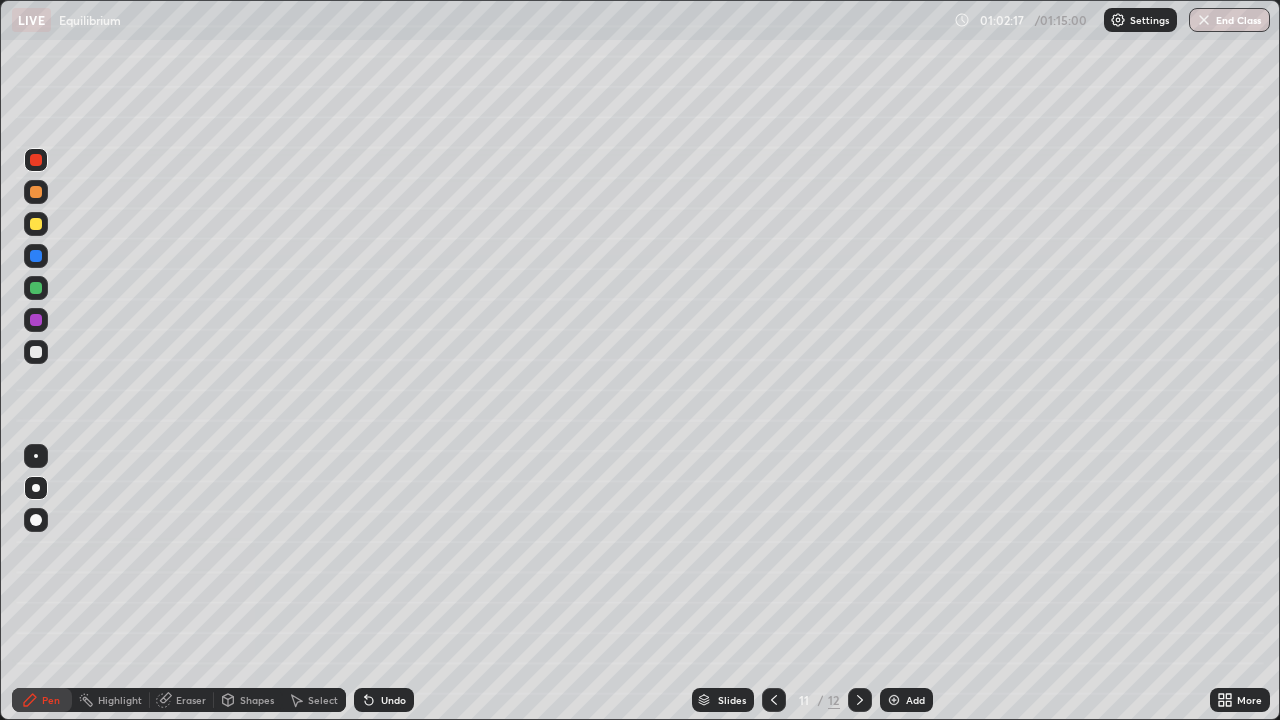 click at bounding box center (36, 352) 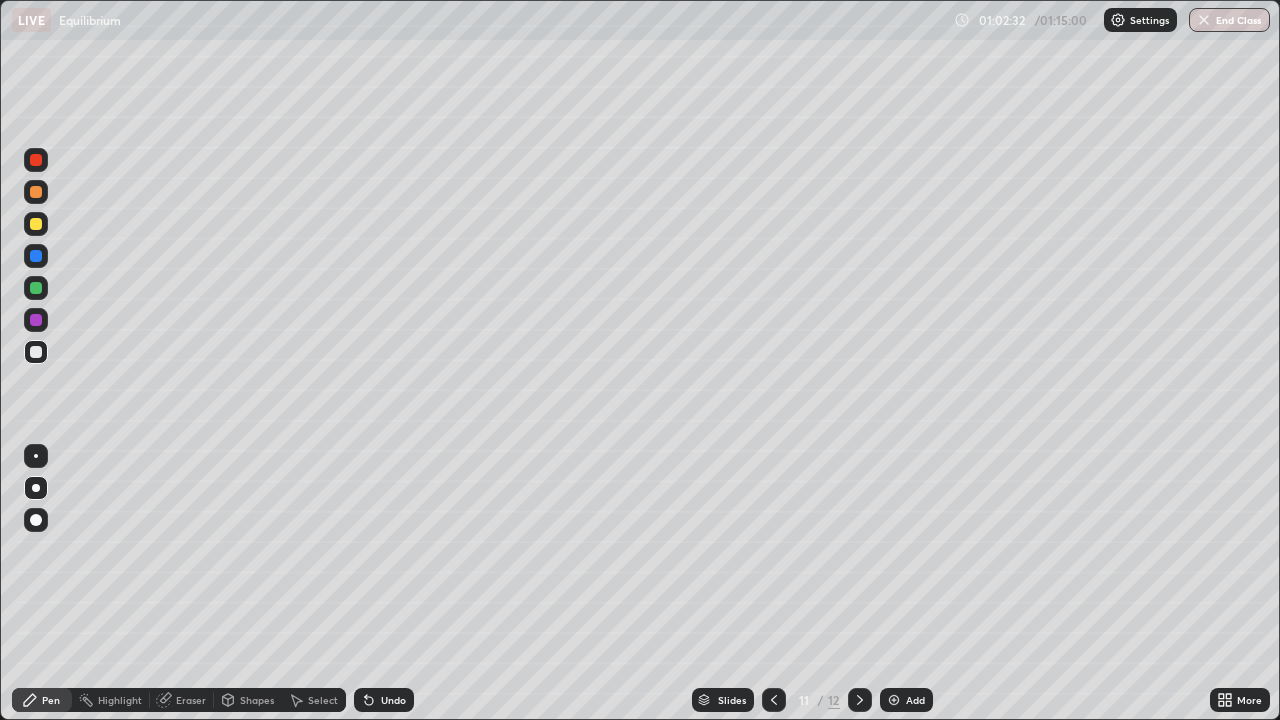 click at bounding box center [36, 224] 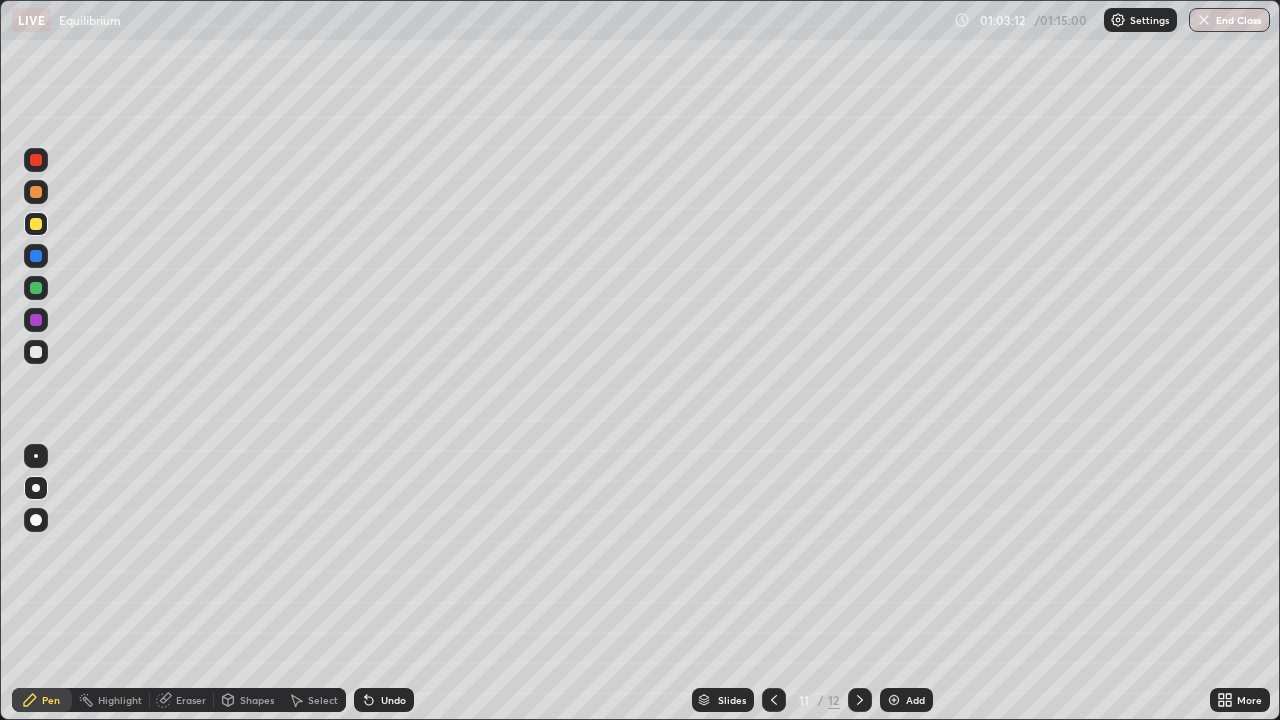 click at bounding box center [36, 352] 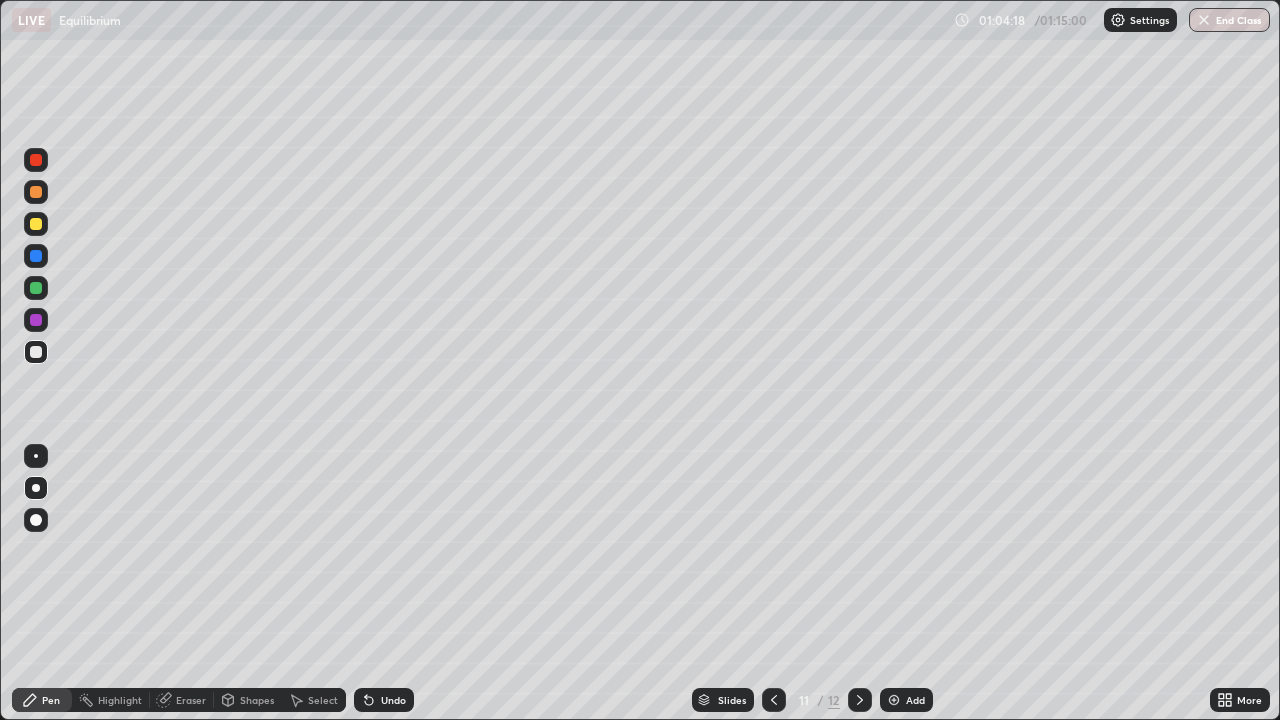 click at bounding box center [860, 700] 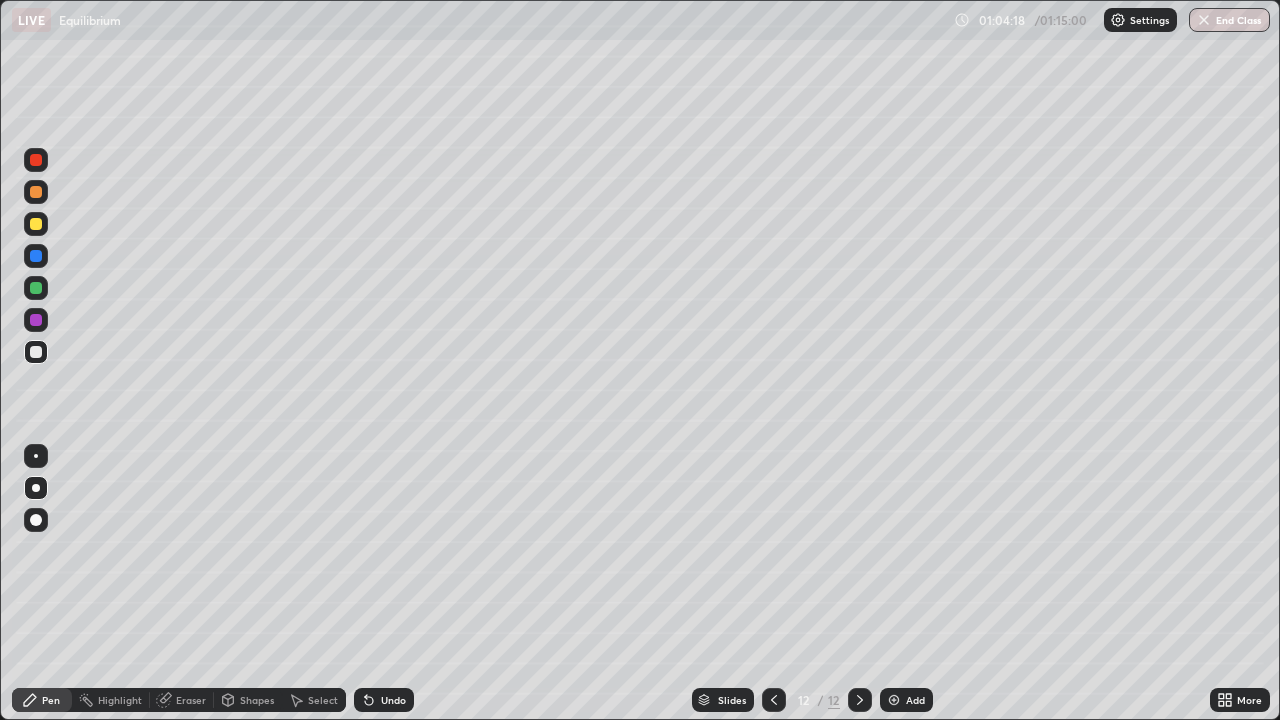 click on "Add" at bounding box center (906, 700) 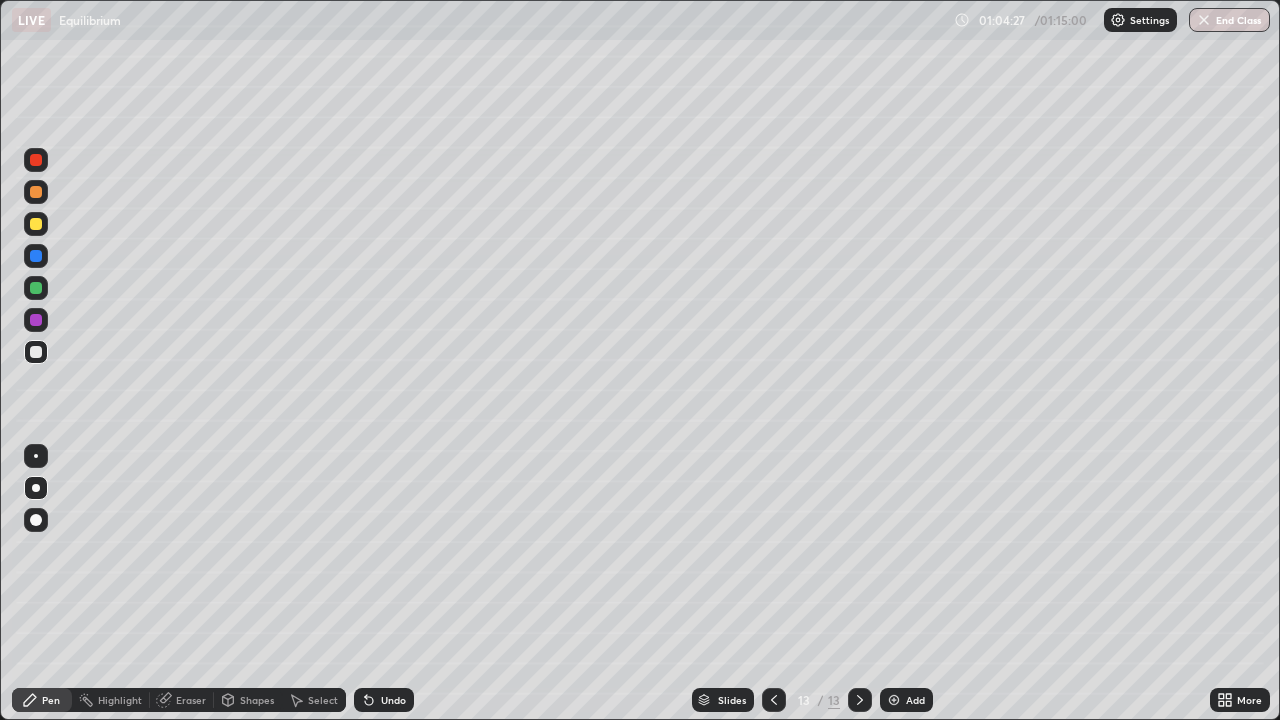 click on "Shapes" at bounding box center [257, 700] 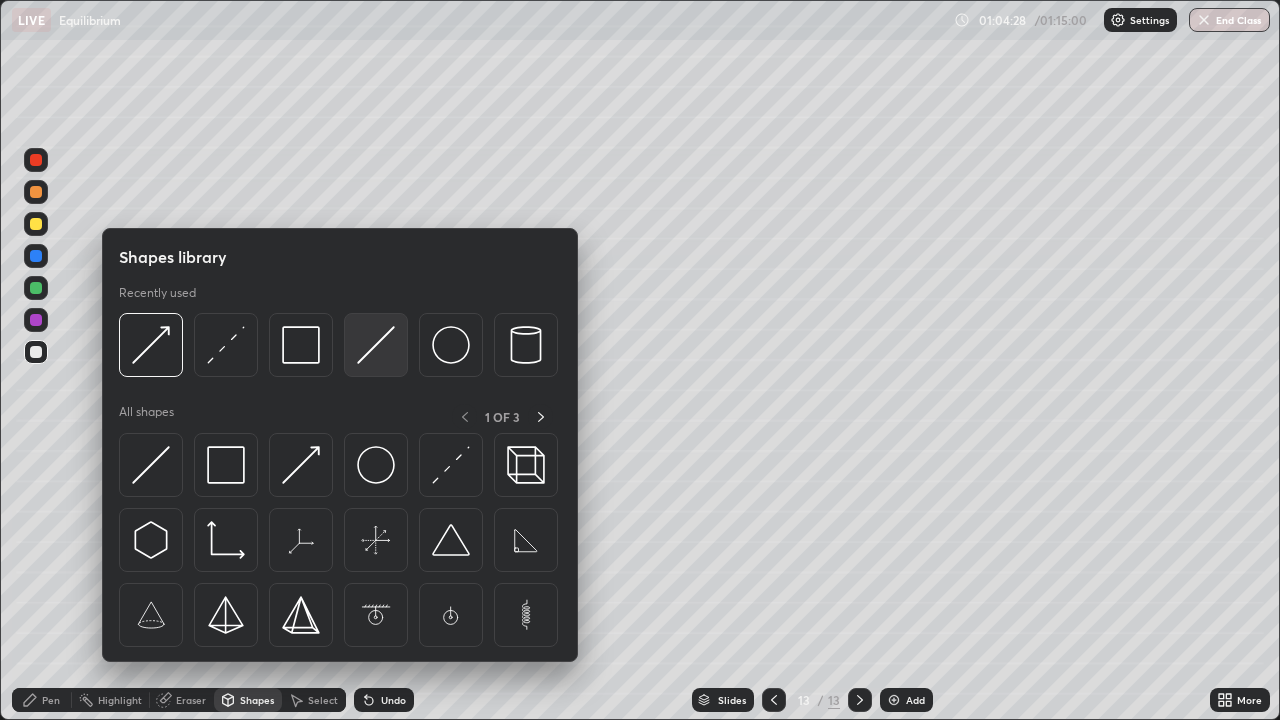 click at bounding box center [376, 345] 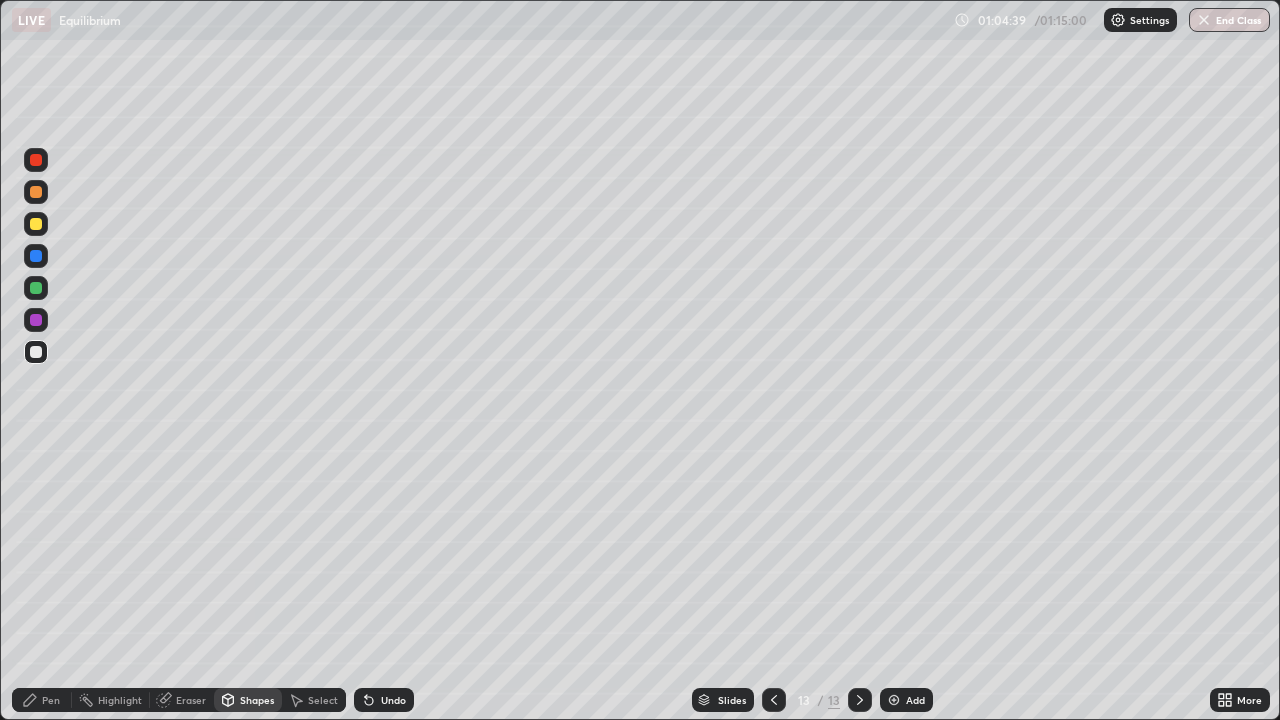click on "Shapes" at bounding box center (257, 700) 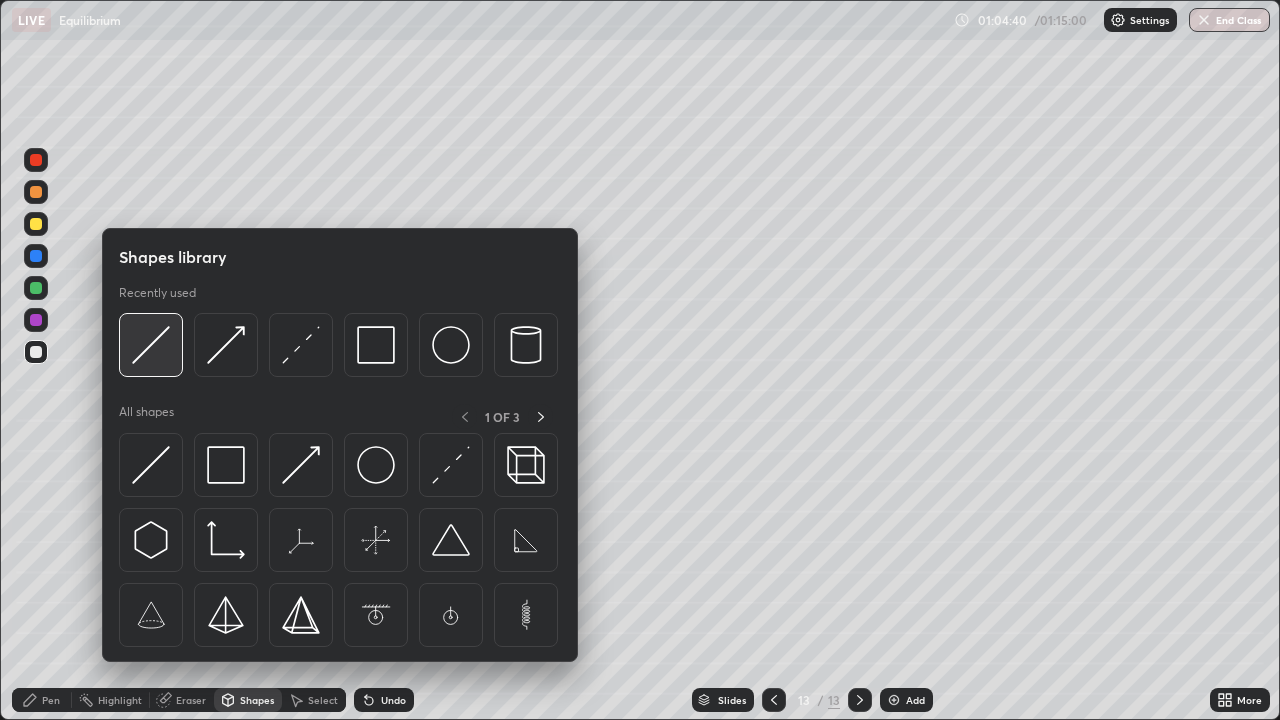 click at bounding box center (151, 345) 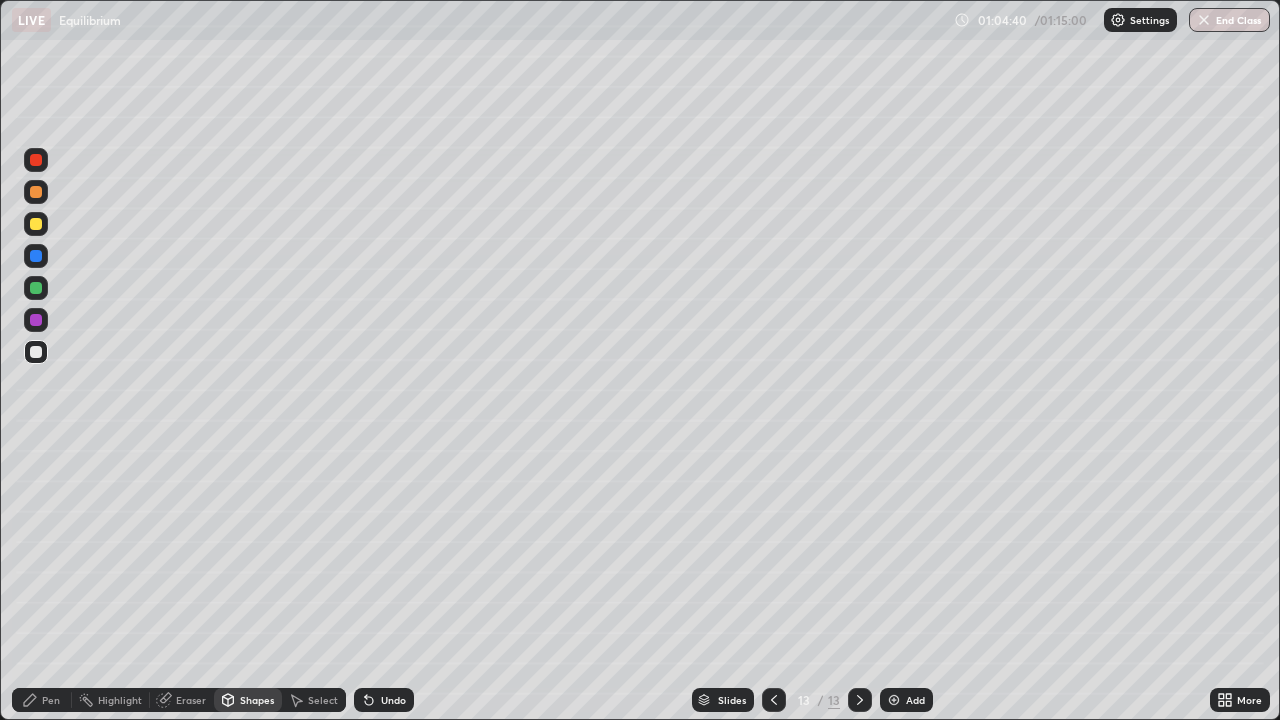 click at bounding box center (36, 224) 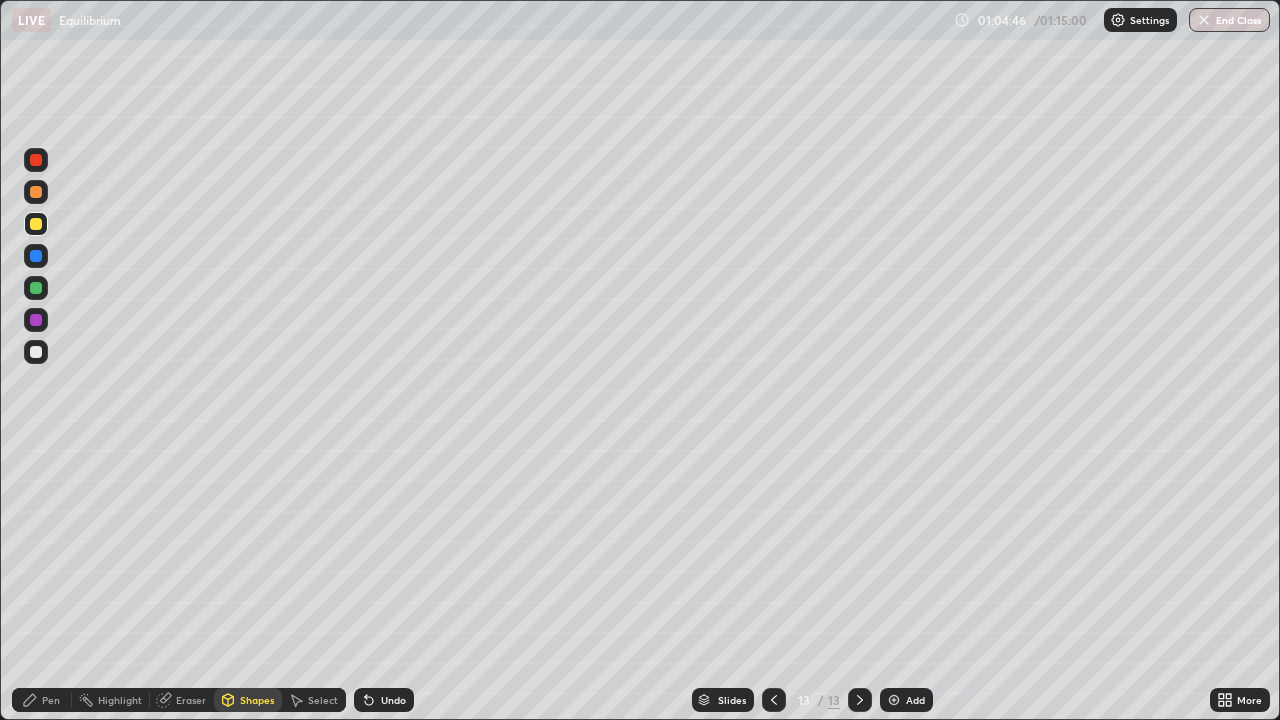 click at bounding box center [36, 192] 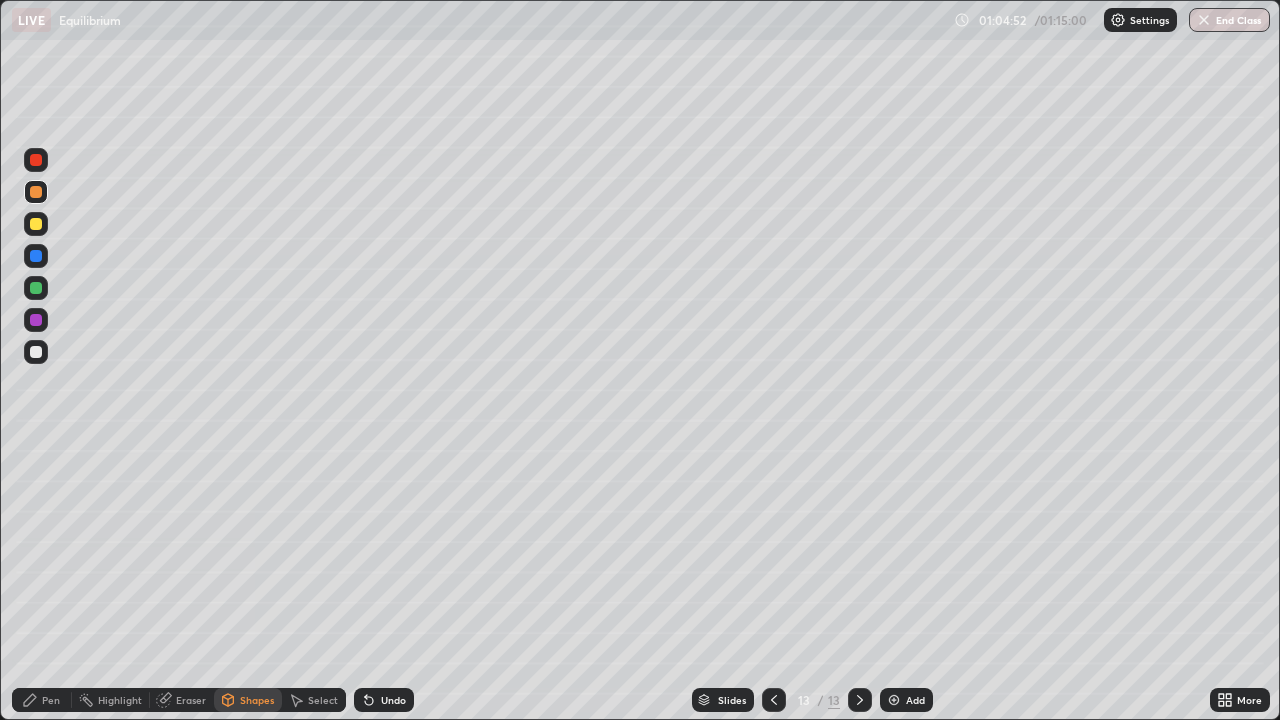 click on "Pen" at bounding box center [51, 700] 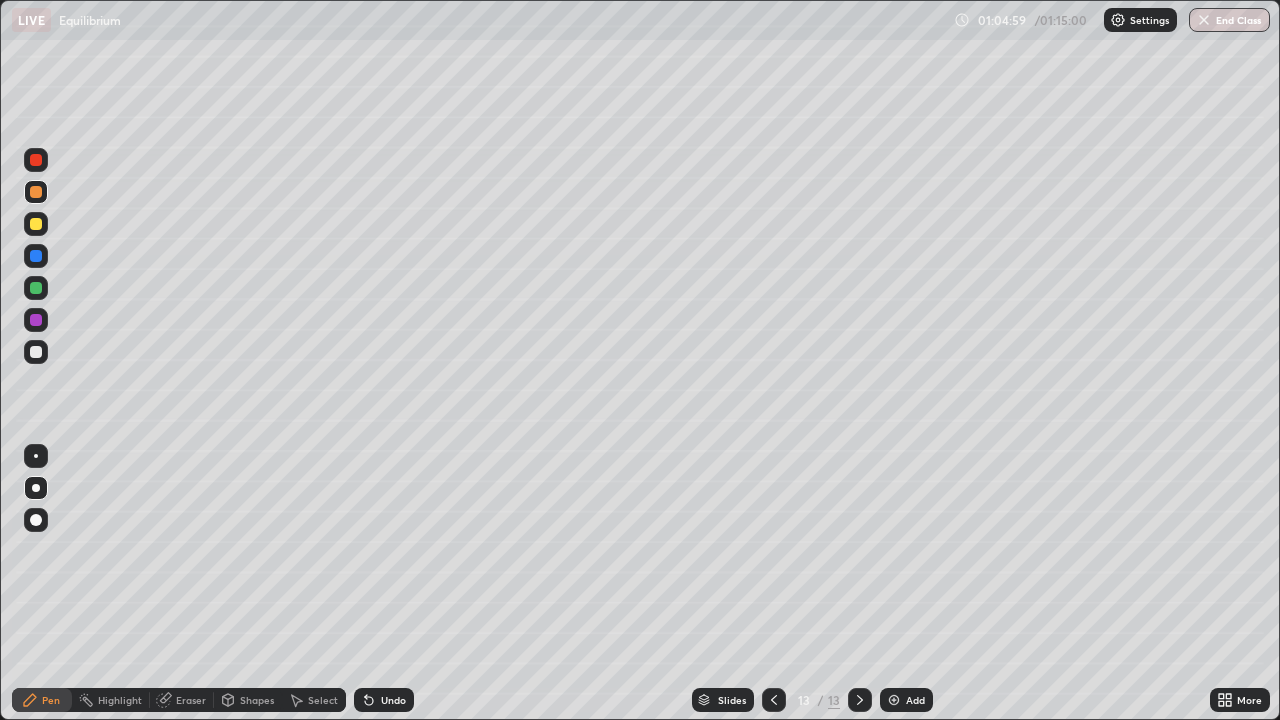 click on "Shapes" at bounding box center (257, 700) 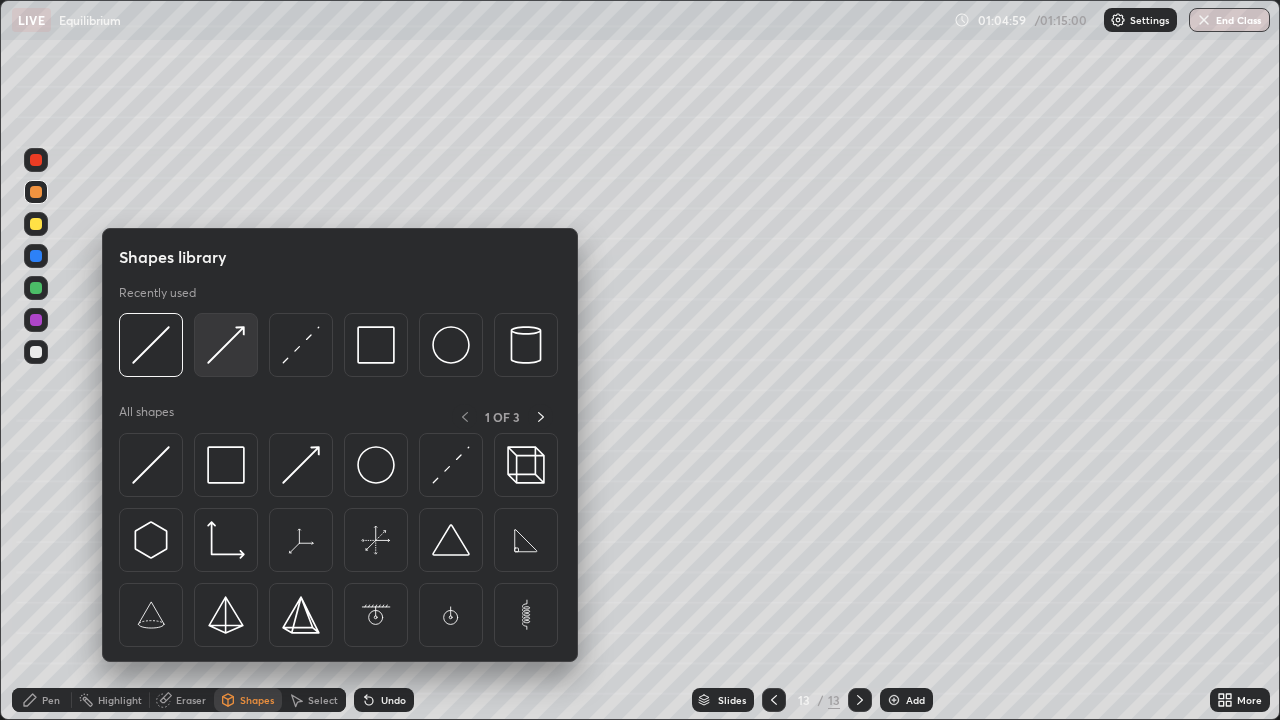 click at bounding box center [226, 345] 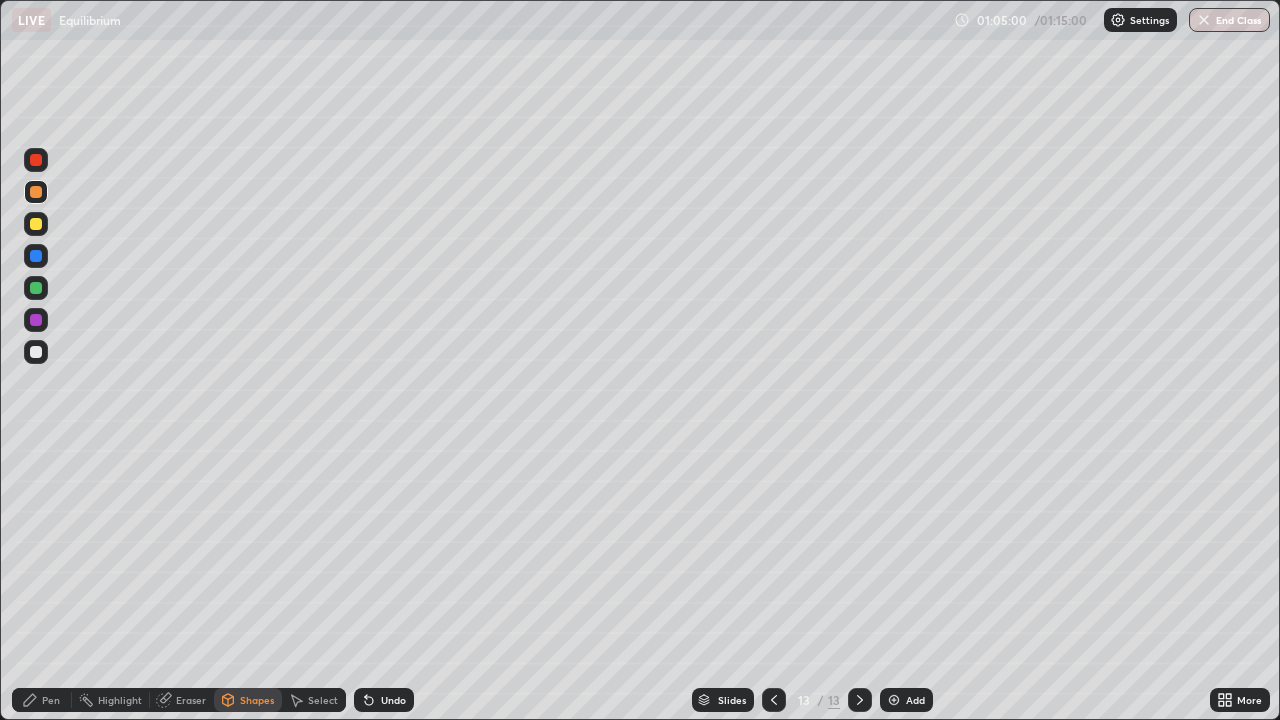 click at bounding box center [36, 256] 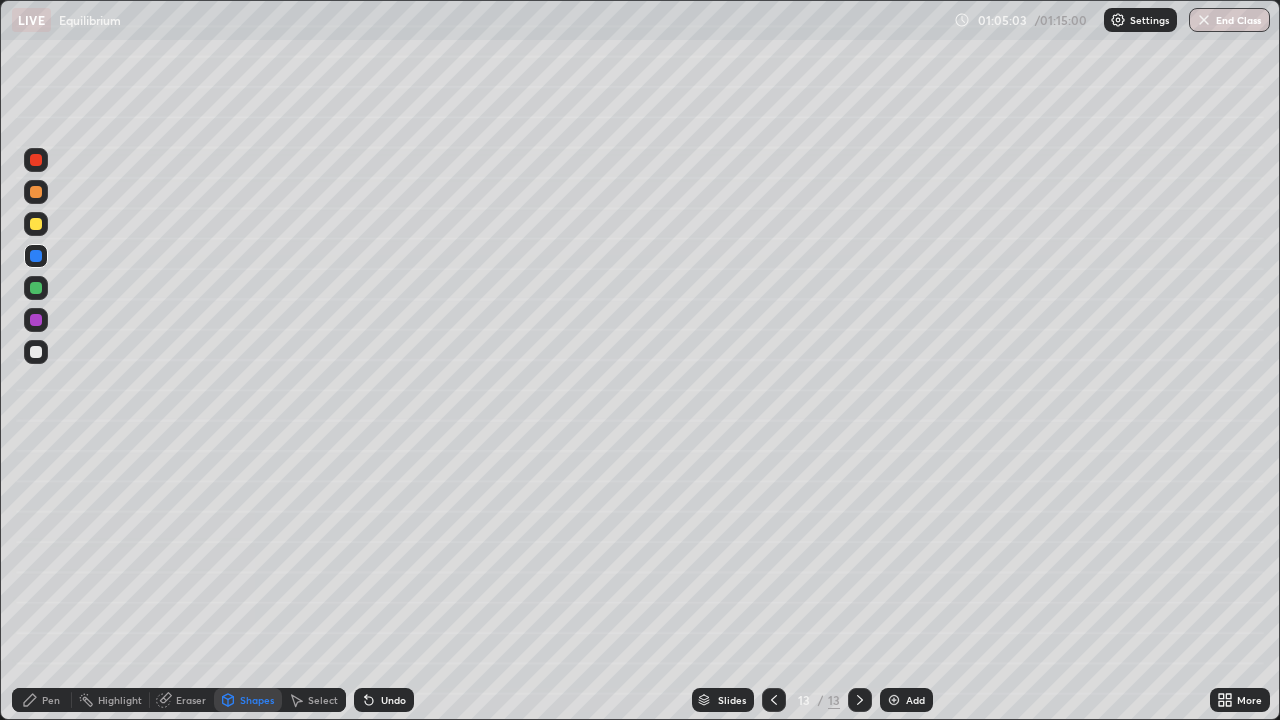 click on "Pen" at bounding box center (51, 700) 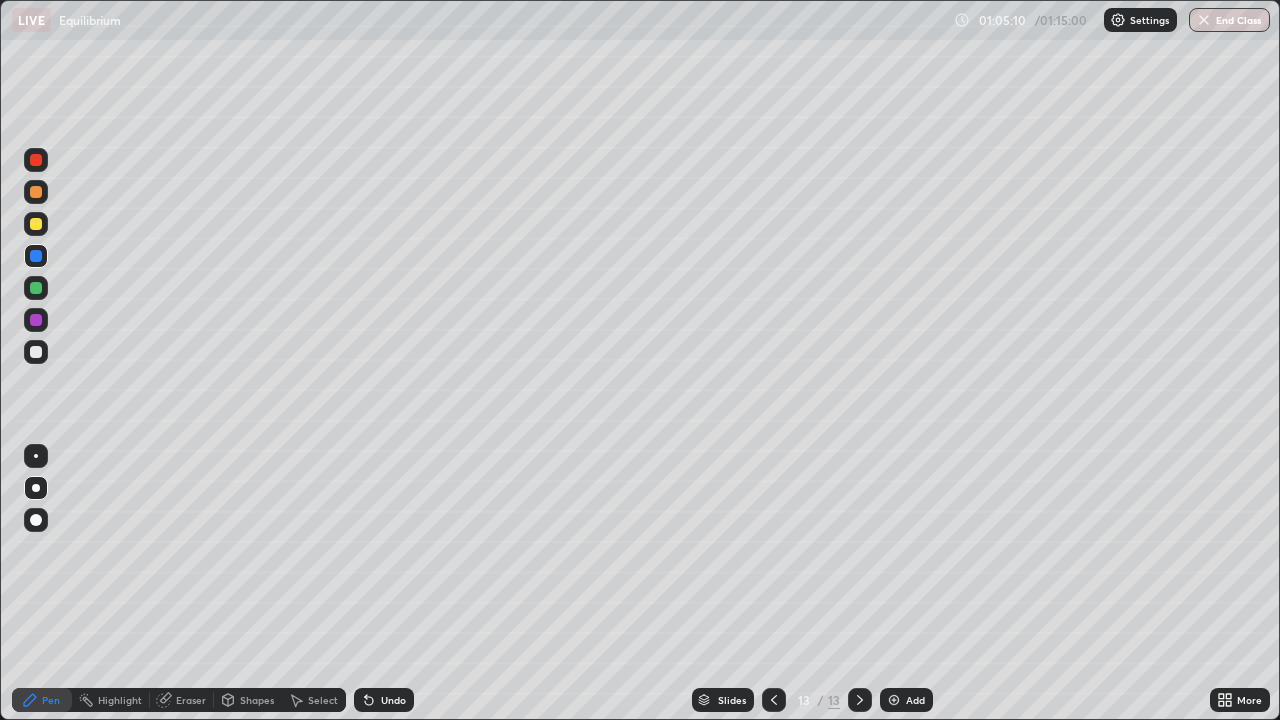 click at bounding box center [36, 352] 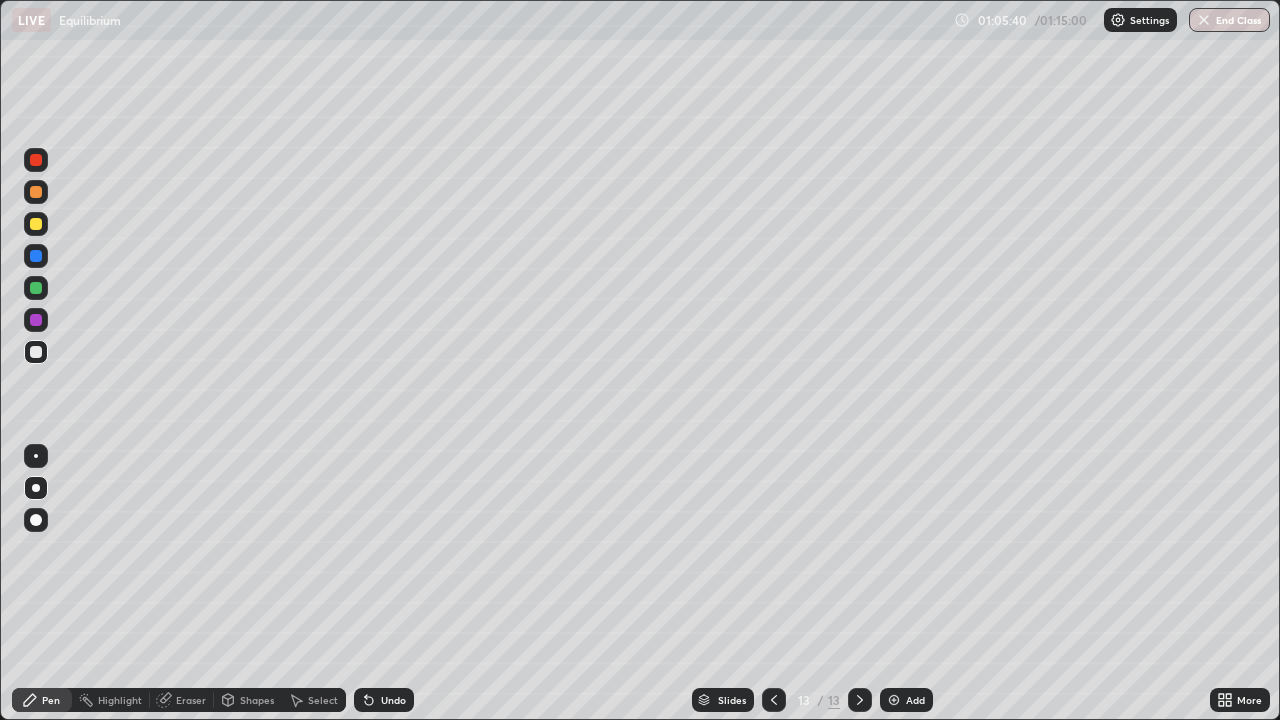 click at bounding box center (36, 288) 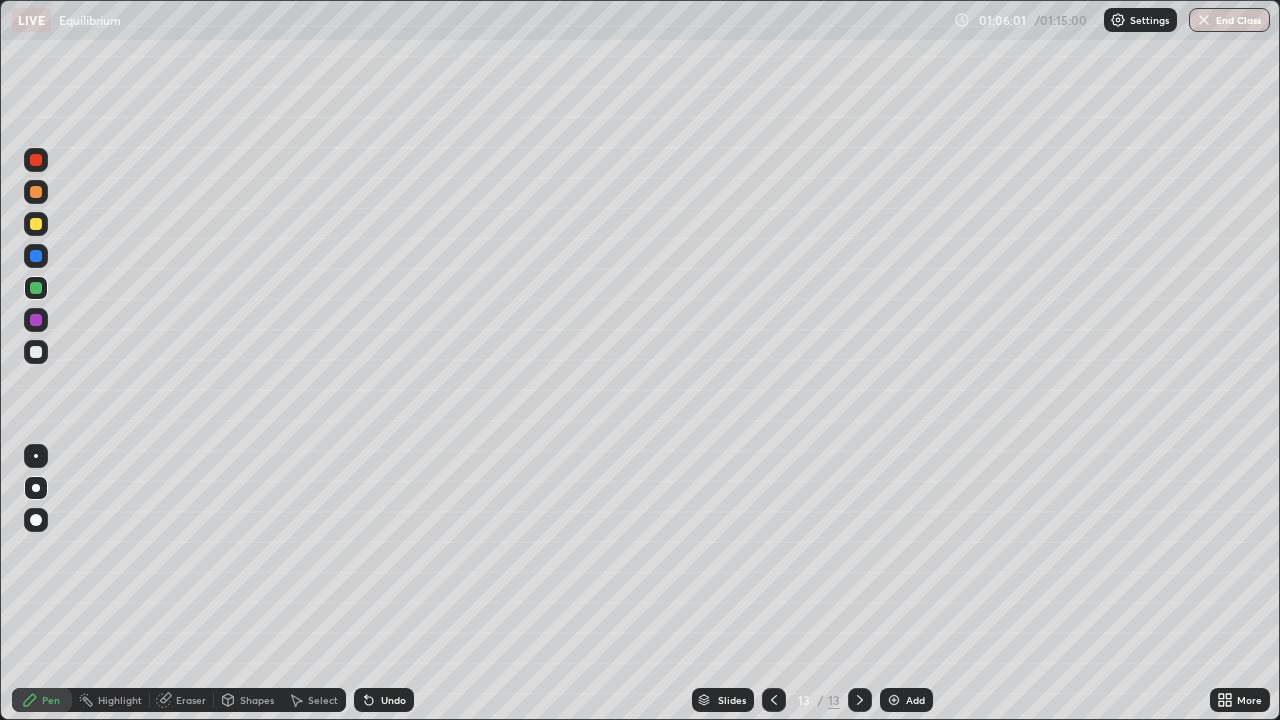 click on "Shapes" at bounding box center (257, 700) 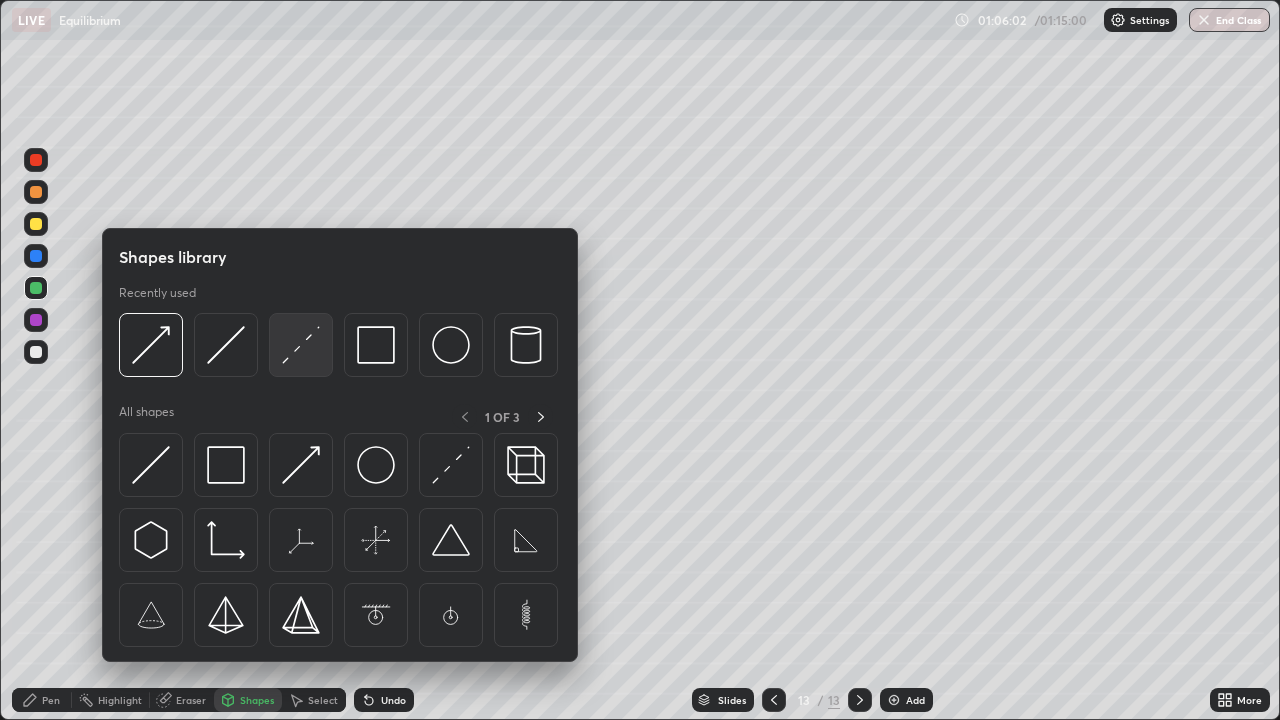 click at bounding box center [301, 345] 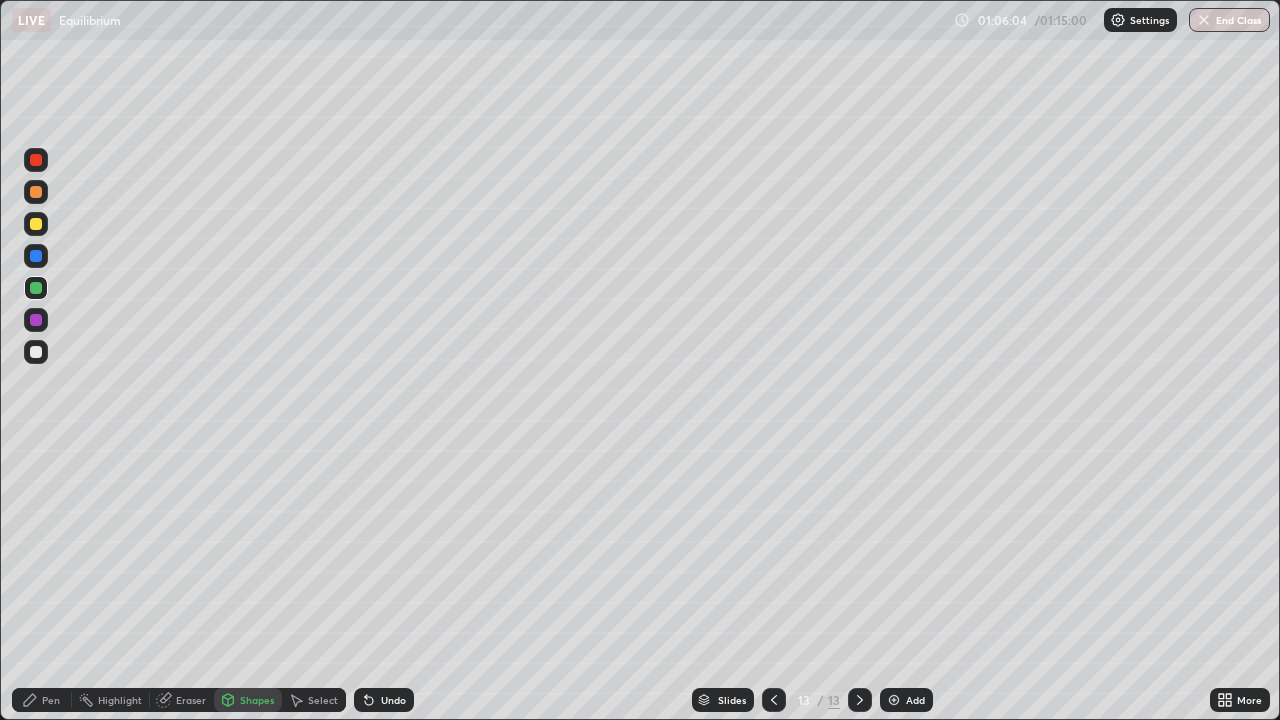 click at bounding box center (36, 160) 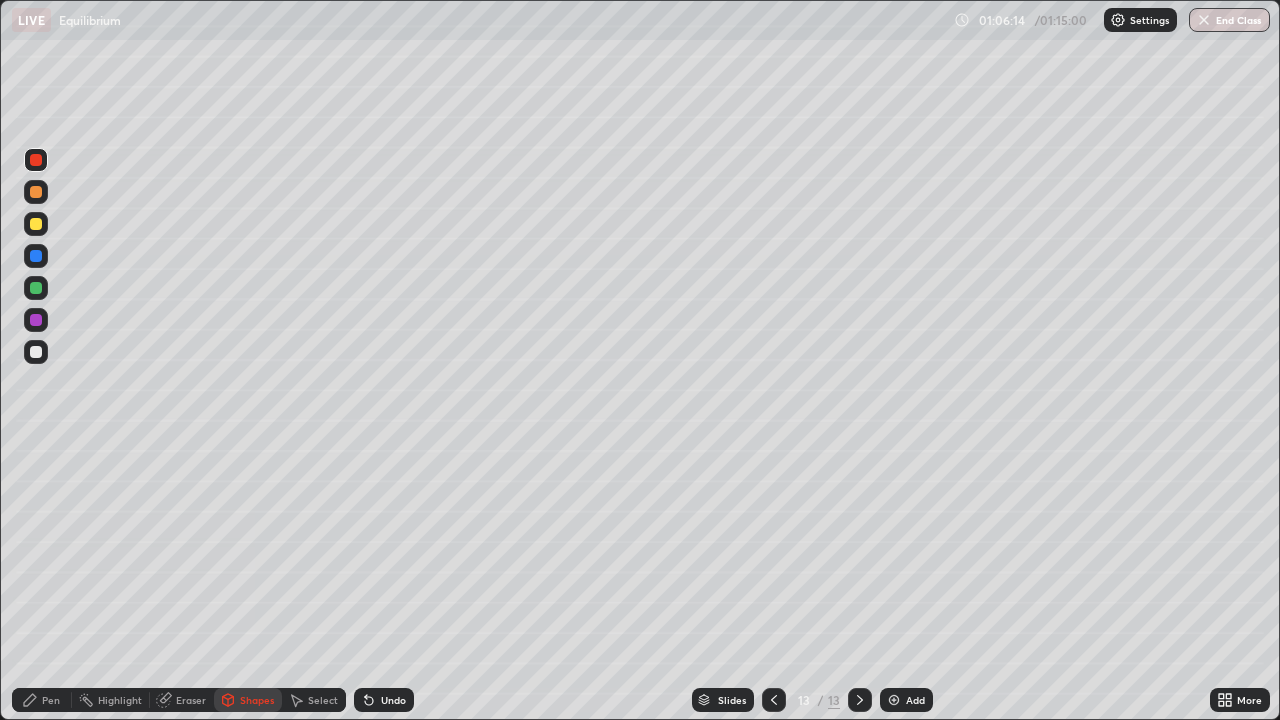 click 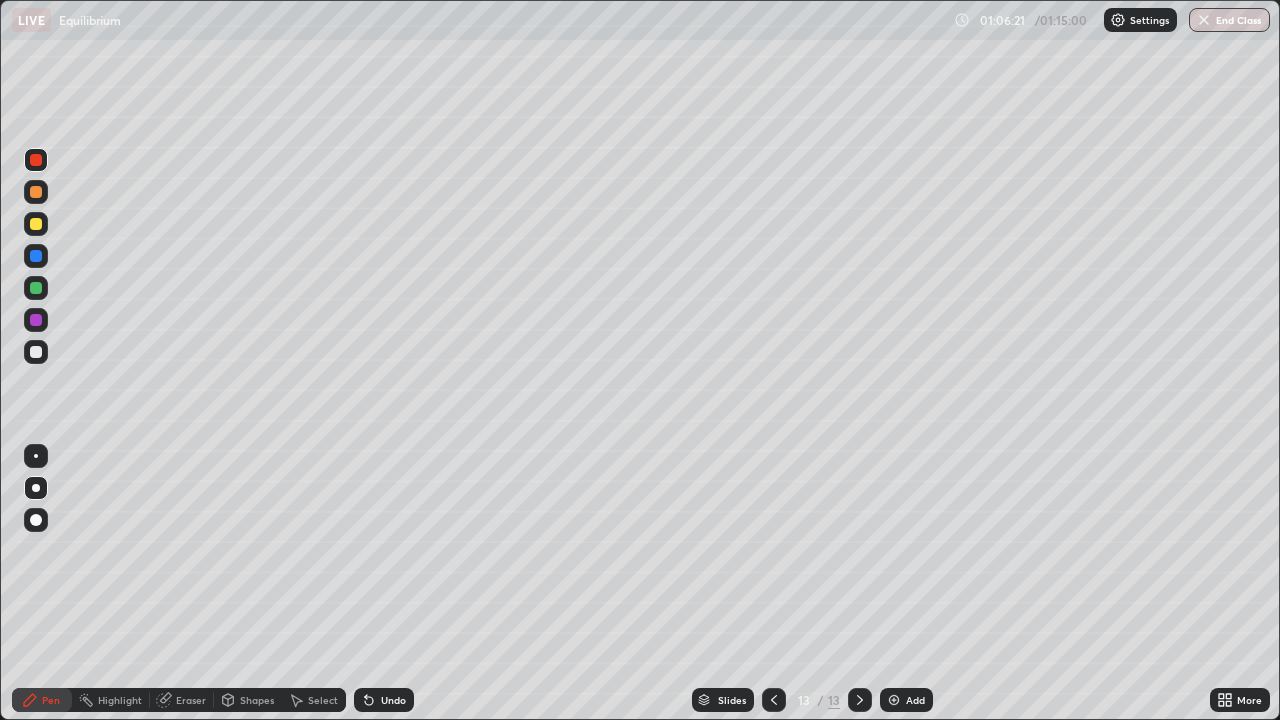 click on "Shapes" at bounding box center [257, 700] 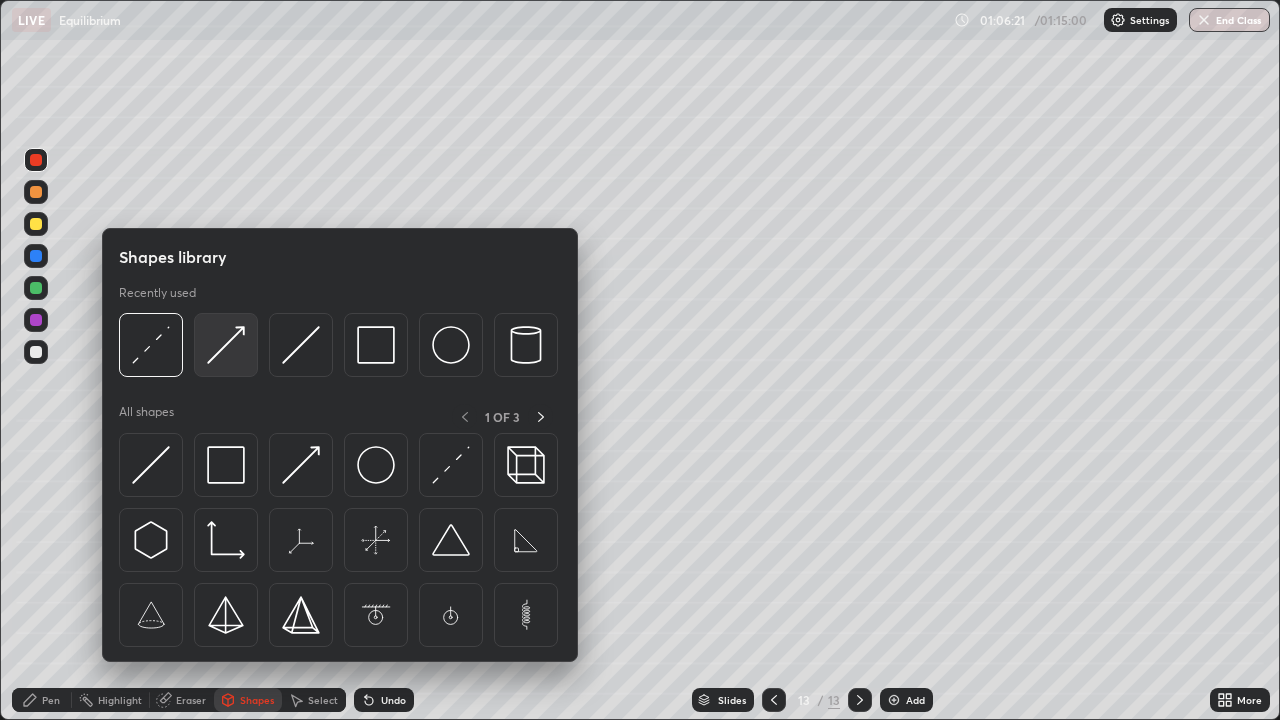 click at bounding box center [226, 345] 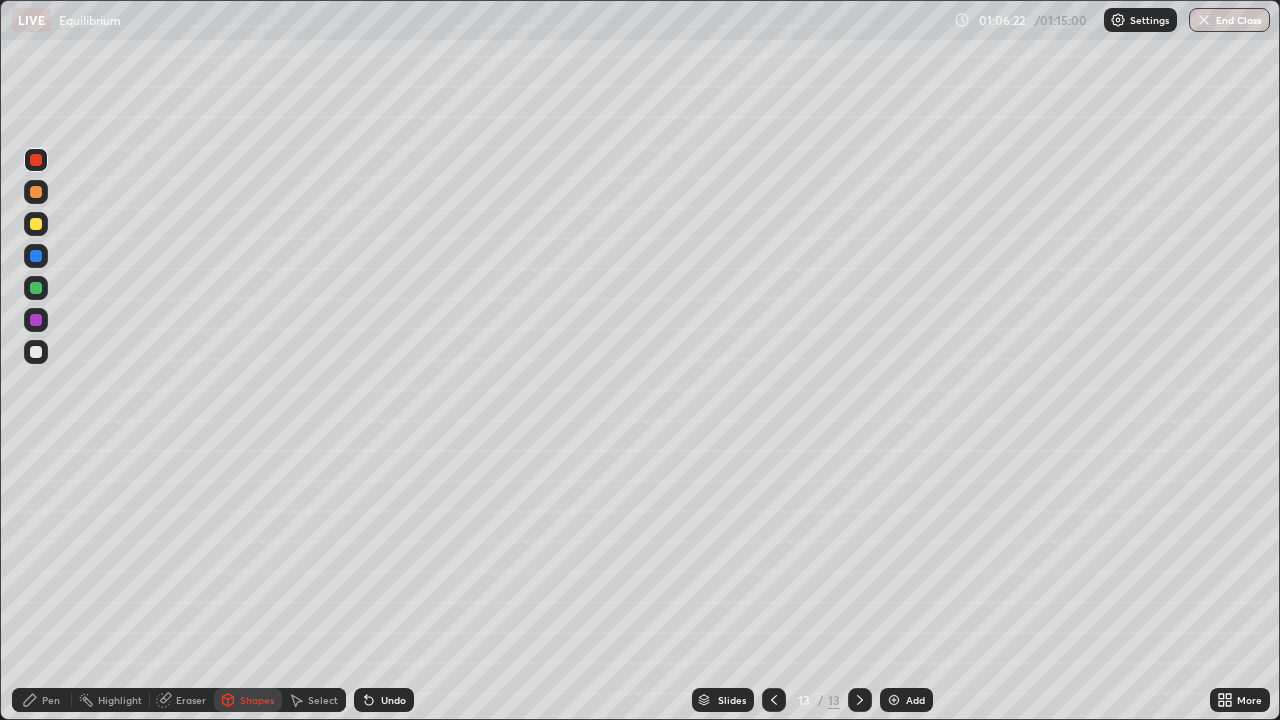 click at bounding box center [36, 192] 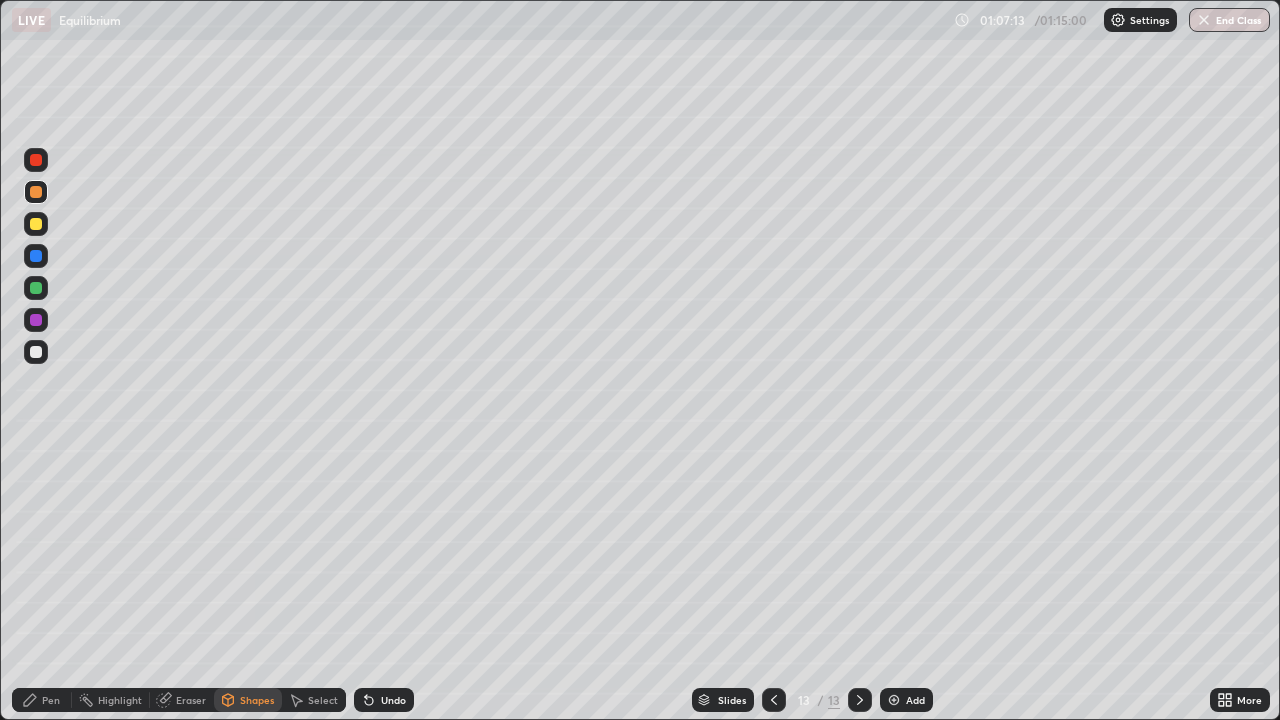 click on "Undo" at bounding box center [393, 700] 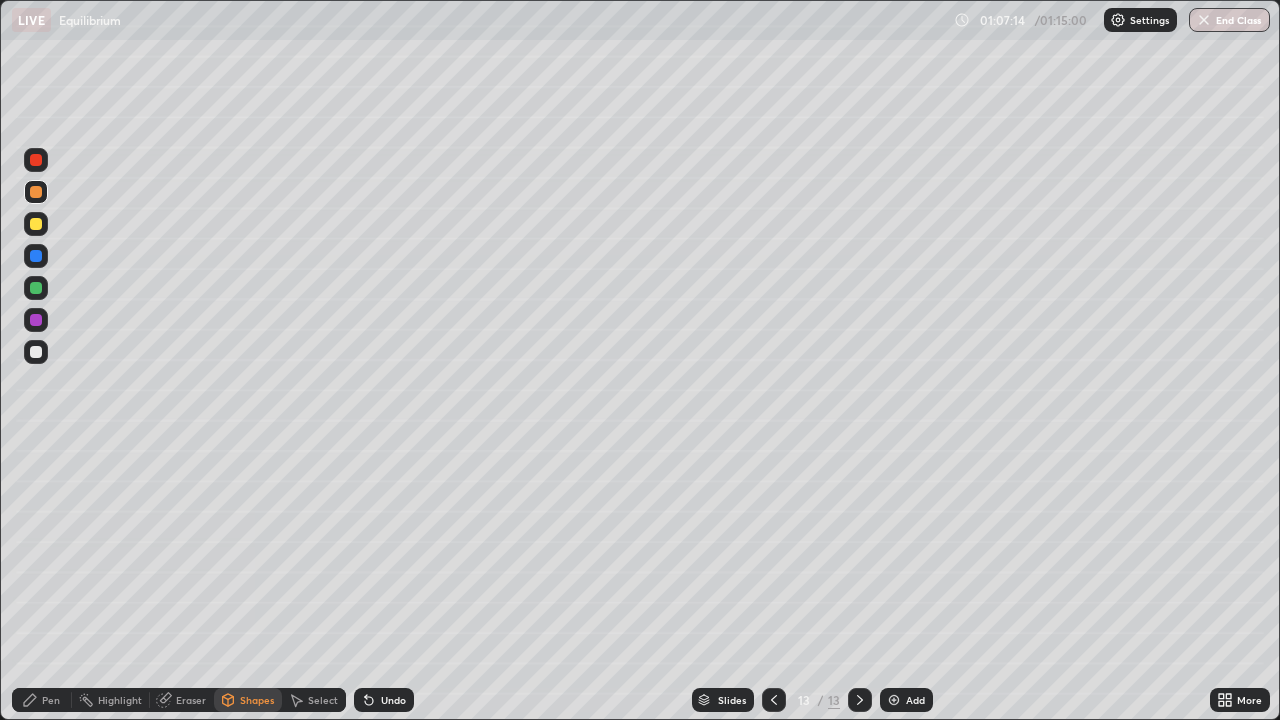 click on "Undo" at bounding box center [393, 700] 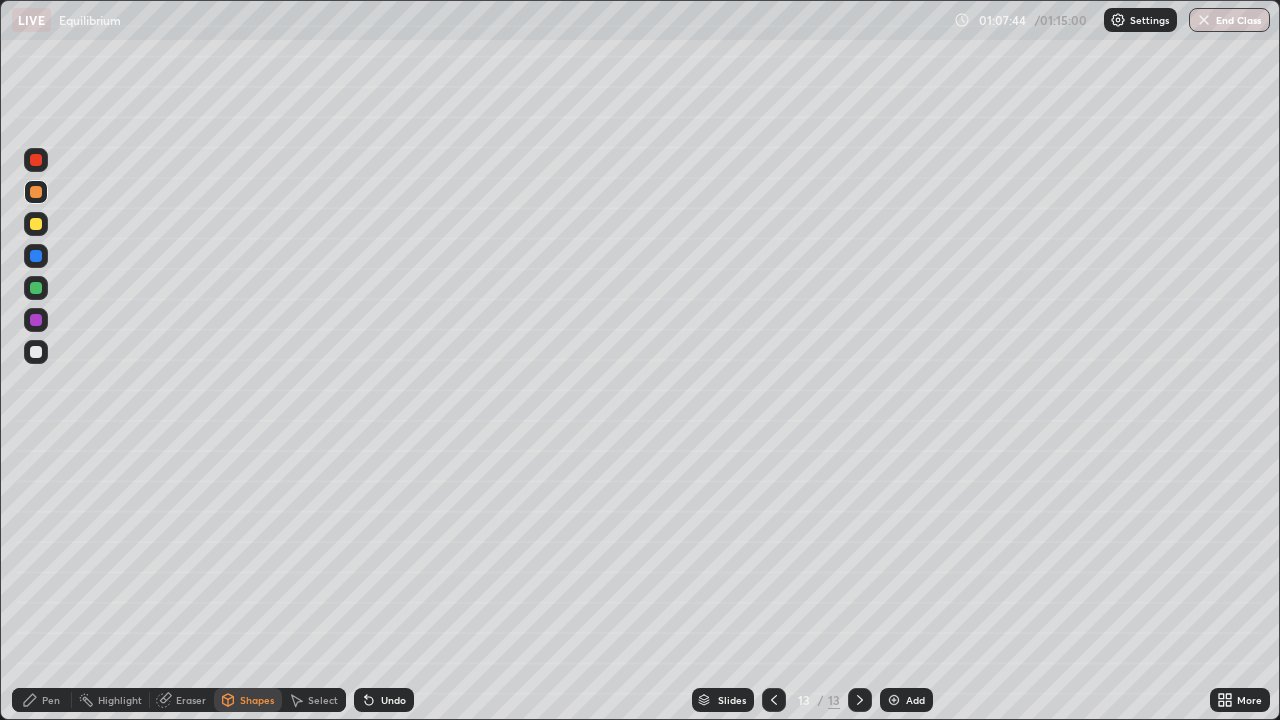 click at bounding box center [36, 256] 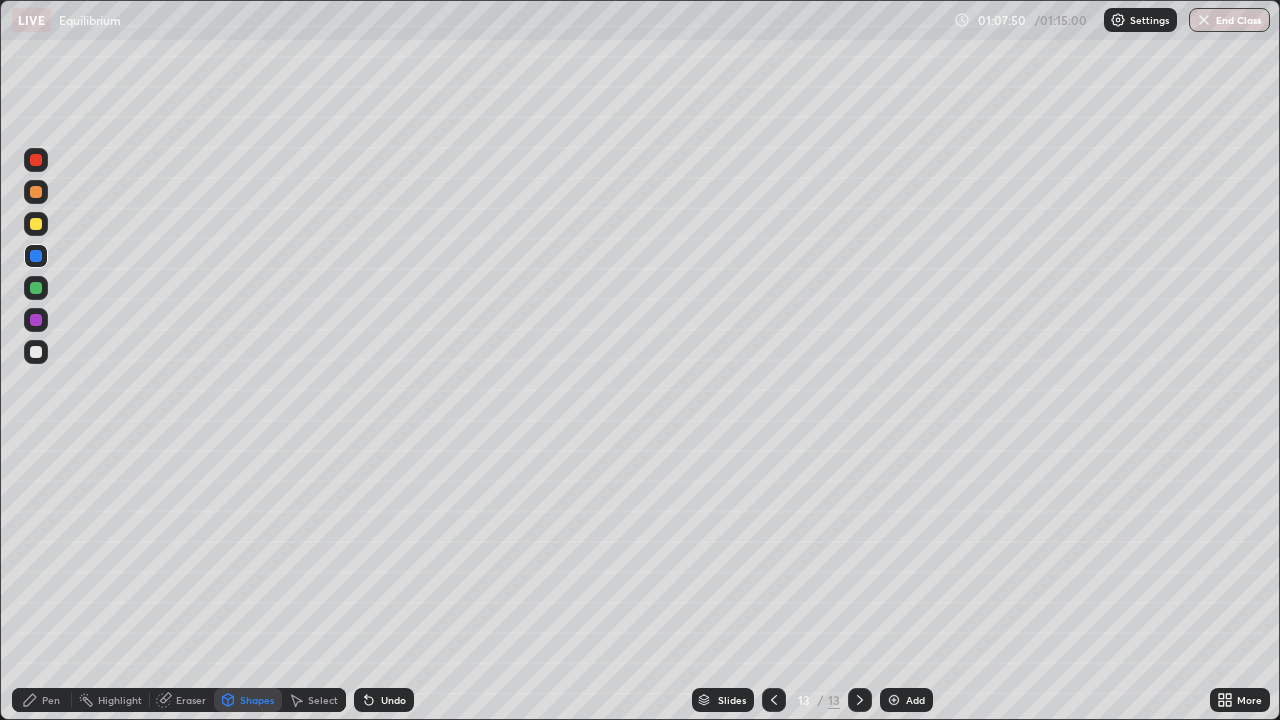 click on "Shapes" at bounding box center [257, 700] 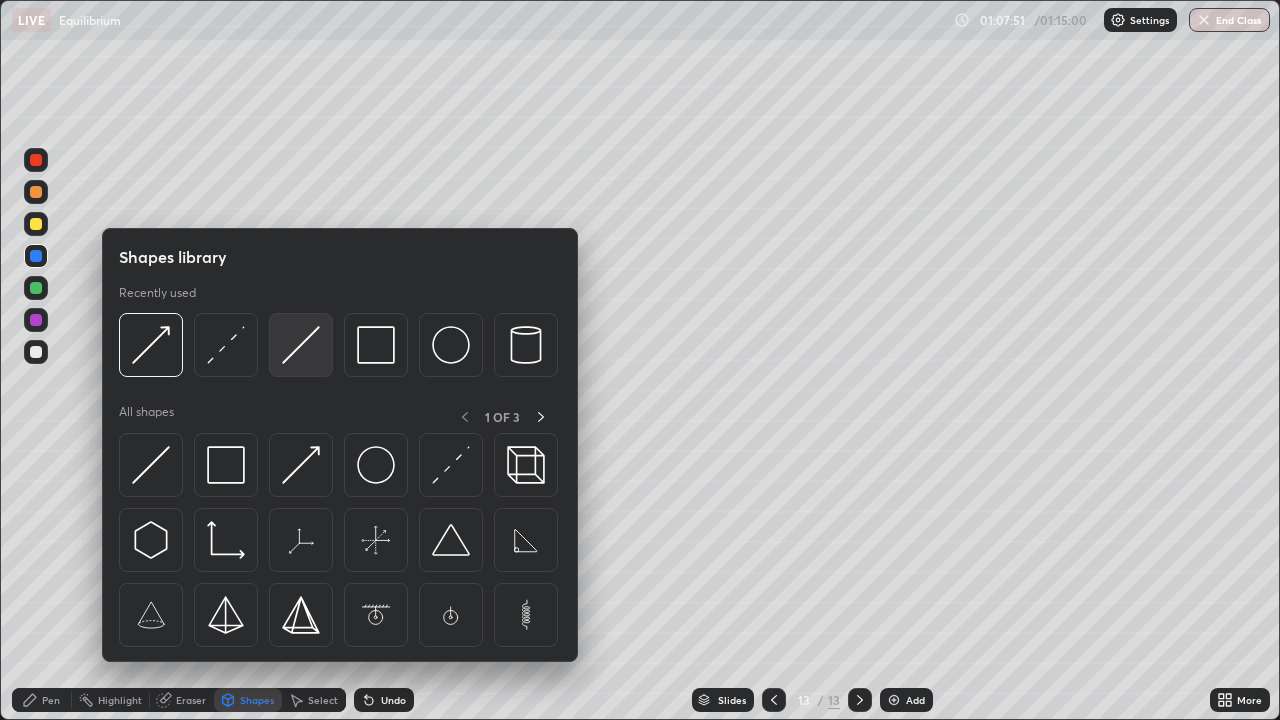 click at bounding box center (301, 345) 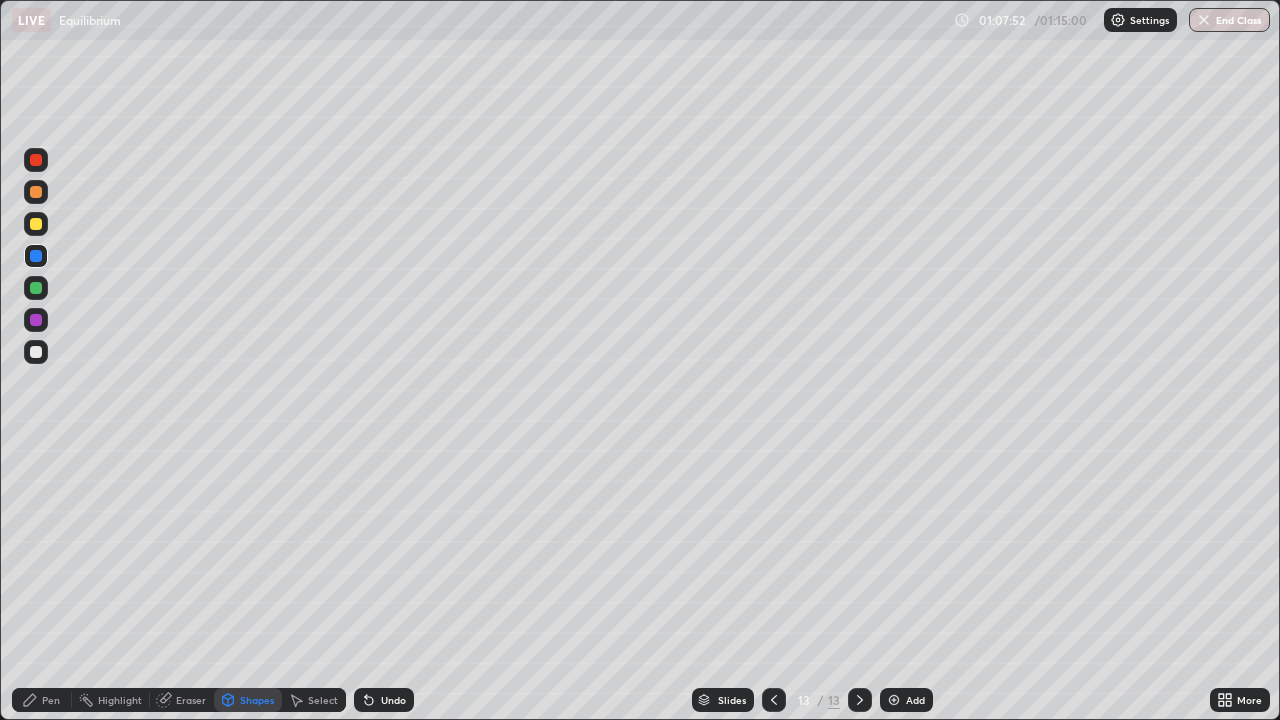 click at bounding box center (36, 352) 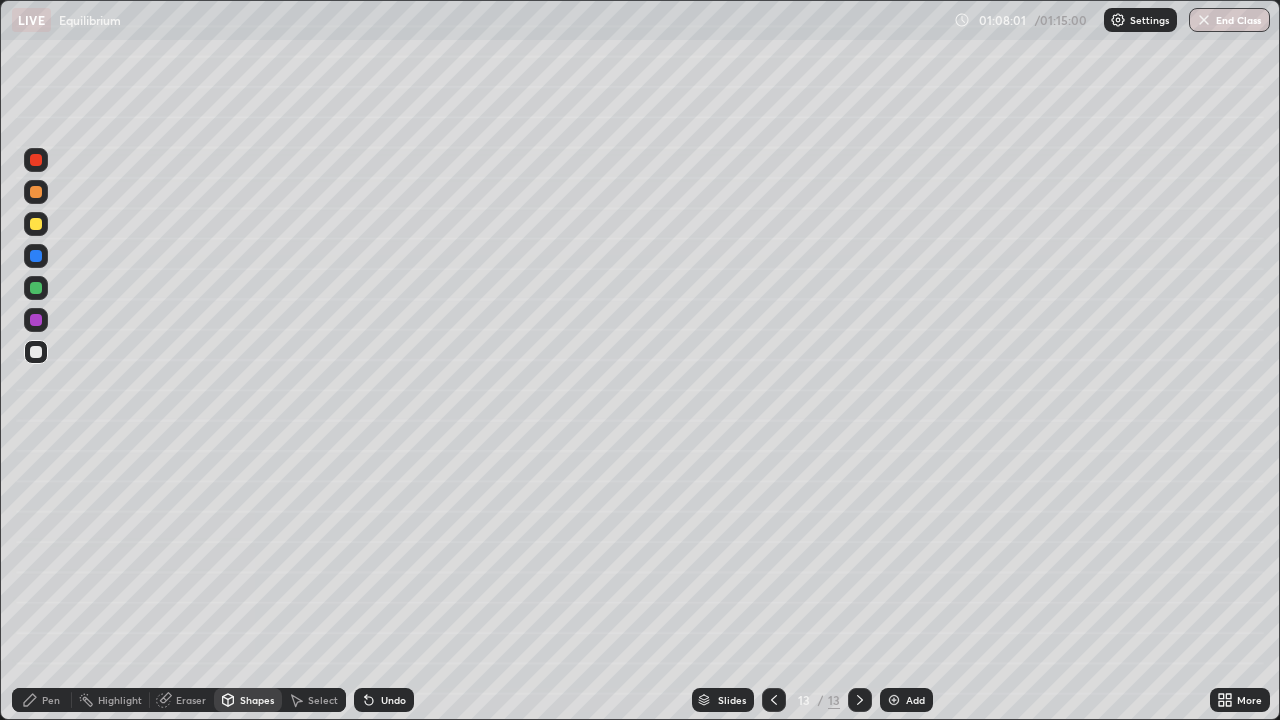 click on "Pen" at bounding box center [51, 700] 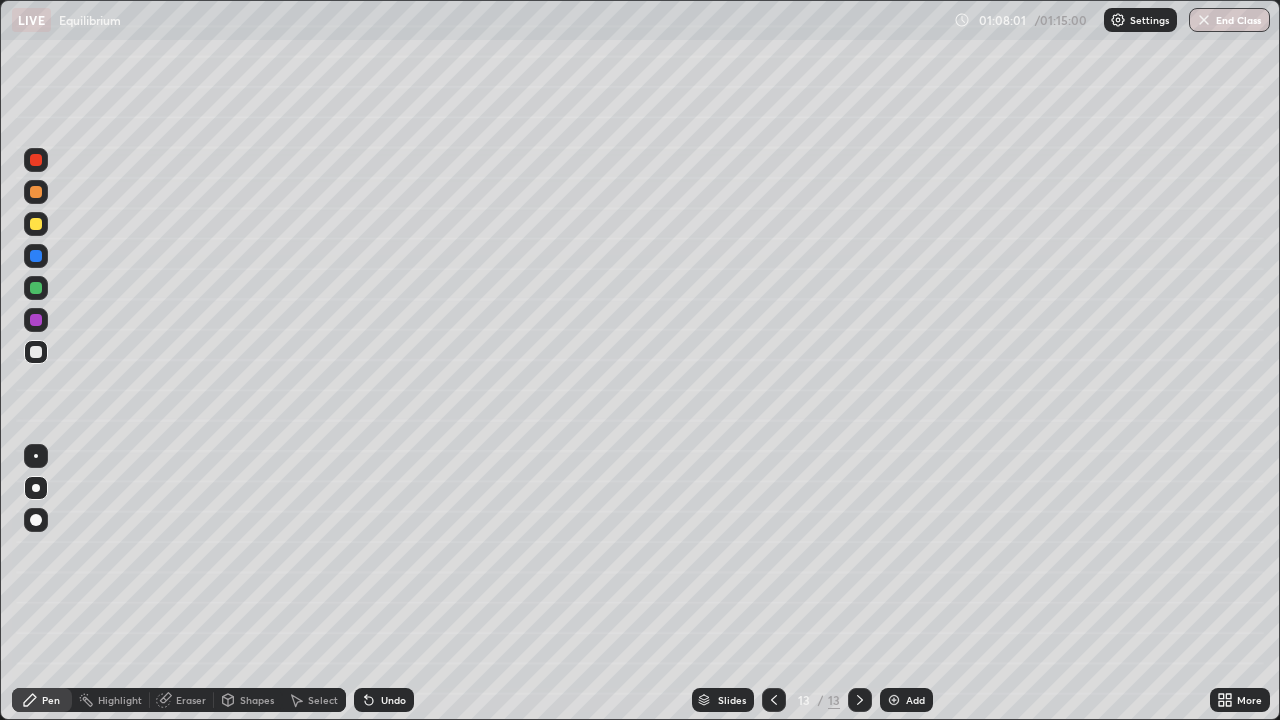 click at bounding box center (36, 224) 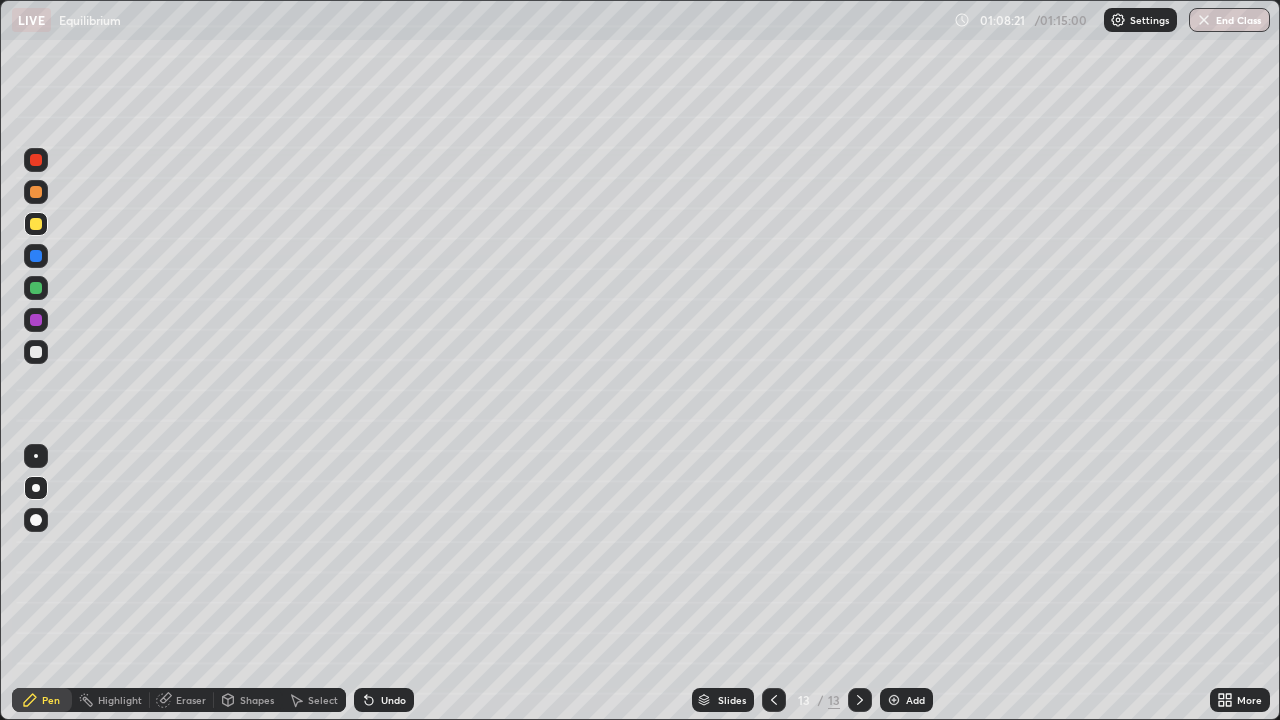 click on "Shapes" at bounding box center (257, 700) 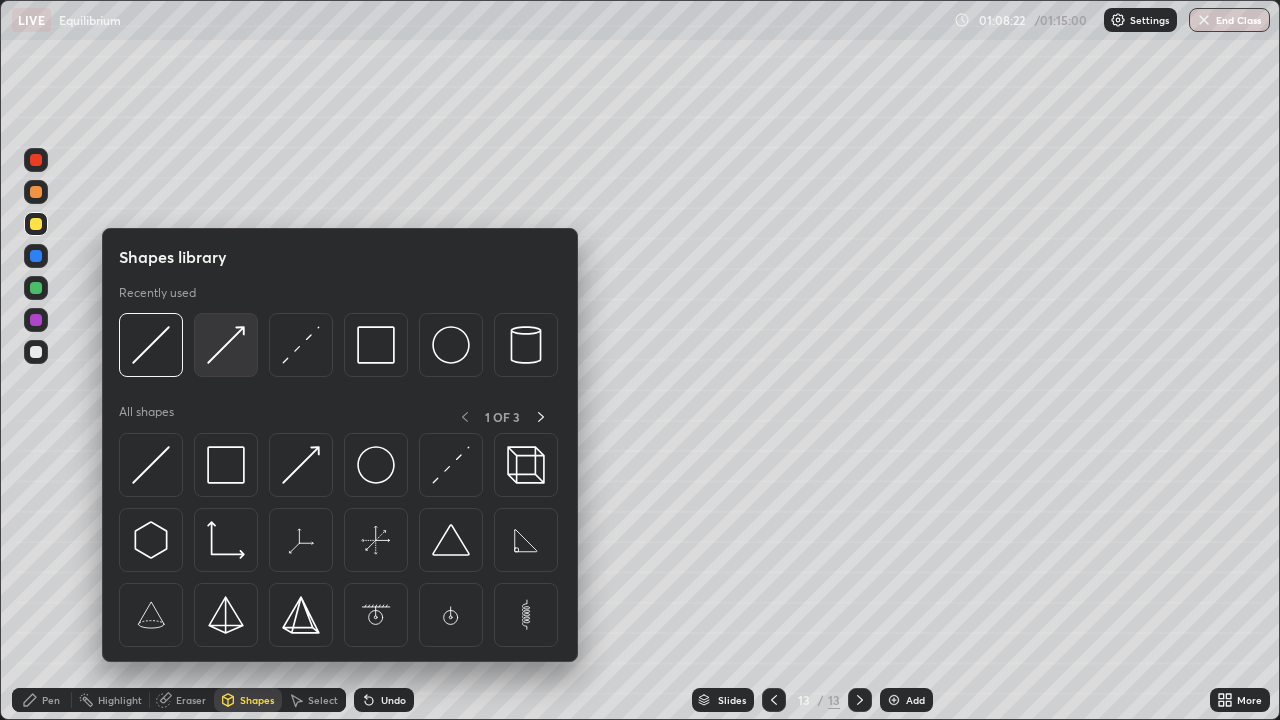 click at bounding box center [226, 345] 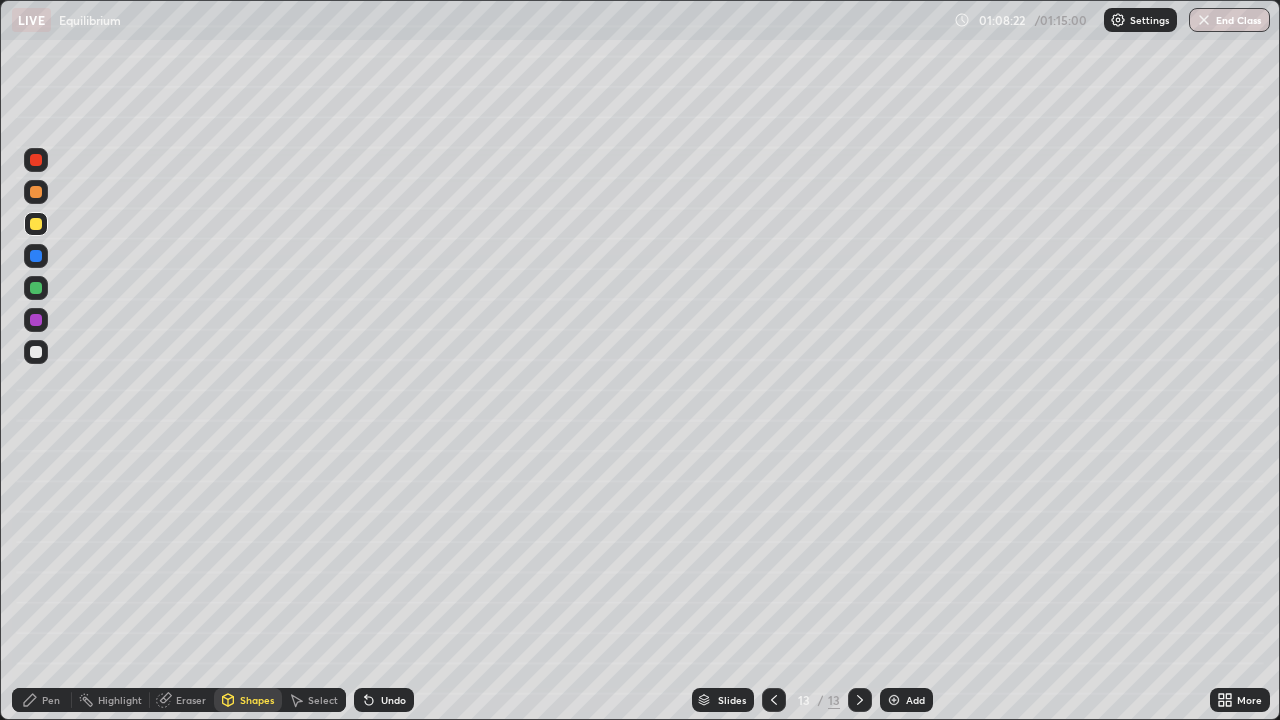 click at bounding box center (36, 256) 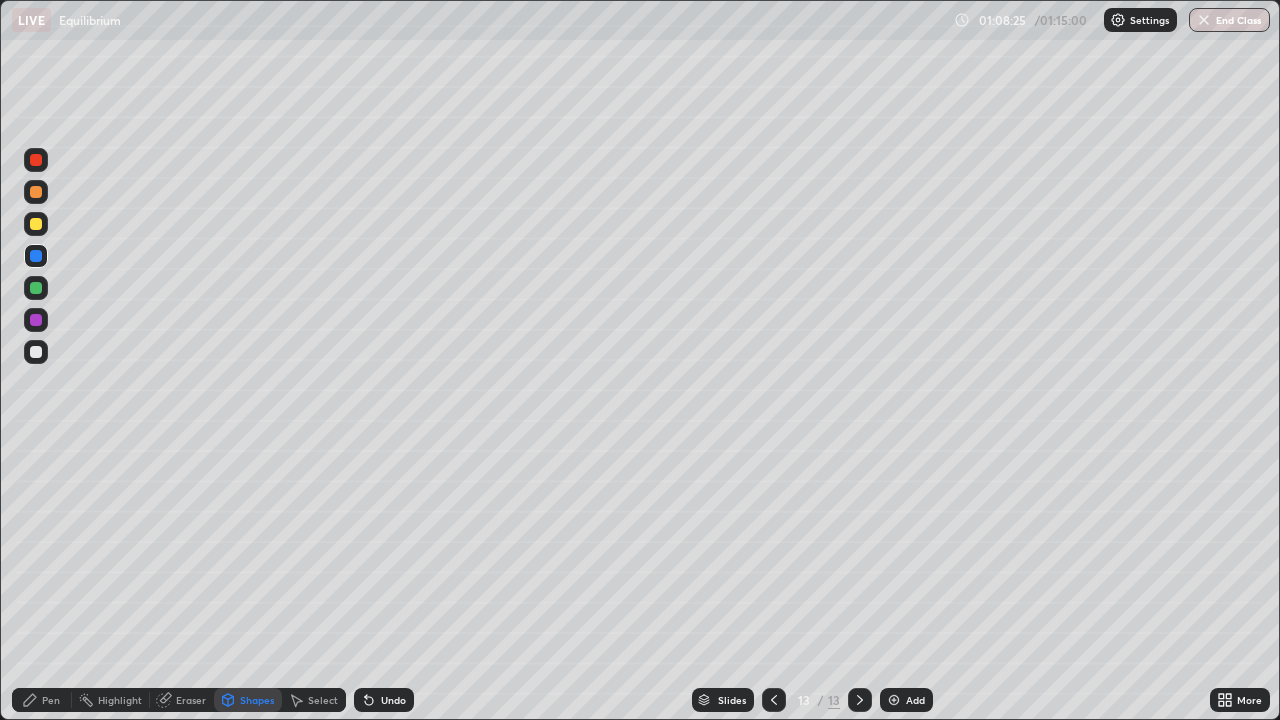 click on "Pen" at bounding box center [42, 700] 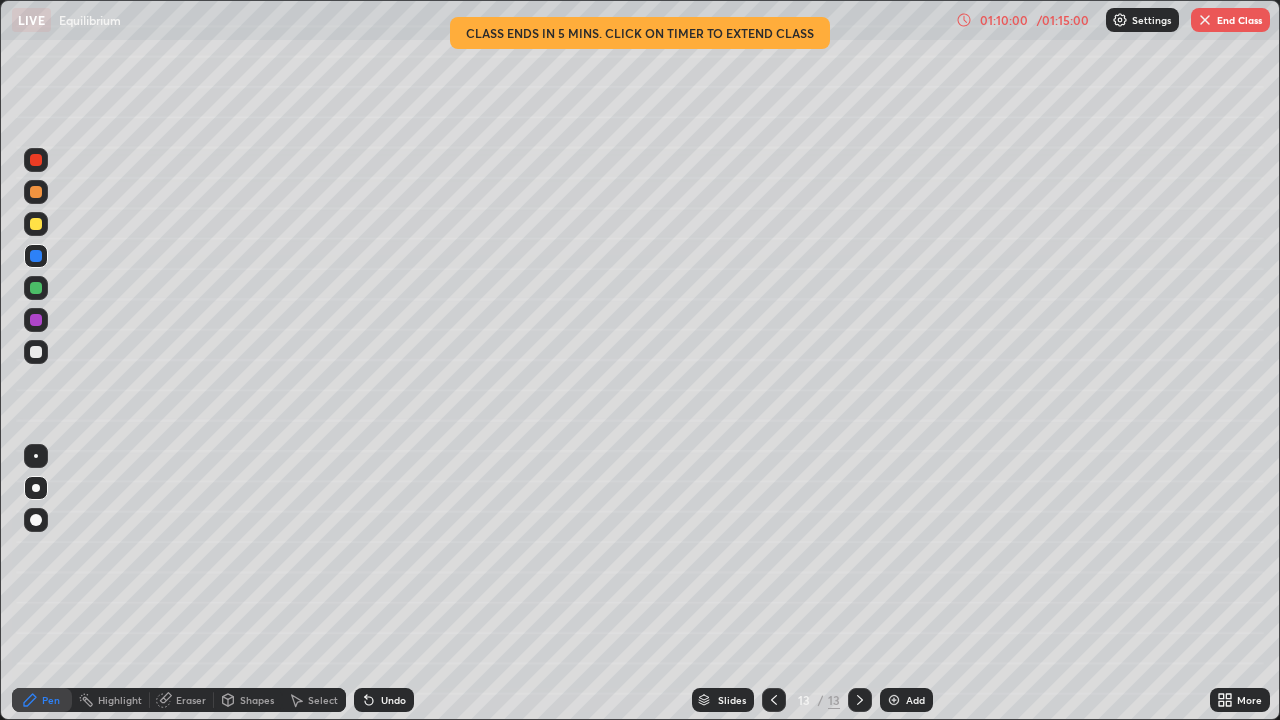 click on "Shapes" at bounding box center [257, 700] 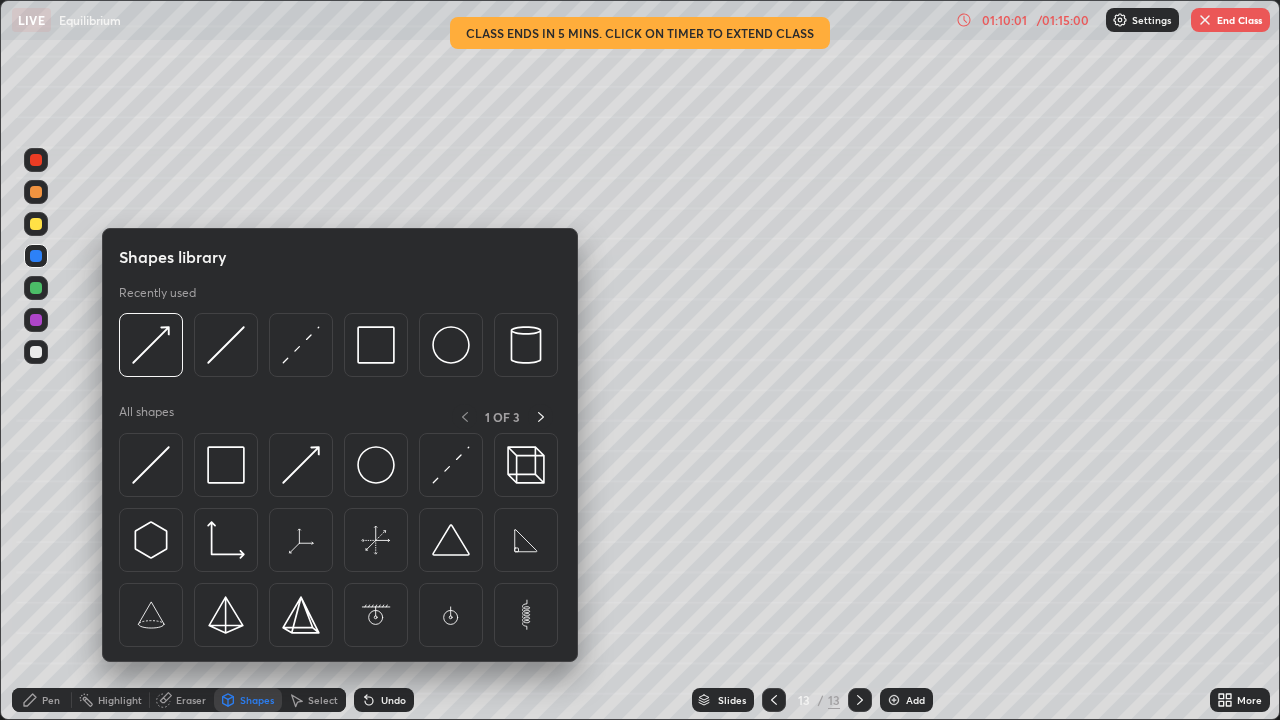 click on "Pen" at bounding box center [42, 700] 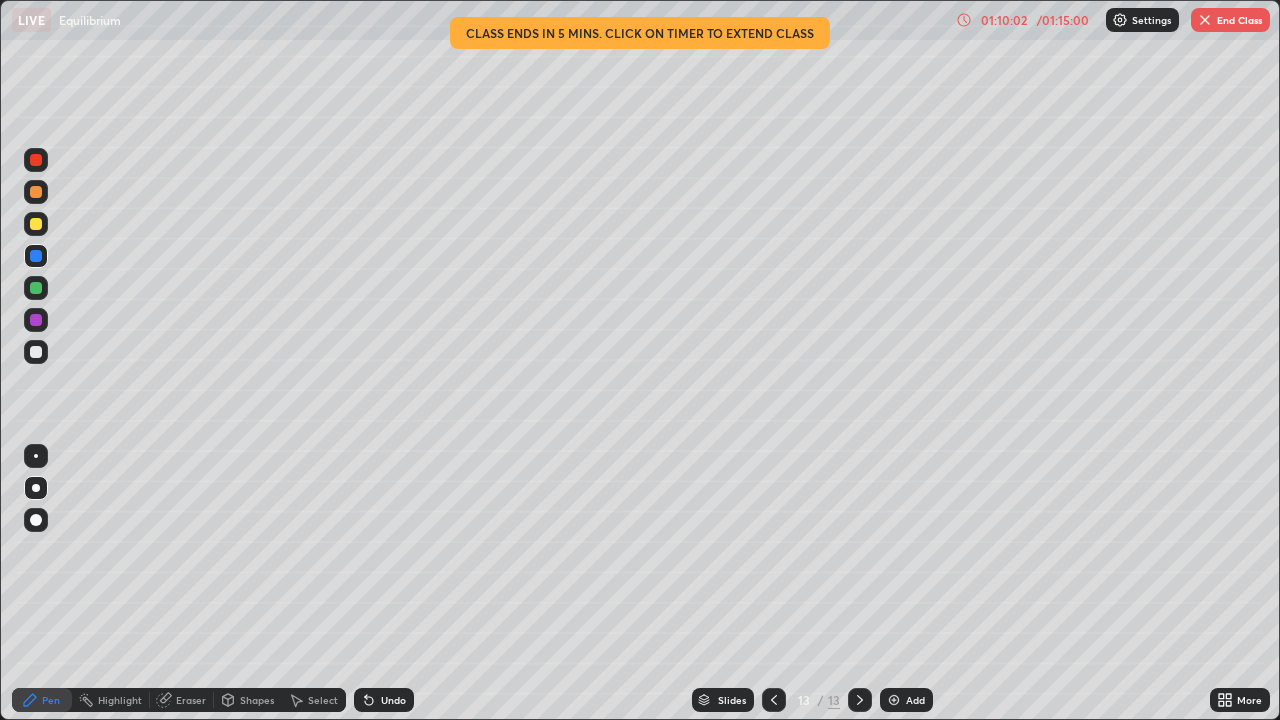 click at bounding box center [36, 160] 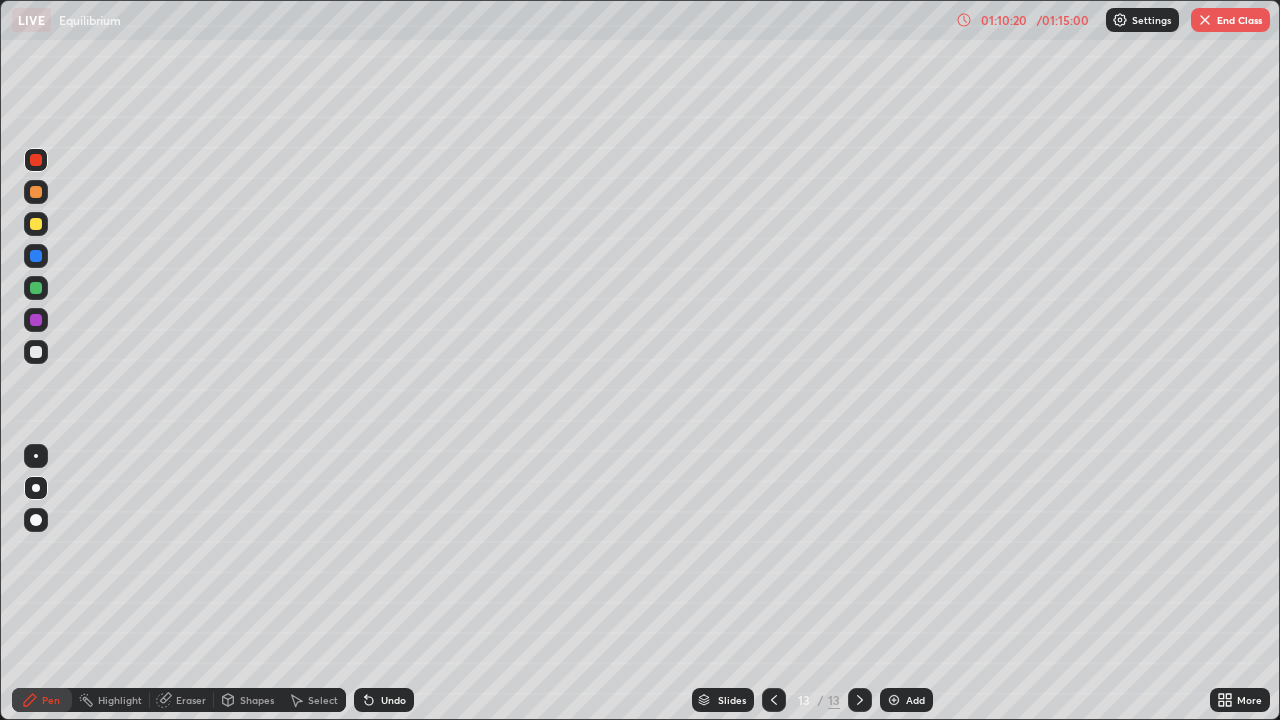 click at bounding box center [36, 352] 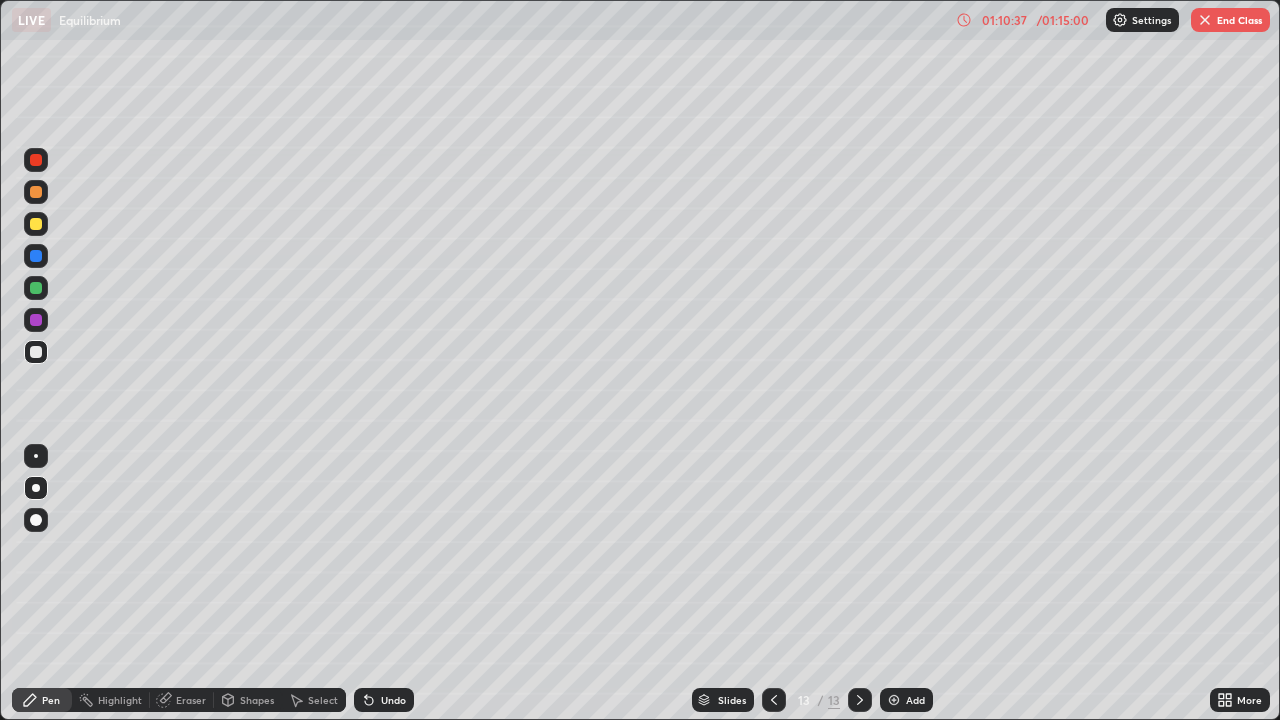 click on "Shapes" at bounding box center (257, 700) 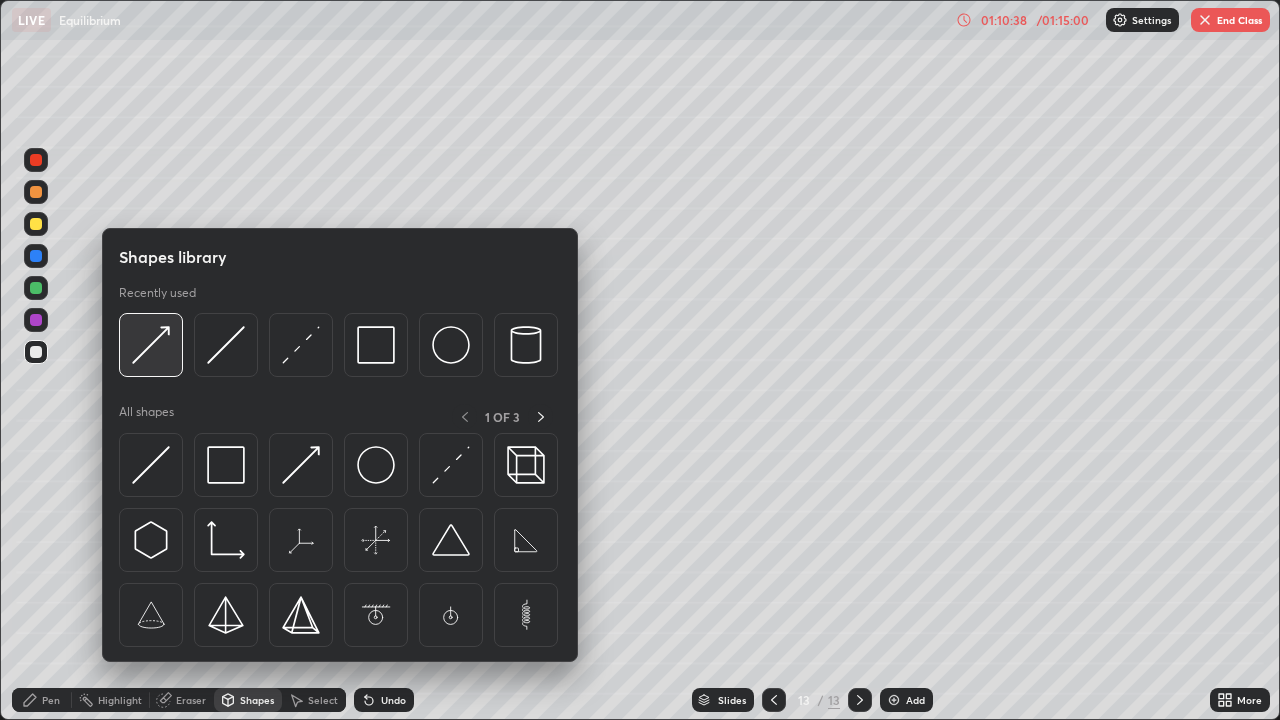 click at bounding box center [151, 345] 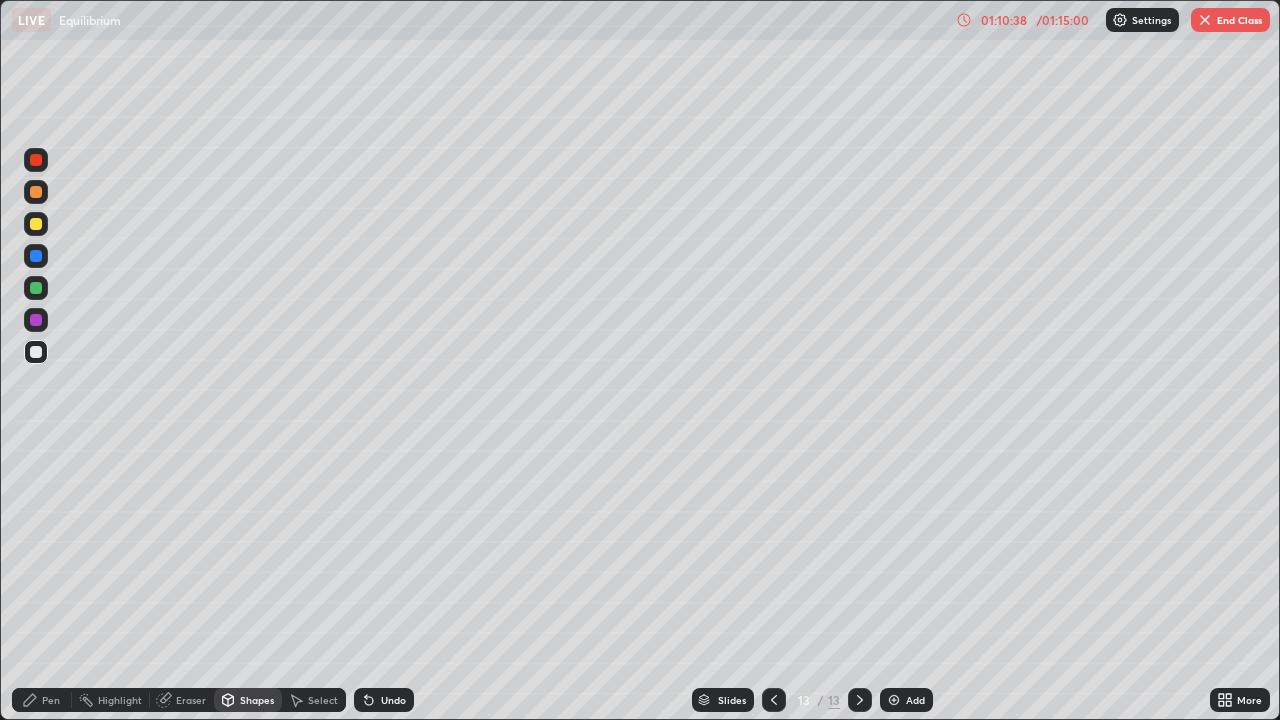 click at bounding box center (36, 256) 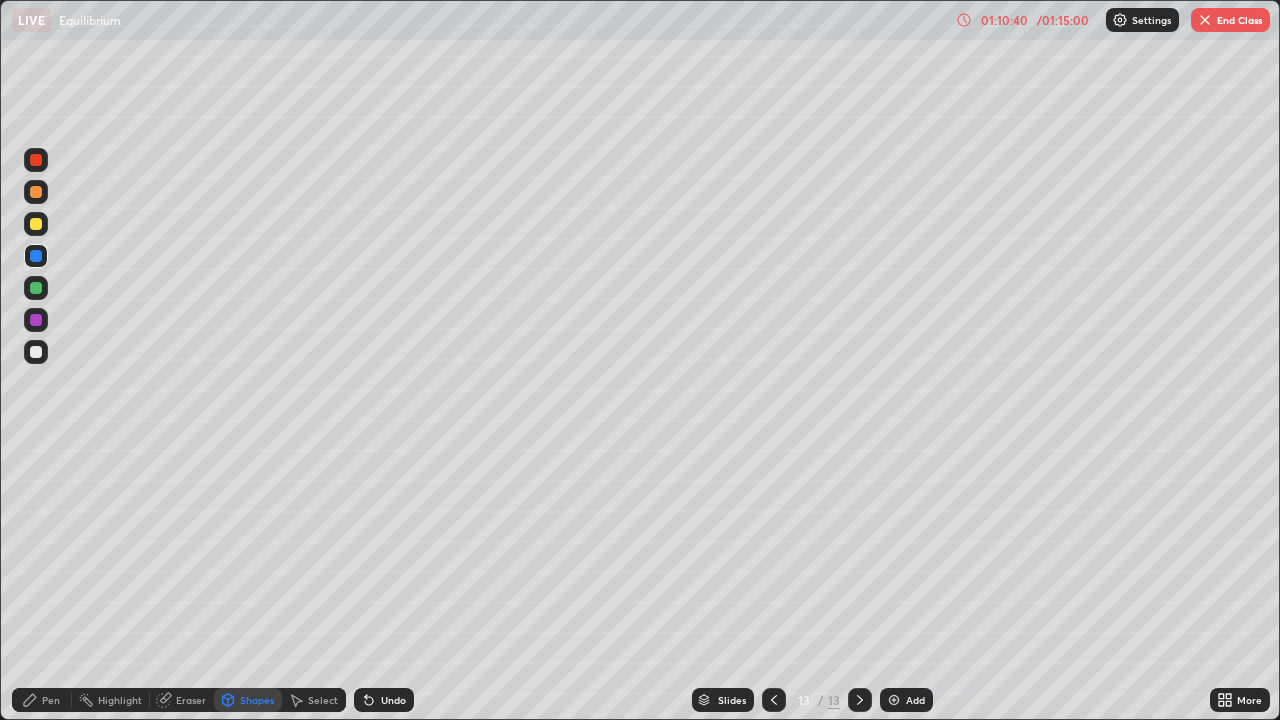 click on "Pen" at bounding box center [51, 700] 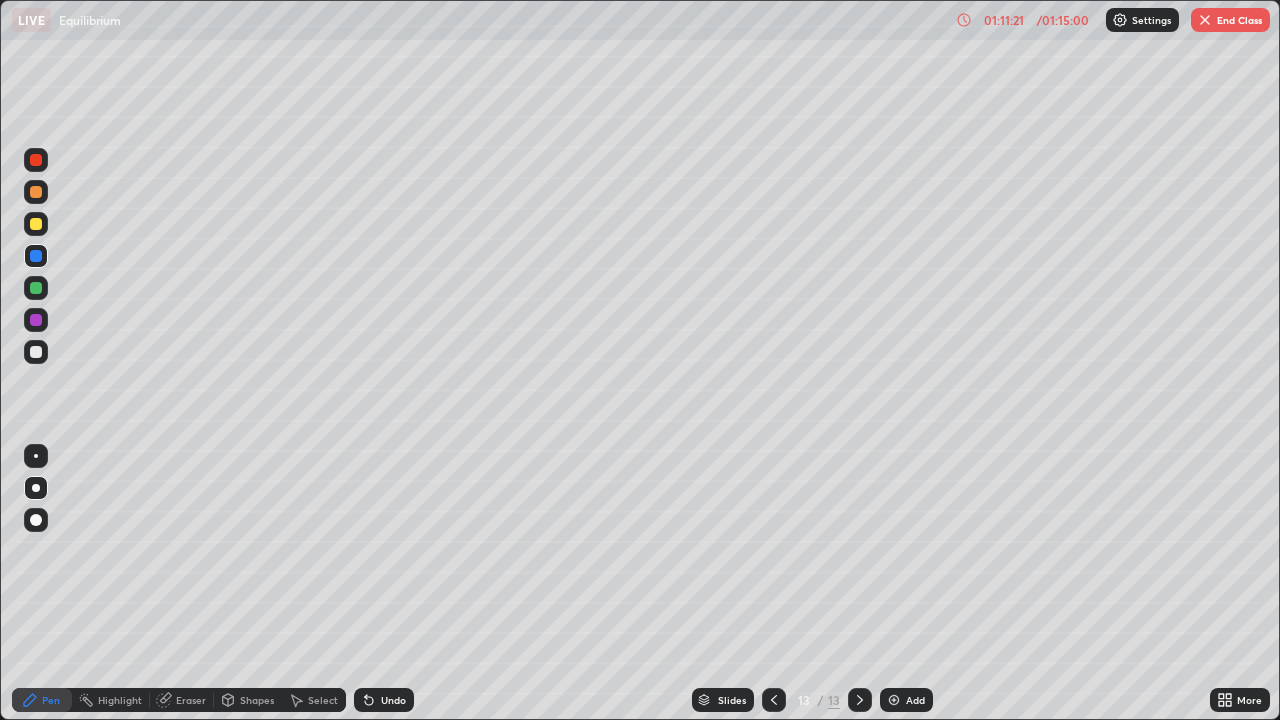 click 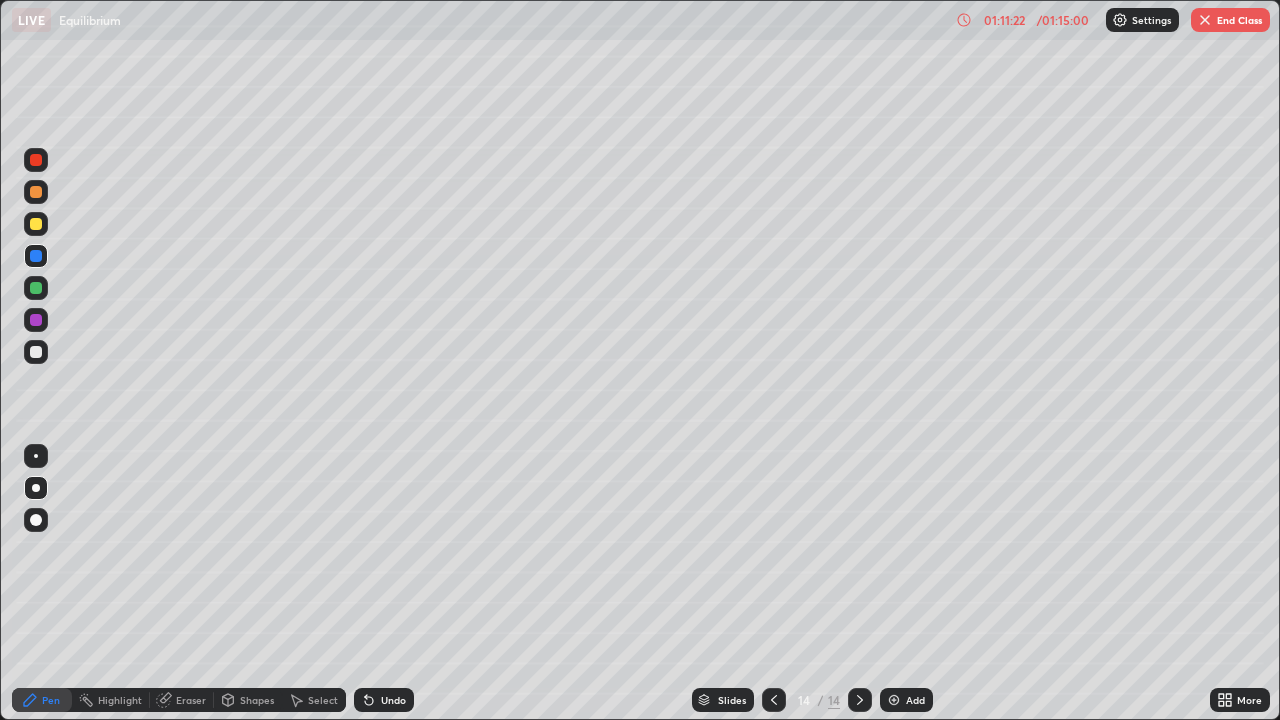 click on "Shapes" at bounding box center (257, 700) 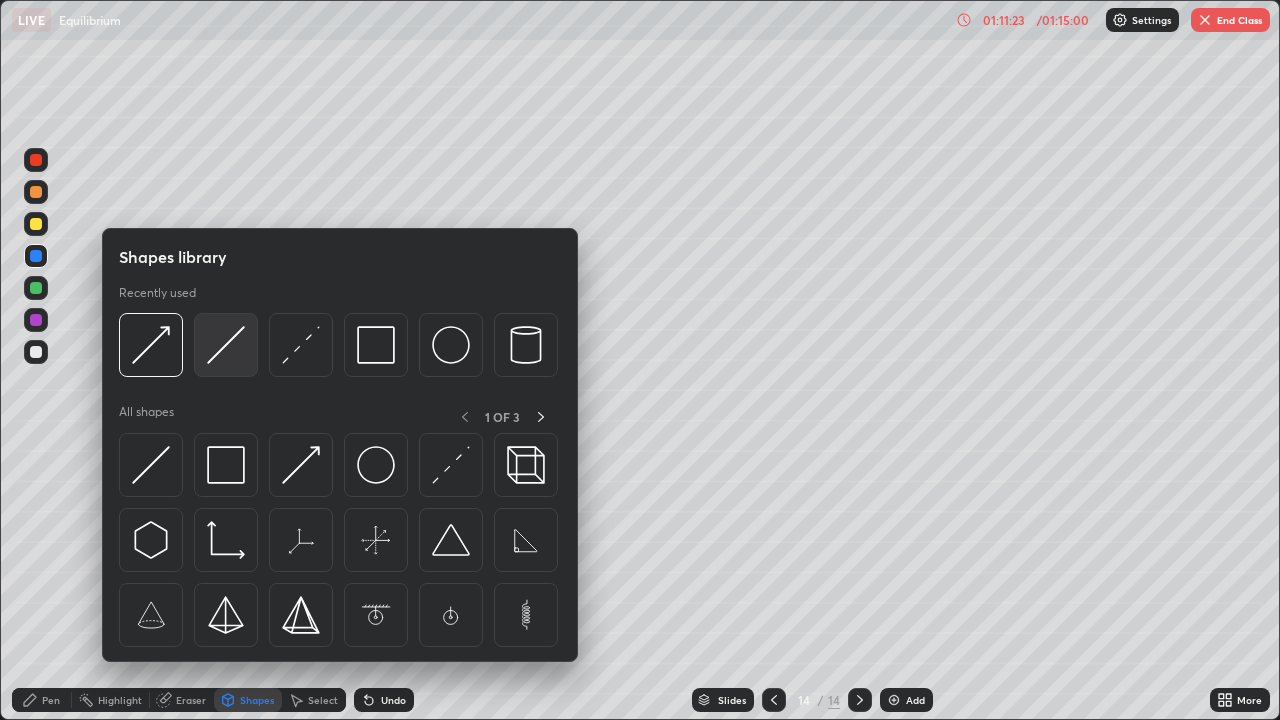 click at bounding box center (226, 345) 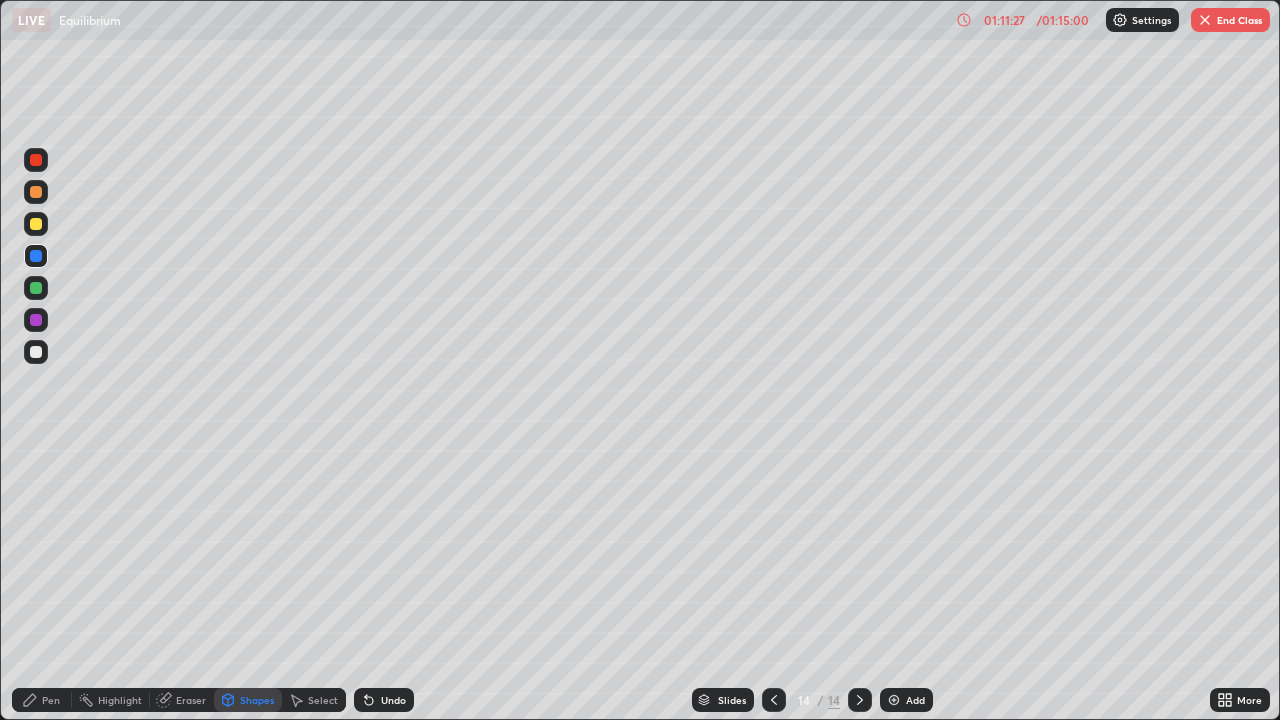 click on "Pen" at bounding box center (51, 700) 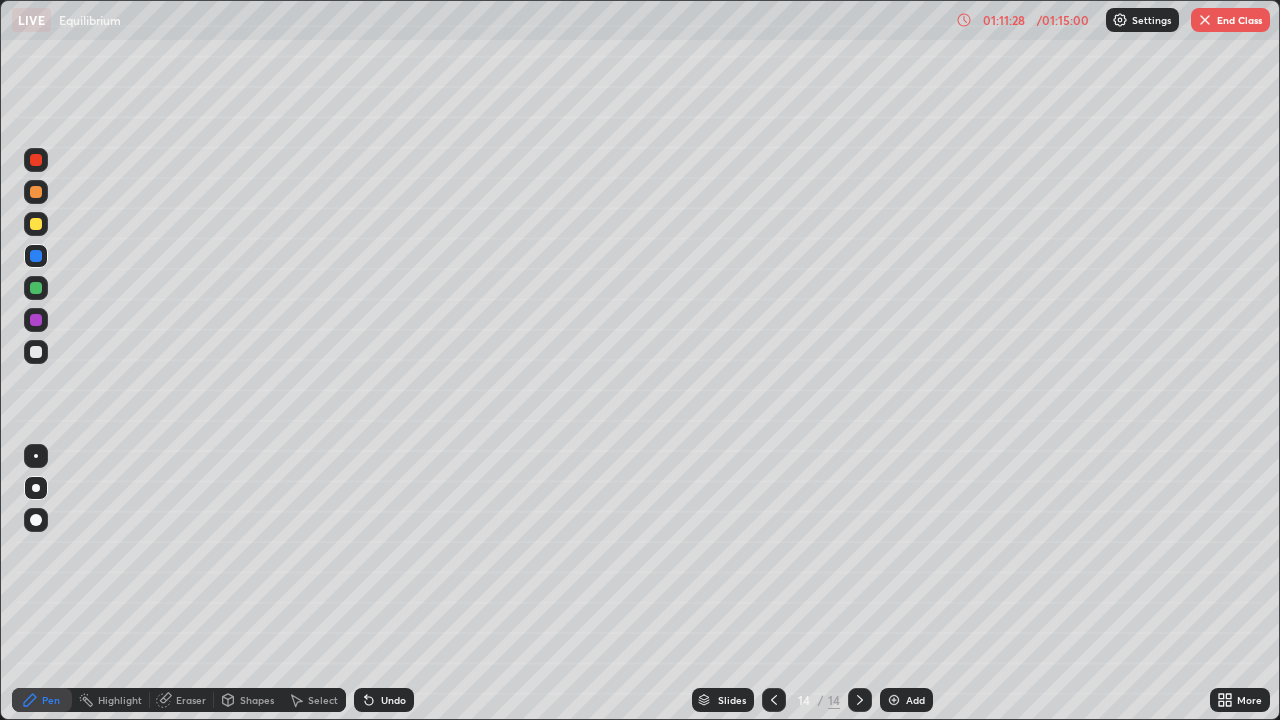 click at bounding box center (36, 352) 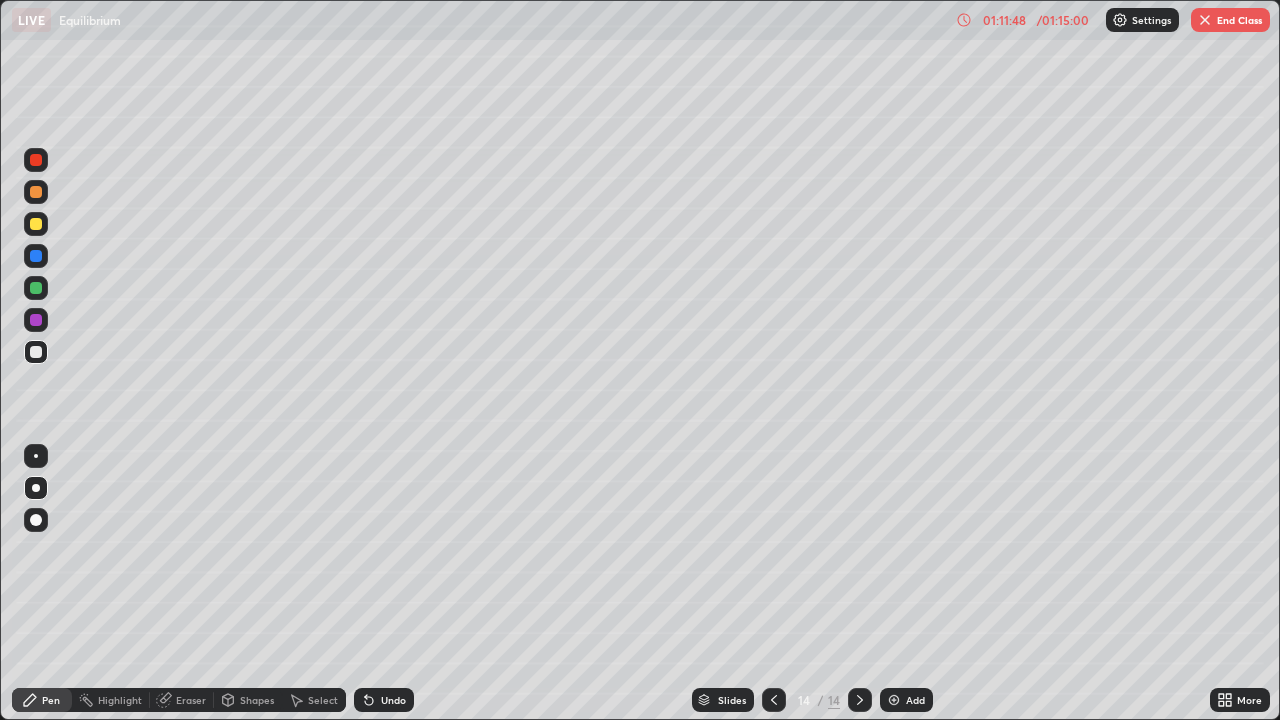 click on "Shapes" at bounding box center (257, 700) 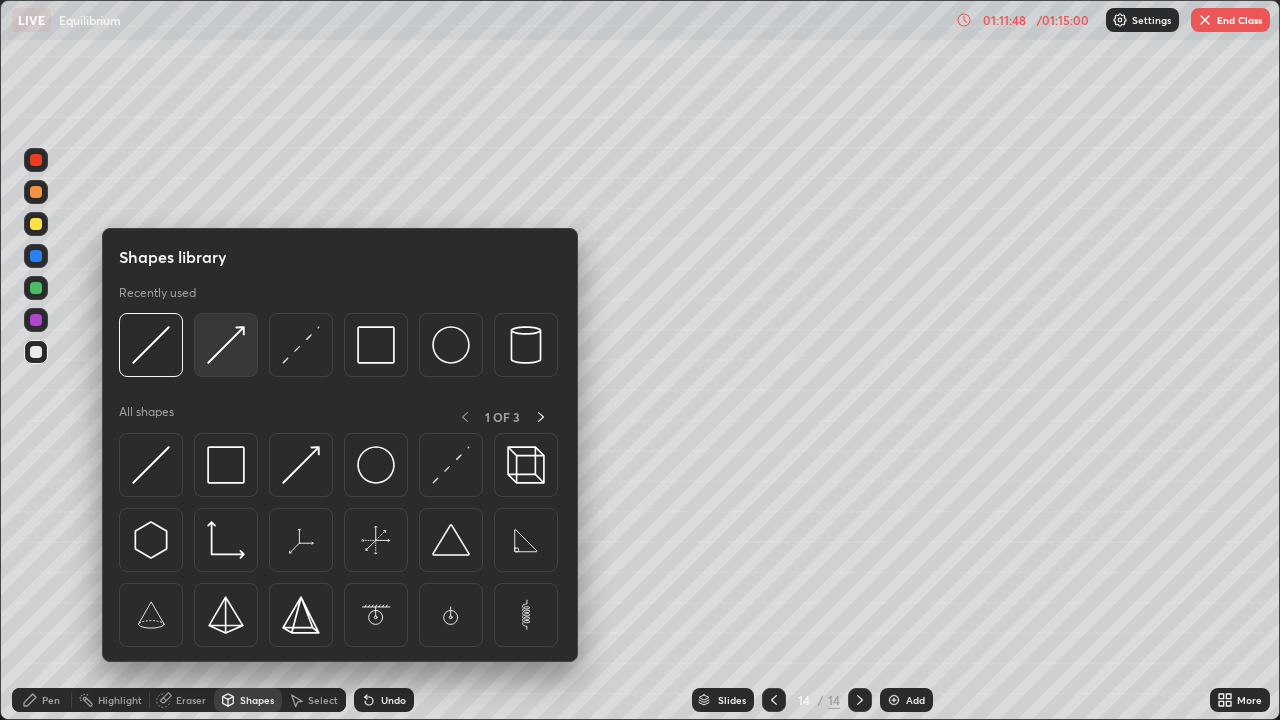click at bounding box center (226, 345) 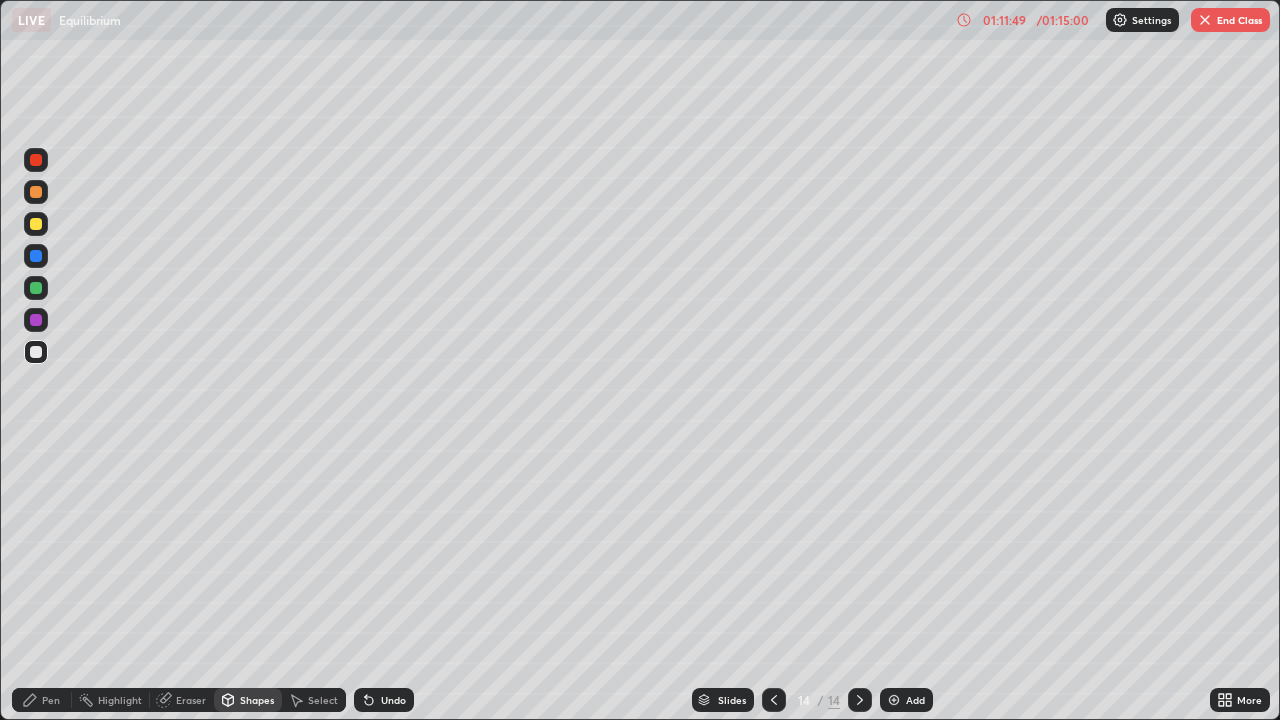 click at bounding box center (36, 224) 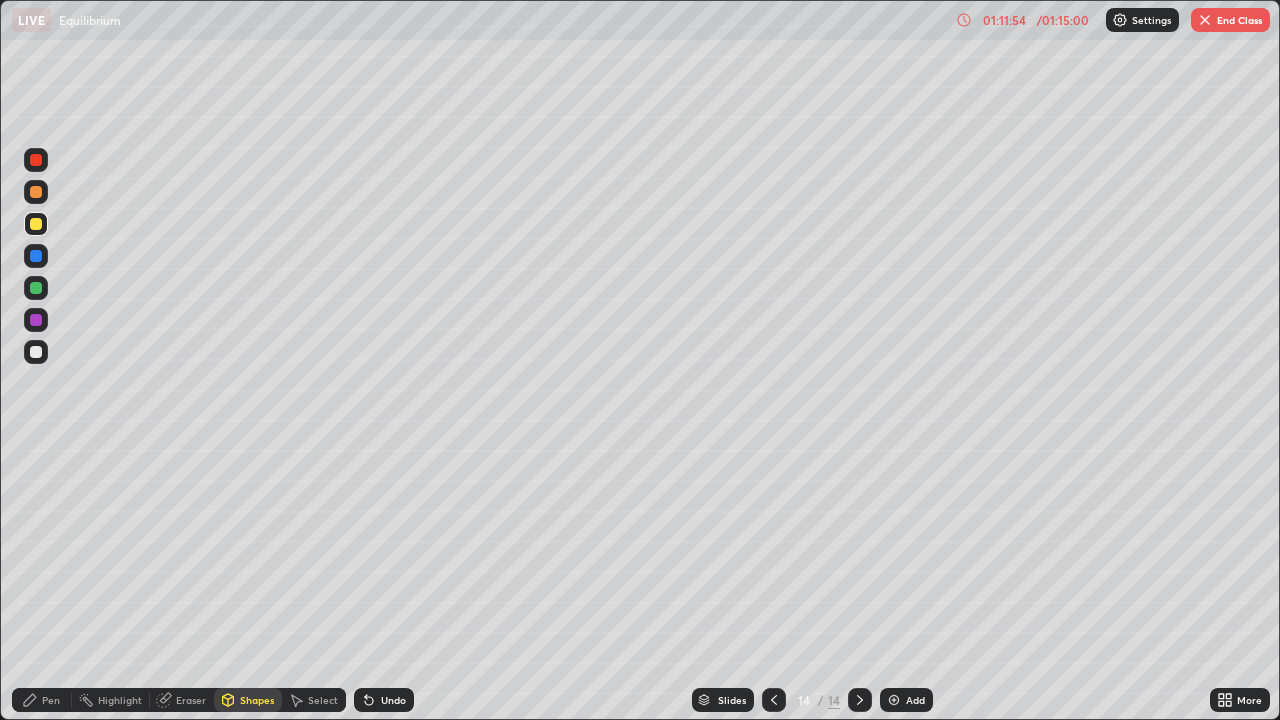 click on "Pen" at bounding box center (51, 700) 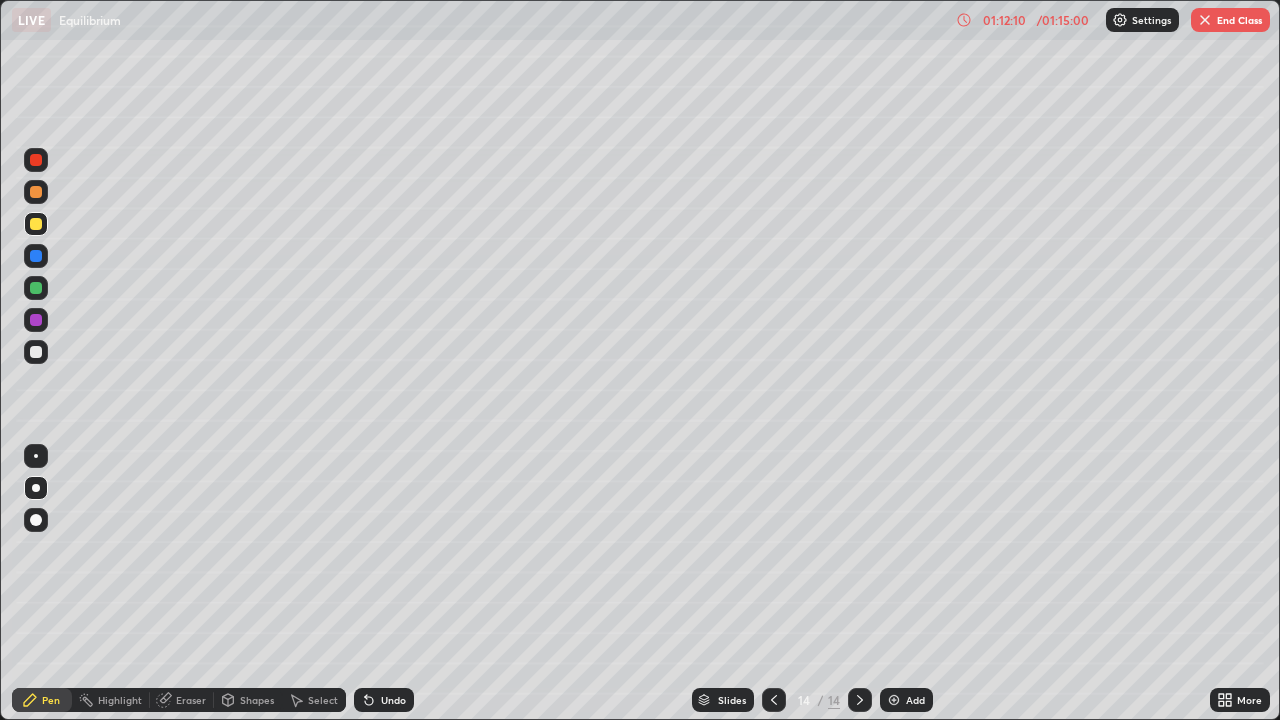 click at bounding box center [36, 160] 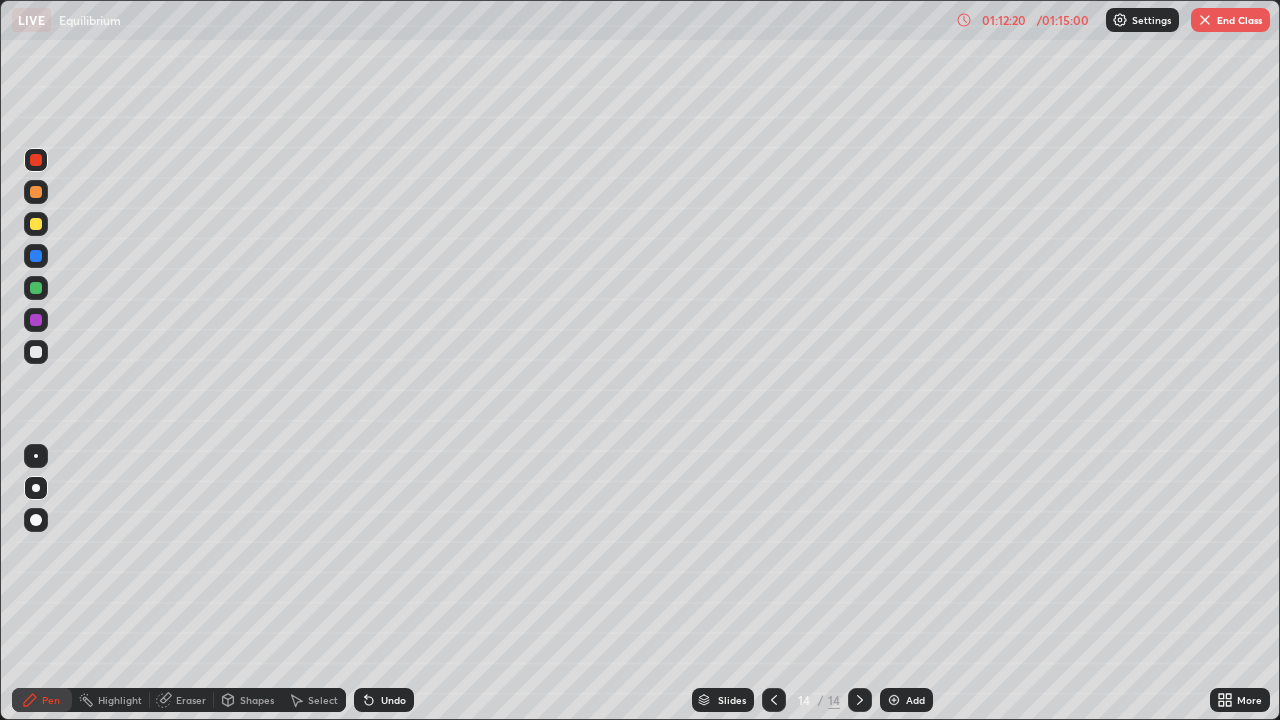 click on "Shapes" at bounding box center [257, 700] 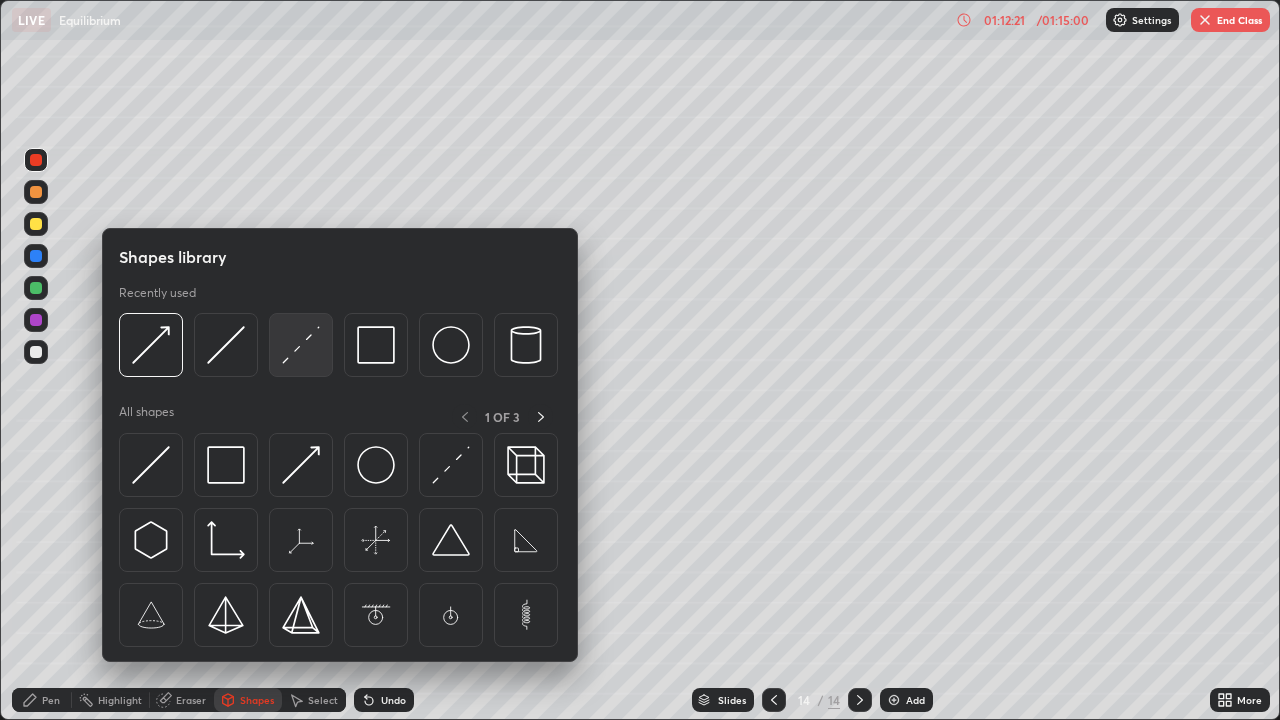click at bounding box center [301, 345] 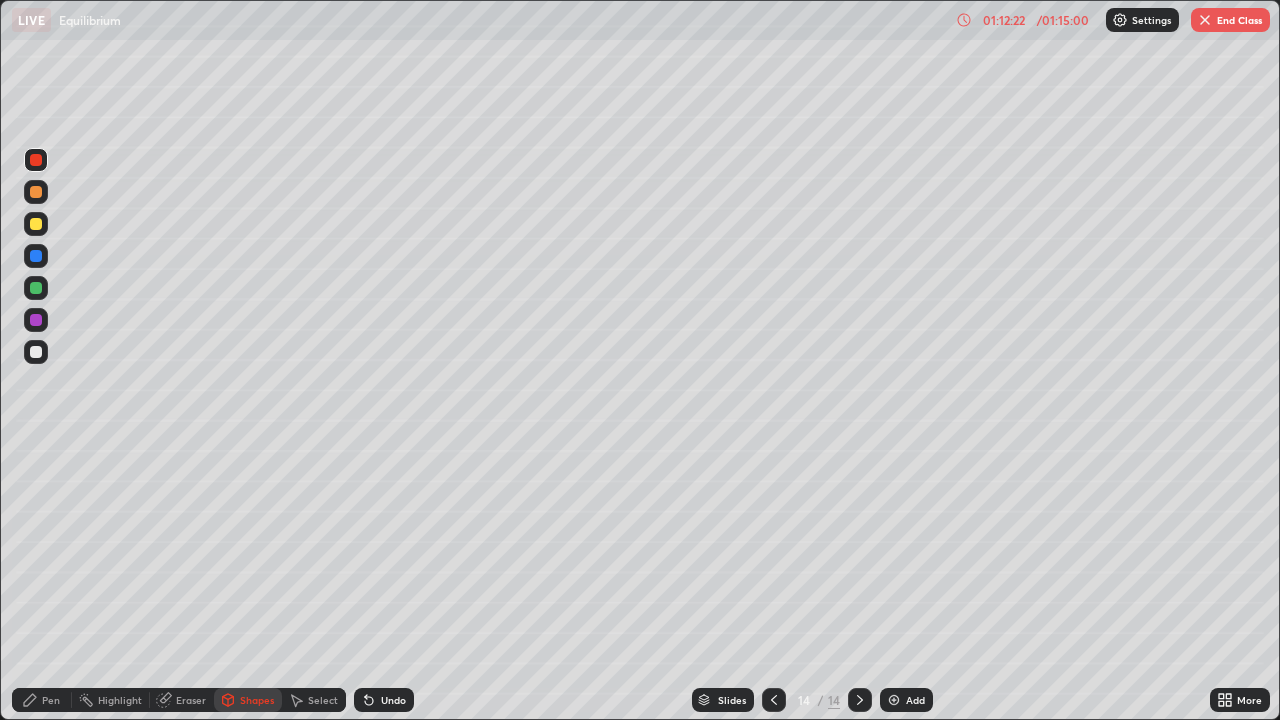 click at bounding box center [36, 288] 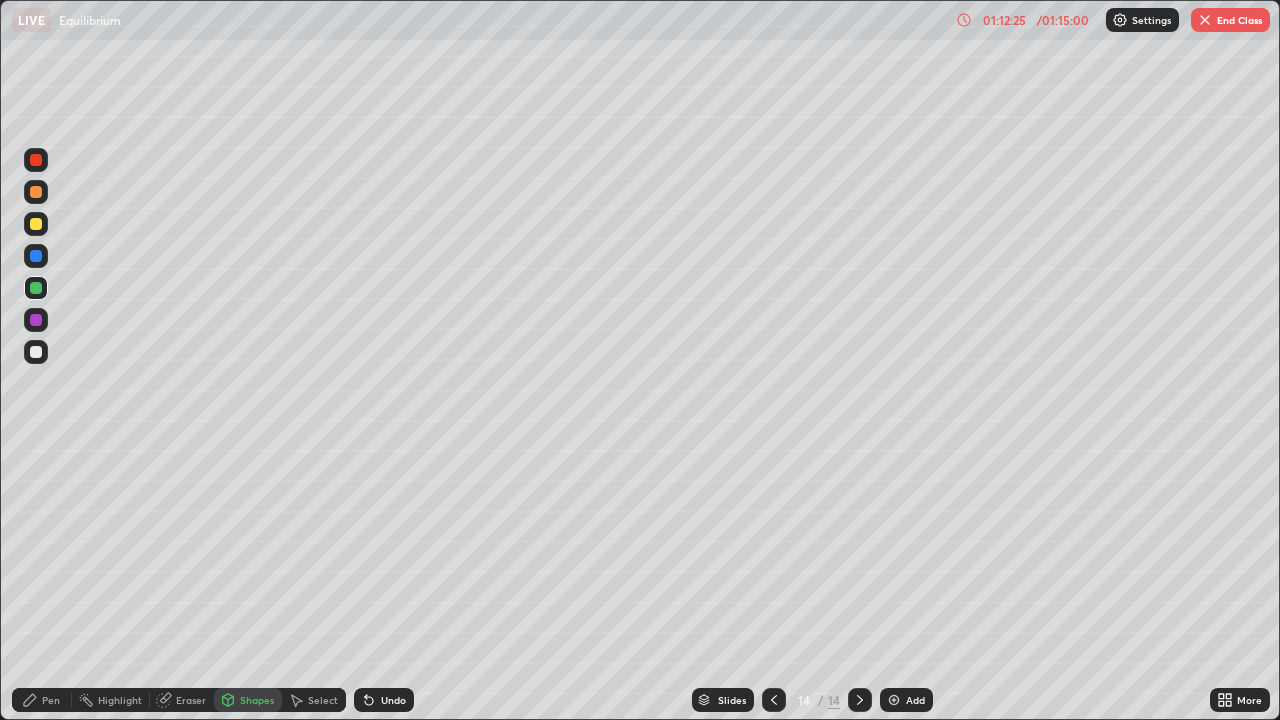 click on "Pen" at bounding box center [51, 700] 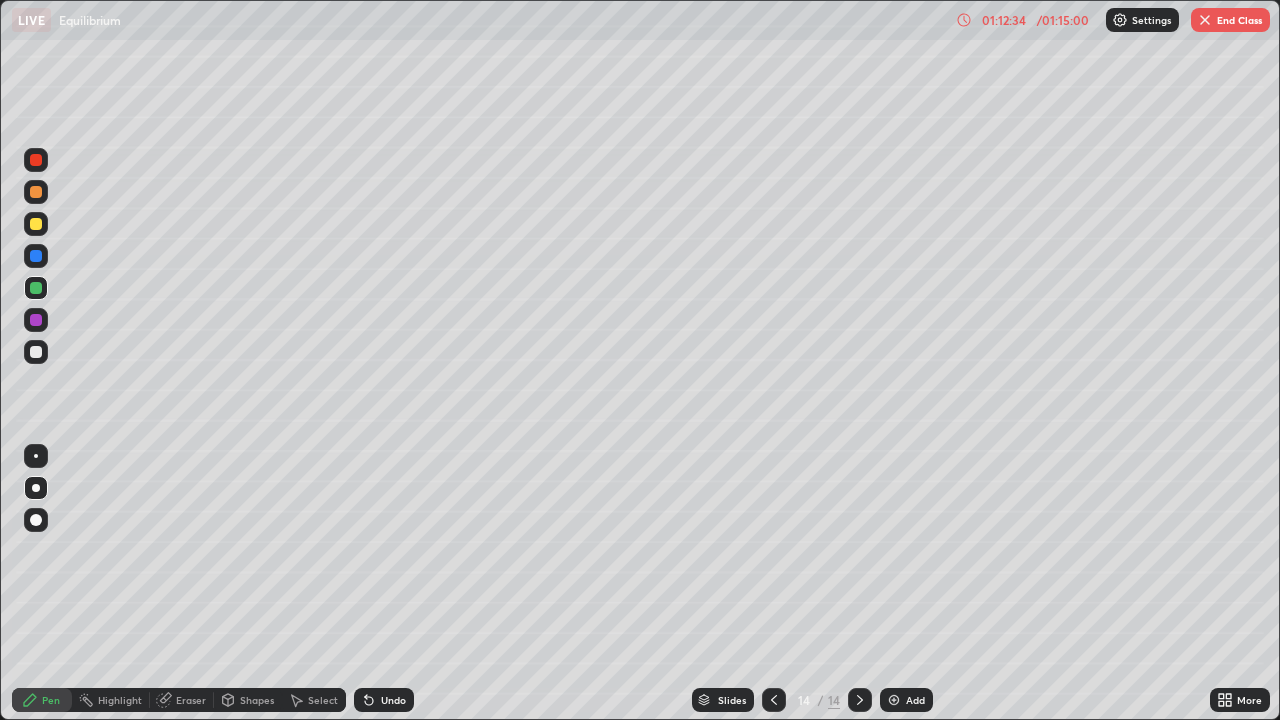 click at bounding box center [36, 192] 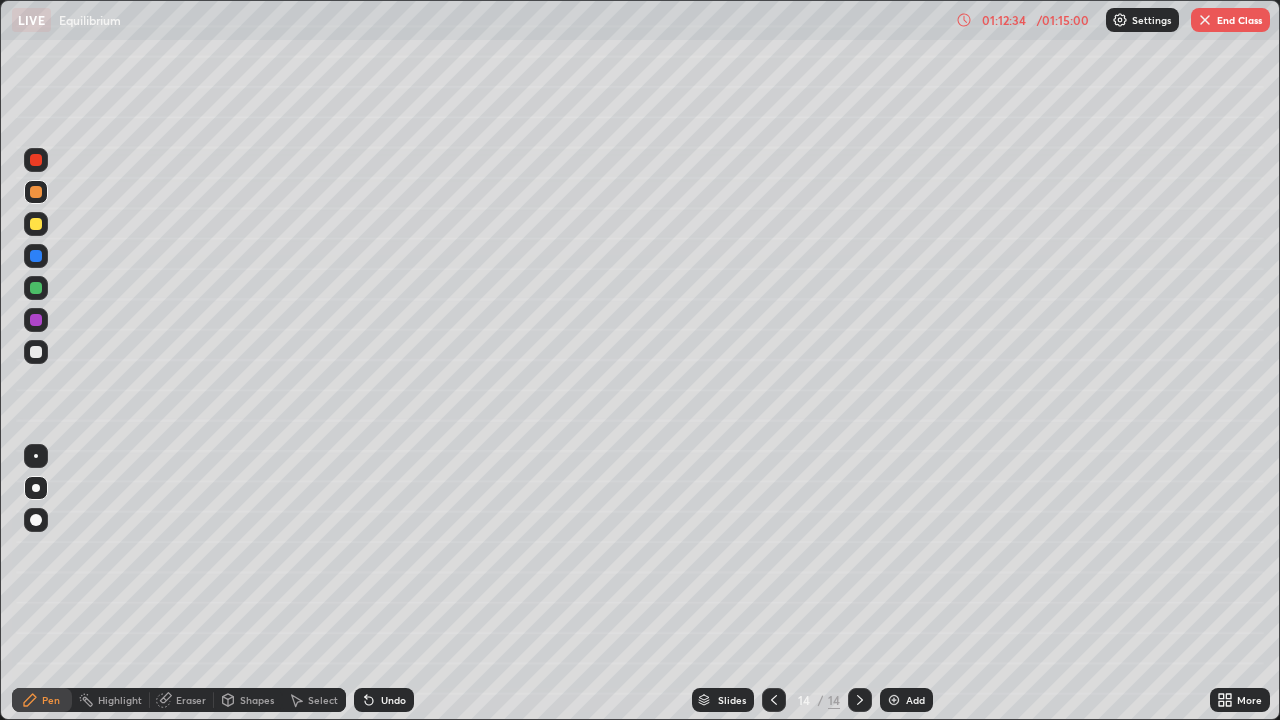 click at bounding box center [36, 160] 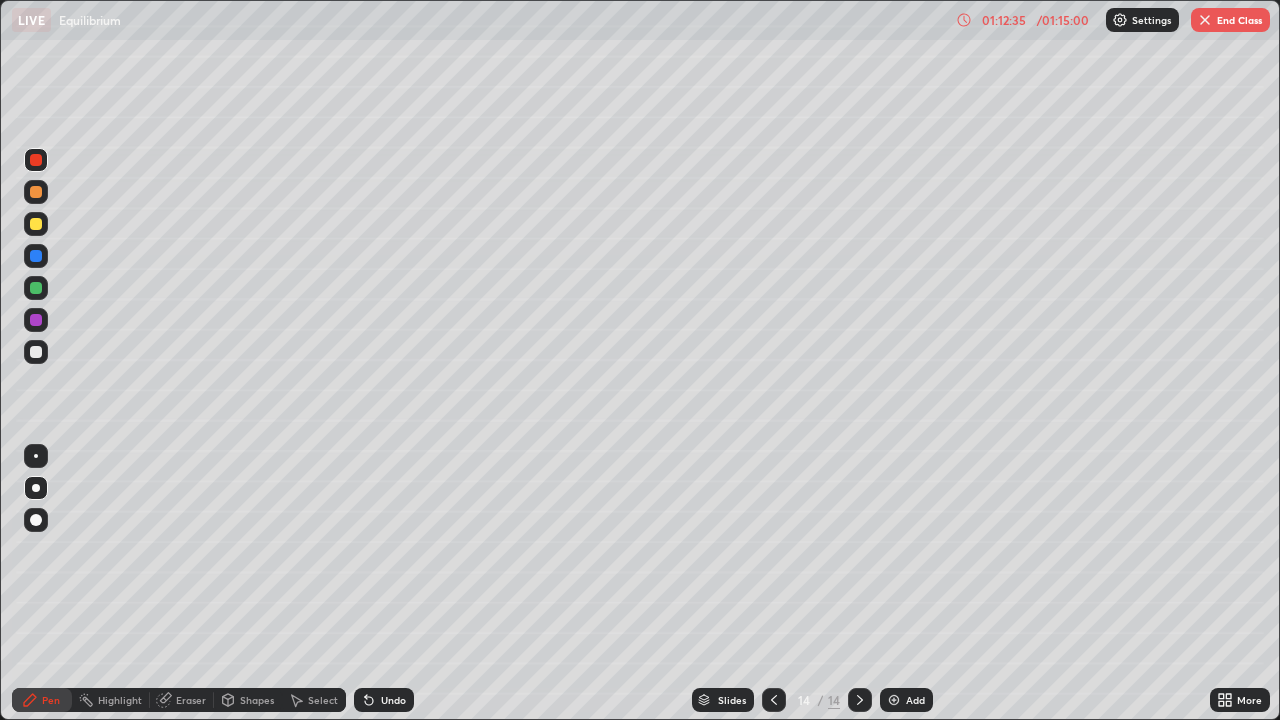 click on "Pen" at bounding box center [42, 700] 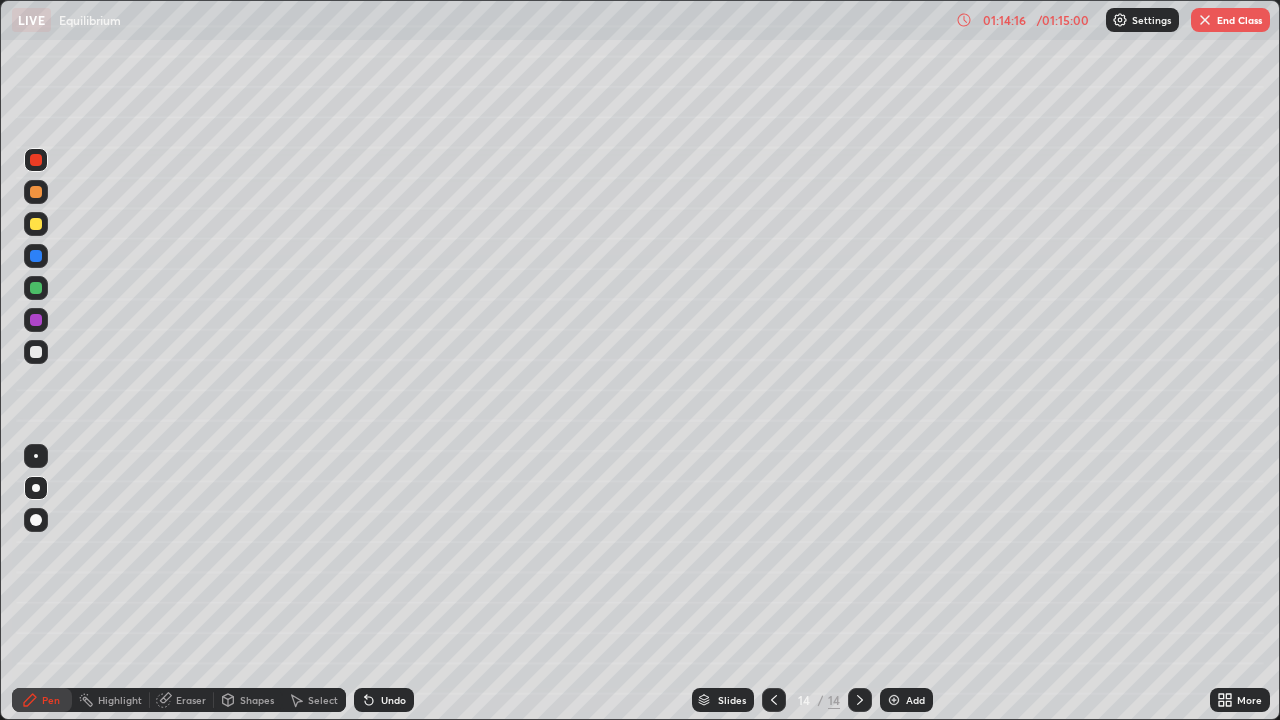 click at bounding box center [894, 700] 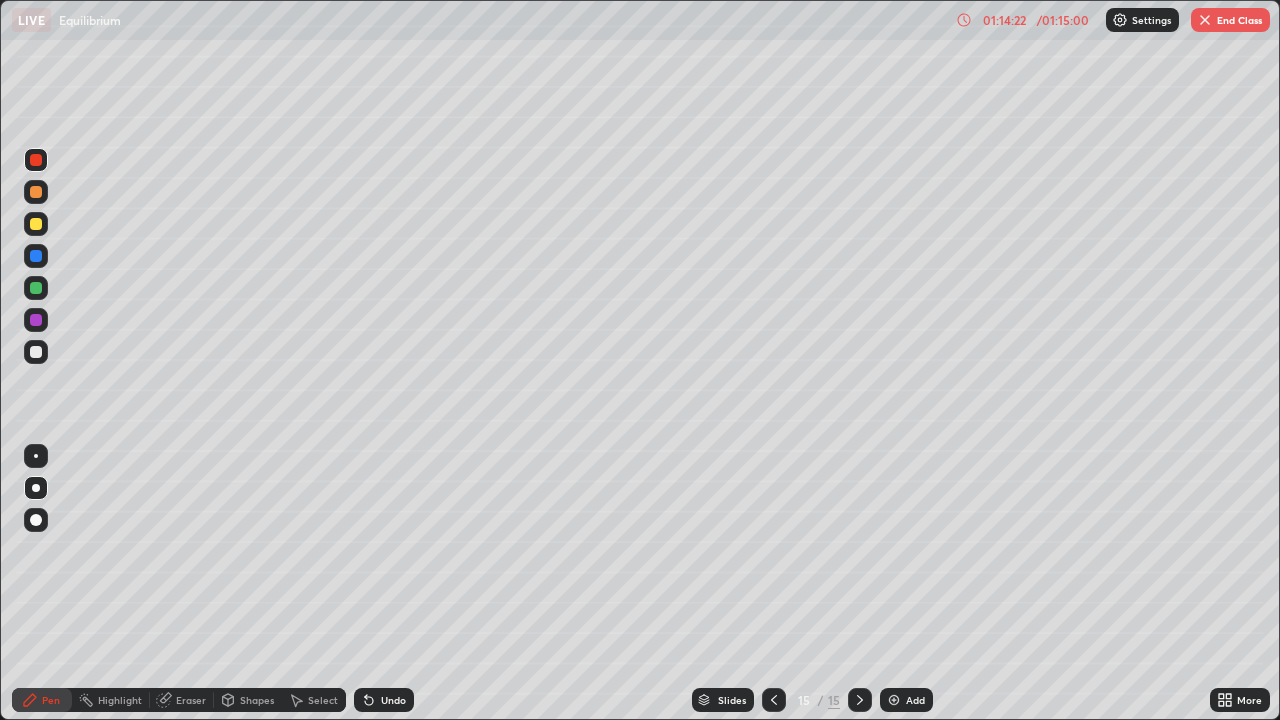 click on "Shapes" at bounding box center [257, 700] 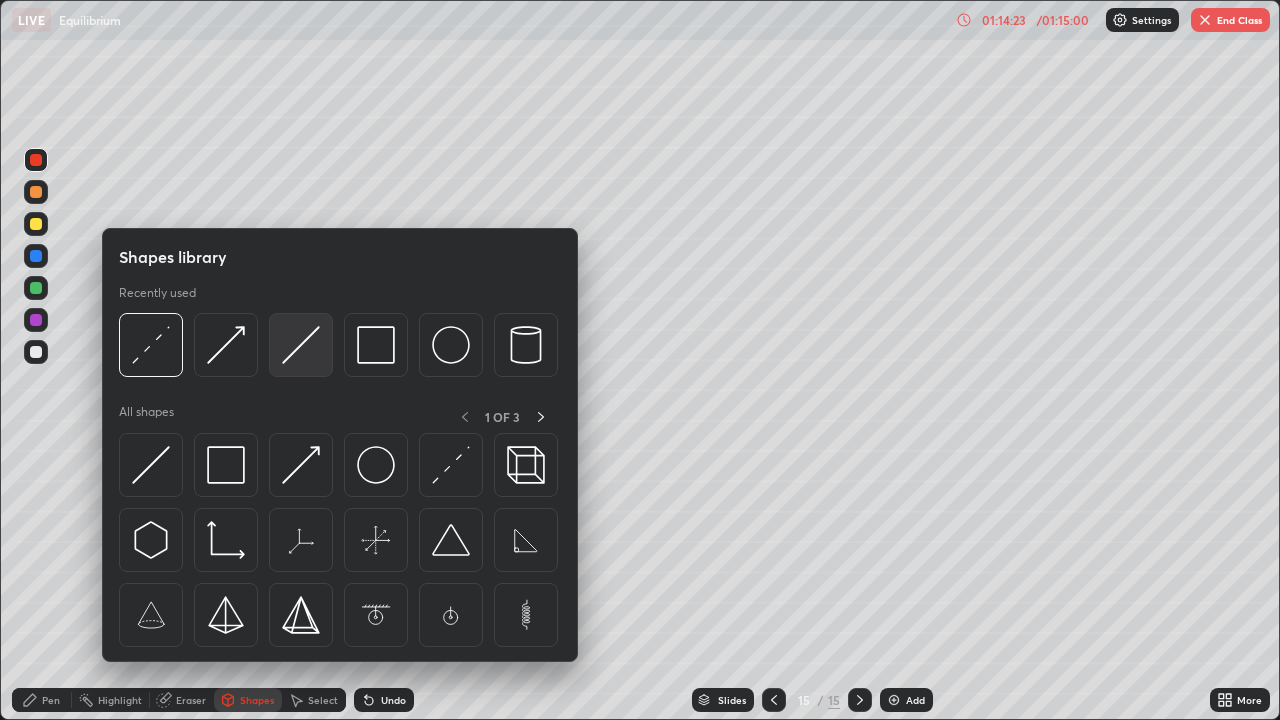 click at bounding box center (301, 345) 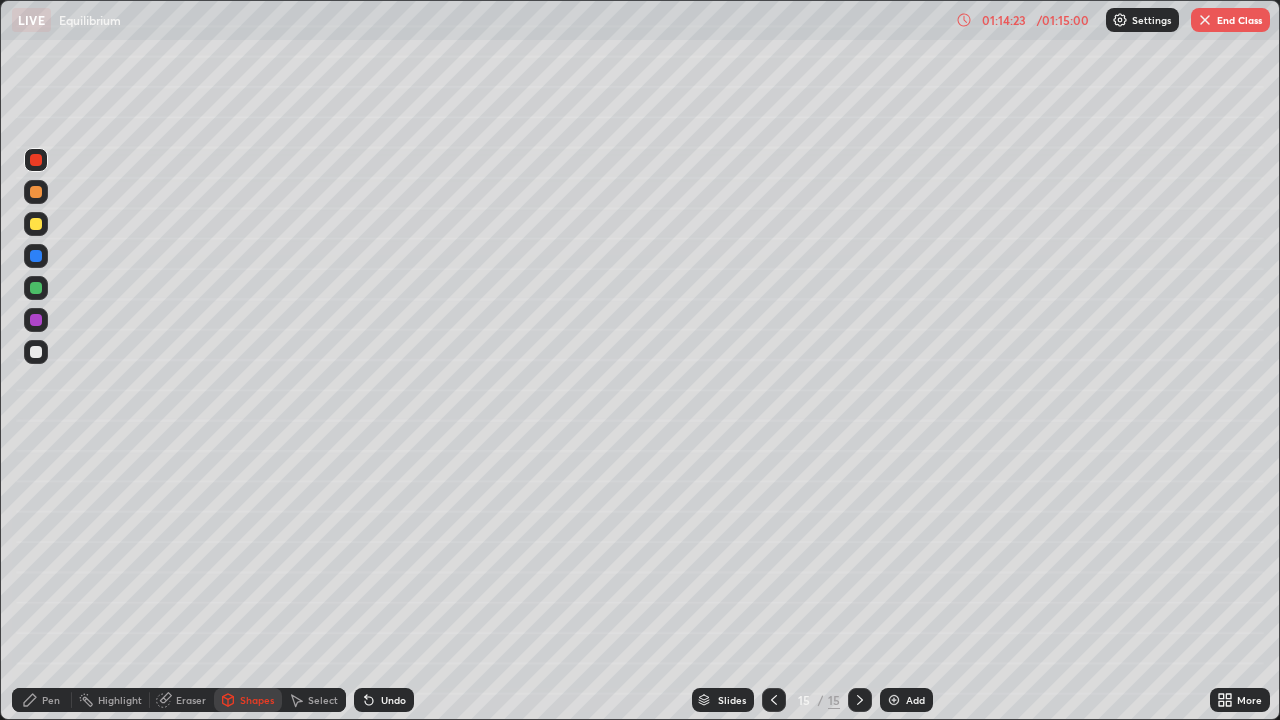 click at bounding box center [36, 352] 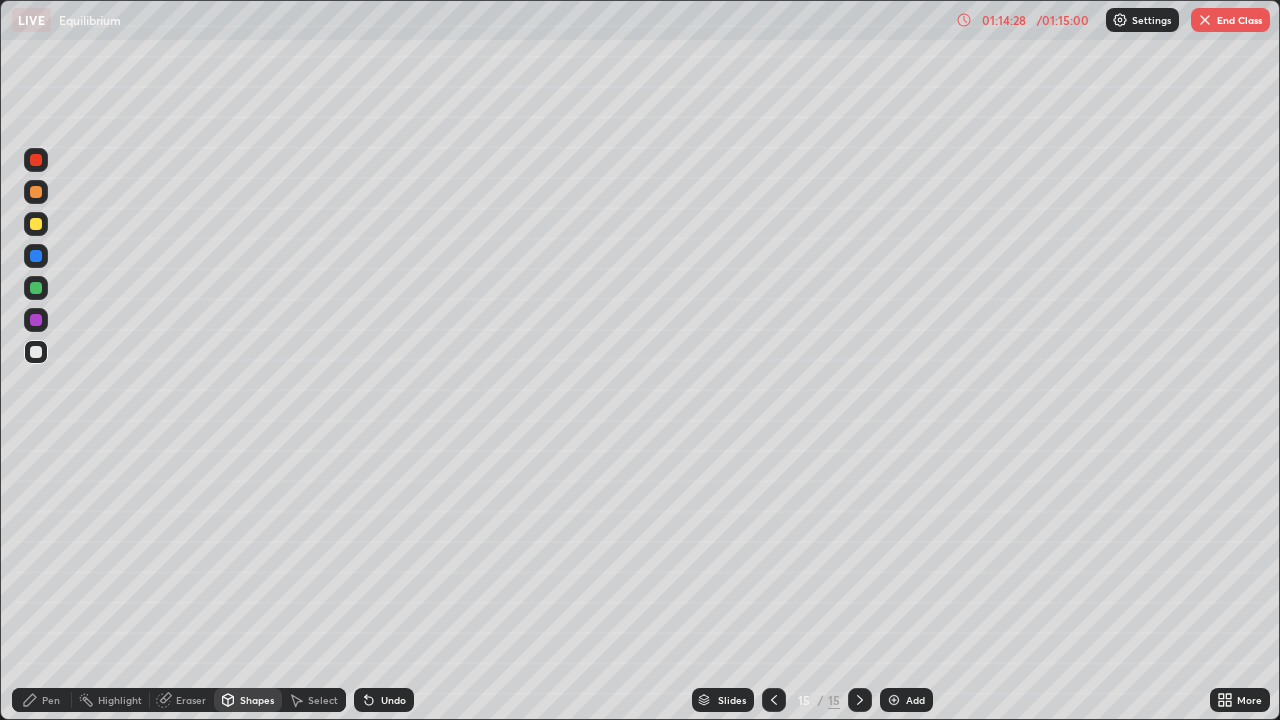 click on "Shapes" at bounding box center (257, 700) 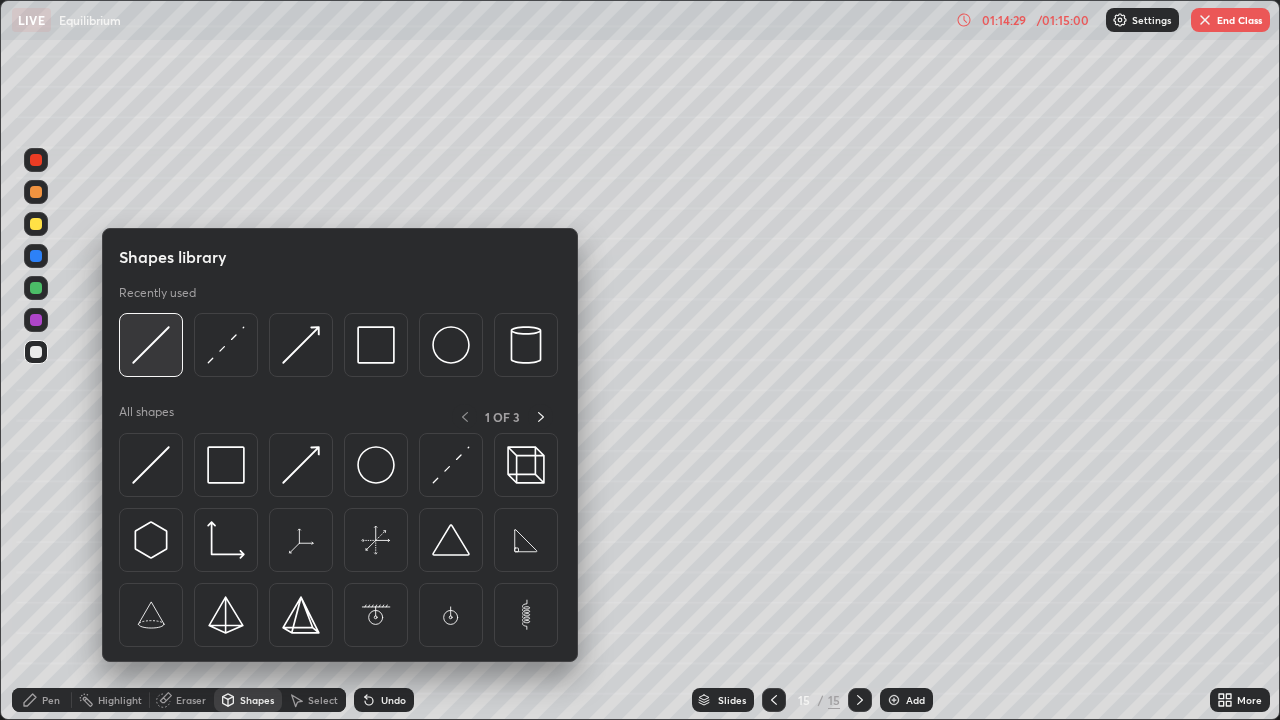 click at bounding box center [151, 345] 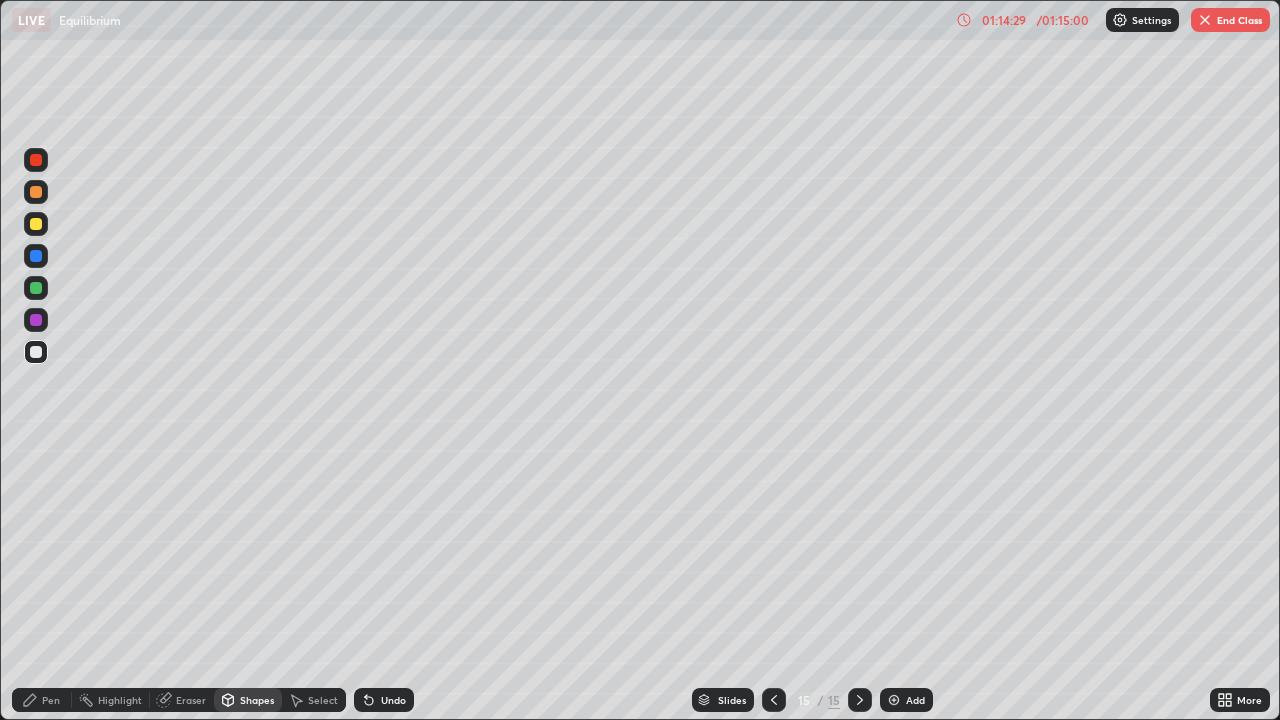 click at bounding box center (36, 288) 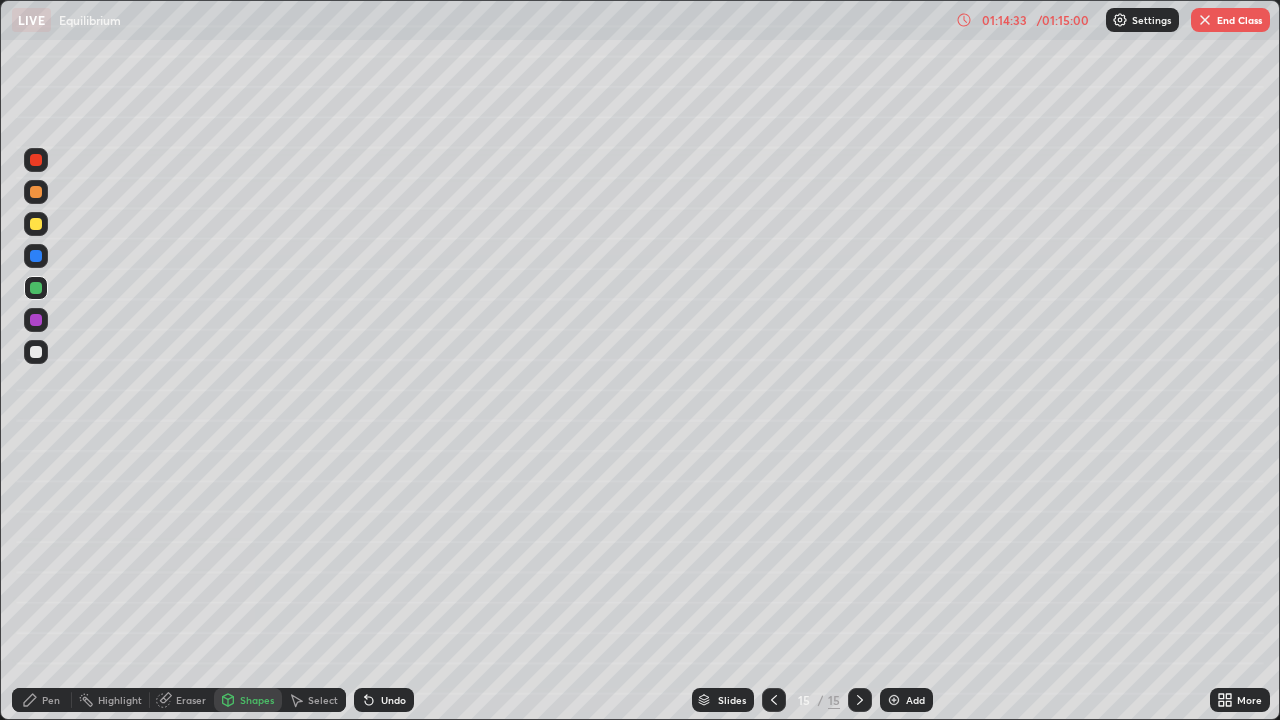 click at bounding box center [36, 320] 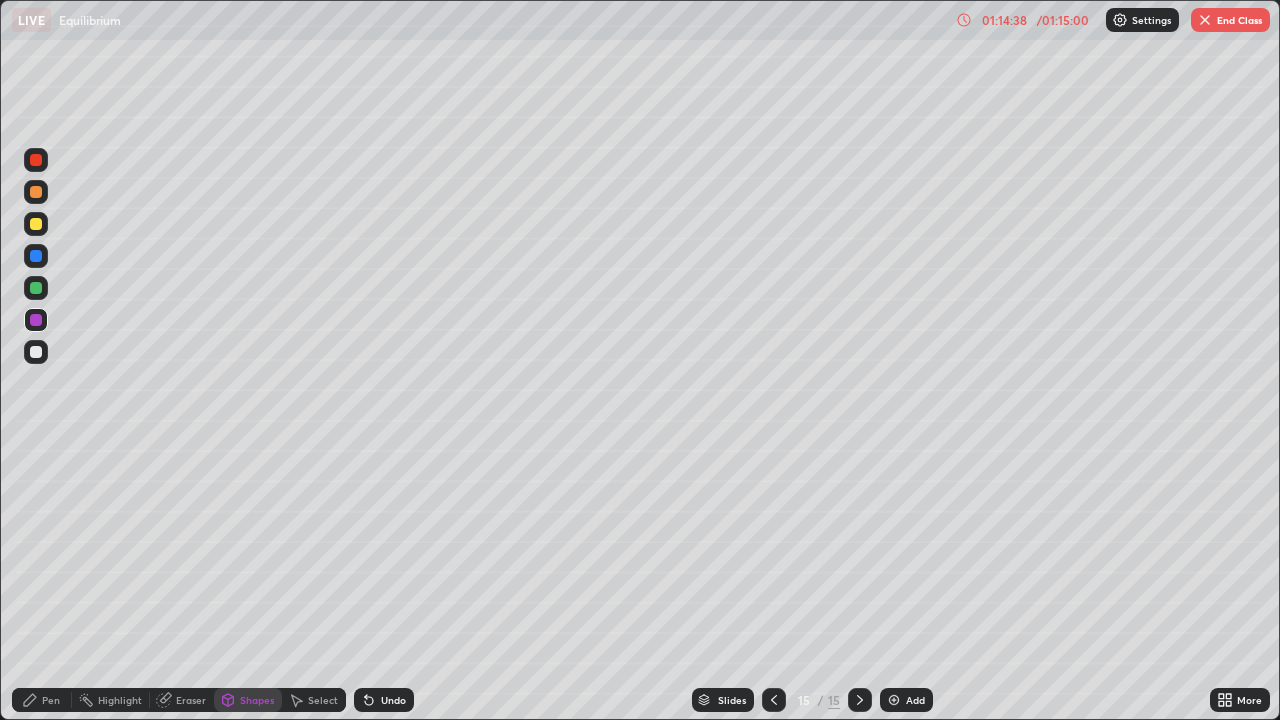click at bounding box center [36, 256] 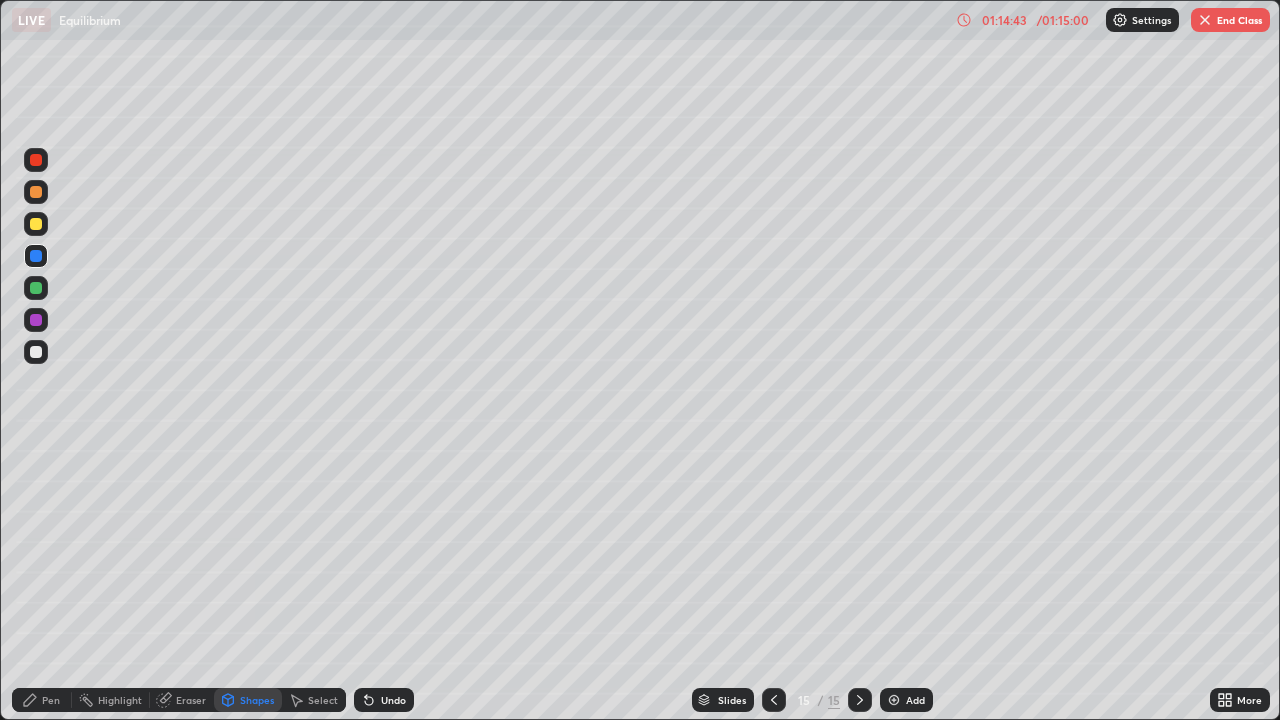 click on "Pen" at bounding box center [51, 700] 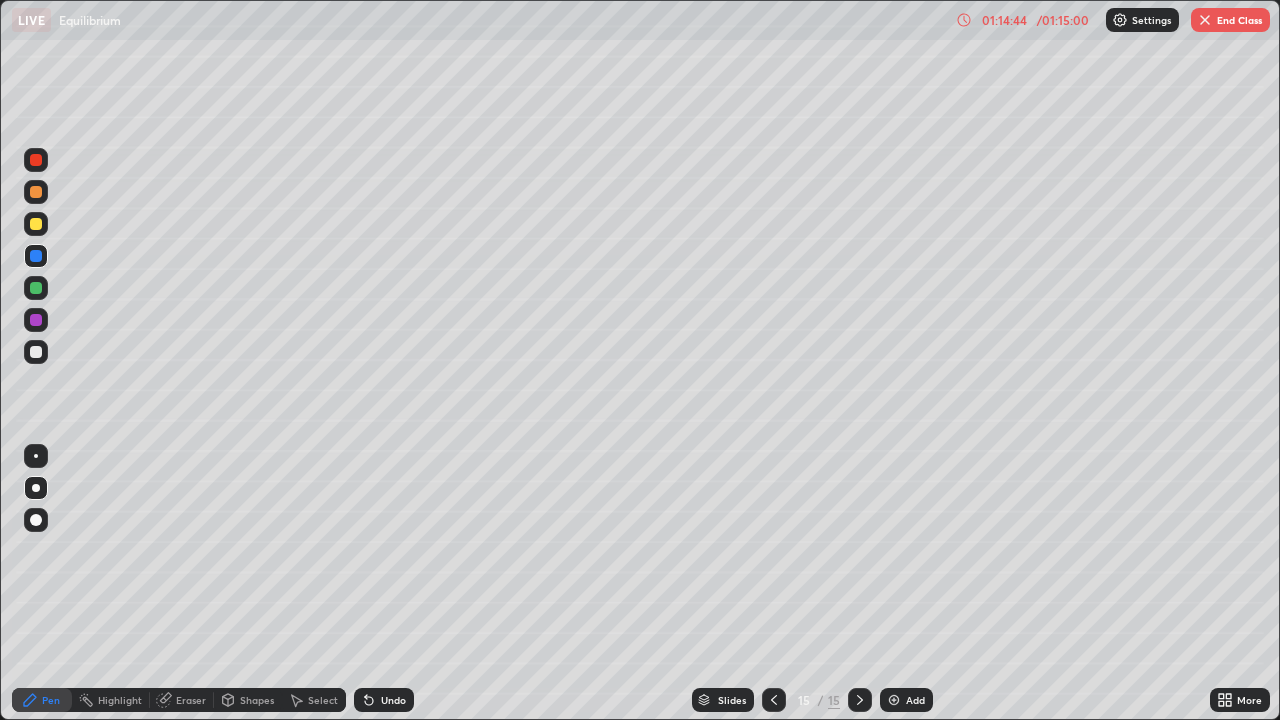 click on "Shapes" at bounding box center [257, 700] 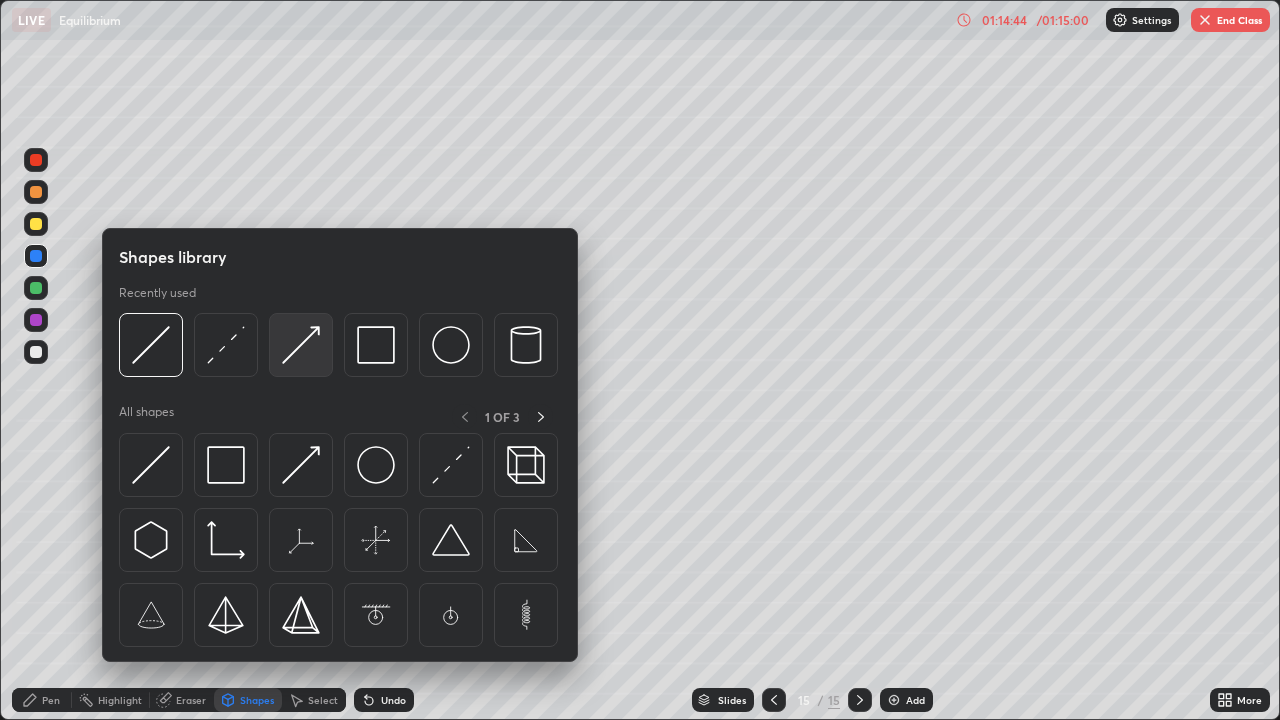 click at bounding box center (301, 345) 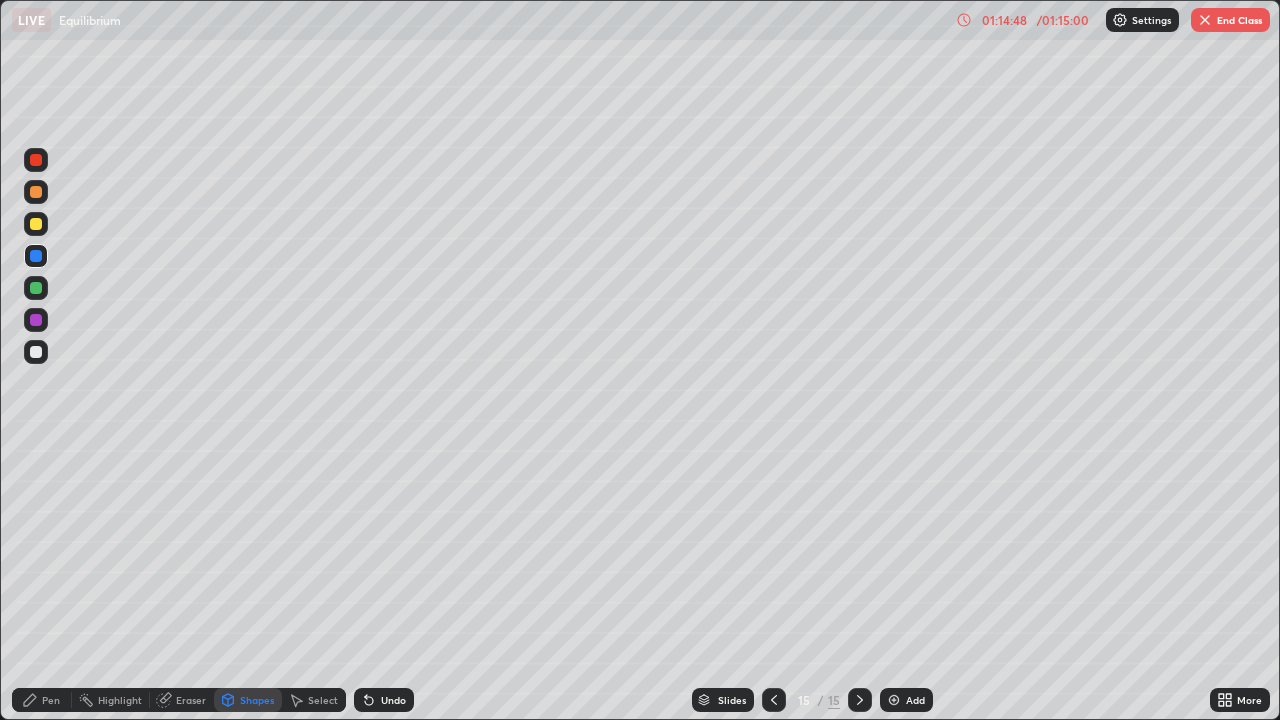 click at bounding box center [36, 224] 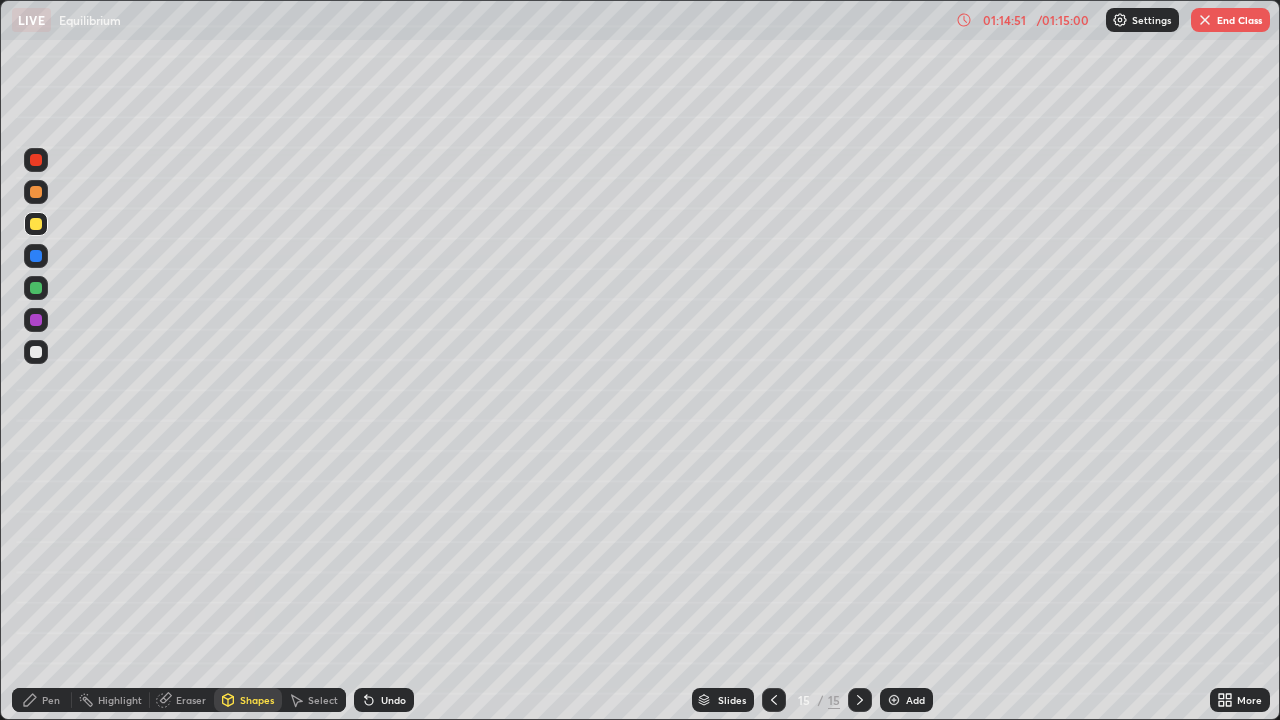click on "Pen" at bounding box center [51, 700] 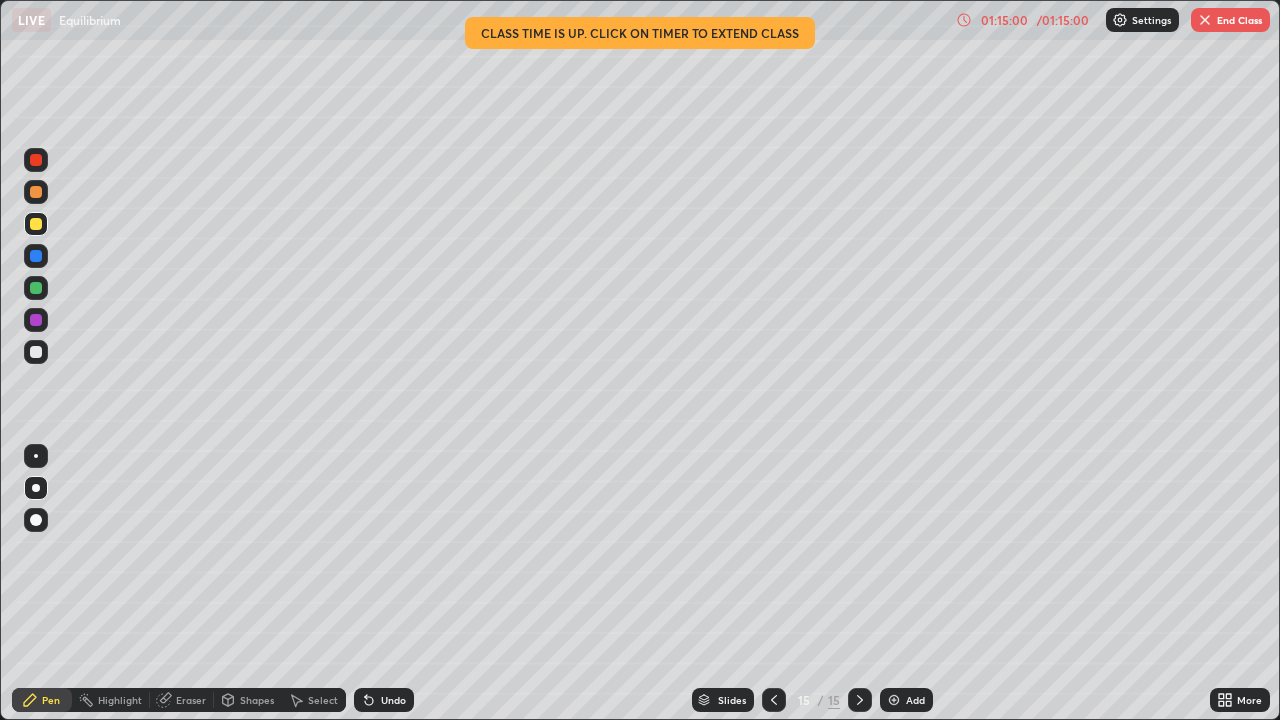 click at bounding box center [36, 160] 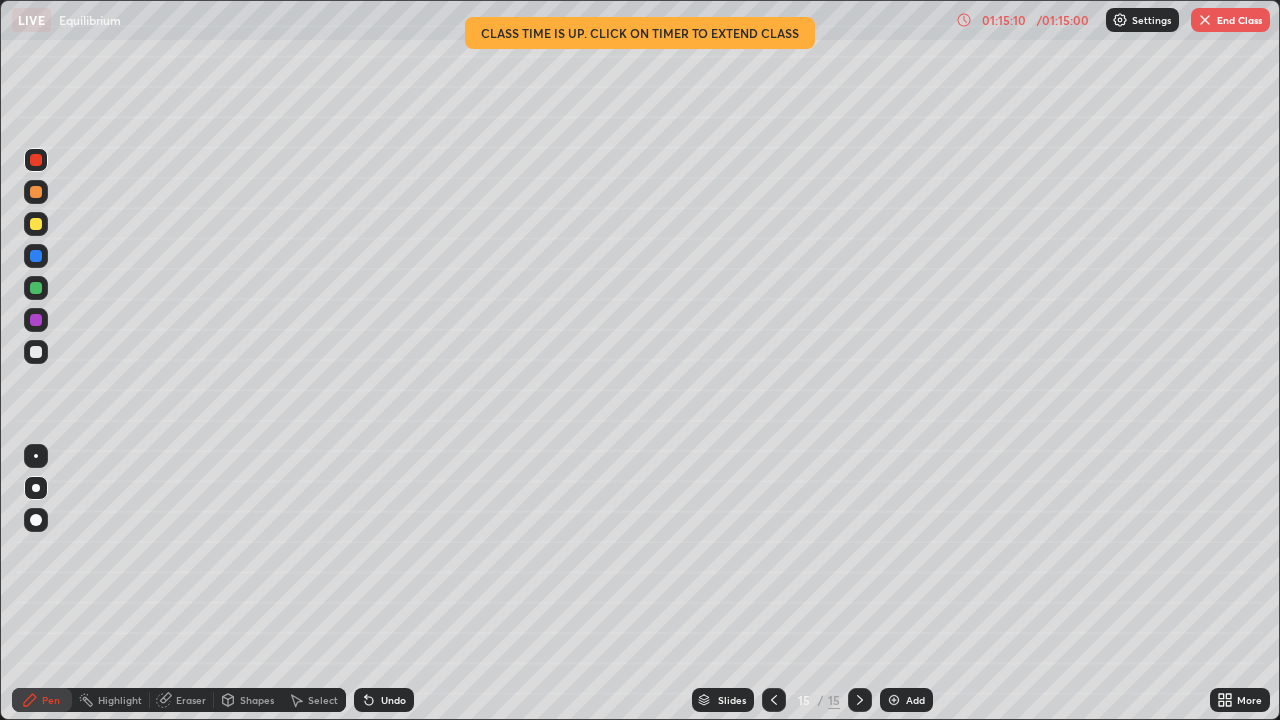 click at bounding box center [36, 192] 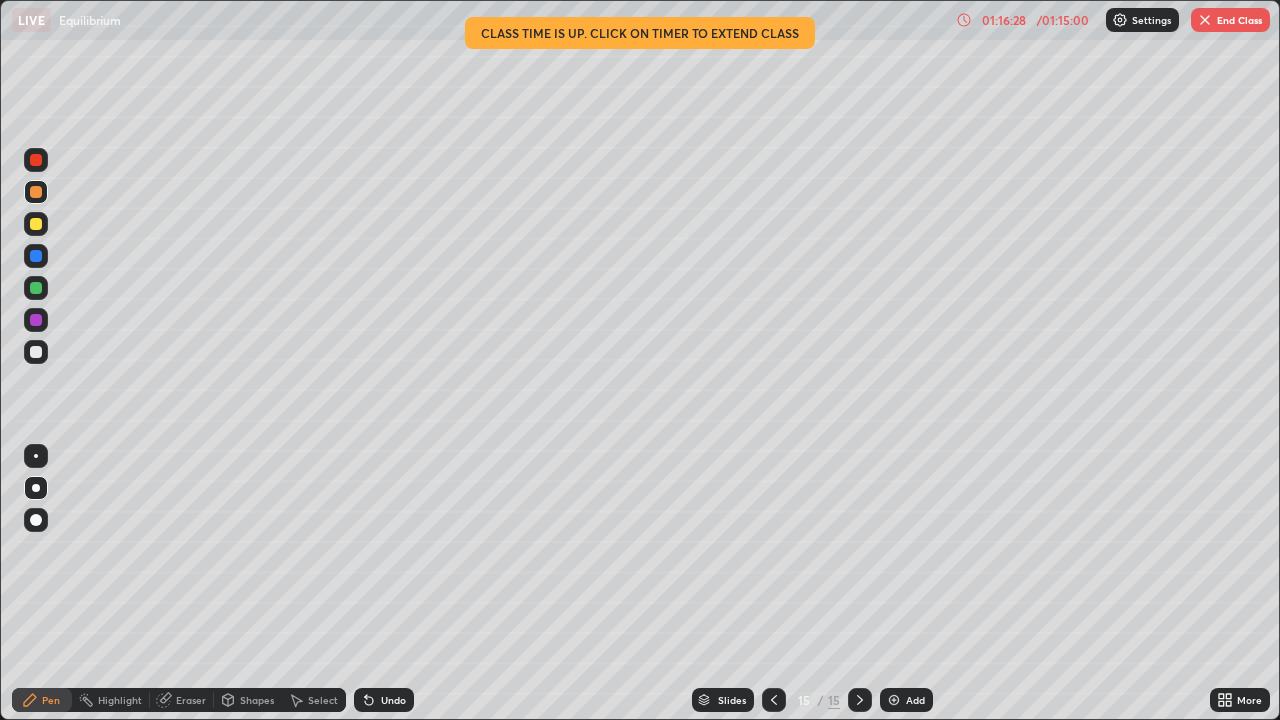 click on "Slides" at bounding box center (732, 700) 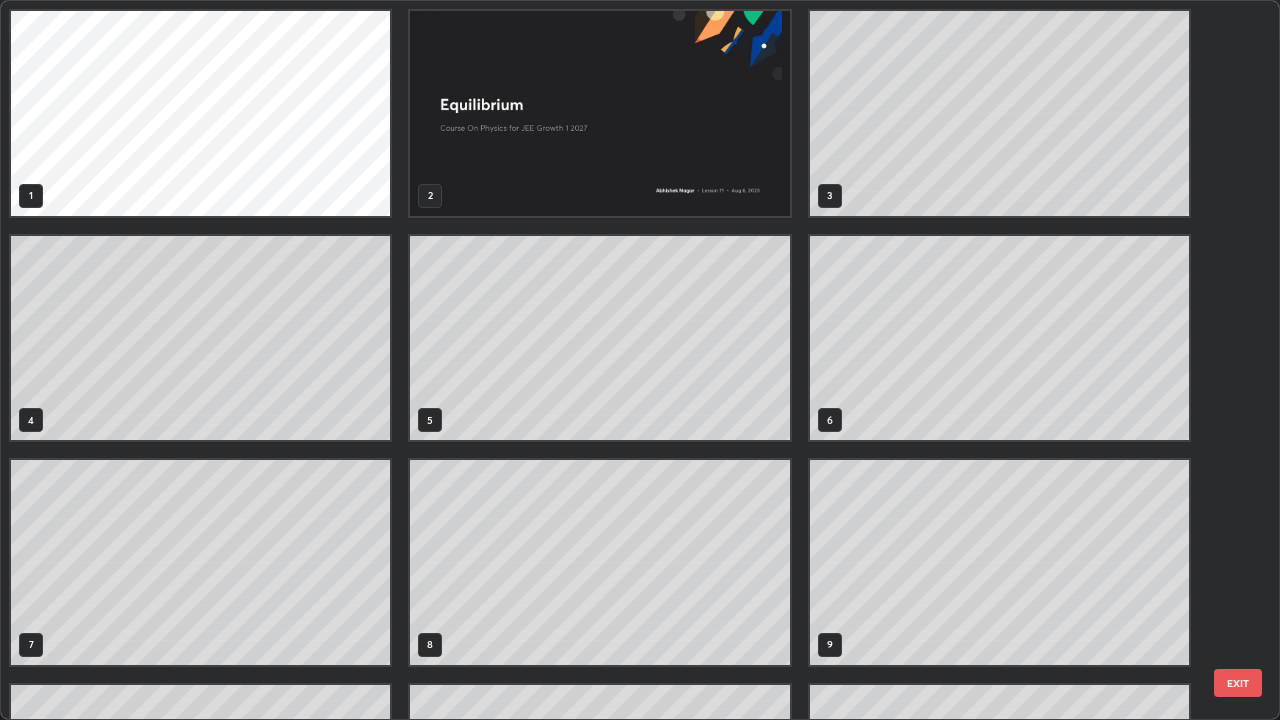 scroll, scrollTop: 405, scrollLeft: 0, axis: vertical 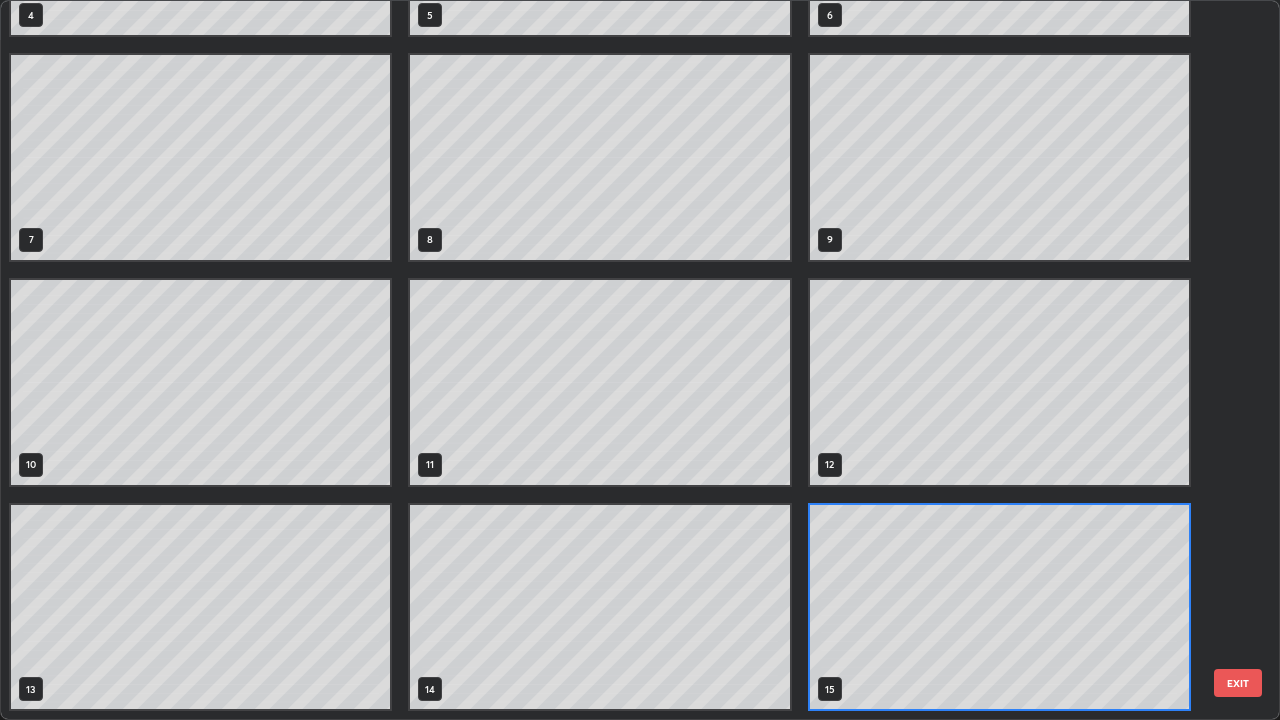 click on "EXIT" at bounding box center (1238, 683) 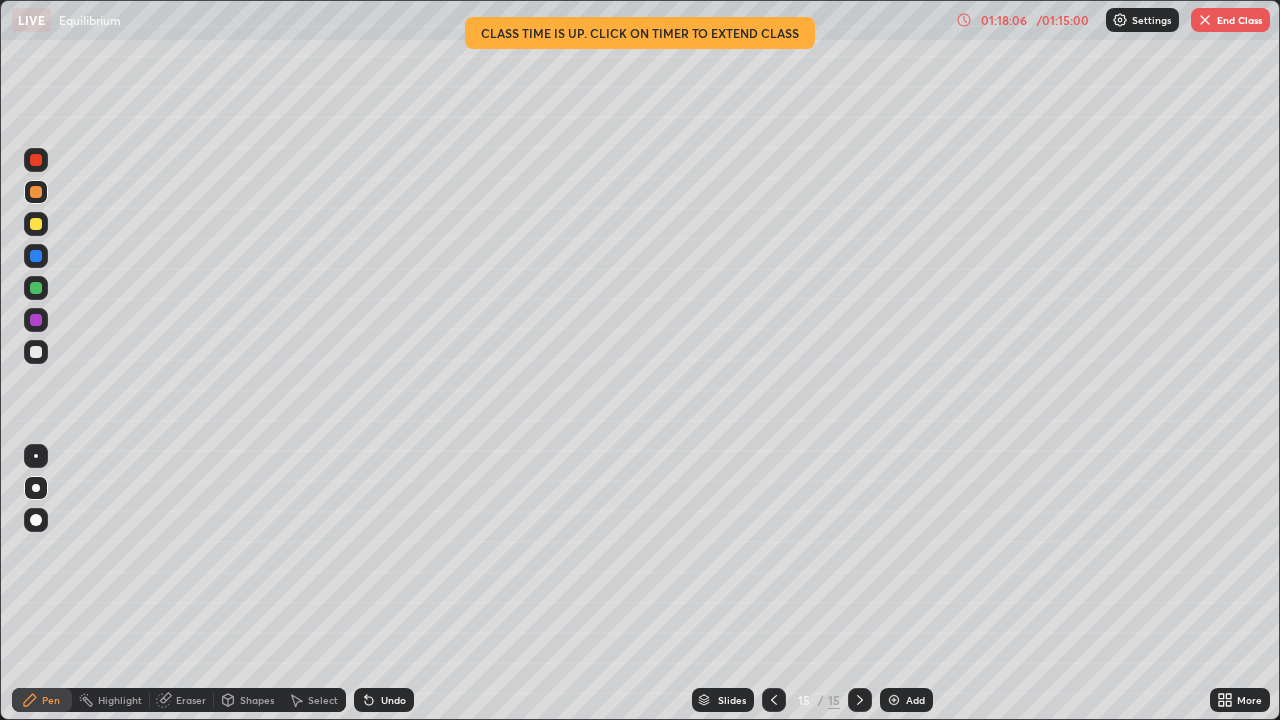 click on "End Class" at bounding box center (1230, 20) 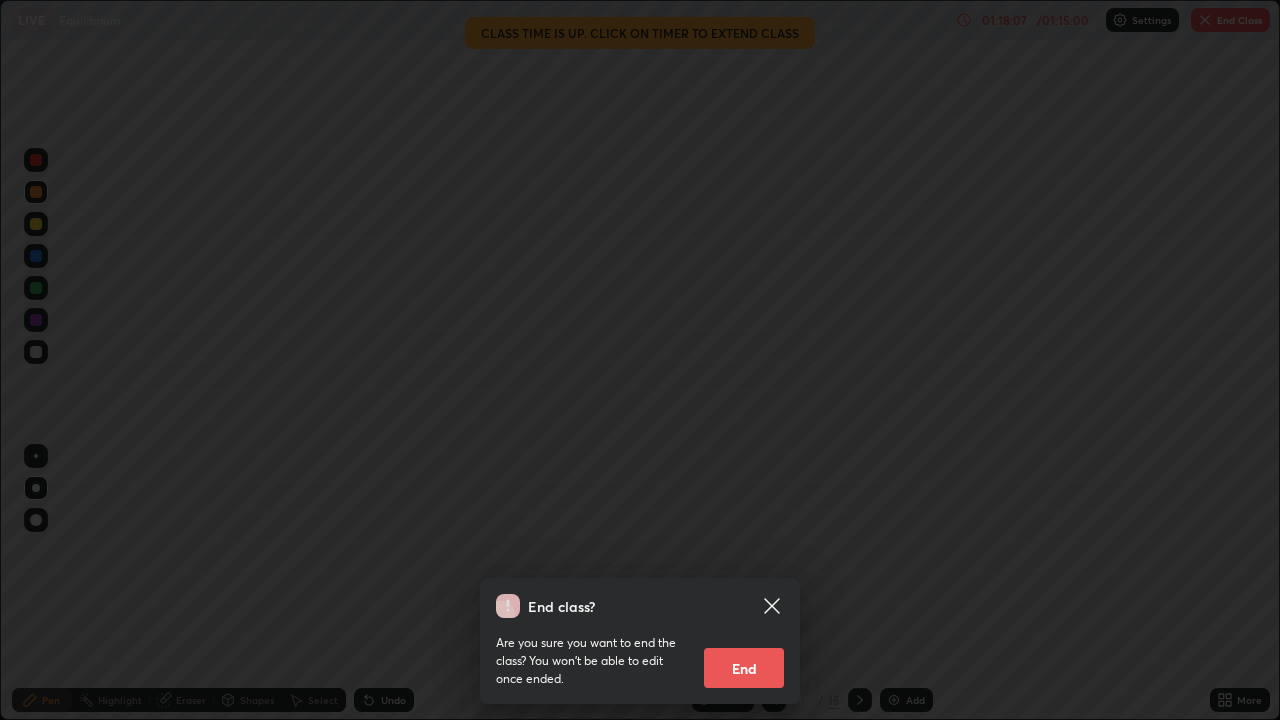 click on "End" at bounding box center [744, 668] 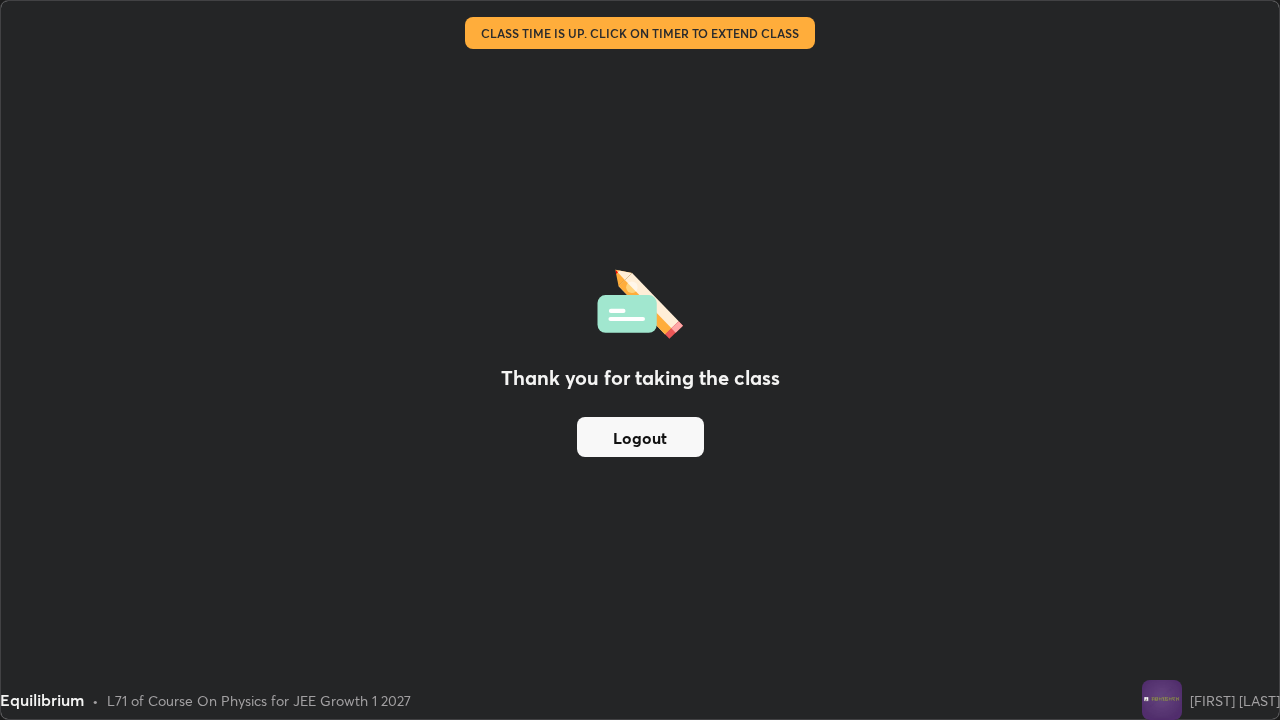 click on "Logout" at bounding box center [640, 437] 